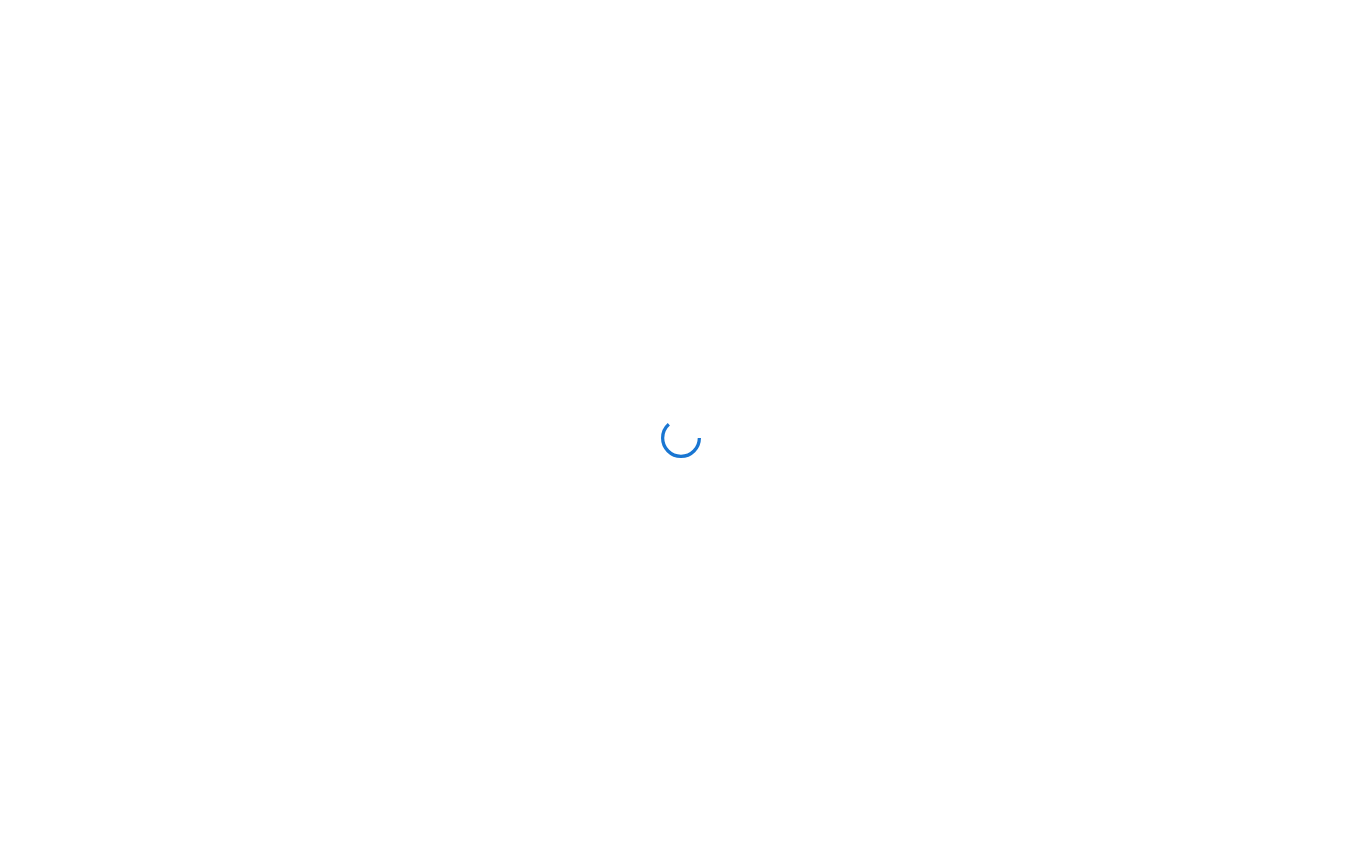scroll, scrollTop: 0, scrollLeft: 0, axis: both 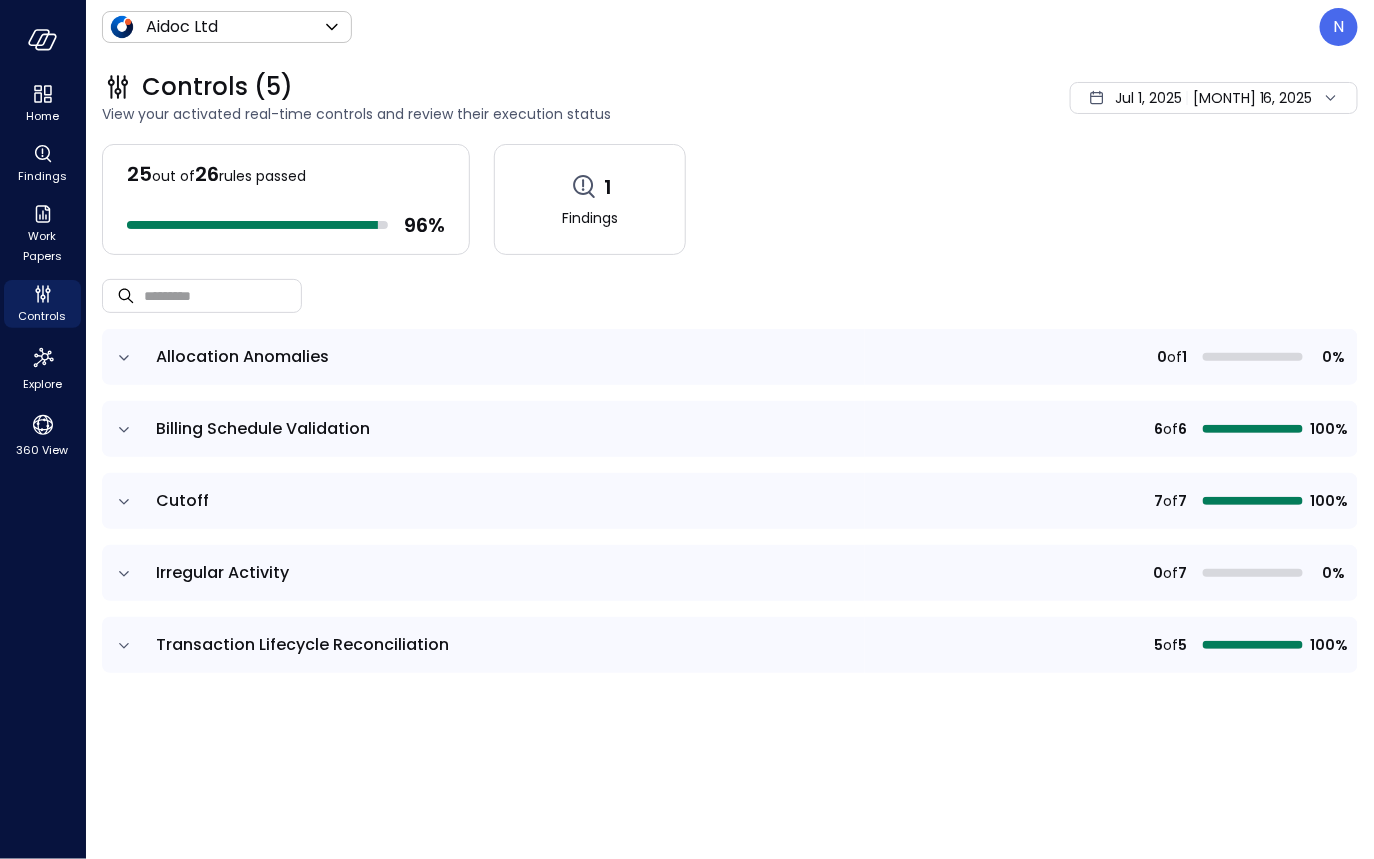 click on "Aidoc Ltd ****** ​ N" at bounding box center [730, 27] 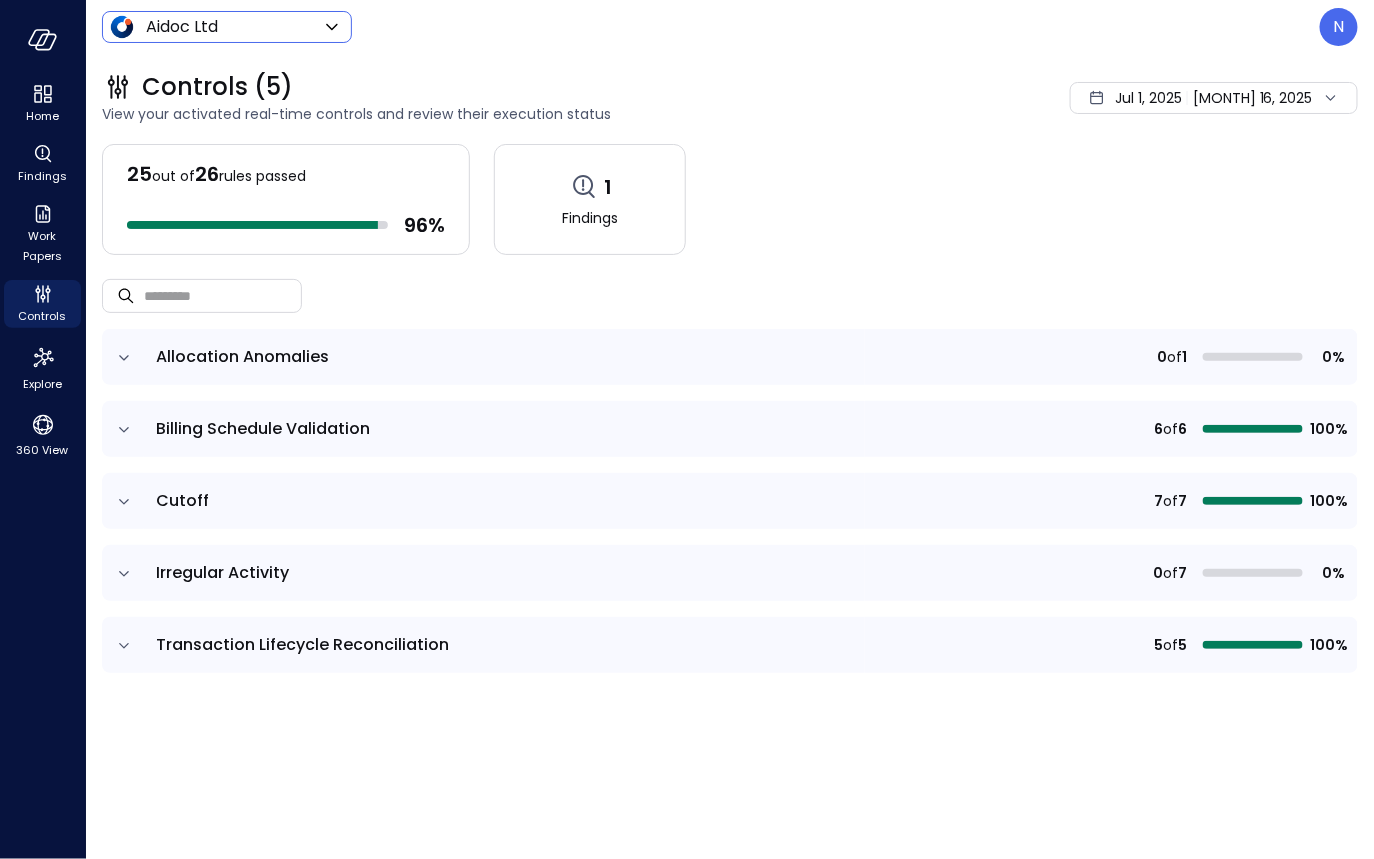 click on "Home Findings Work Papers Controls Explore 360 View Aidoc Ltd ****** ​ N Controls (5)   View your activated real-time controls and review their execution status Jul 1, 2025 Jul 16, 2025 25  out of  26  rules passed 96 % 1 Findings ​ ​ Allocation Anomalies 0  of  1 0% Billing Schedule Validation 6  of  6 100% Cutoff 7  of  7 100% Irregular Activity 0  of  7 0% Transaction Lifecycle Reconciliation 5  of  5 100% Safebooks.ai" at bounding box center [687, 429] 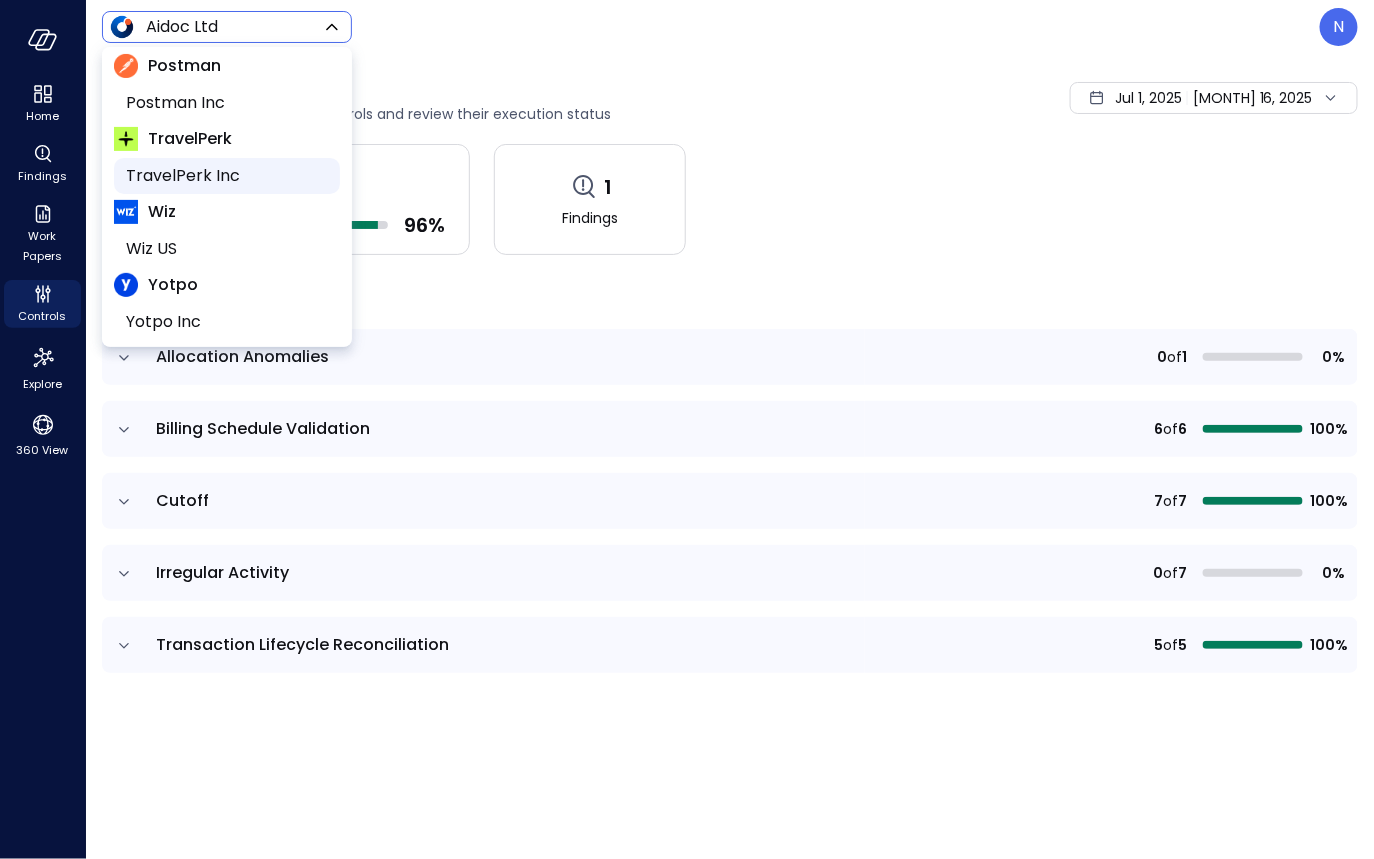 scroll, scrollTop: 123, scrollLeft: 0, axis: vertical 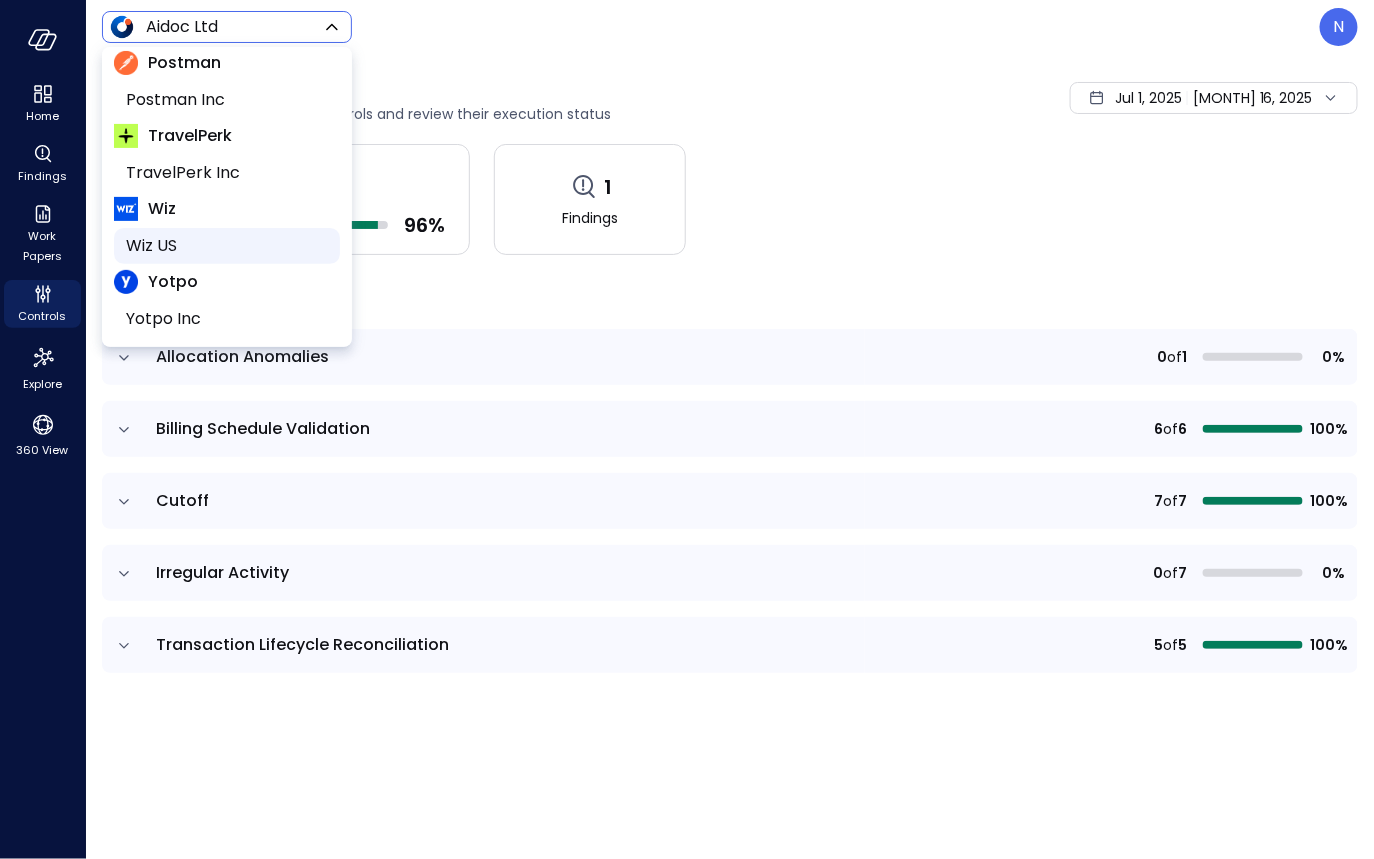 click on "Wiz US" at bounding box center [225, 246] 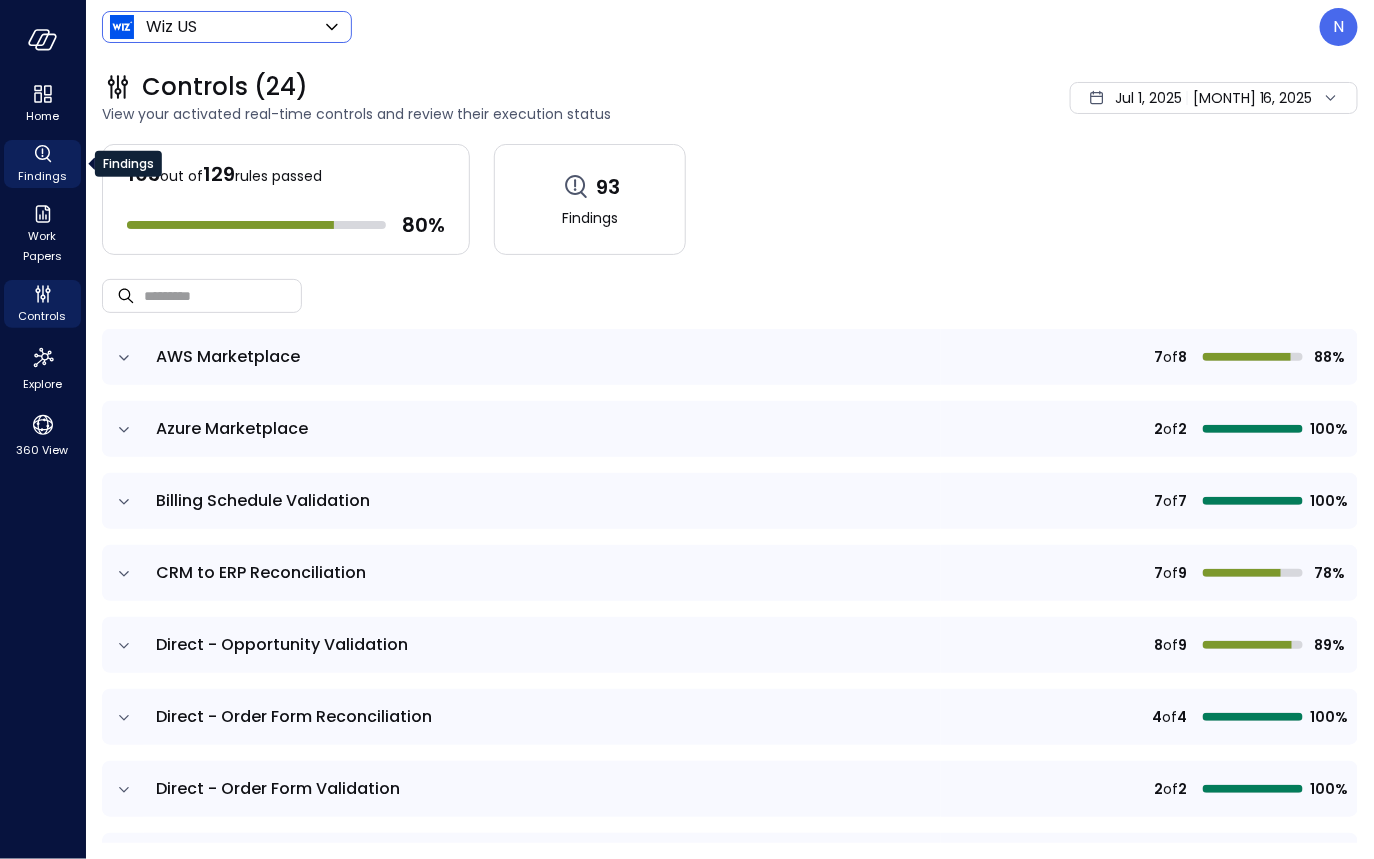 click on "Findings" at bounding box center [42, 176] 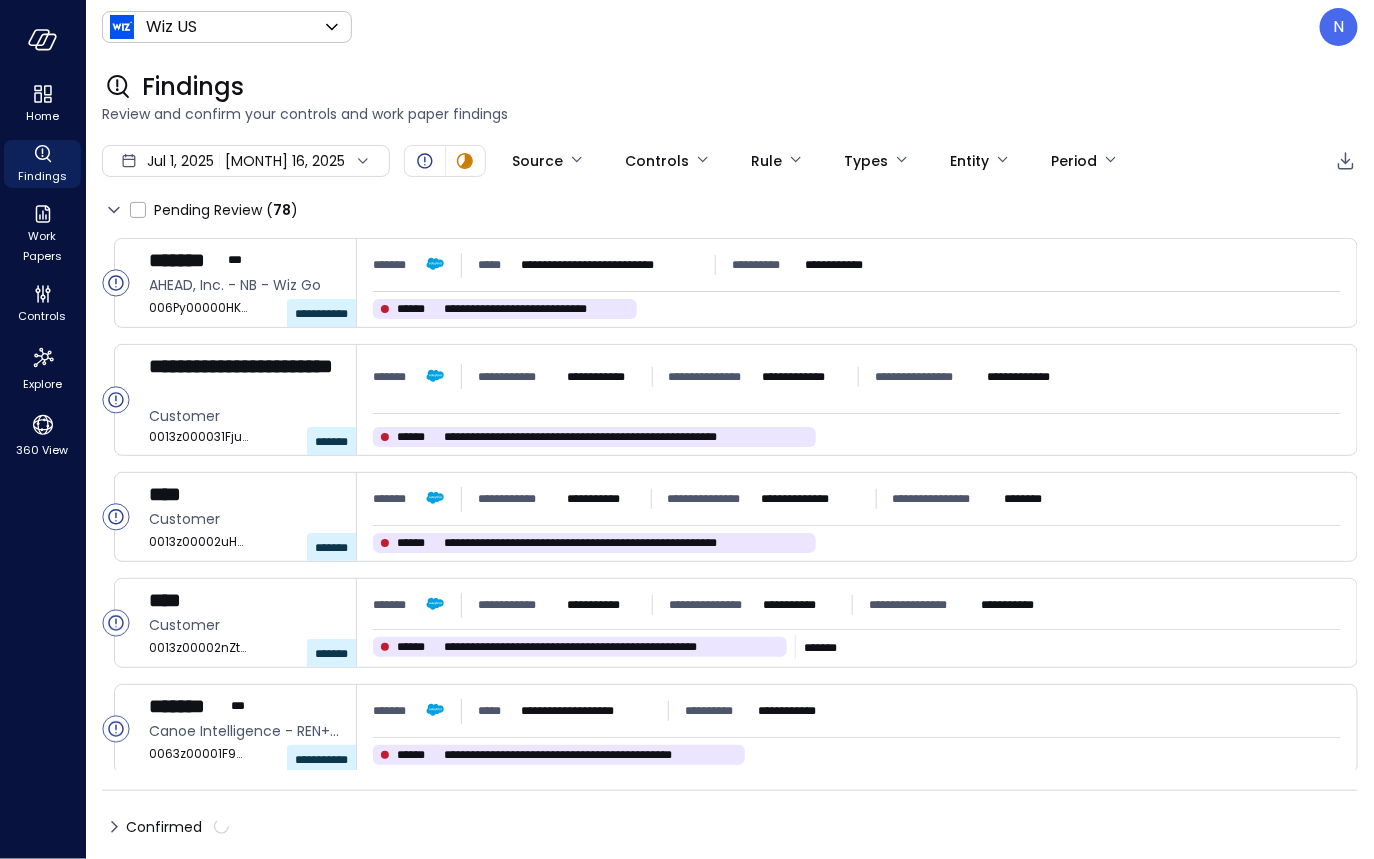 click 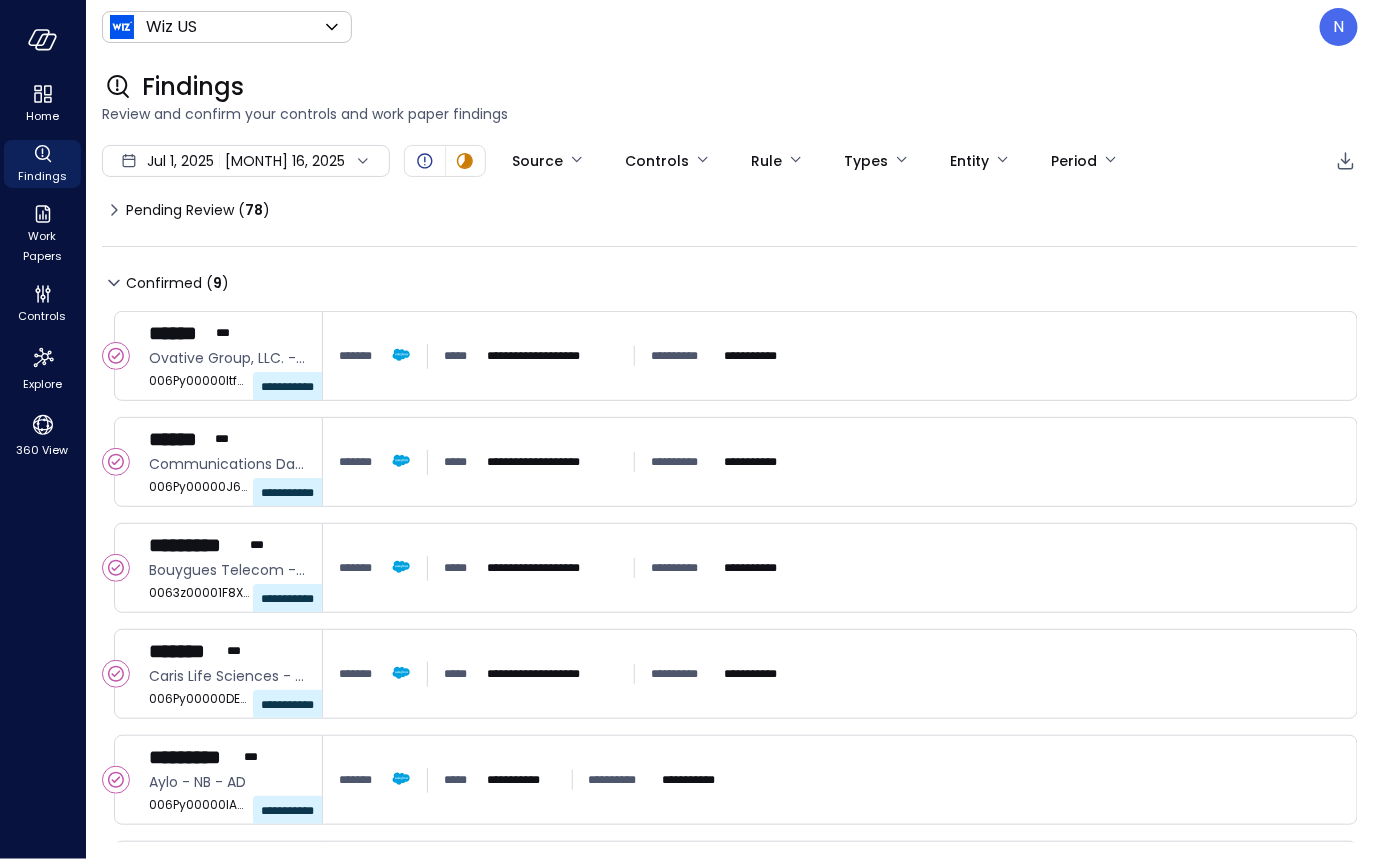 click on "**********" at bounding box center (730, 577) 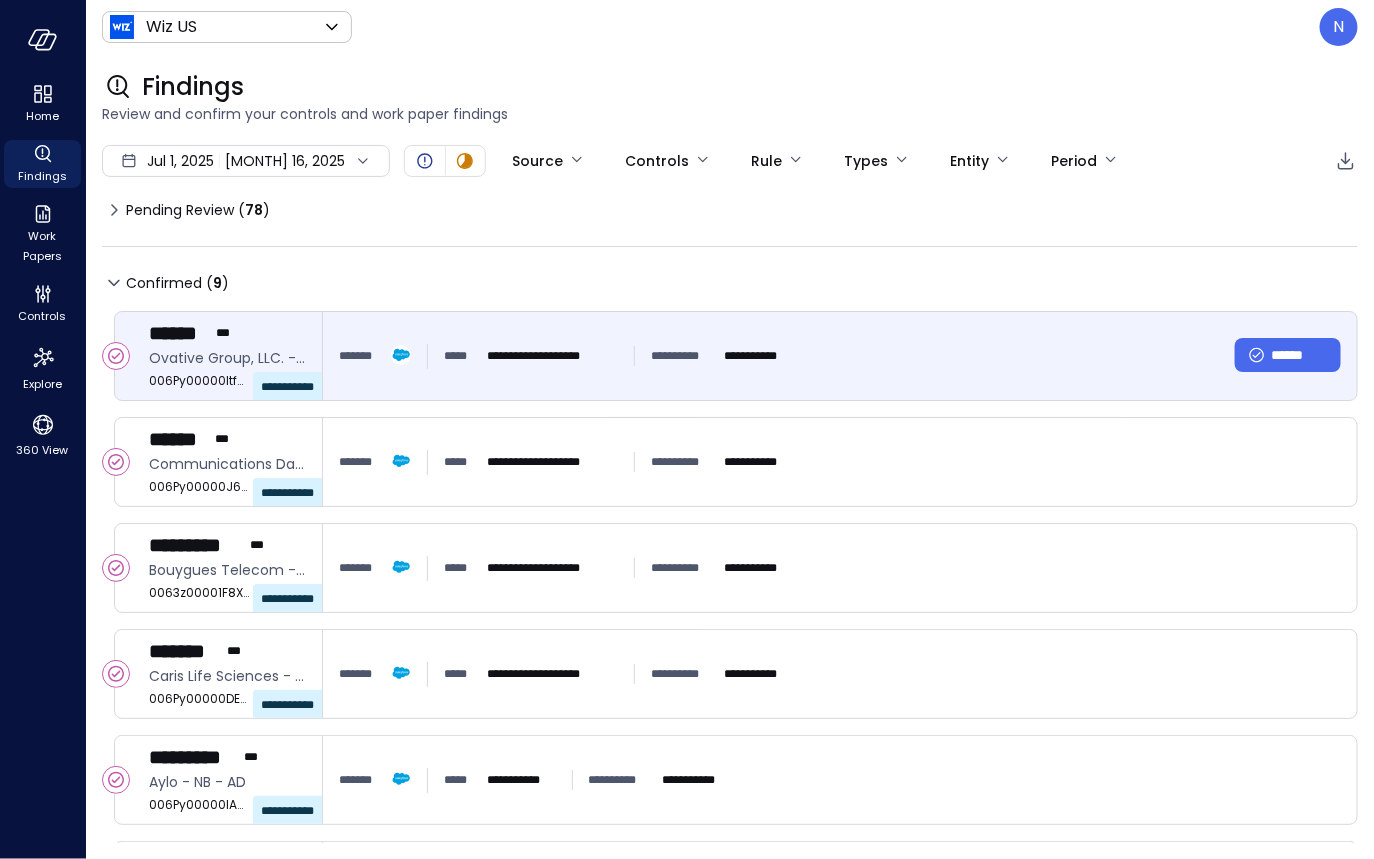 click on "**********" at bounding box center (840, 356) 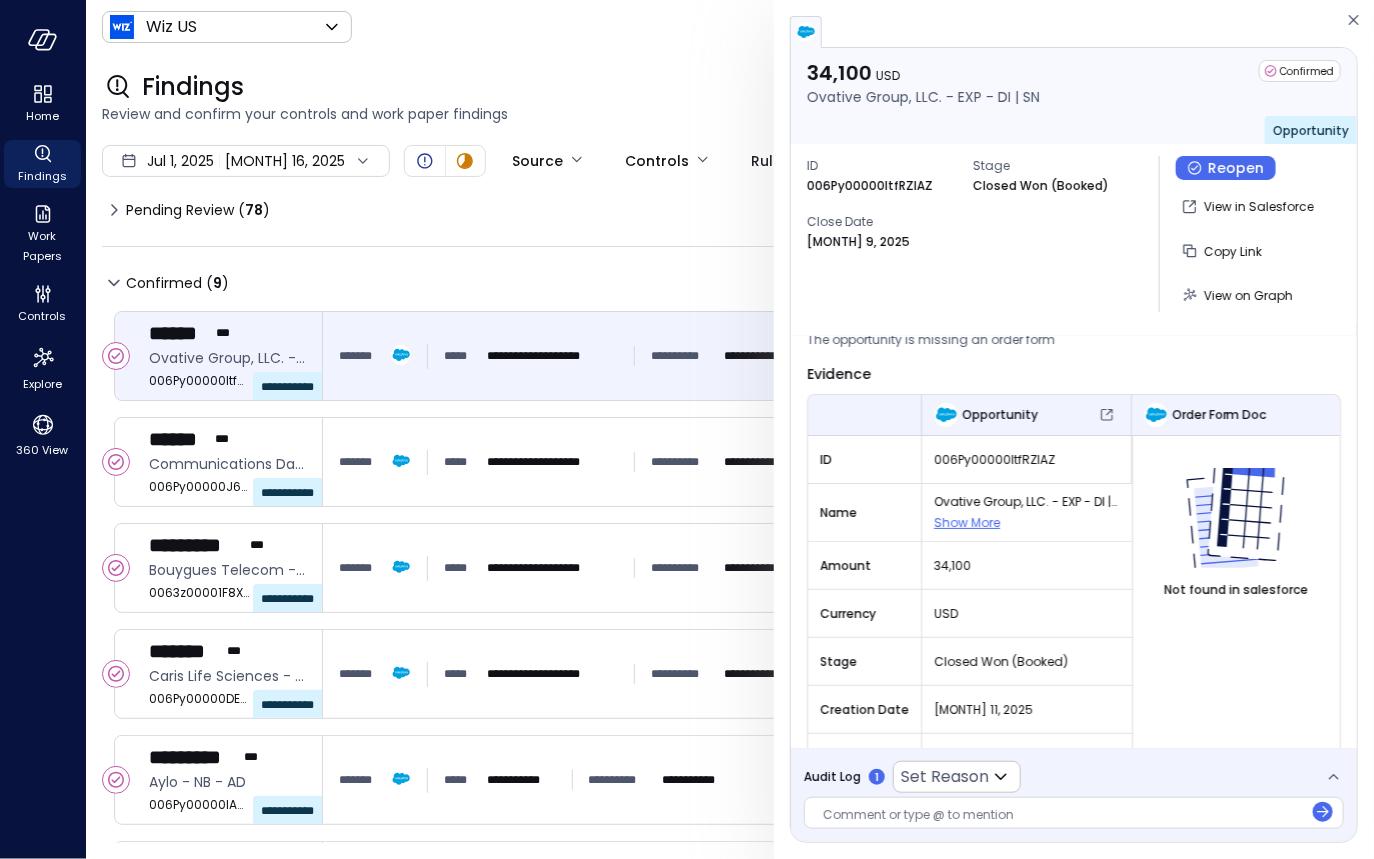 scroll, scrollTop: 160, scrollLeft: 0, axis: vertical 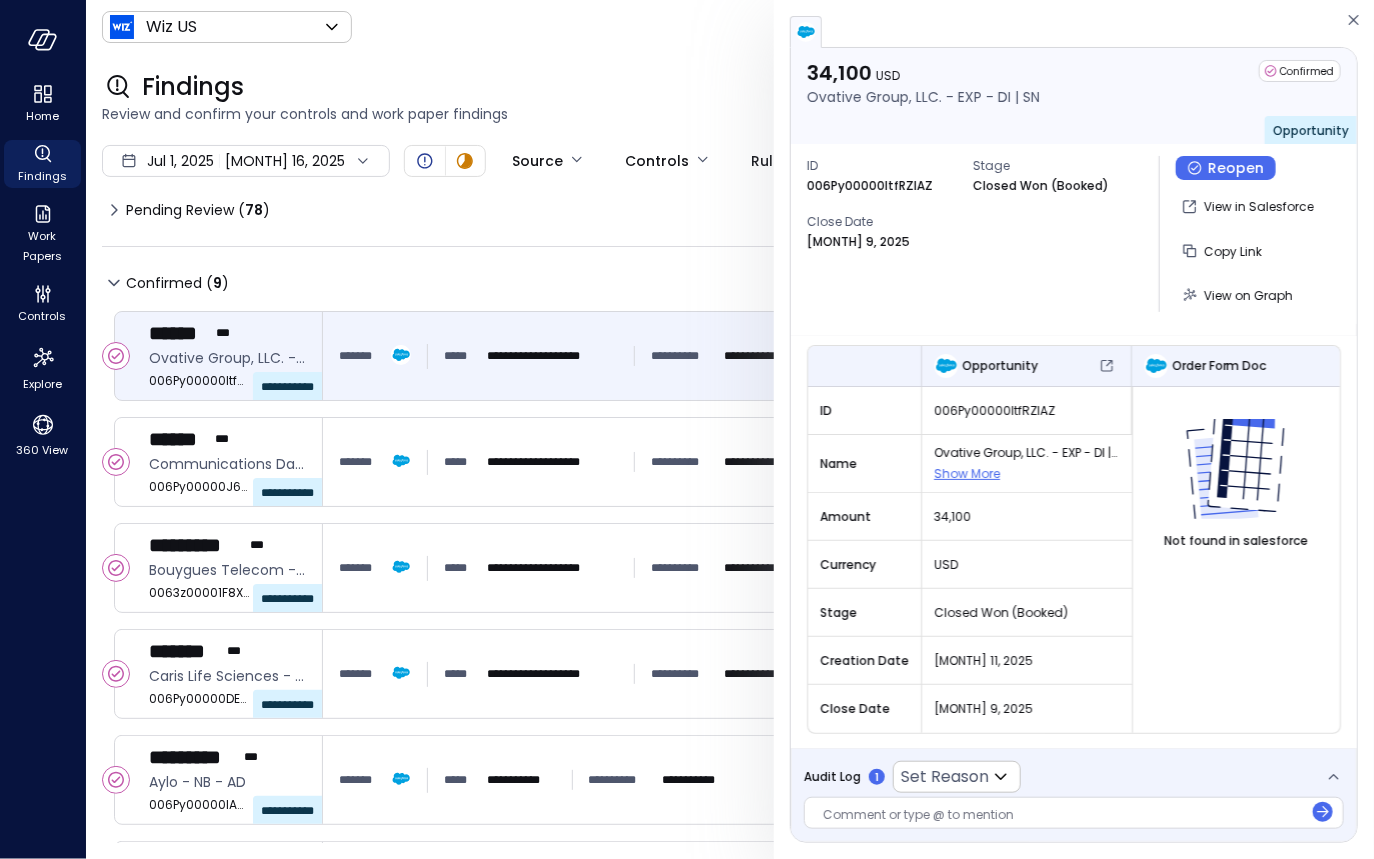 click on "Audit Log" at bounding box center (832, 777) 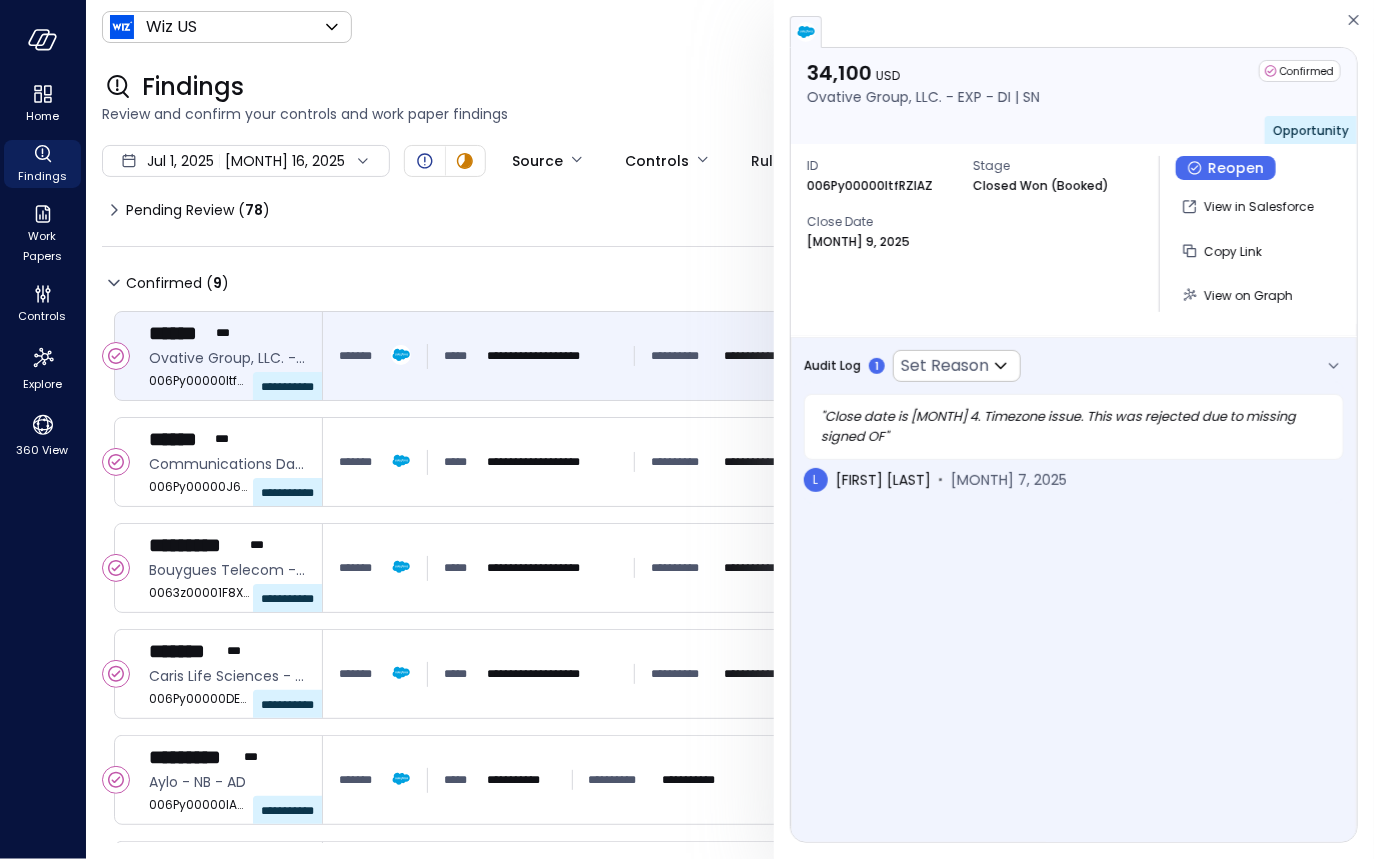 click on "" Close date is July 4. Timezone issue. This was rejected due to missing signed OF "" at bounding box center [1074, 427] 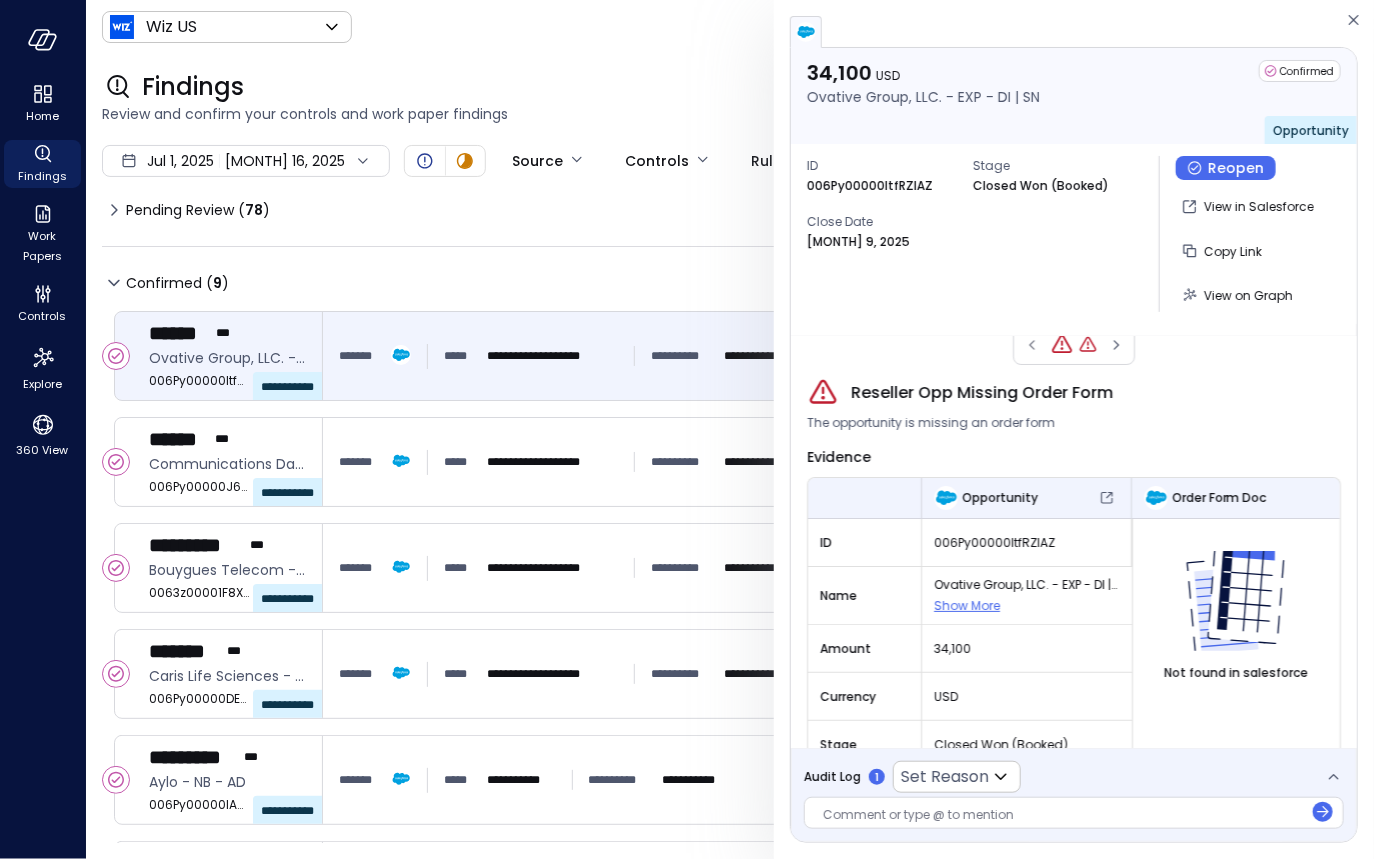 scroll, scrollTop: 0, scrollLeft: 0, axis: both 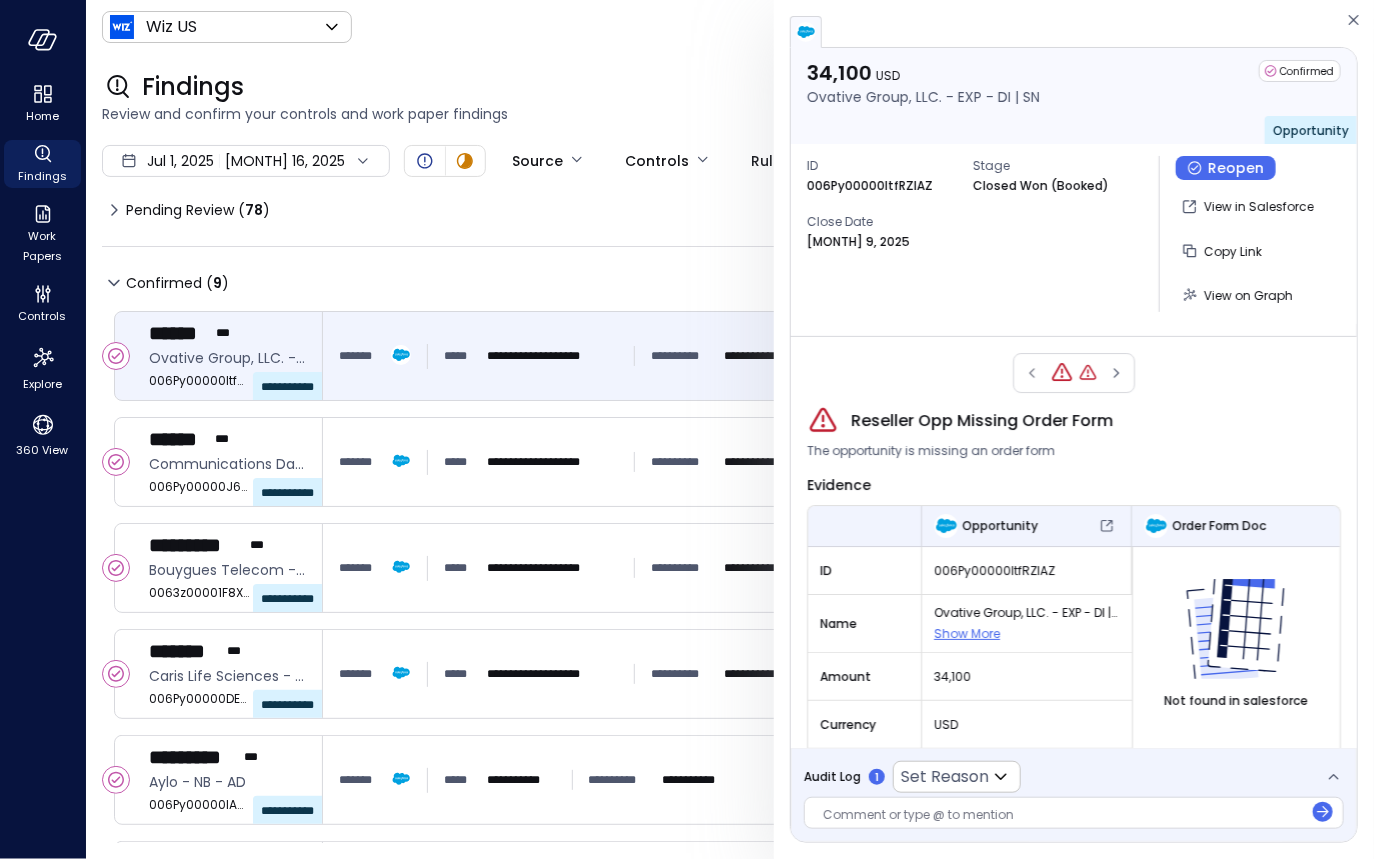 click at bounding box center [1074, 373] 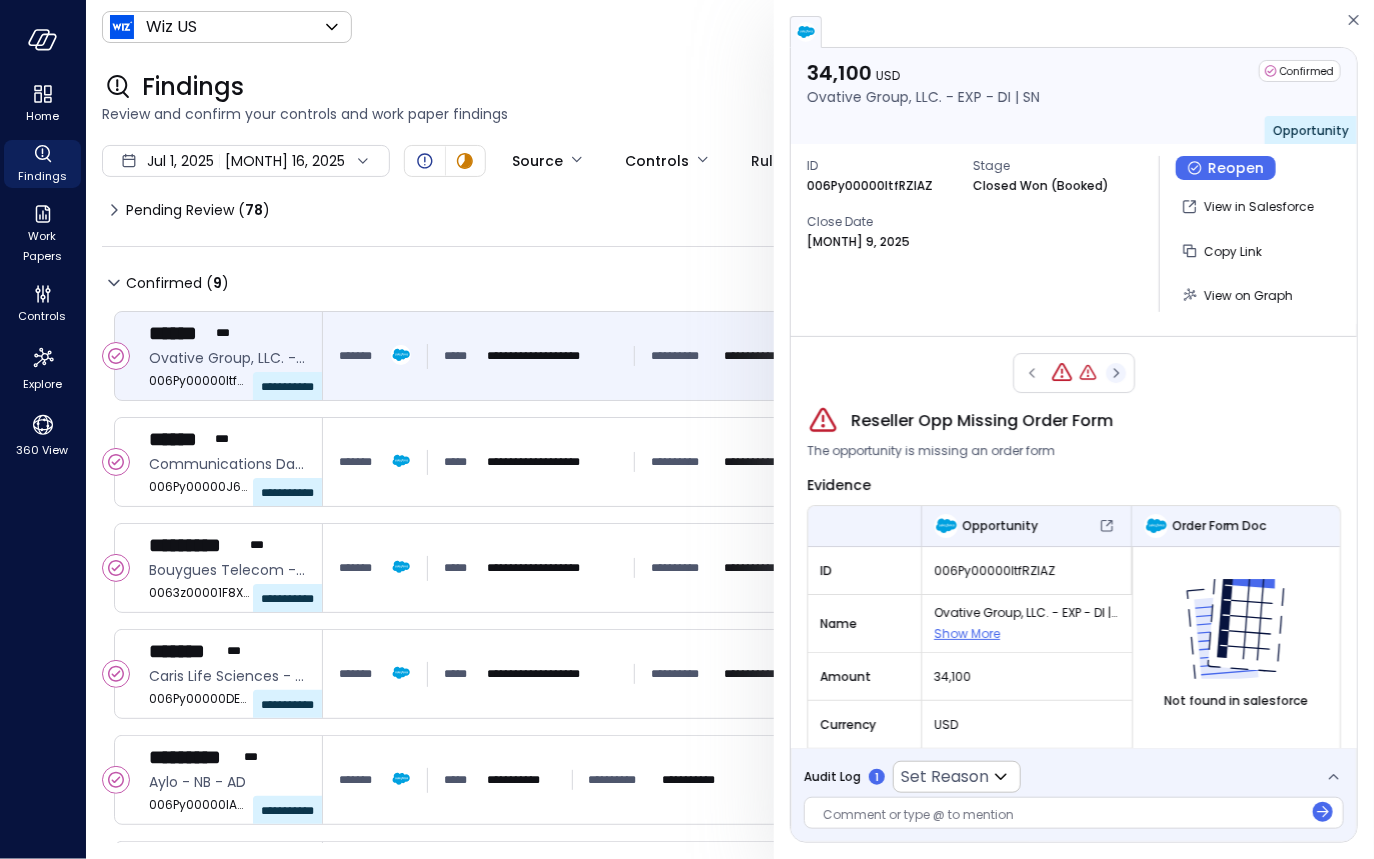 click 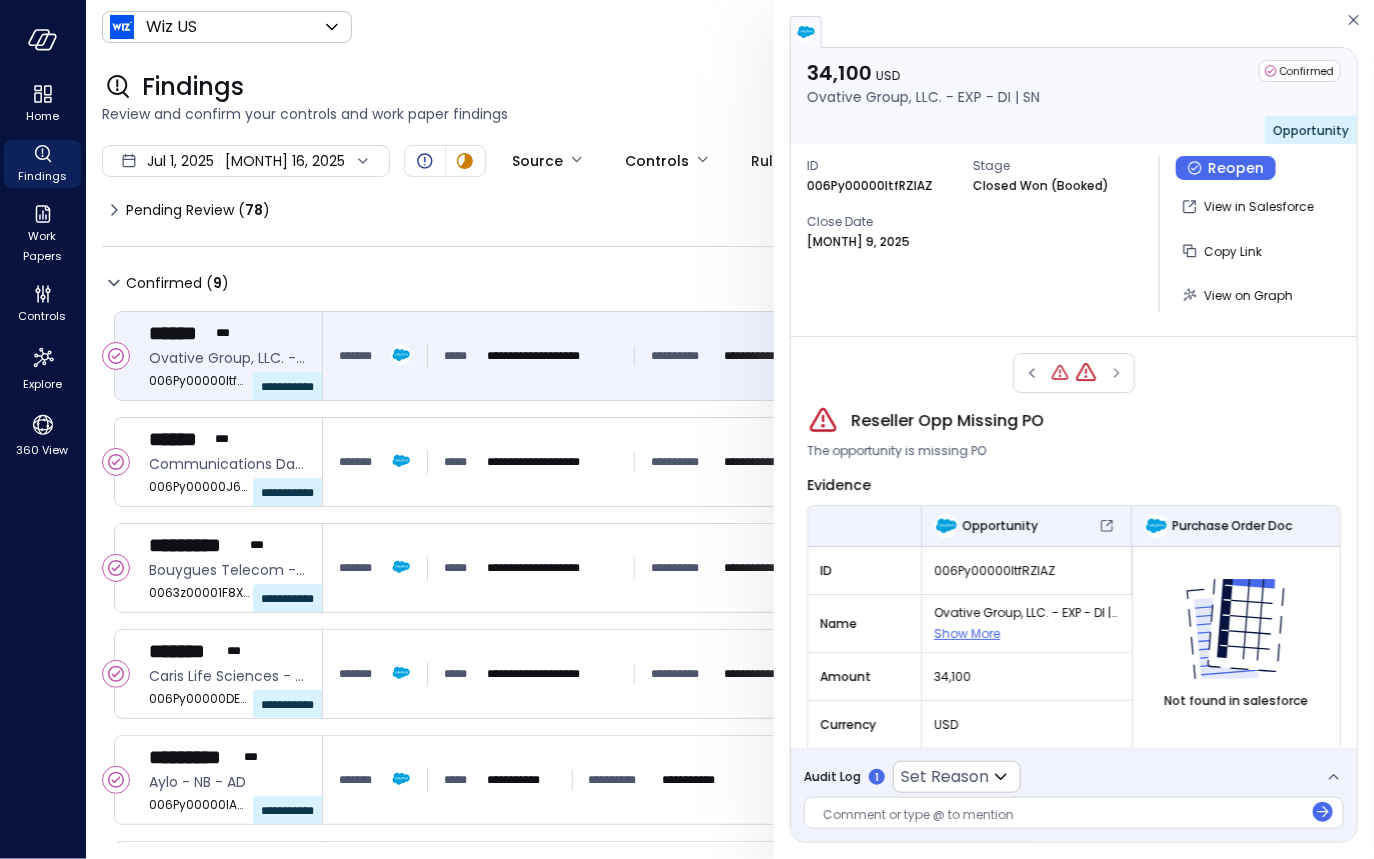 scroll, scrollTop: 160, scrollLeft: 0, axis: vertical 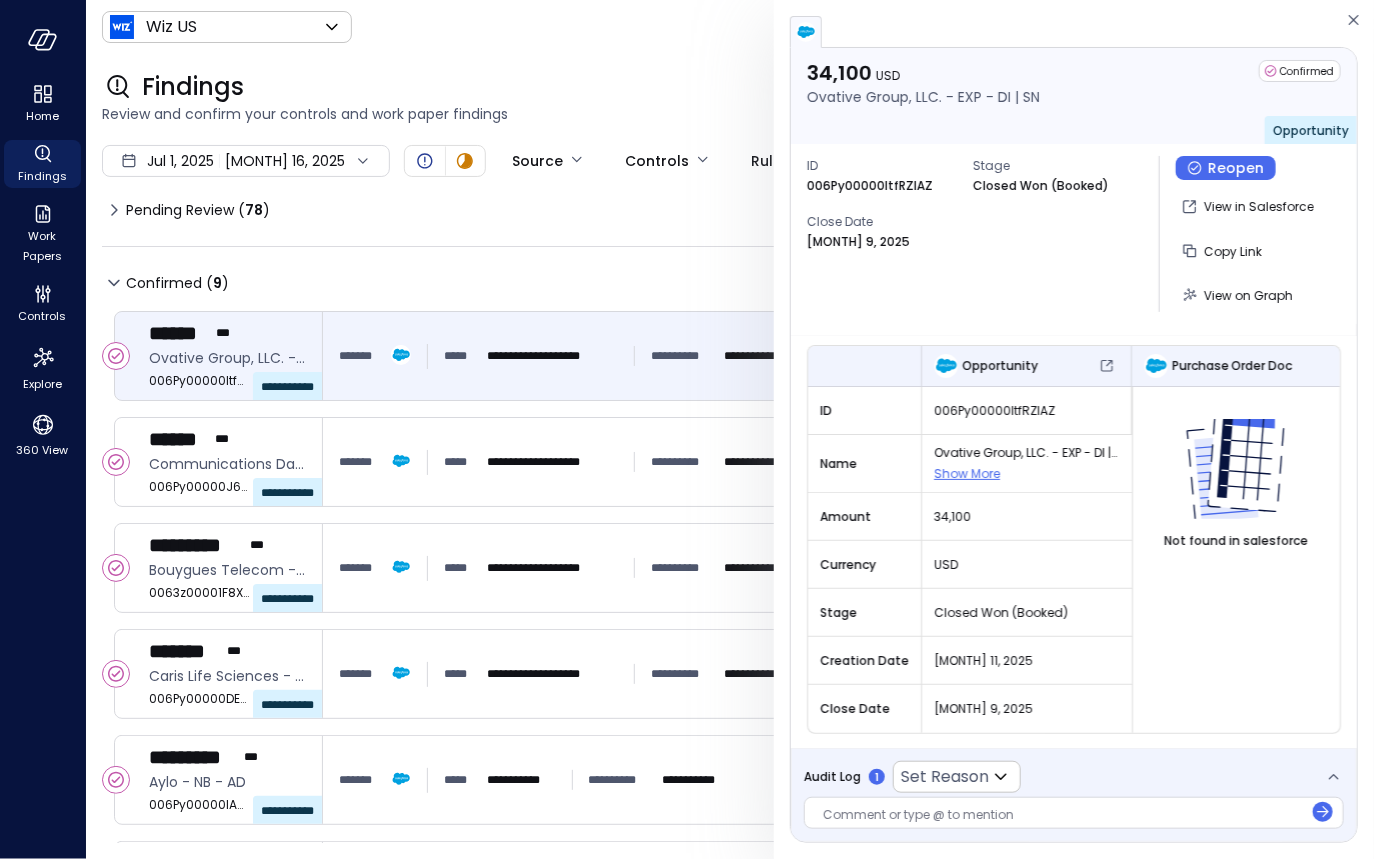 click on "Audit Log" at bounding box center [832, 777] 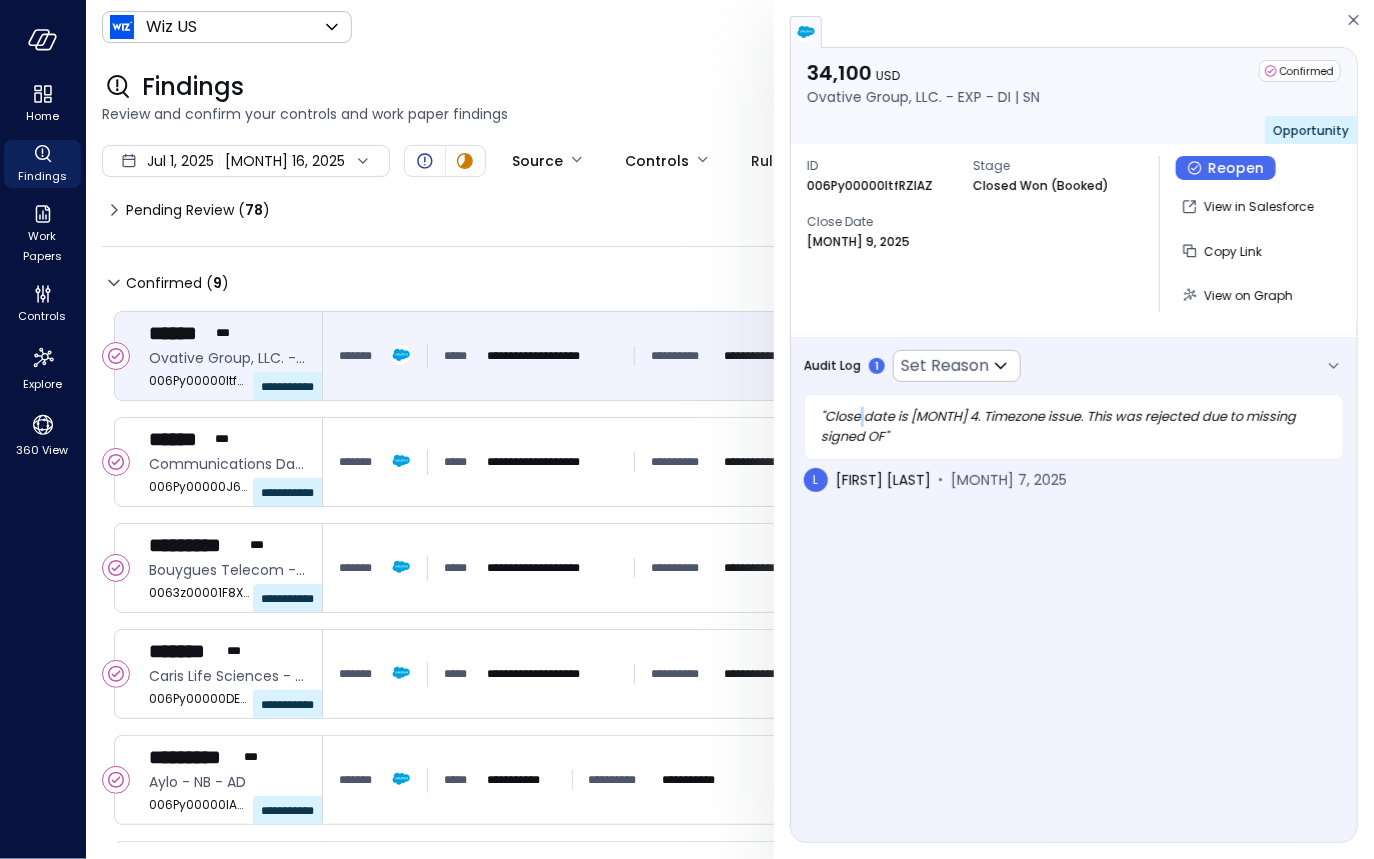click on "" Close date is July 4. Timezone issue. This was rejected due to missing signed OF "" at bounding box center [1074, 427] 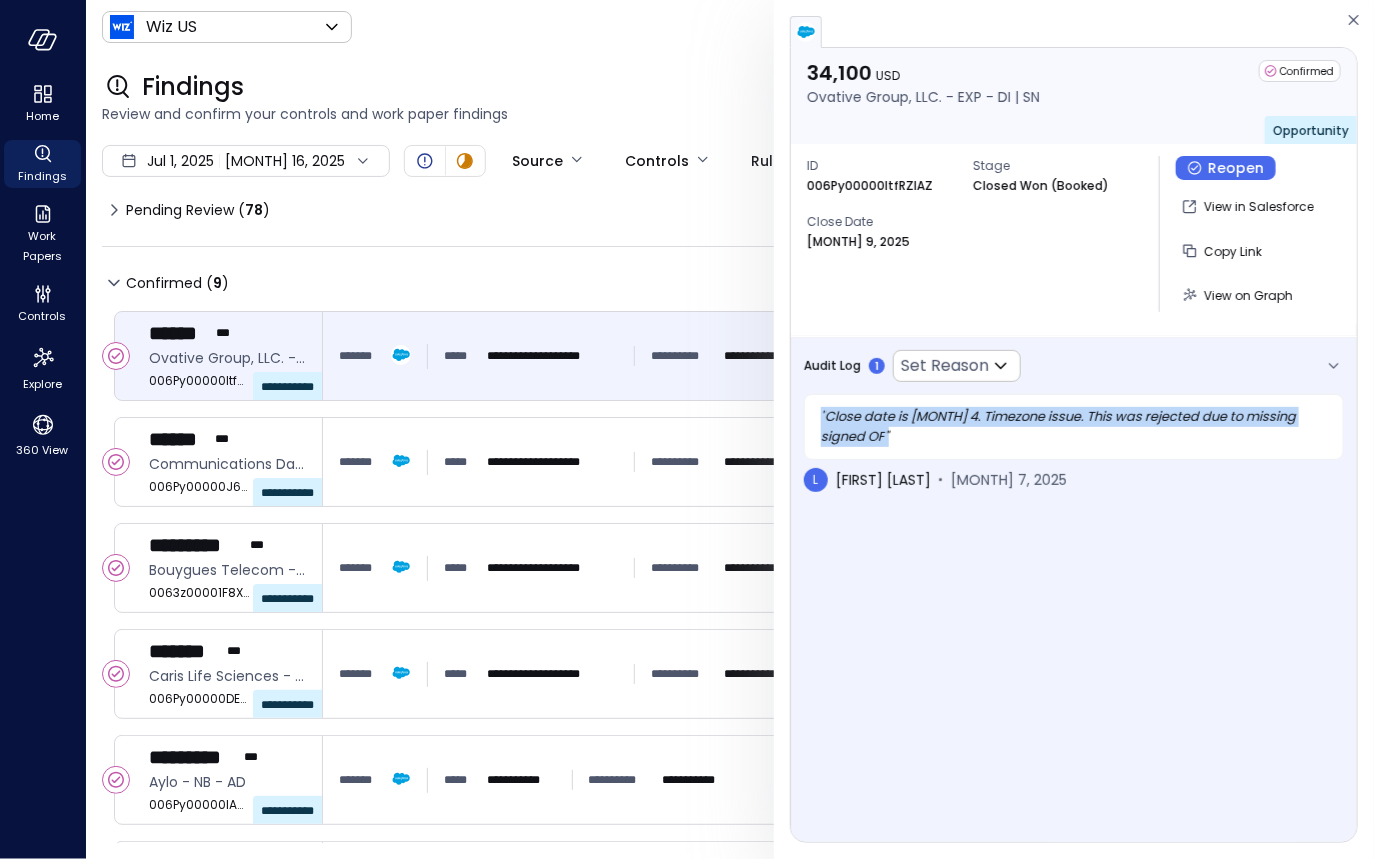 drag, startPoint x: 860, startPoint y: 433, endPoint x: 800, endPoint y: 417, distance: 62.0967 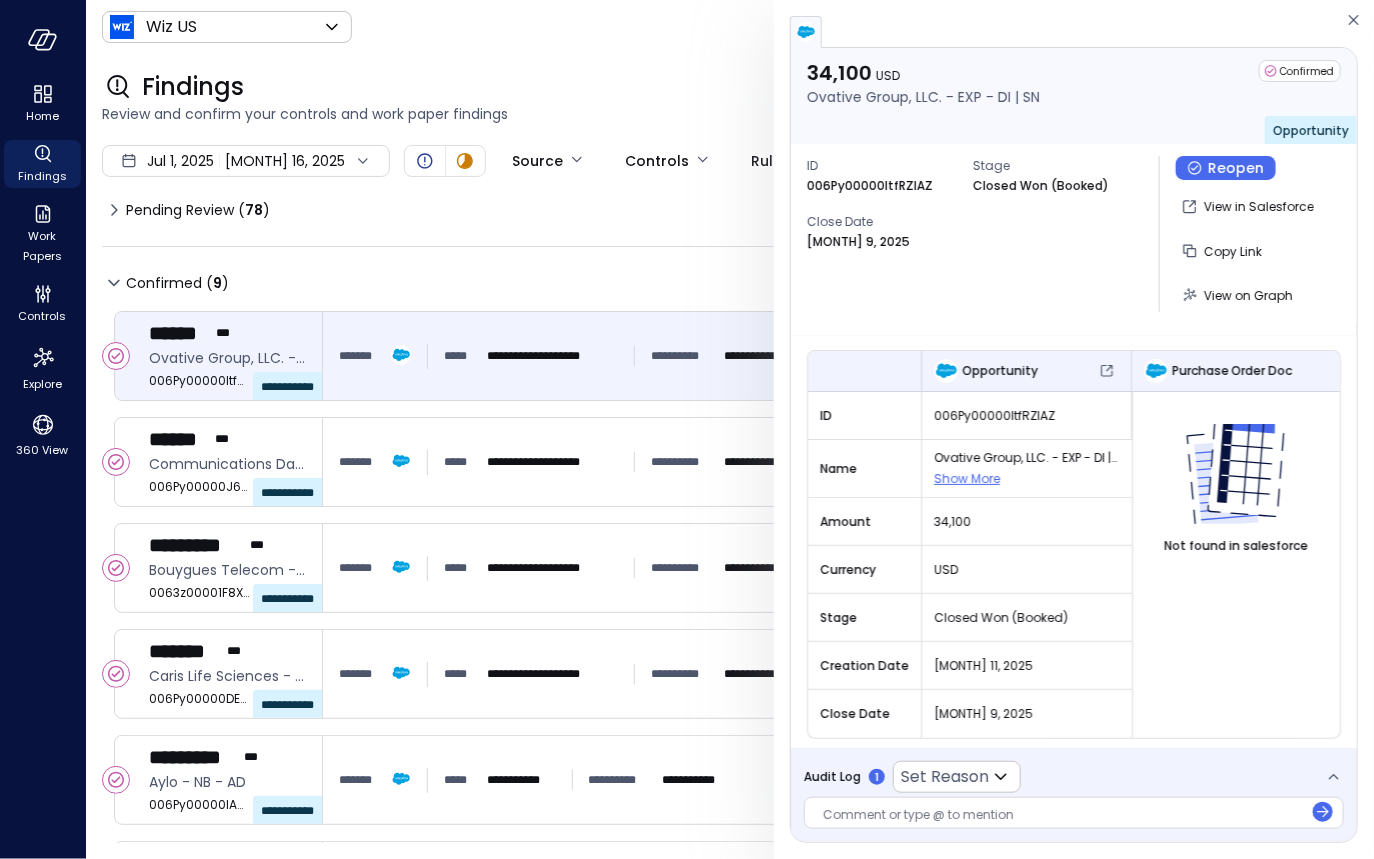 scroll, scrollTop: 160, scrollLeft: 0, axis: vertical 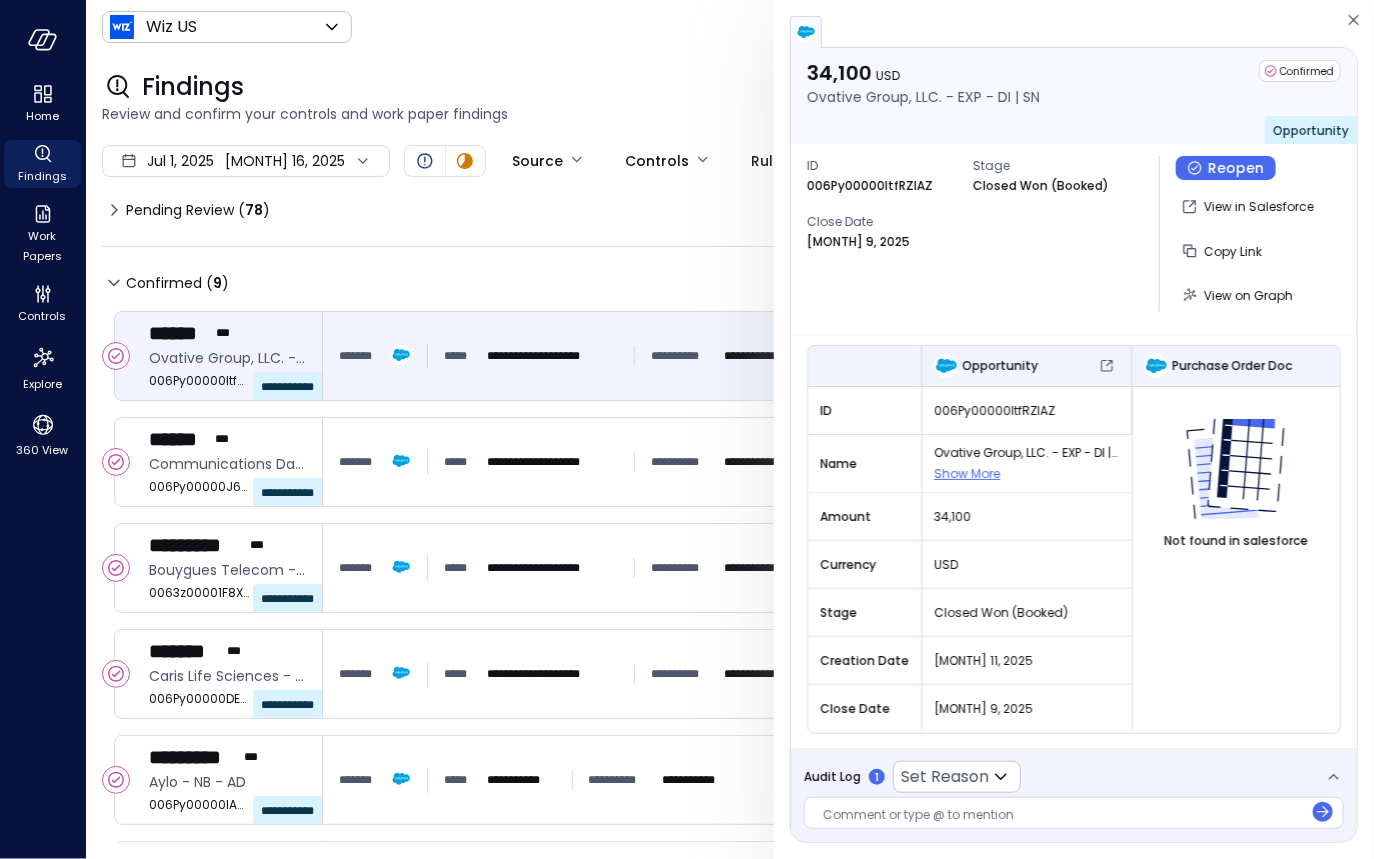 click on "Audit Log" at bounding box center (832, 777) 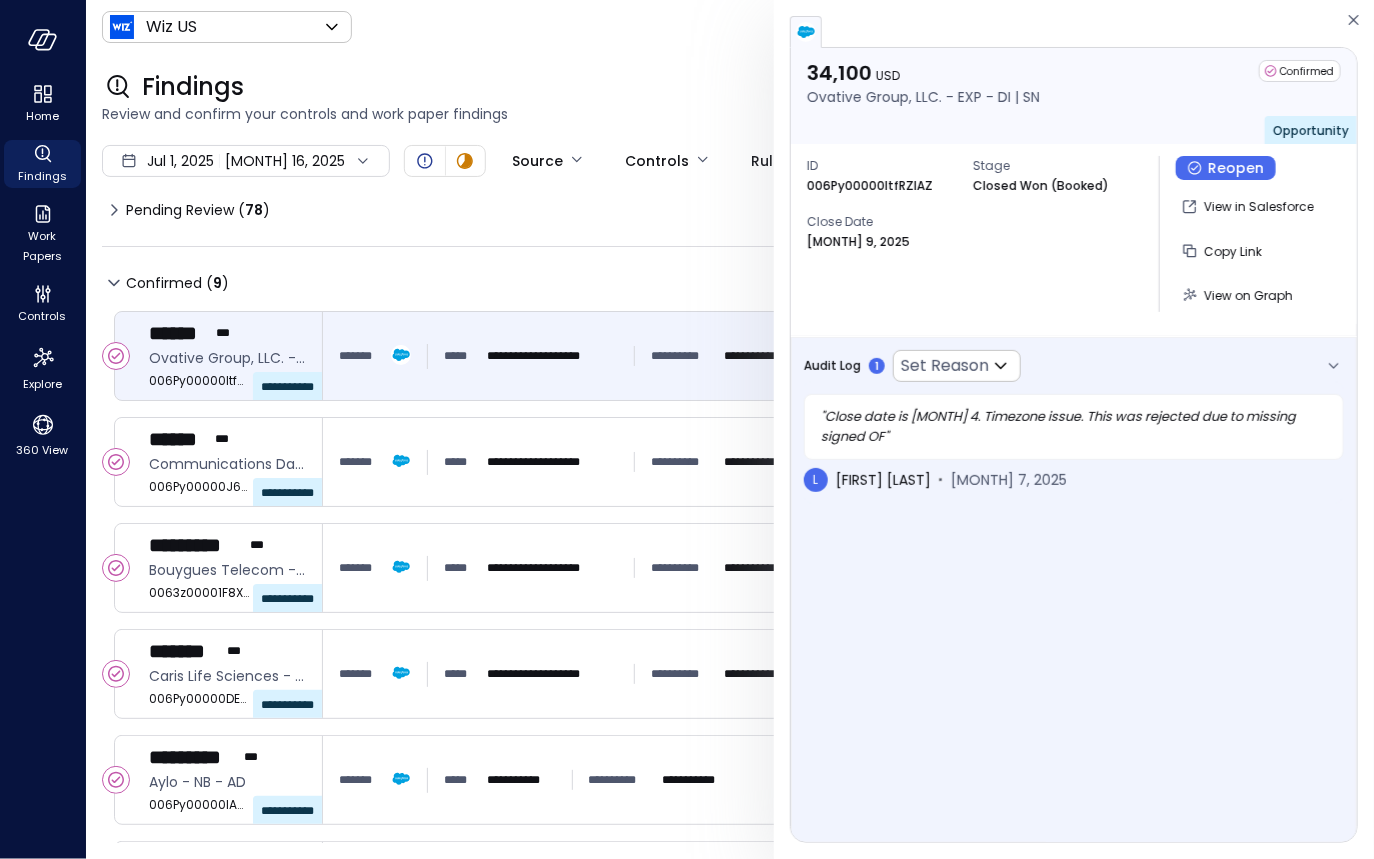 click on "" Close date is July 4. Timezone issue. This was rejected due to missing signed OF "" at bounding box center [1074, 427] 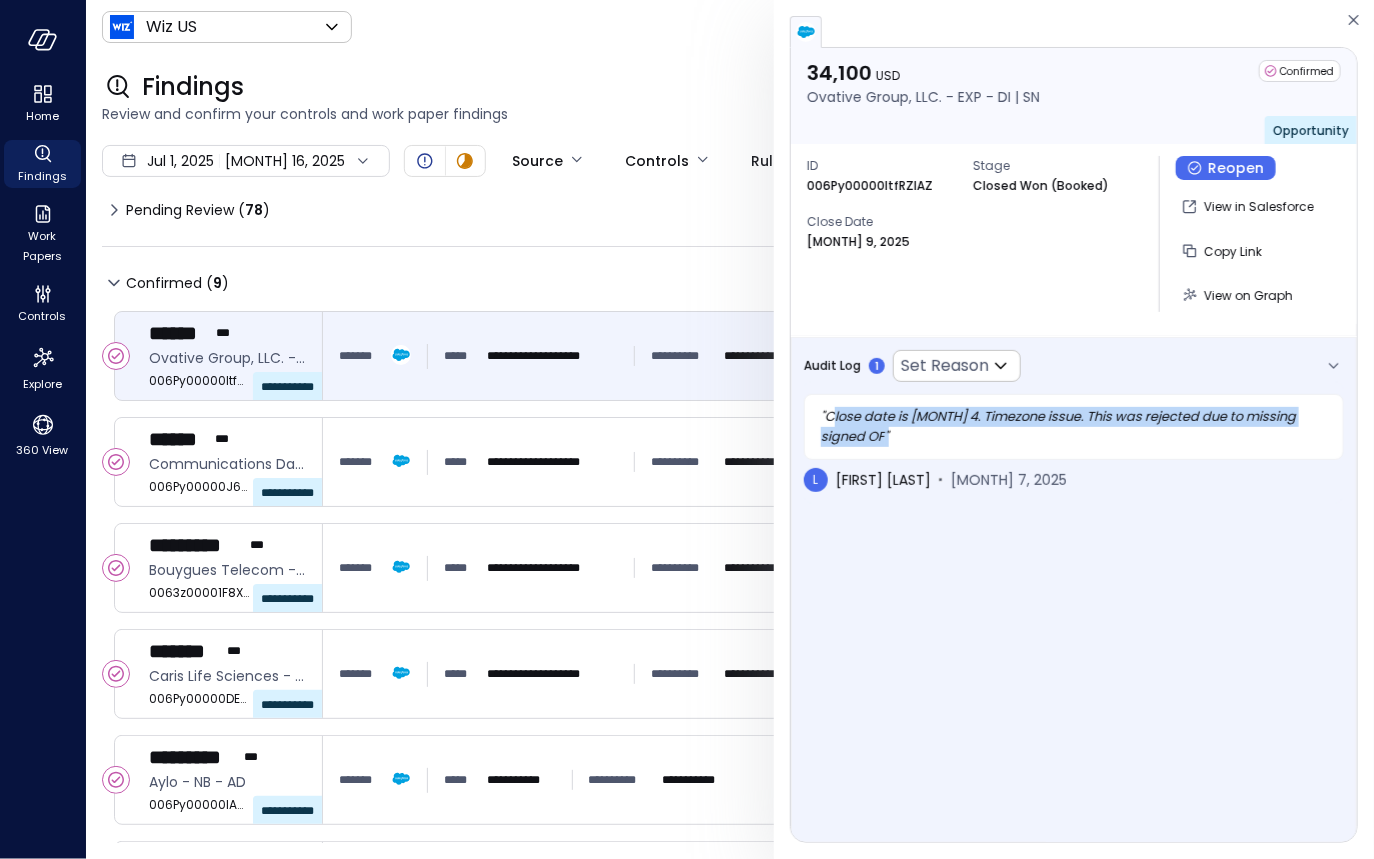 drag, startPoint x: 851, startPoint y: 448, endPoint x: 831, endPoint y: 406, distance: 46.518814 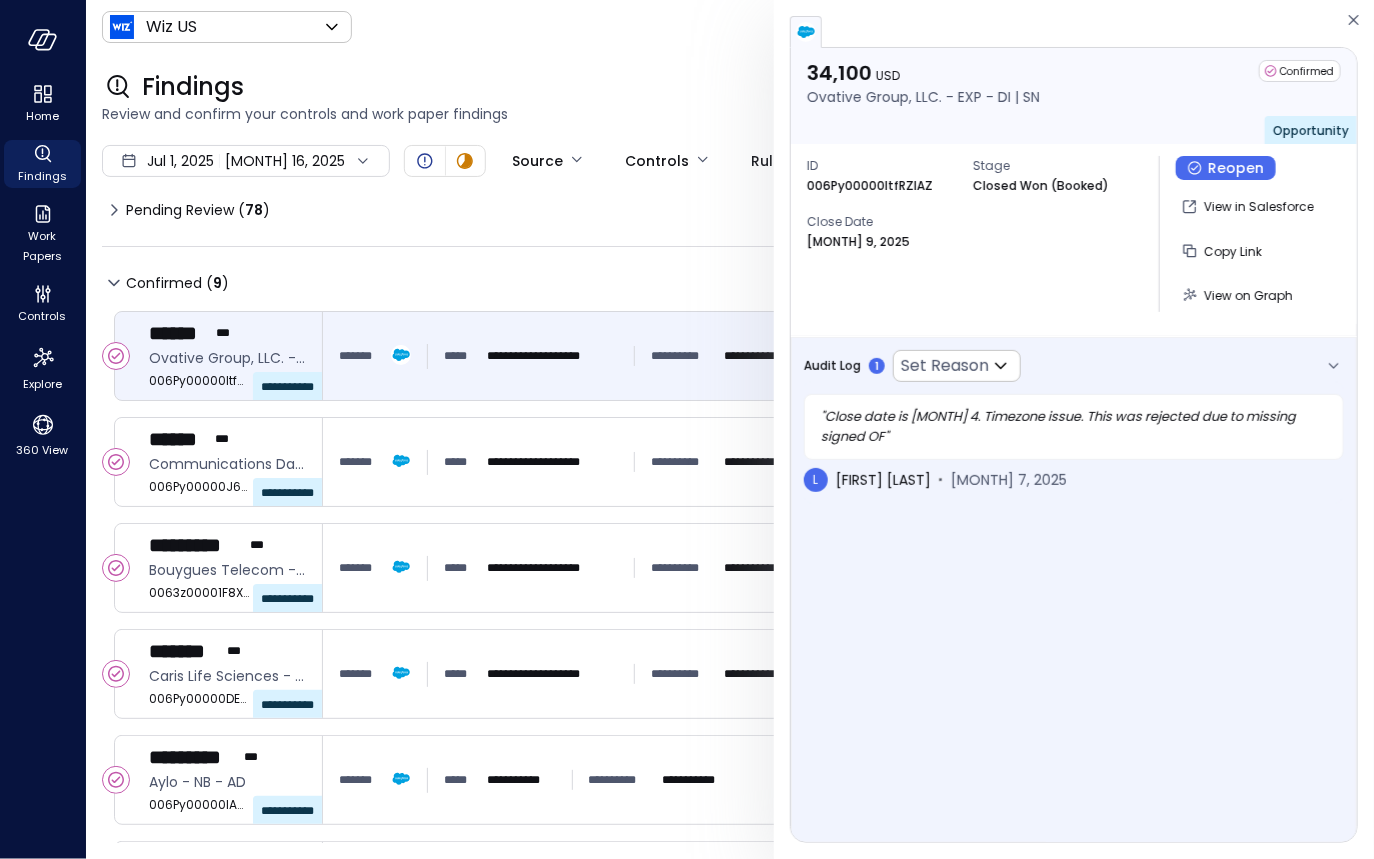 click on "Audit Log" at bounding box center (832, 366) 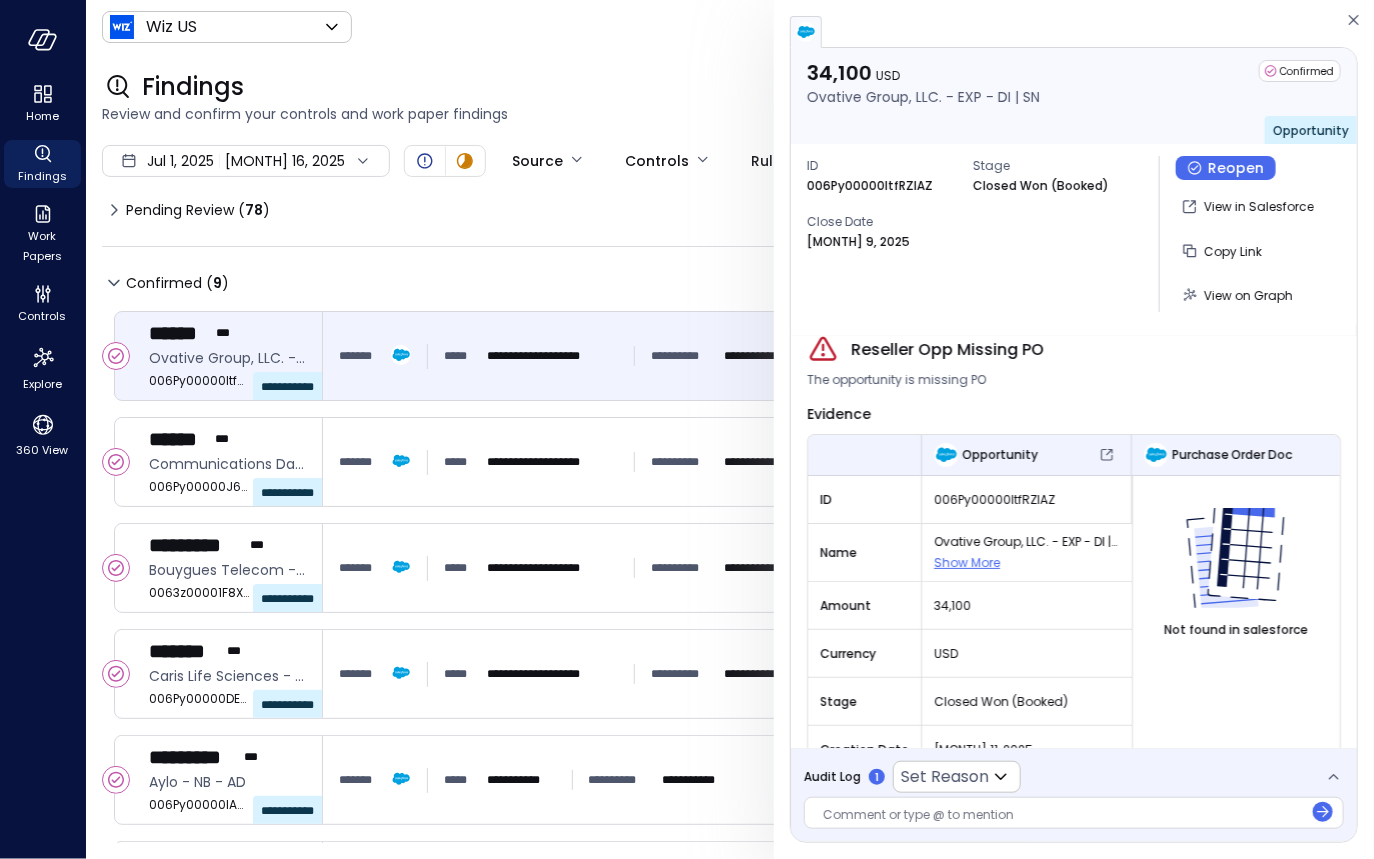 scroll, scrollTop: 0, scrollLeft: 0, axis: both 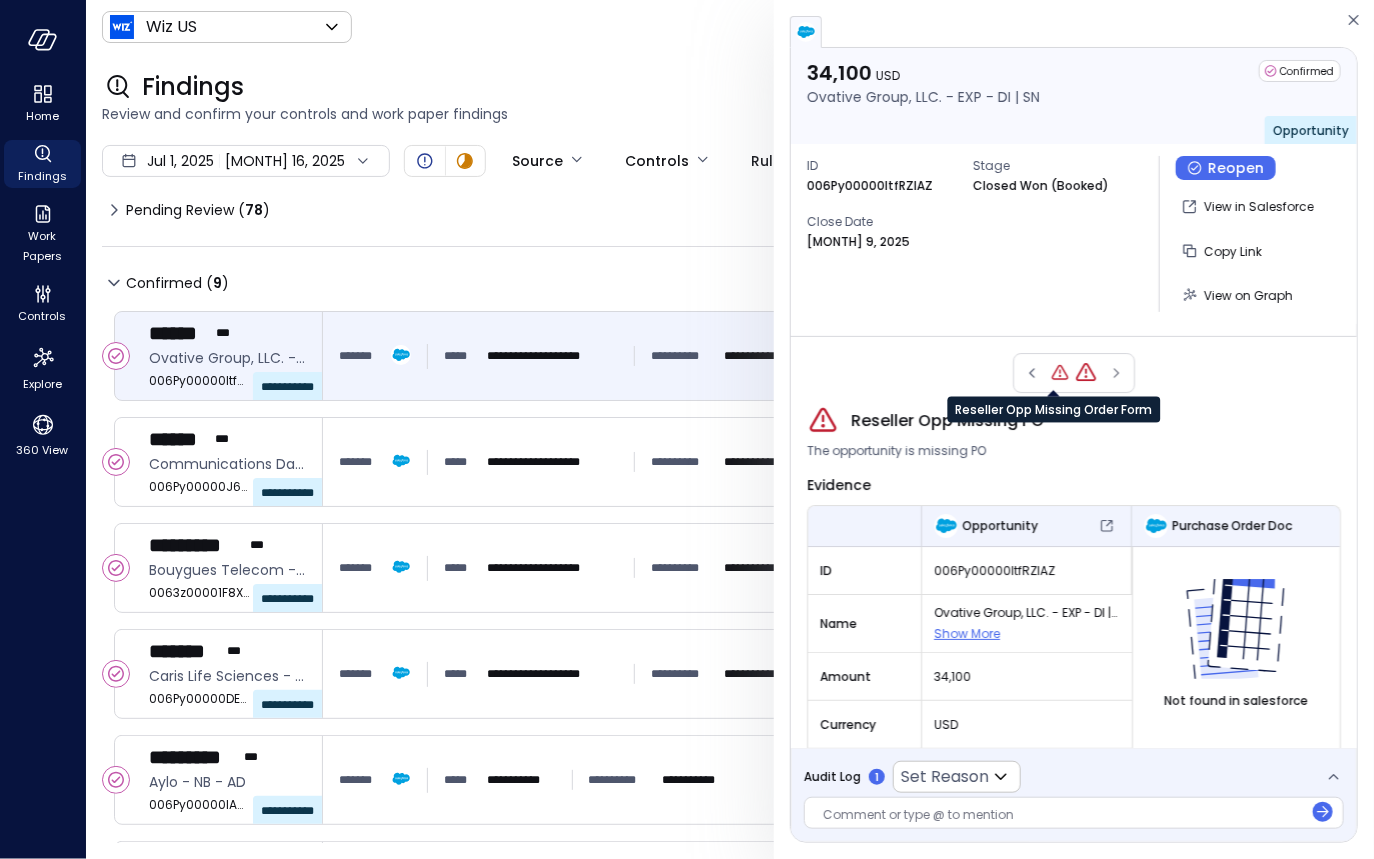 click 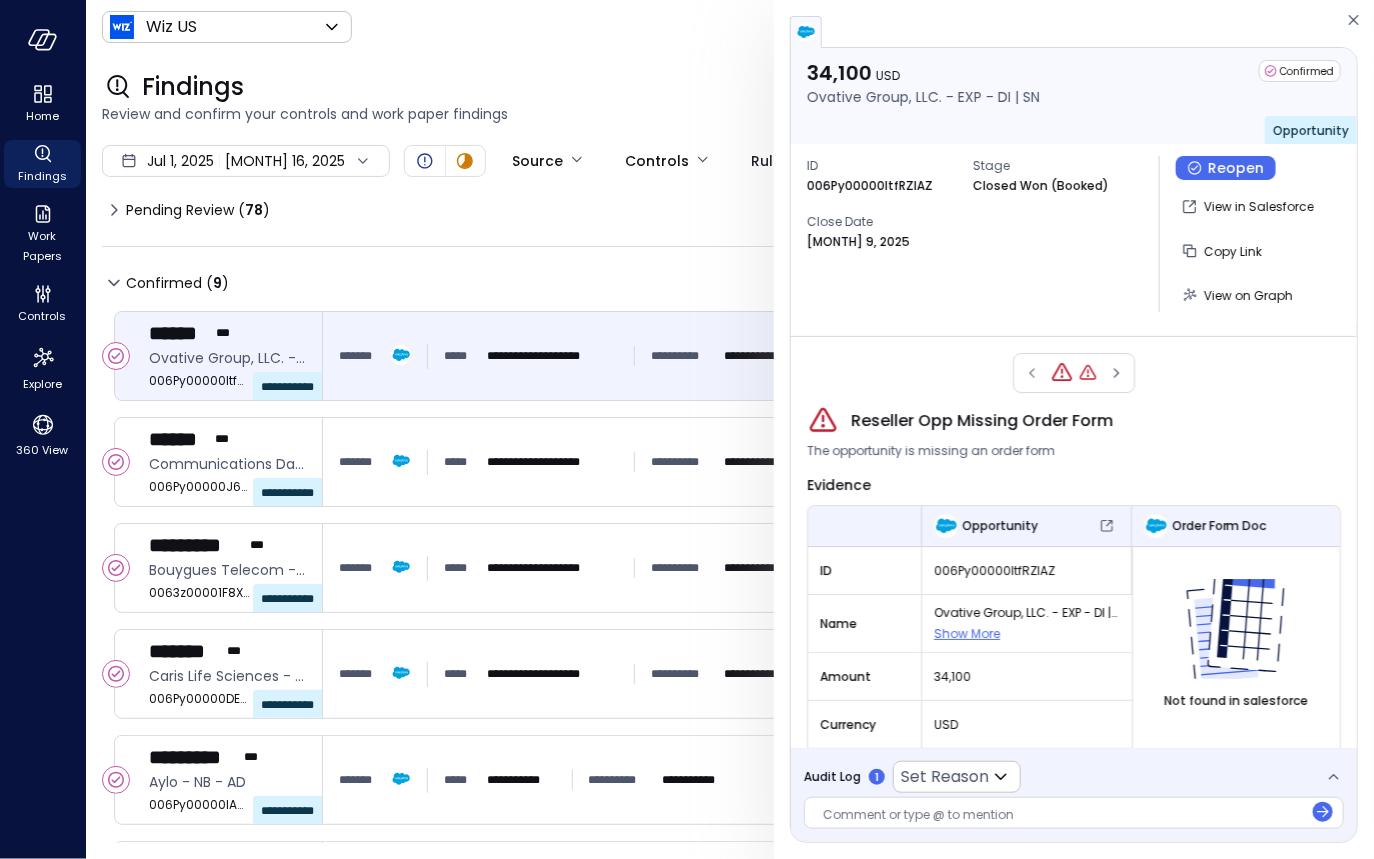 click on "The opportunity is missing an order form" at bounding box center (1074, 451) 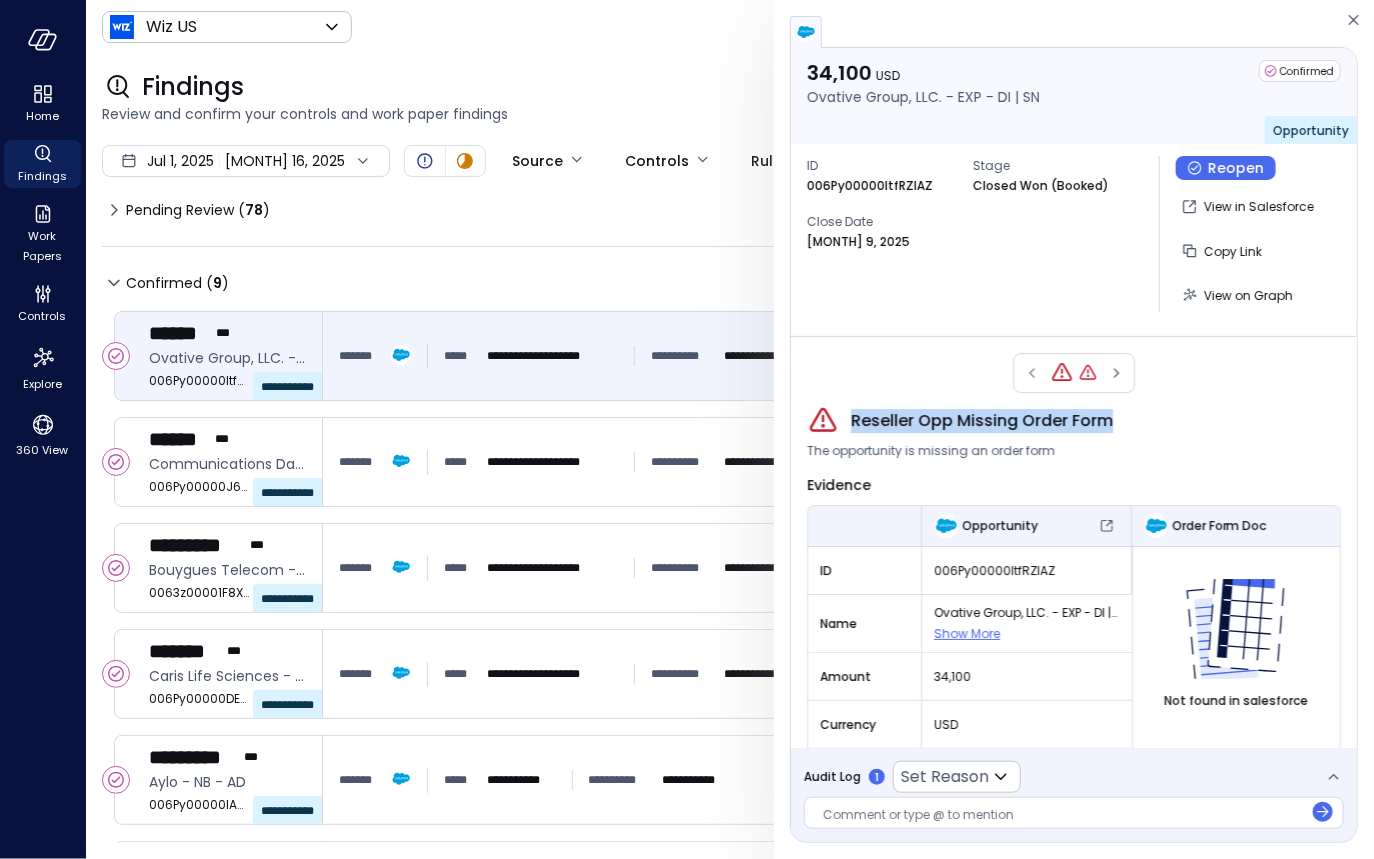drag, startPoint x: 1019, startPoint y: 424, endPoint x: 852, endPoint y: 416, distance: 167.19151 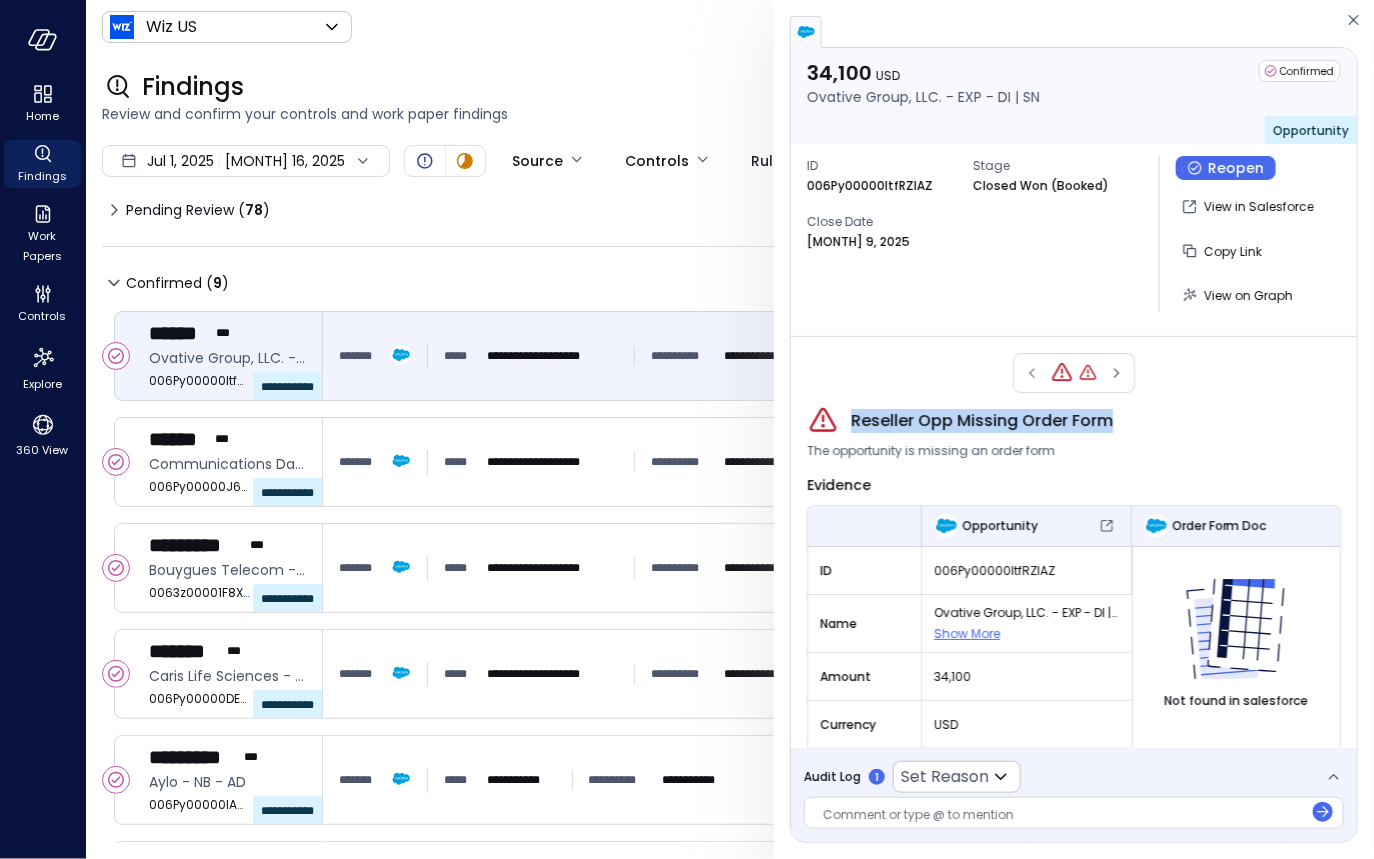 copy on "Reseller Opp Missing Order Form" 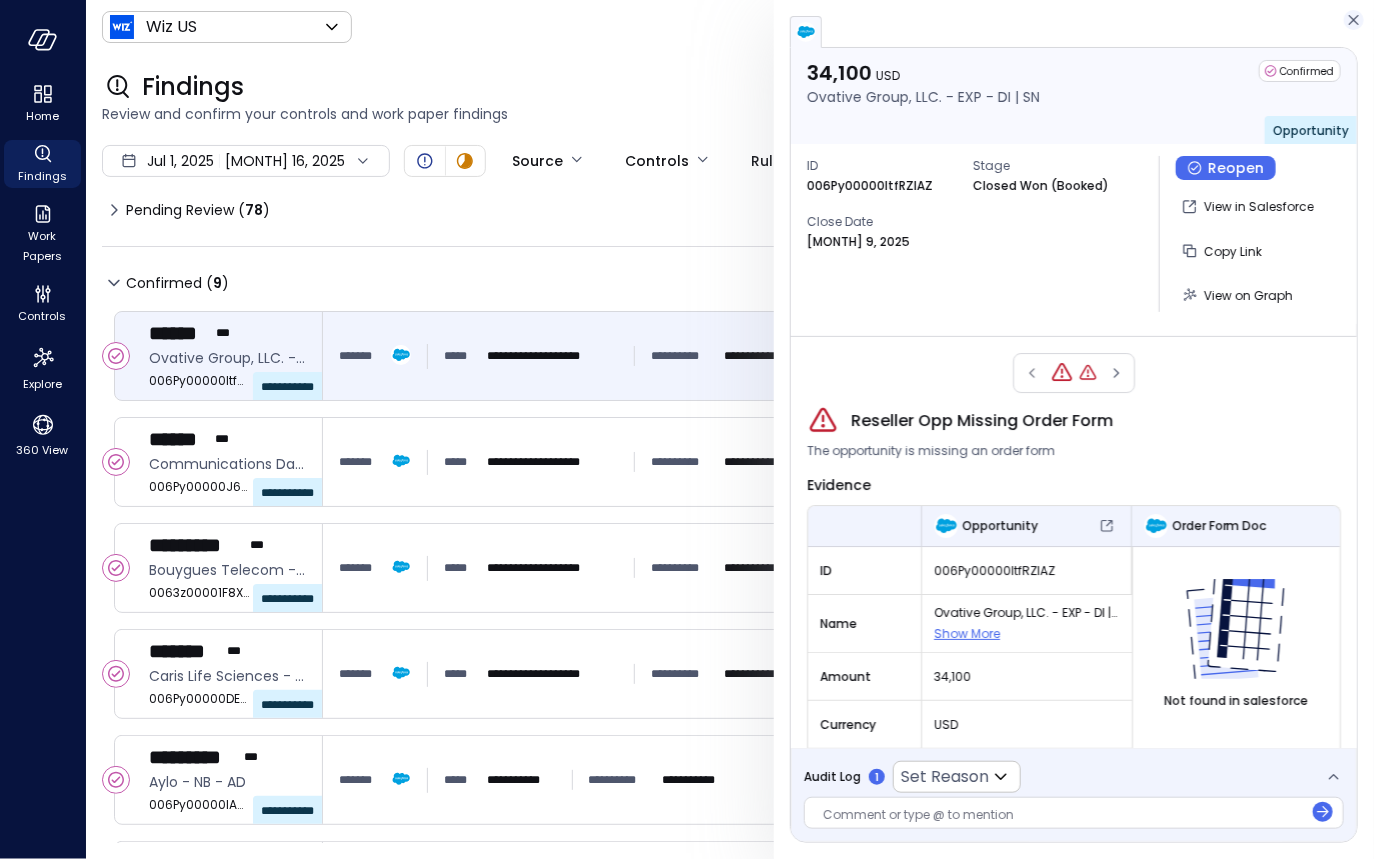click 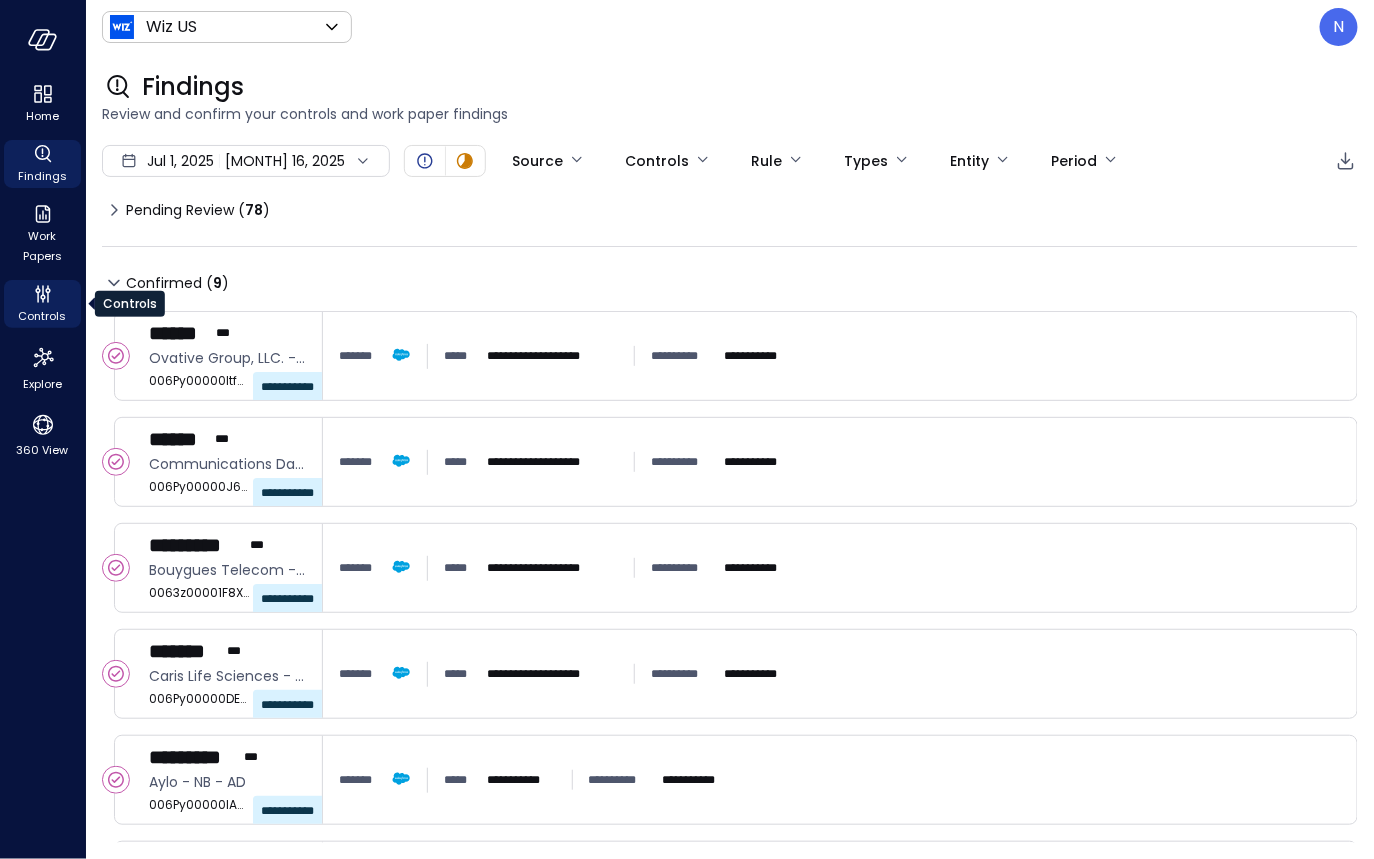 click on "Controls" at bounding box center [43, 316] 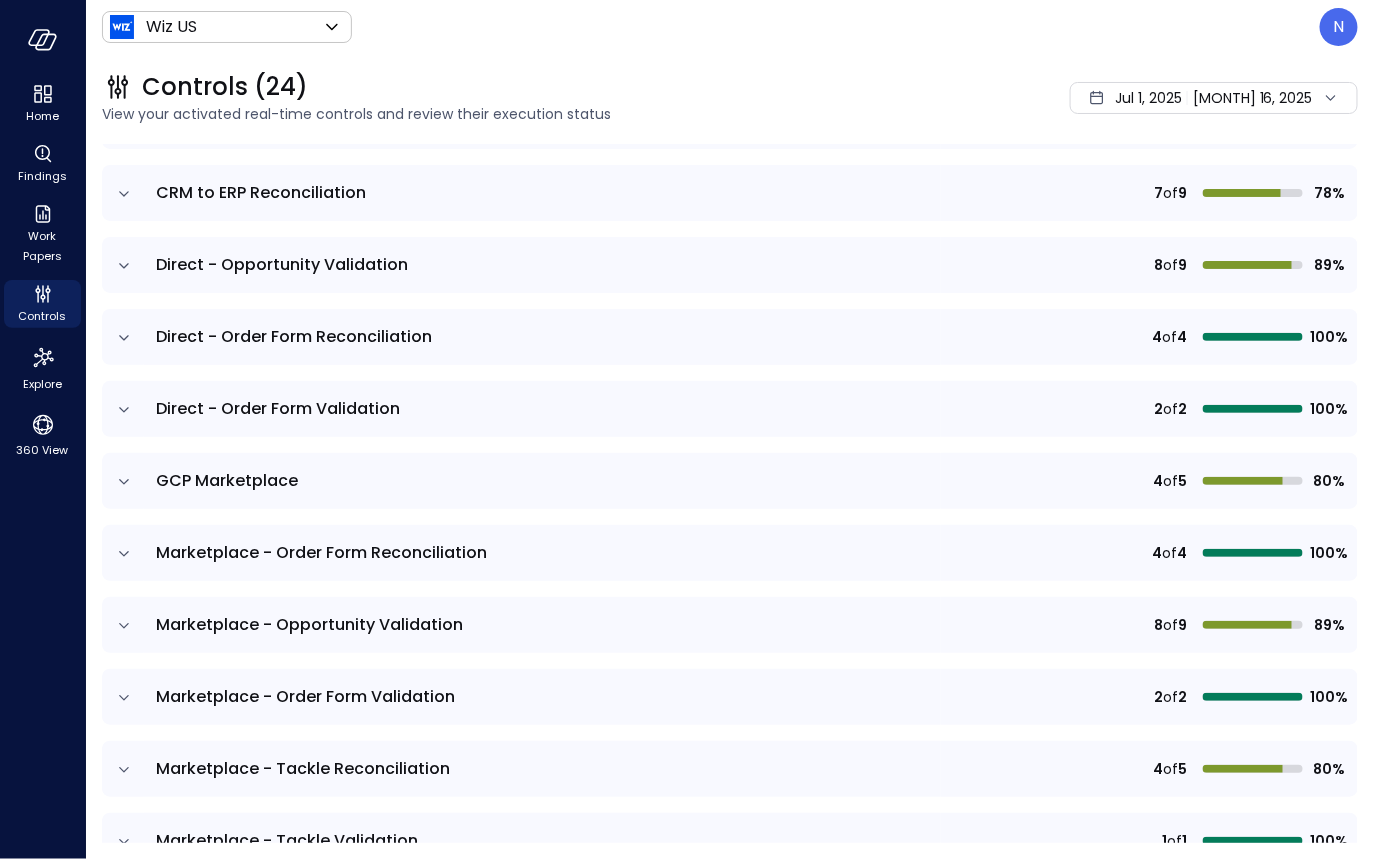scroll, scrollTop: 1155, scrollLeft: 0, axis: vertical 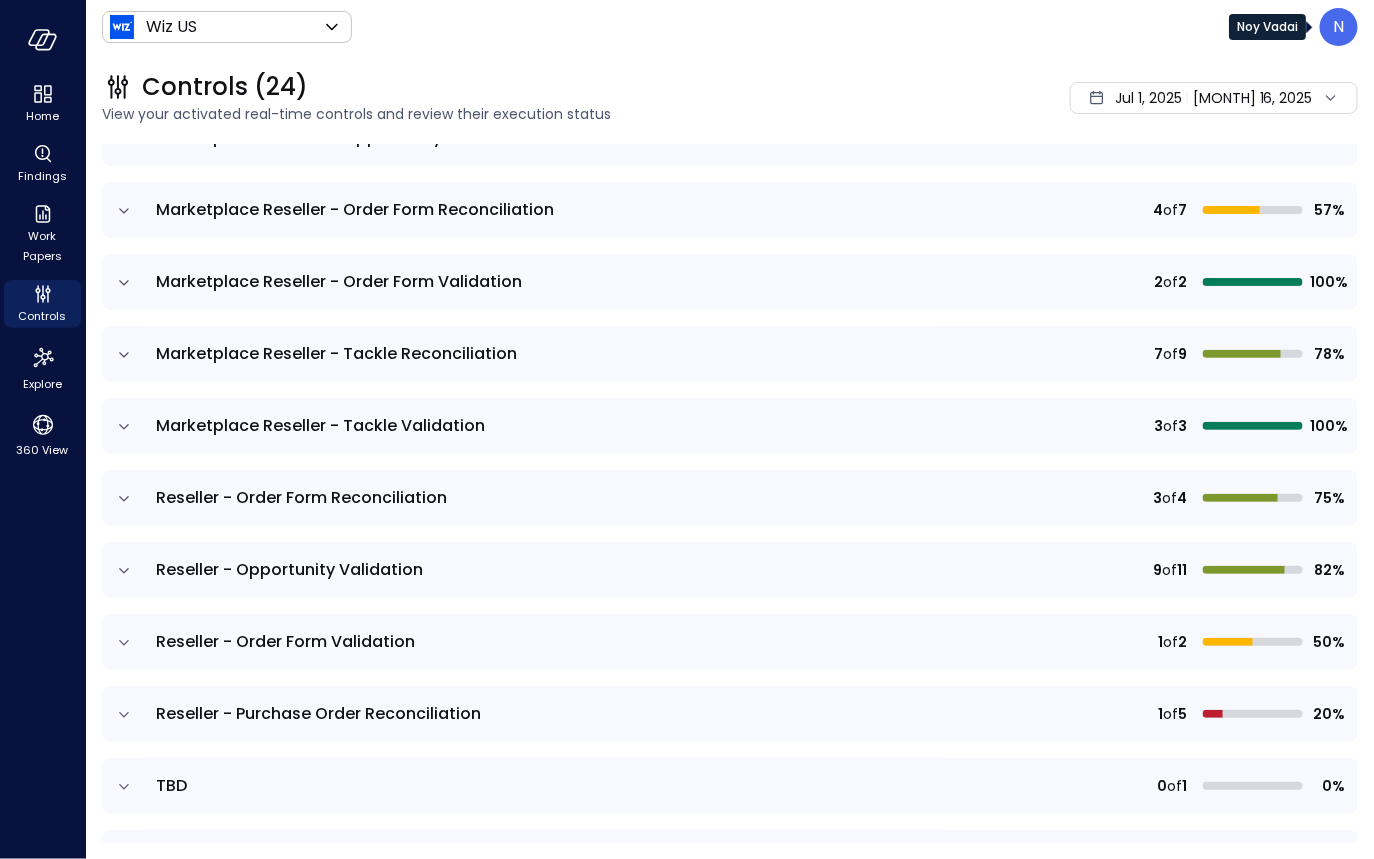 click on "Wiz US ****** ​ N" at bounding box center (730, 27) 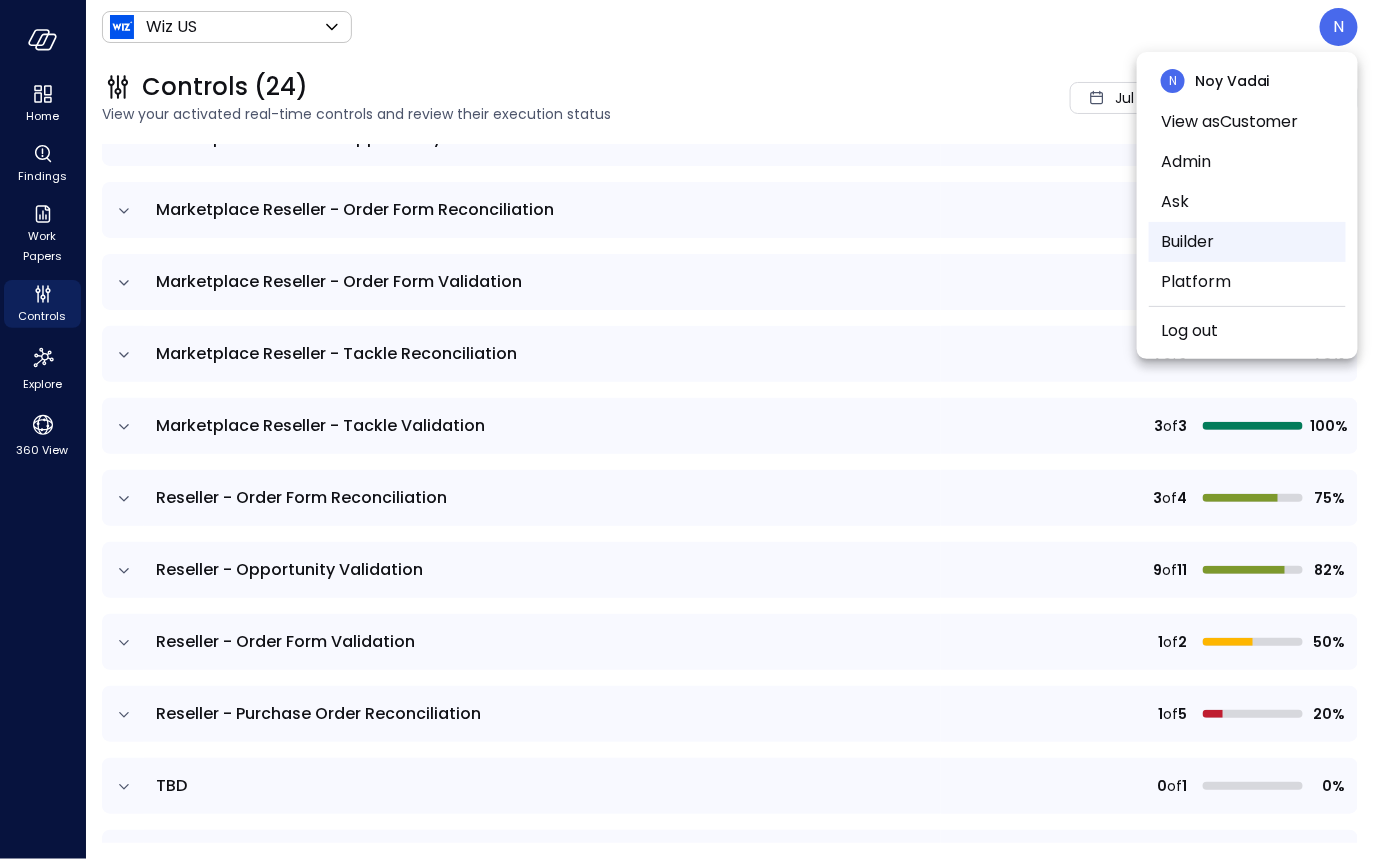 click on "Builder" at bounding box center (1247, 242) 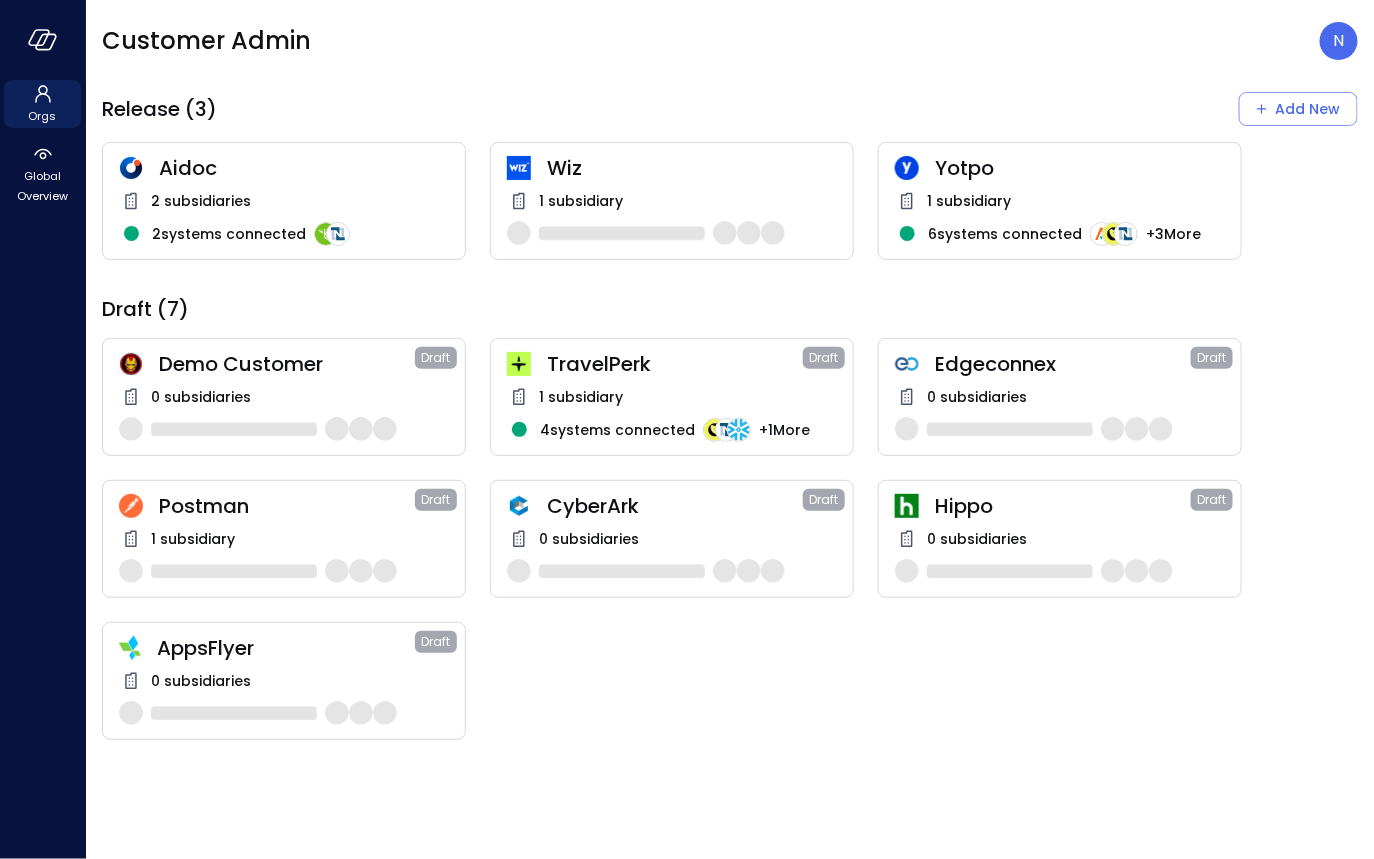 click on "Wiz" at bounding box center [692, 168] 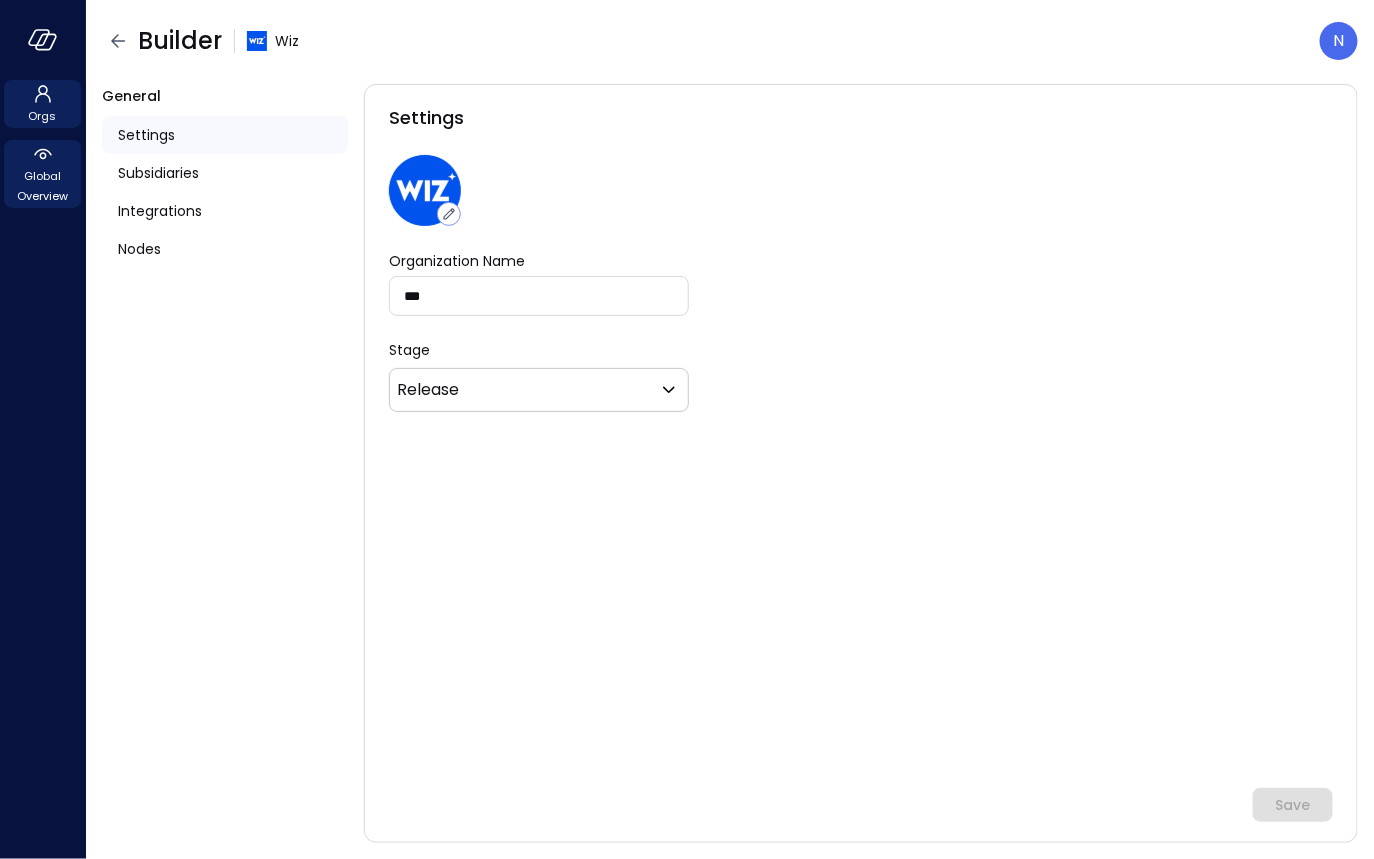 click on "Global Overview" at bounding box center (42, 186) 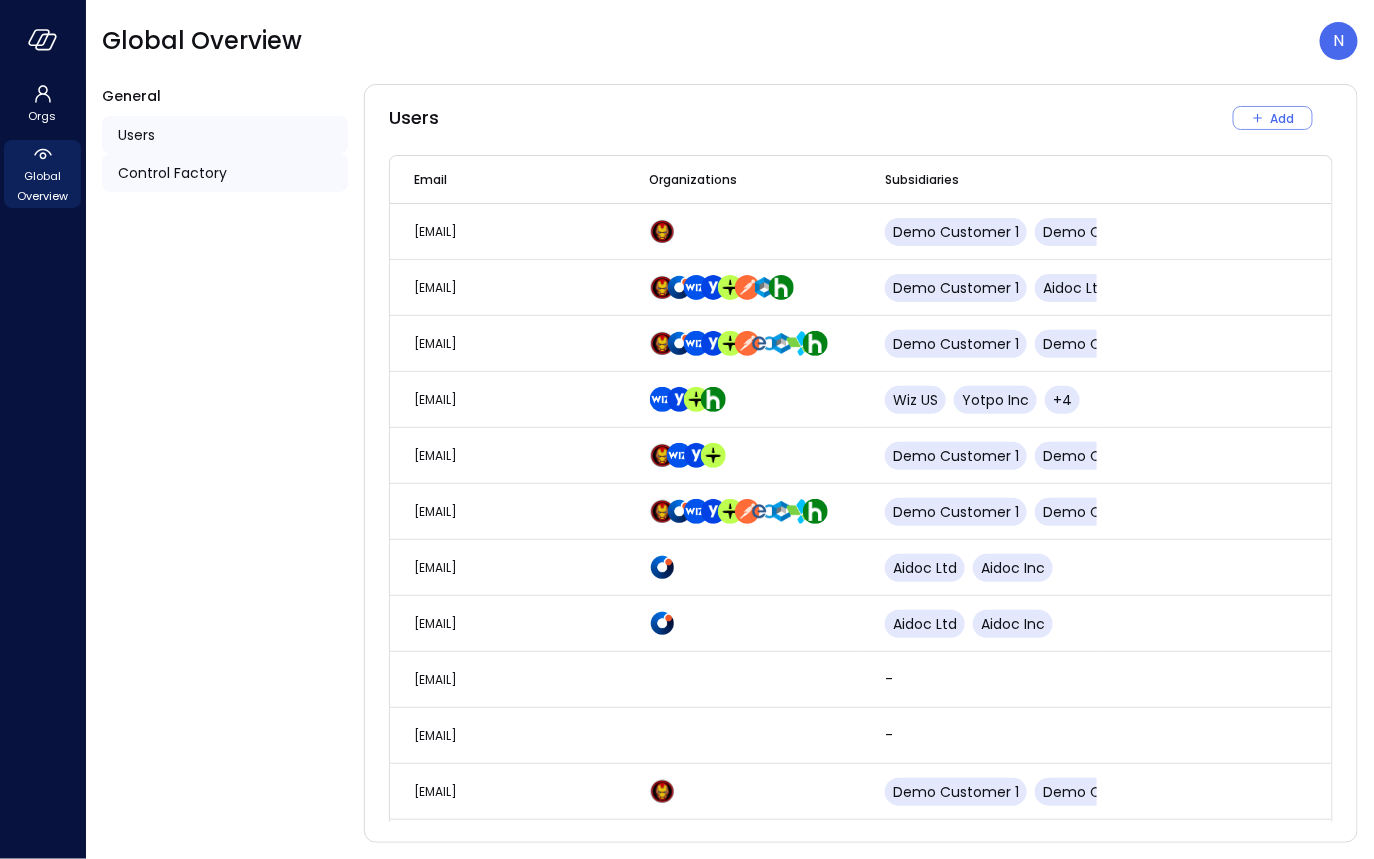 click on "Control Factory" at bounding box center (225, 173) 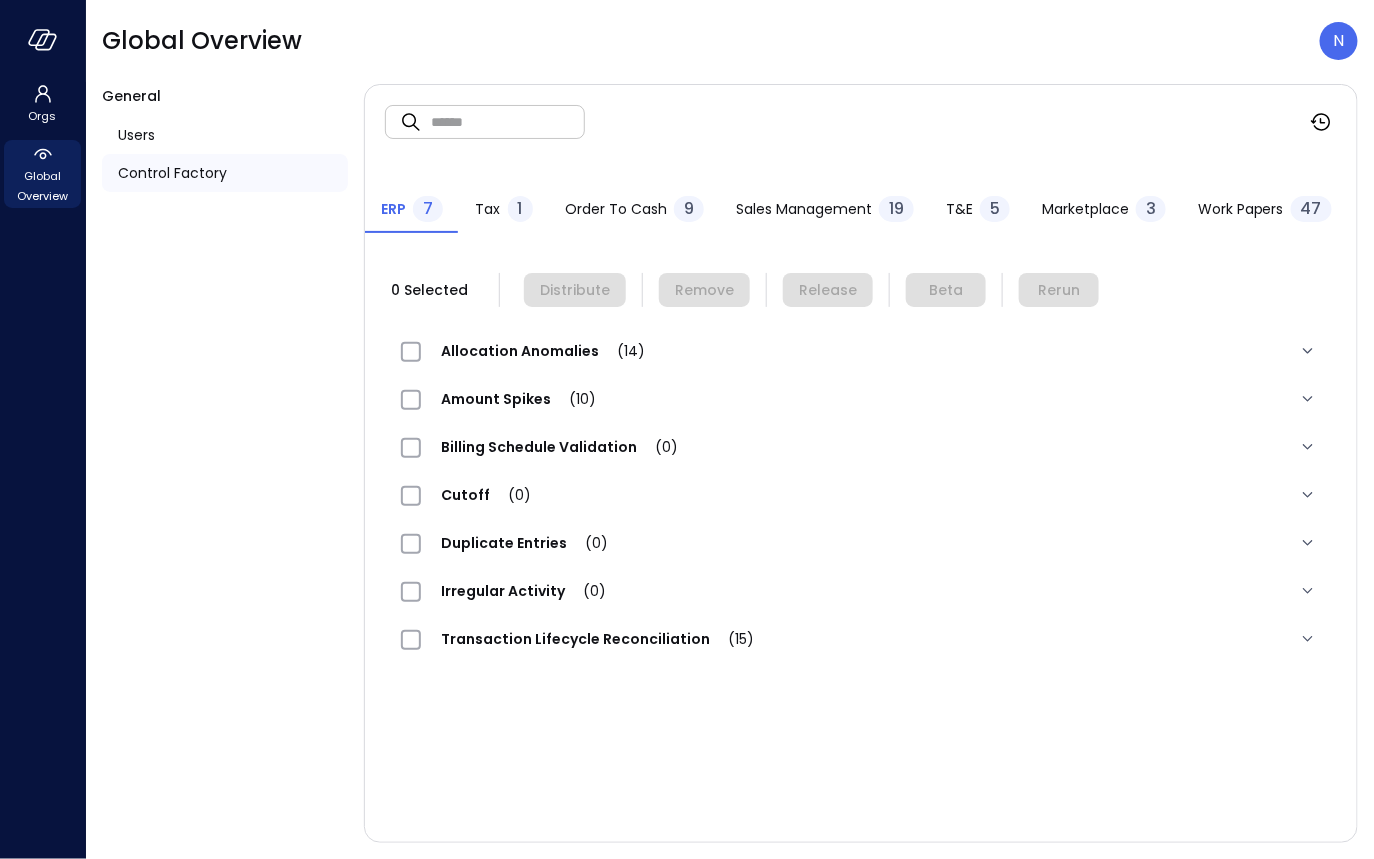 click at bounding box center (508, 121) 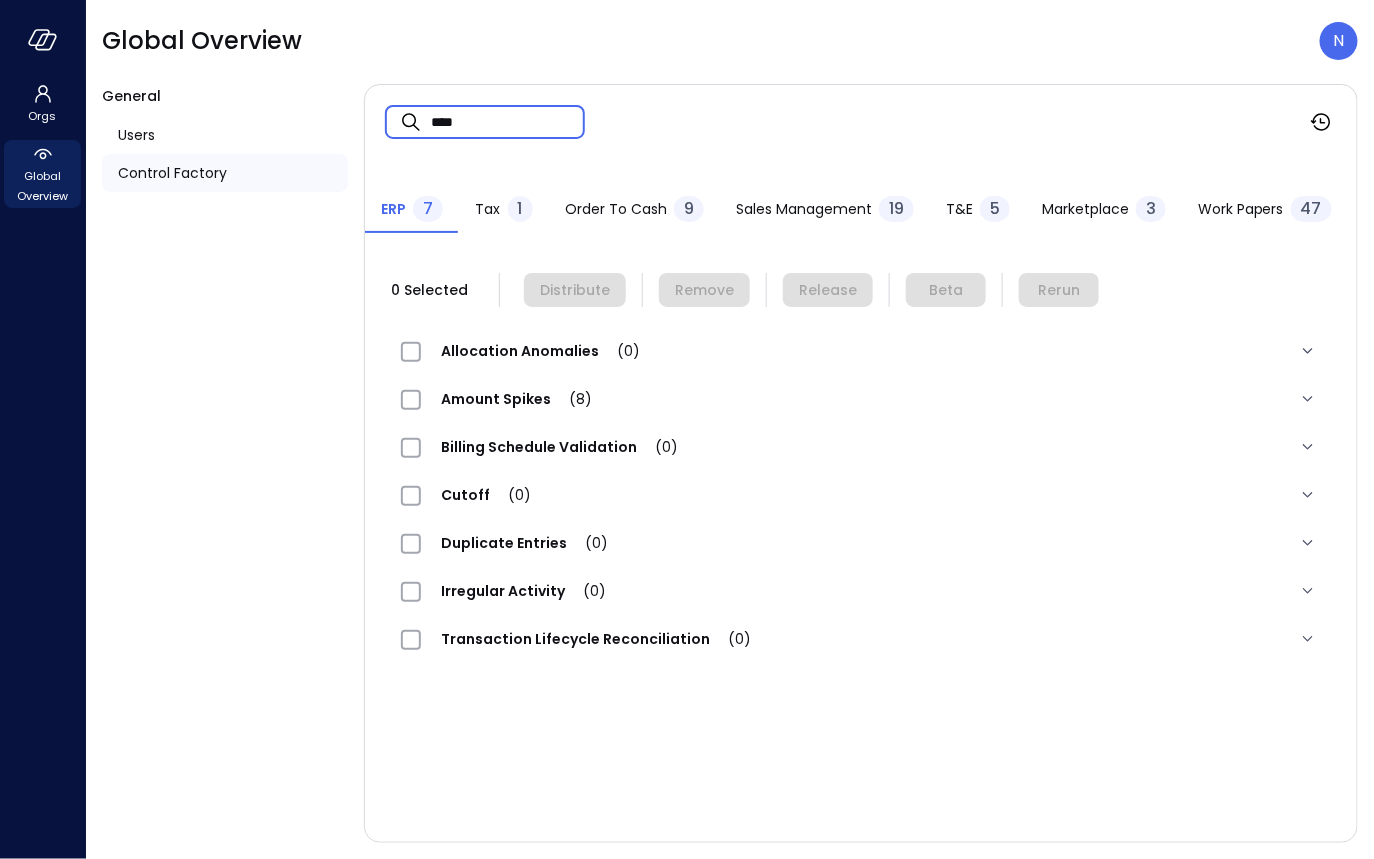 type on "****" 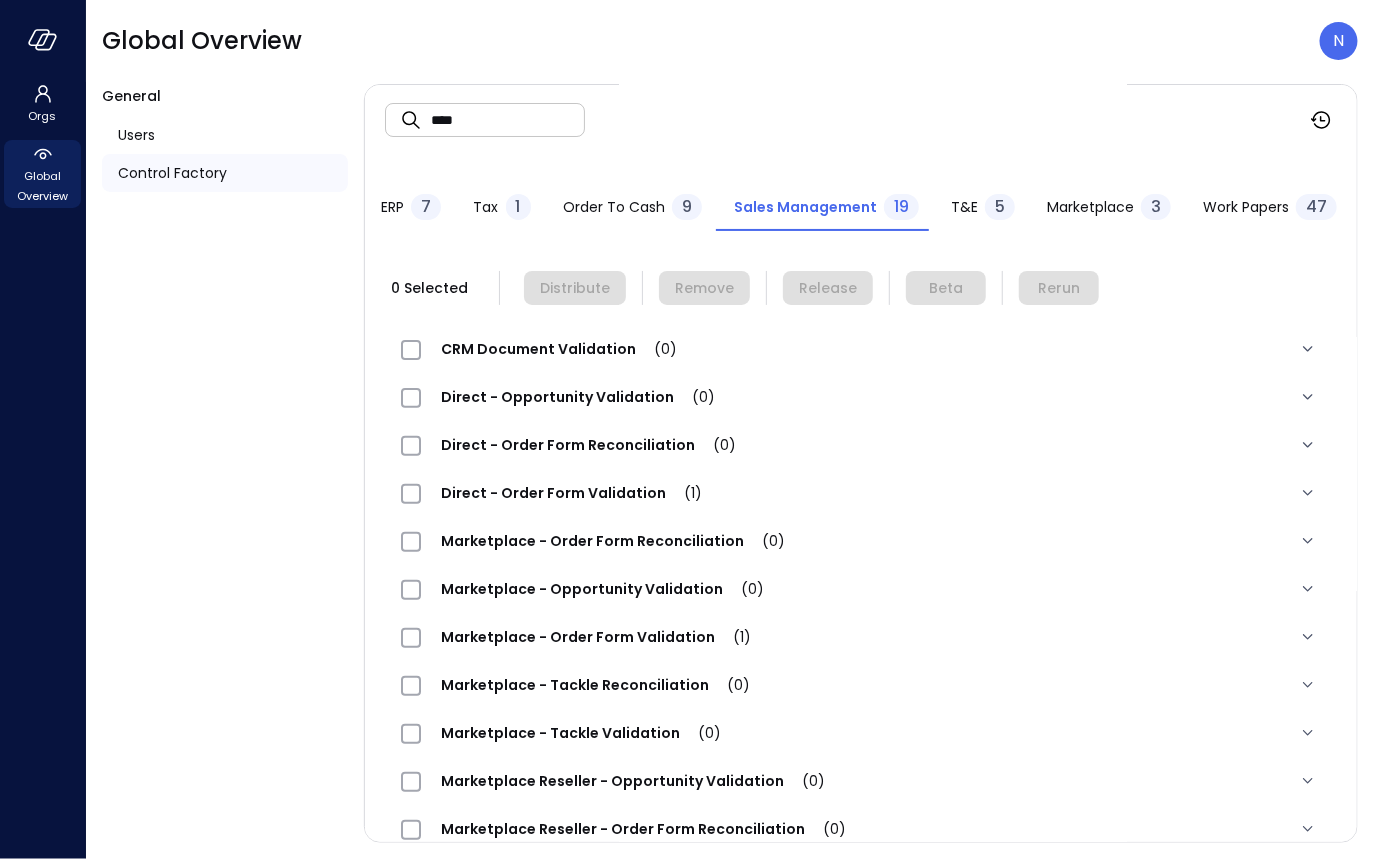 scroll, scrollTop: 3, scrollLeft: 0, axis: vertical 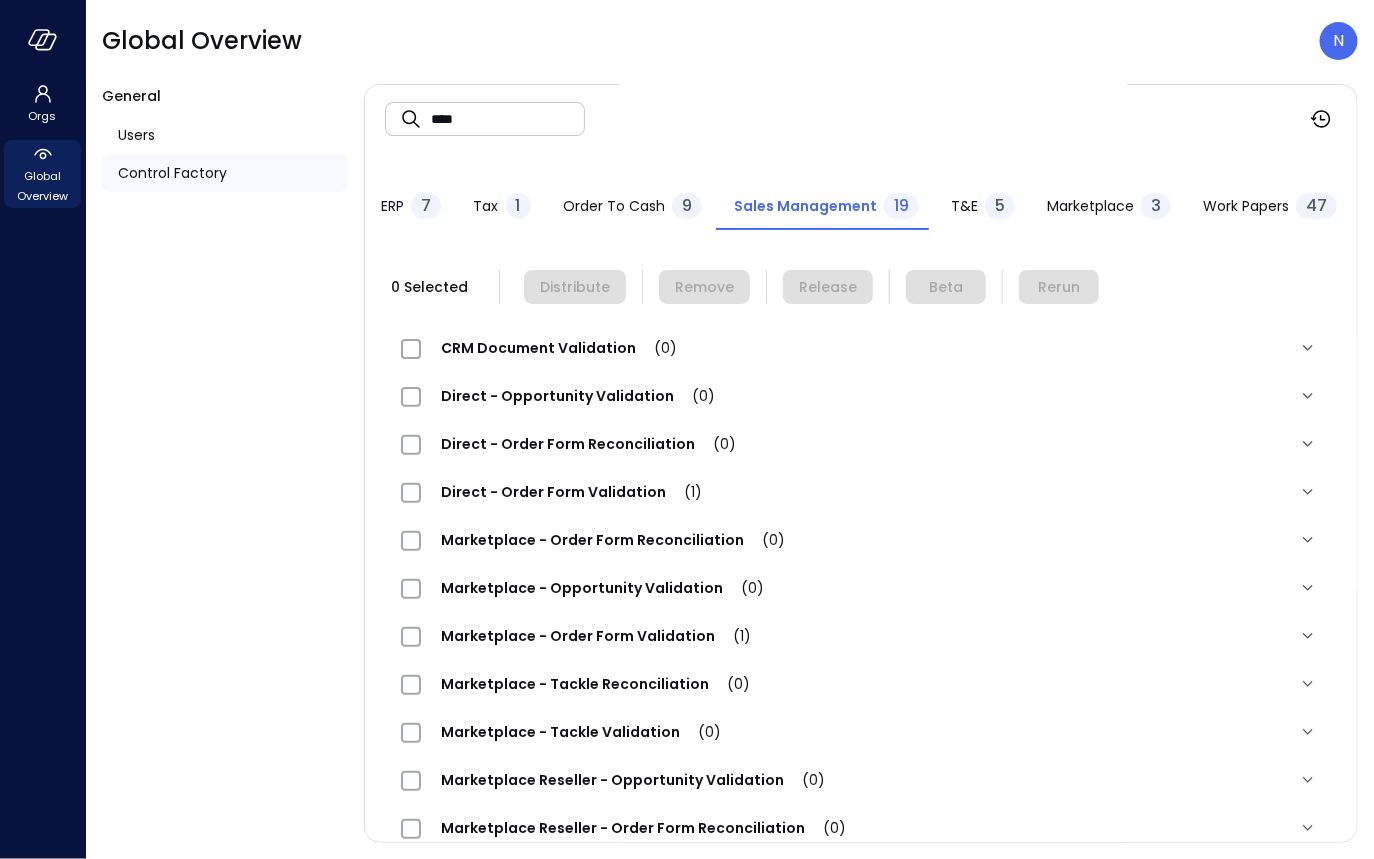 click on "Direct - Order Form Validation (1)" at bounding box center (571, 492) 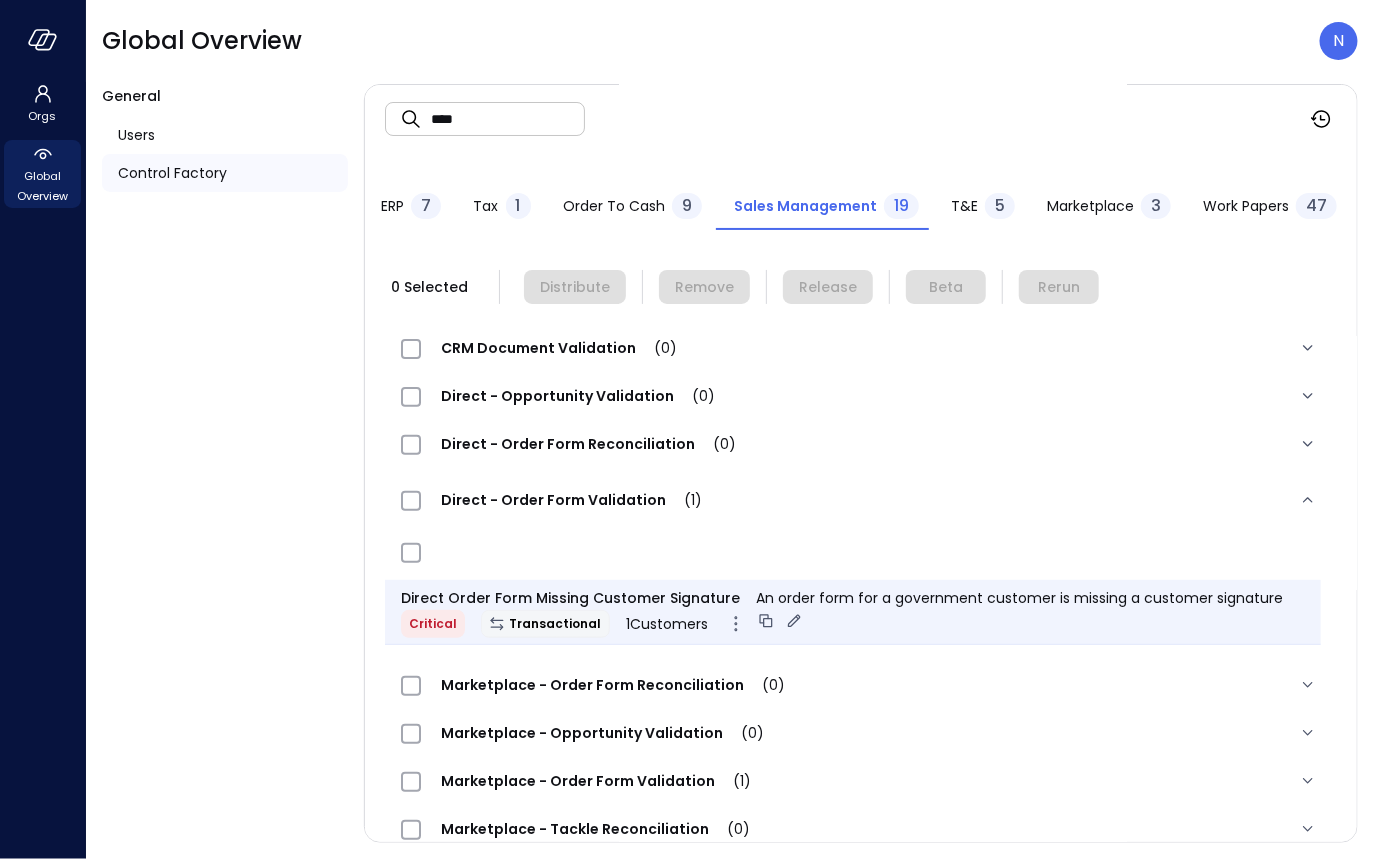 click on "Direct Order Form Missing Customer Signature An order form for a government customer is missing a customer signature Critical Transactional 1  Customers" at bounding box center (853, 612) 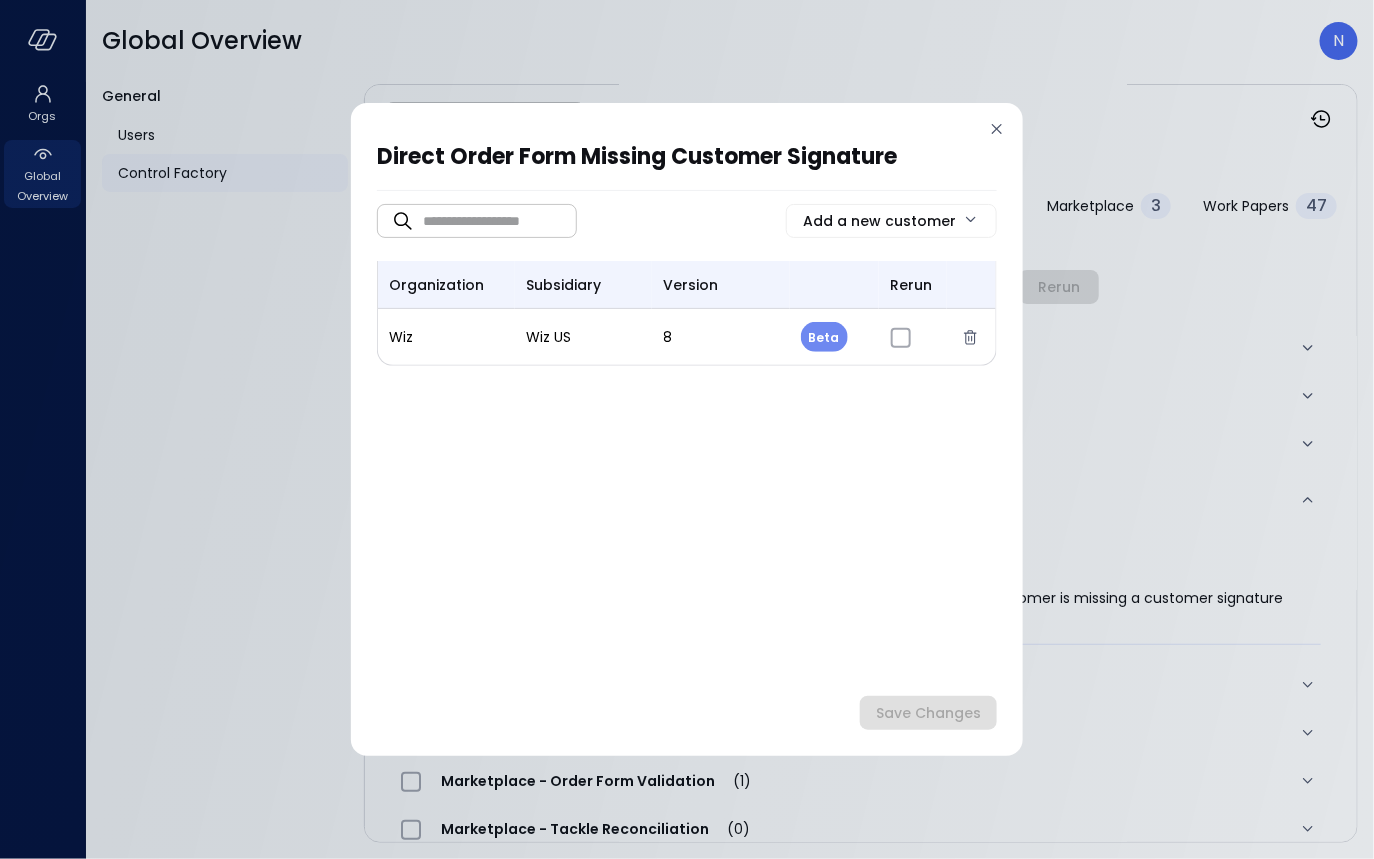 click on "Beta *" at bounding box center [835, 337] 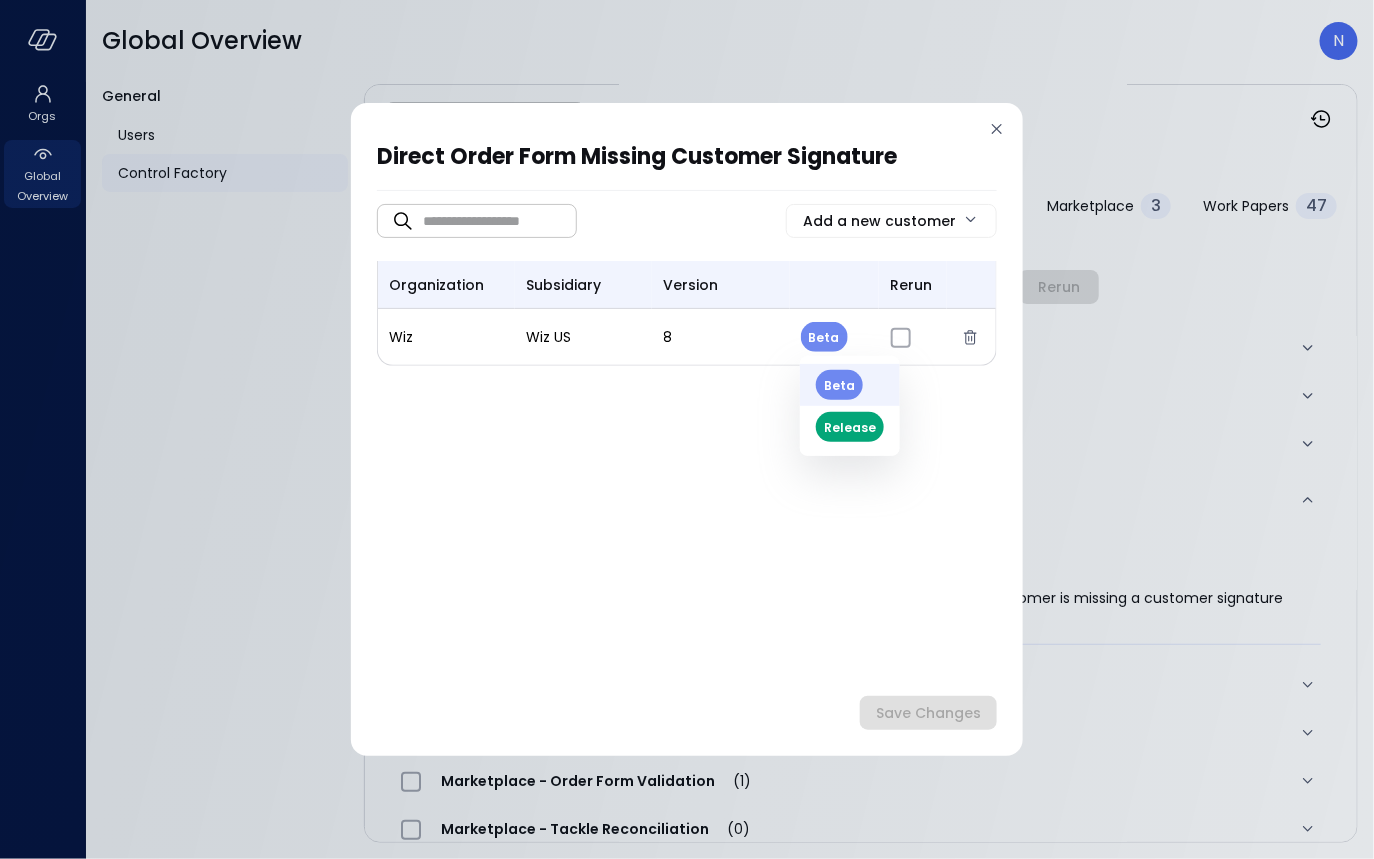 click on "Orgs Global Overview Global Overview N General Users Control Factory ​ **** ​ ERP   7 Tax   1 Order to Cash   9 Sales Management   19 T&E   5 Marketplace   3 Work Papers   47 0 Selected Distribute Remove Release Beta Rerun CRM Document Validation (0) Direct - Opportunity Validation (0) Direct - Order Form Reconciliation (0) Direct - Order Form Validation (1) Direct Order Form Missing Customer Signature An order form for a government customer is missing a customer signature Critical Transactional 1  Customers Marketplace  - Order Form Reconciliation (0) Marketplace - Opportunity Validation (0) Marketplace - Order Form Validation (1) MP Order Form Missing Customer Signature An order form for a government customer is missing a customer signature Critical Transactional 1  Customers Marketplace - Tackle Reconciliation (0) Marketplace - Tackle Validation (0) Marketplace Reseller - Opportunity Validation (0) Marketplace Reseller - Order Form Reconciliation (0) Marketplace Reseller - Order Form Validation (0) (0)" at bounding box center [687, 429] 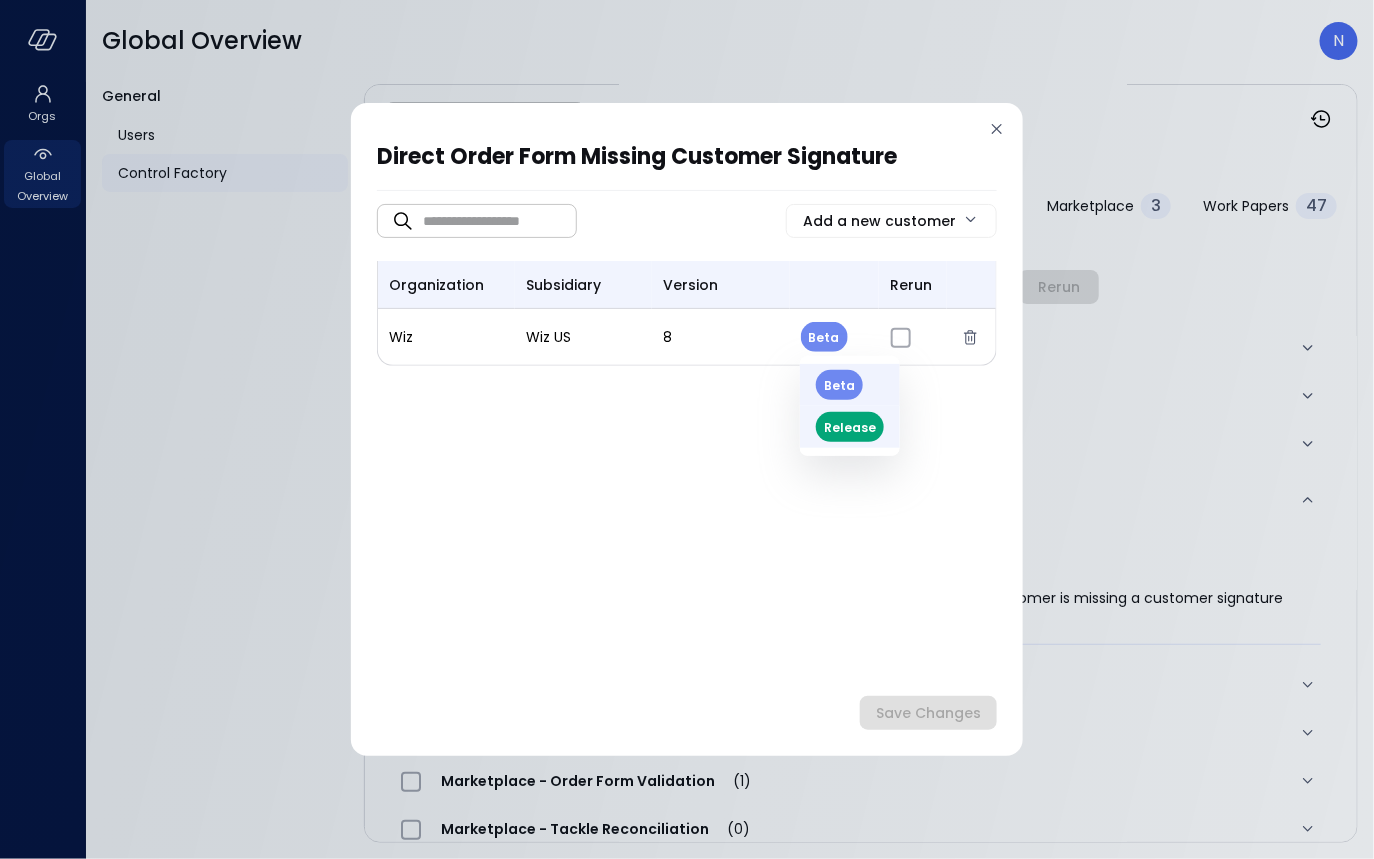 click on "Release" at bounding box center [850, 427] 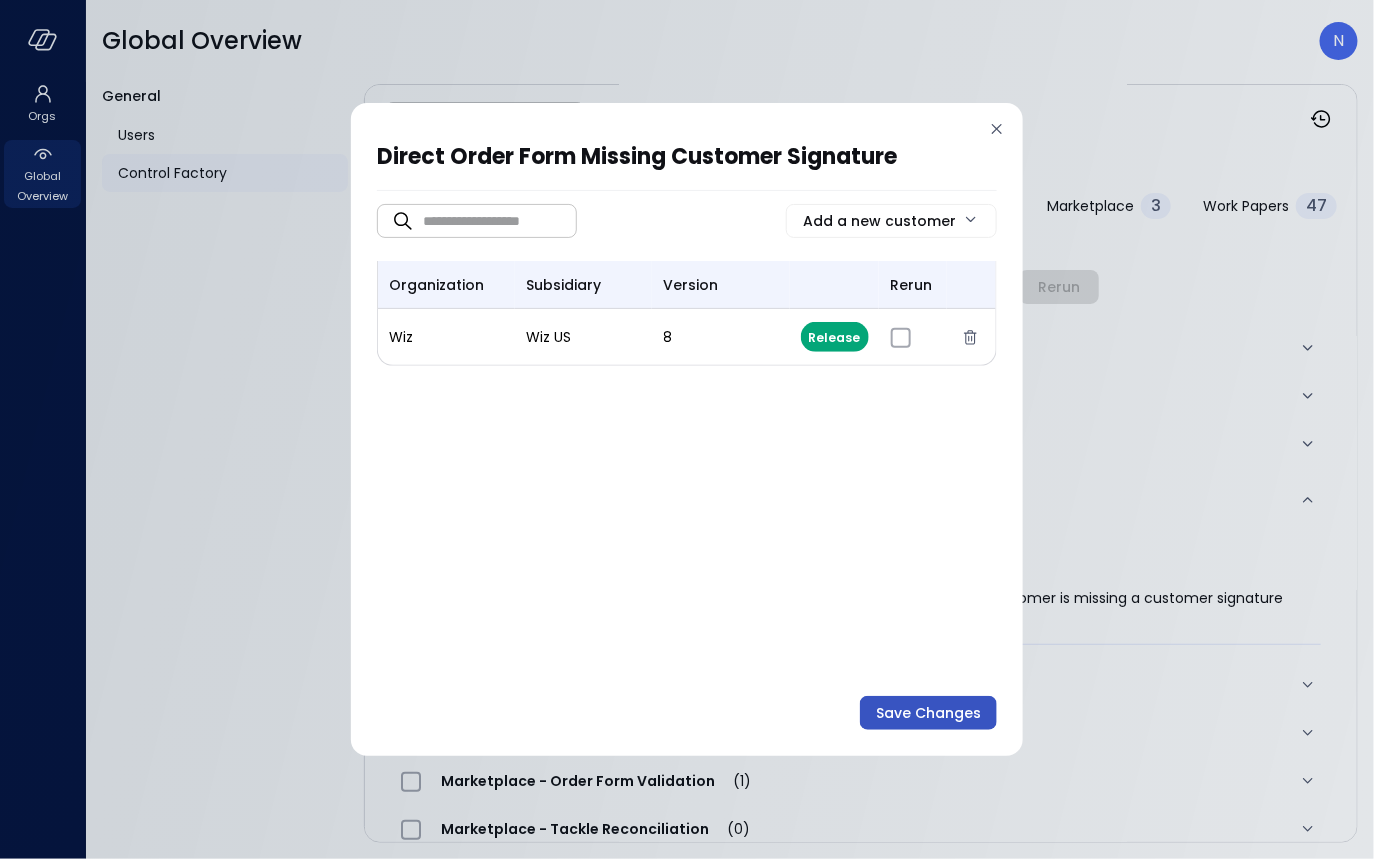 click on "Save Changes" at bounding box center [928, 713] 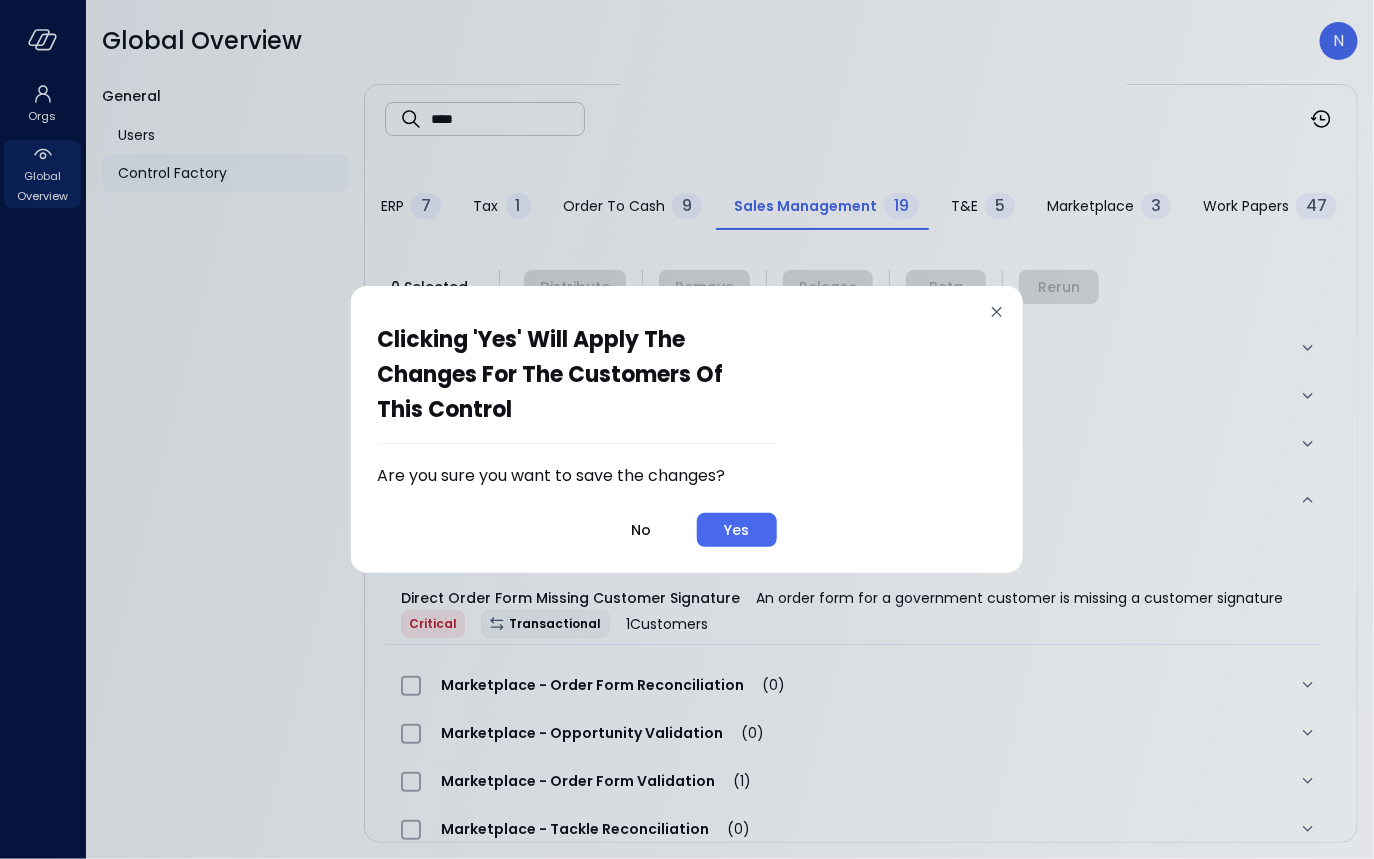 click on "Are you sure you want to save the changes? No Yes" at bounding box center [577, 505] 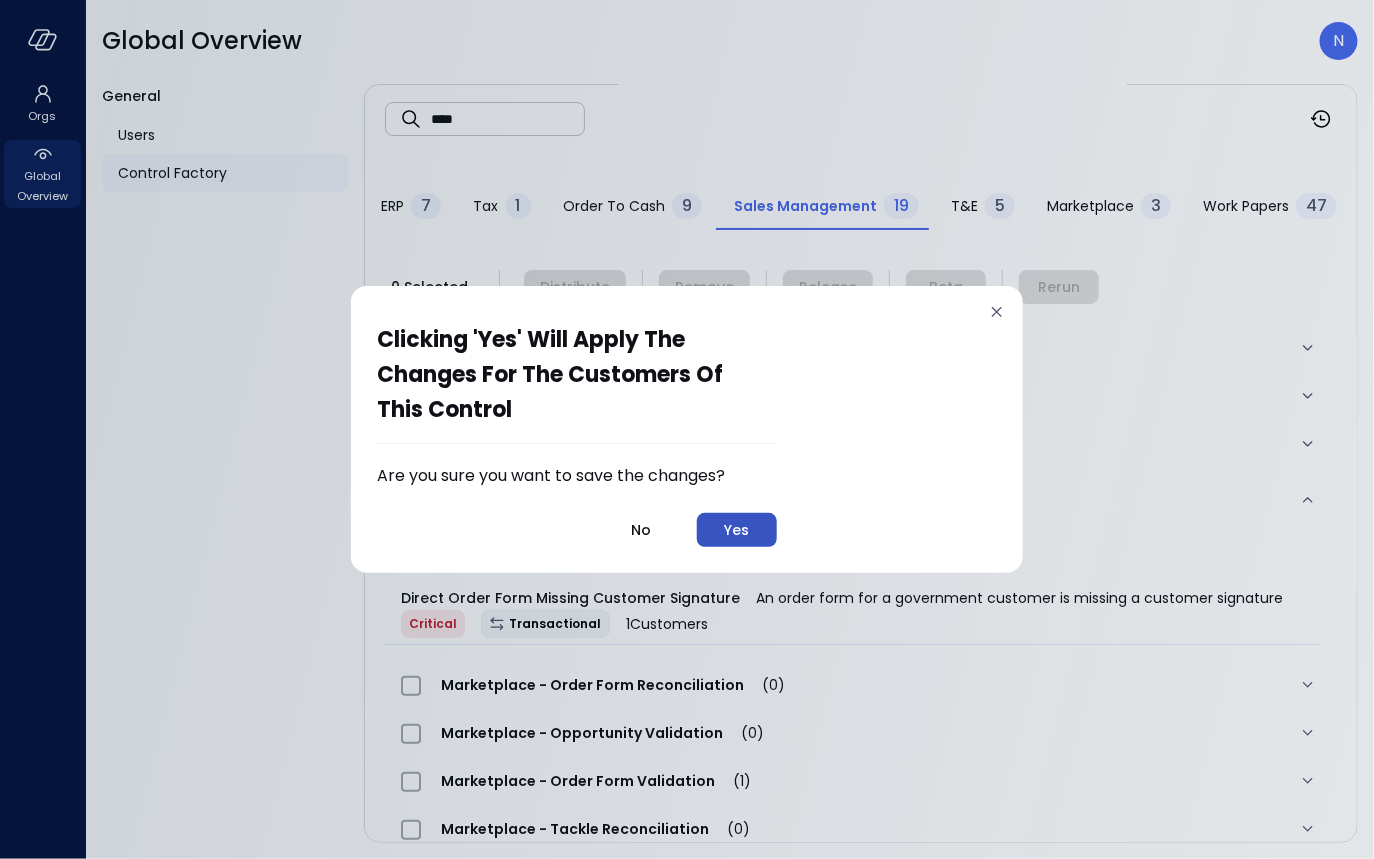 click on "Yes" at bounding box center (737, 530) 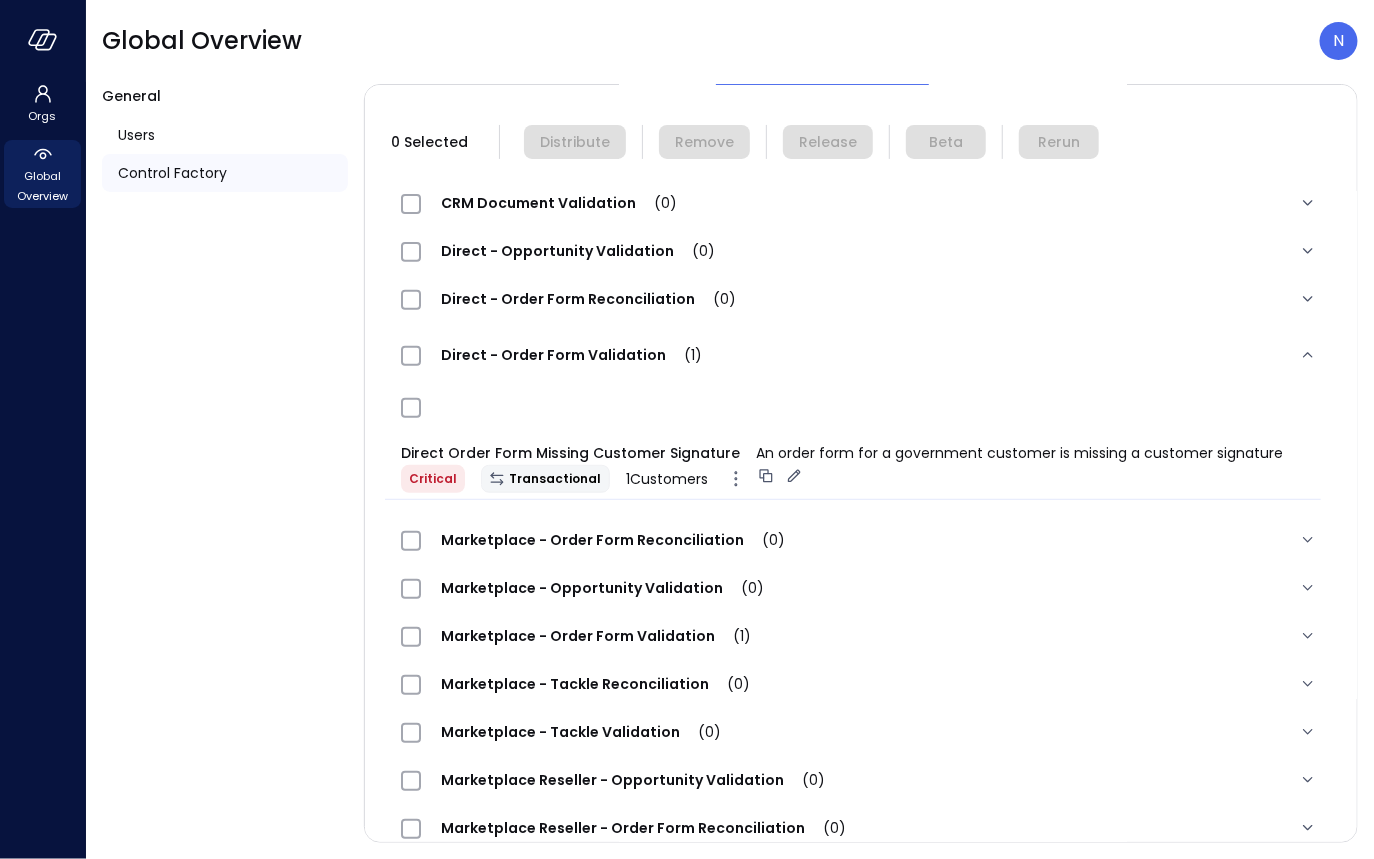 scroll, scrollTop: 151, scrollLeft: 0, axis: vertical 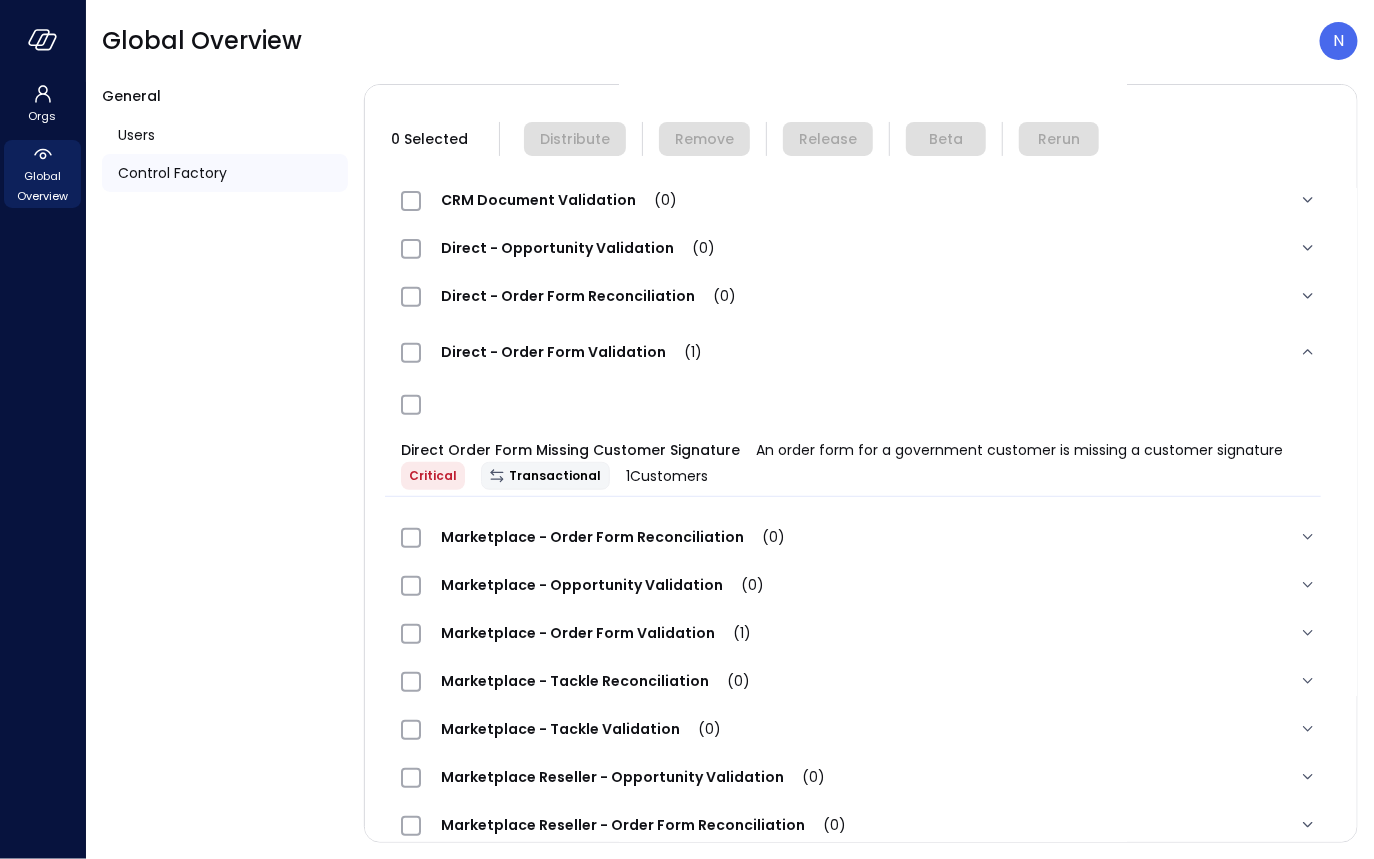 click on "Marketplace - Order Form Validation (1)" at bounding box center [596, 633] 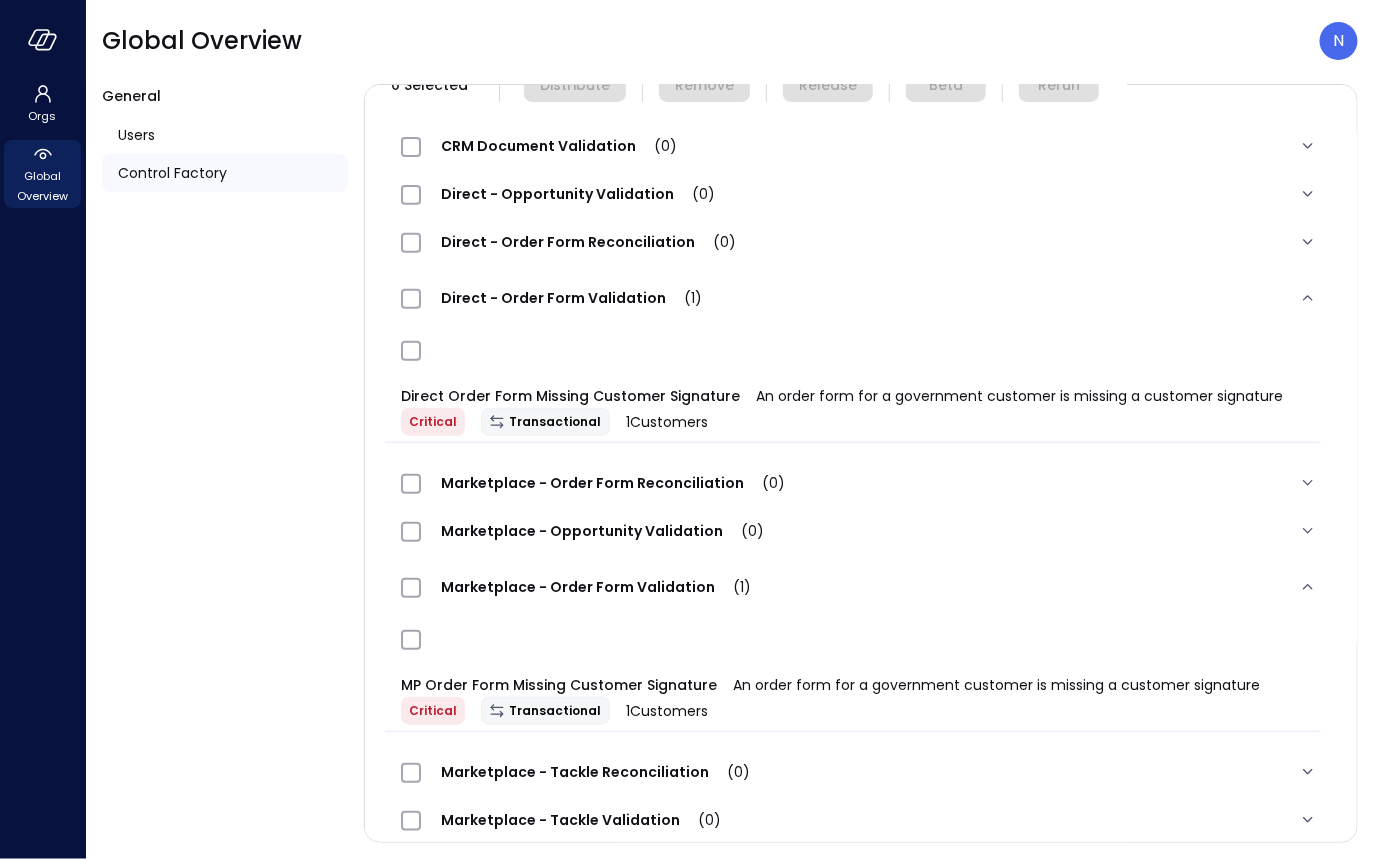 scroll, scrollTop: 260, scrollLeft: 0, axis: vertical 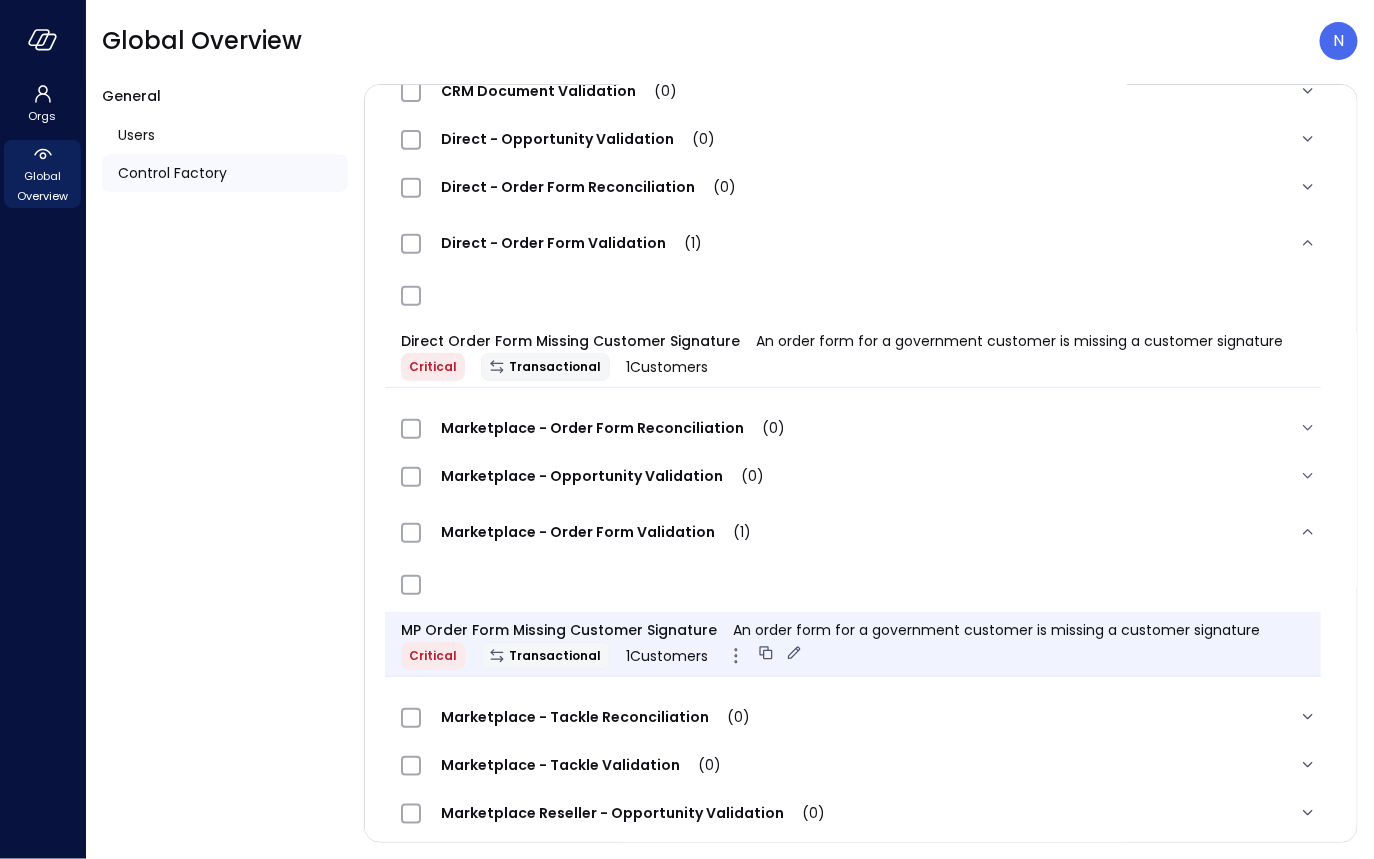click on "MP Order Form Missing Customer Signature An order form for a government customer is missing a customer signature Critical Transactional 1  Customers" at bounding box center [853, 644] 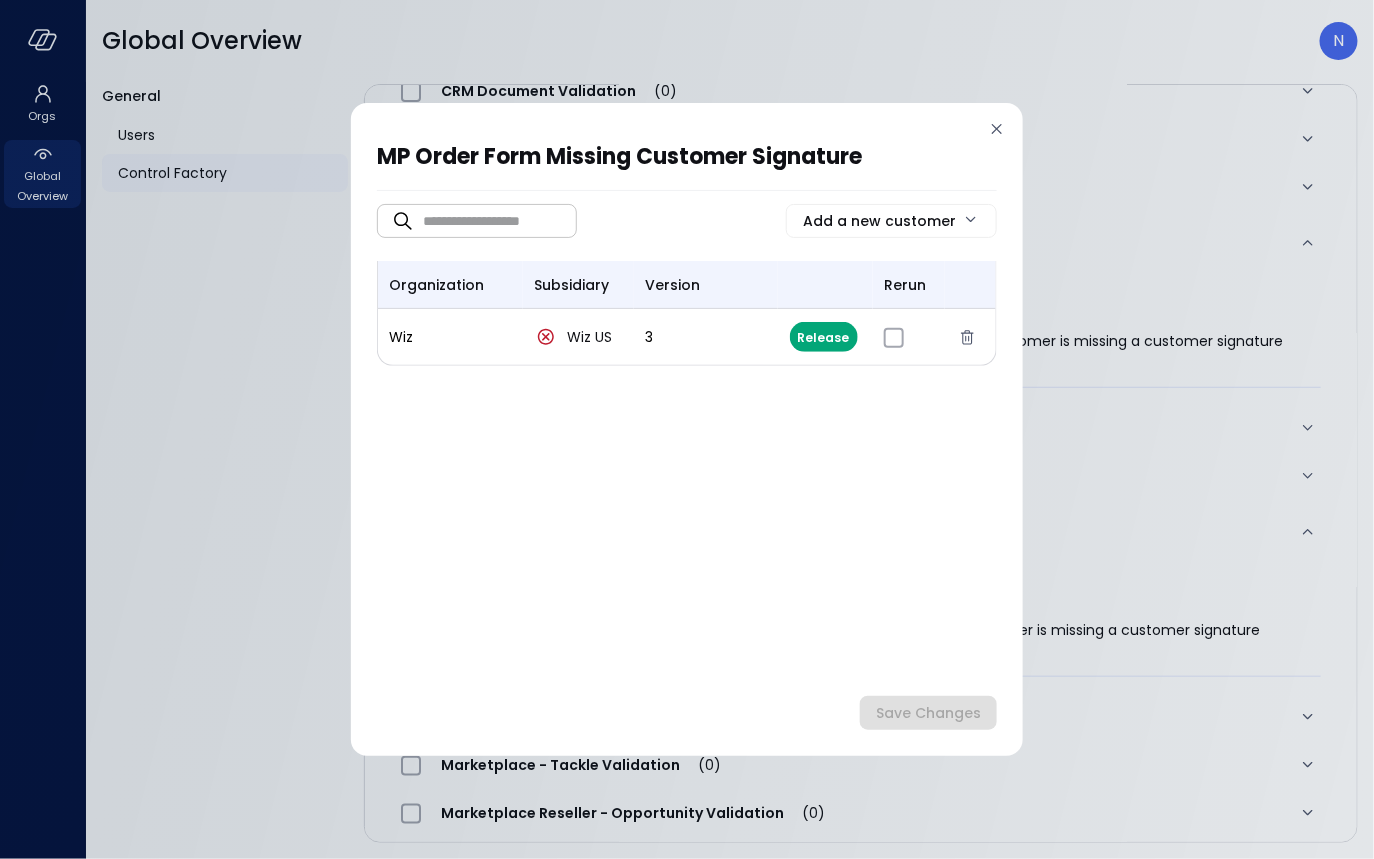 click on "Orgs Global Overview Global Overview N General Users Control Factory ​ **** ​ ERP   7 Tax   1 Order to Cash   9 Sales Management   19 T&E   5 Marketplace   3 Work Papers   47 0 Selected Distribute Remove Release Beta Rerun CRM Document Validation (0) Direct - Opportunity Validation (0) Direct - Order Form Reconciliation (0) Direct - Order Form Validation (1) Direct Order Form Missing Customer Signature An order form for a government customer is missing a customer signature Critical Transactional 1  Customers Marketplace  - Order Form Reconciliation (0) Marketplace - Opportunity Validation (0) Marketplace - Order Form Validation (1) MP Order Form Missing Customer Signature An order form for a government customer is missing a customer signature Critical Transactional 1  Customers Marketplace - Tackle Reconciliation (0) Marketplace - Tackle Validation (0) Marketplace Reseller - Opportunity Validation (0) Marketplace Reseller - Order Form Reconciliation (0) Marketplace Reseller - Order Form Validation (1) 1 1" at bounding box center [687, 429] 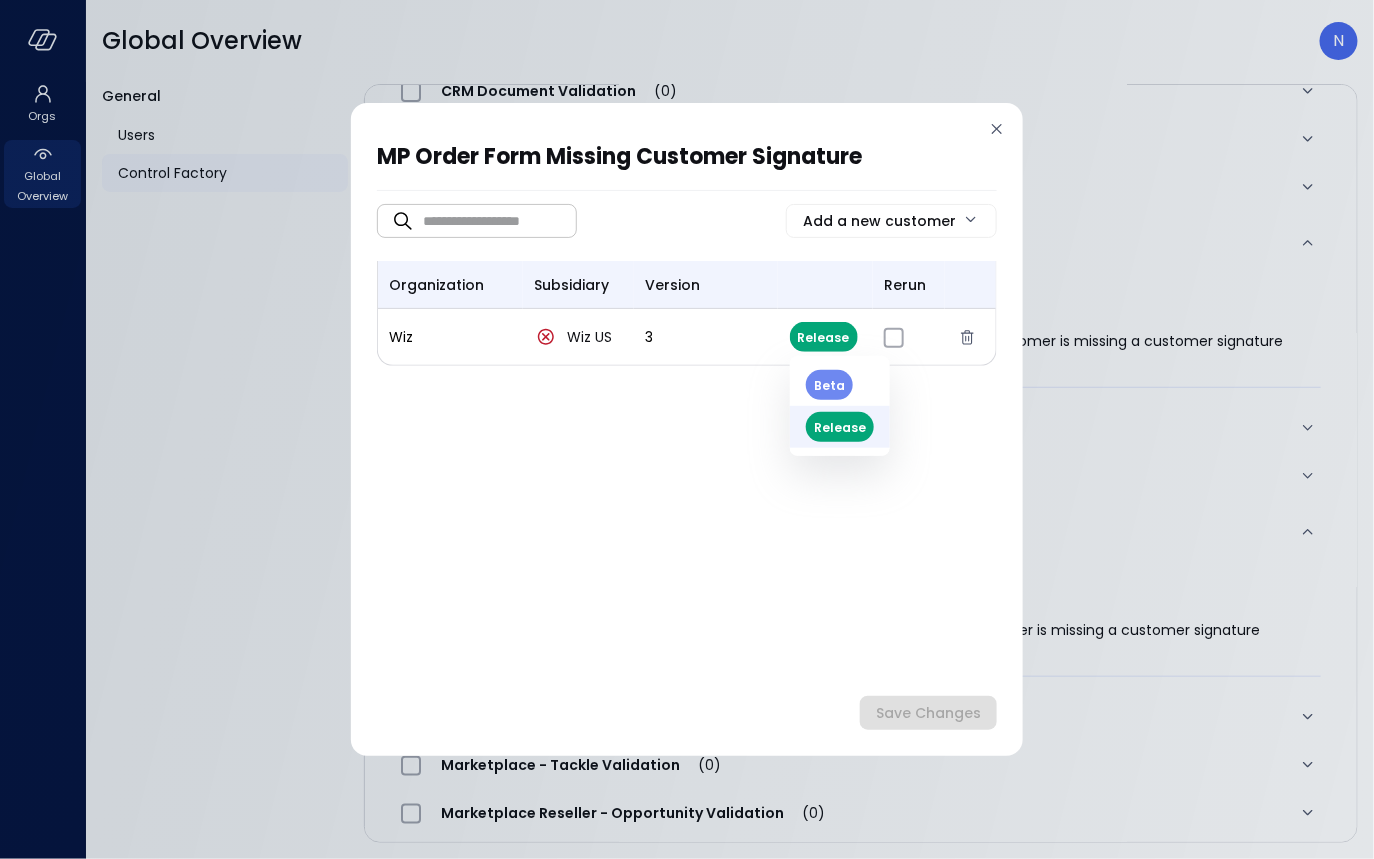 click at bounding box center [687, 429] 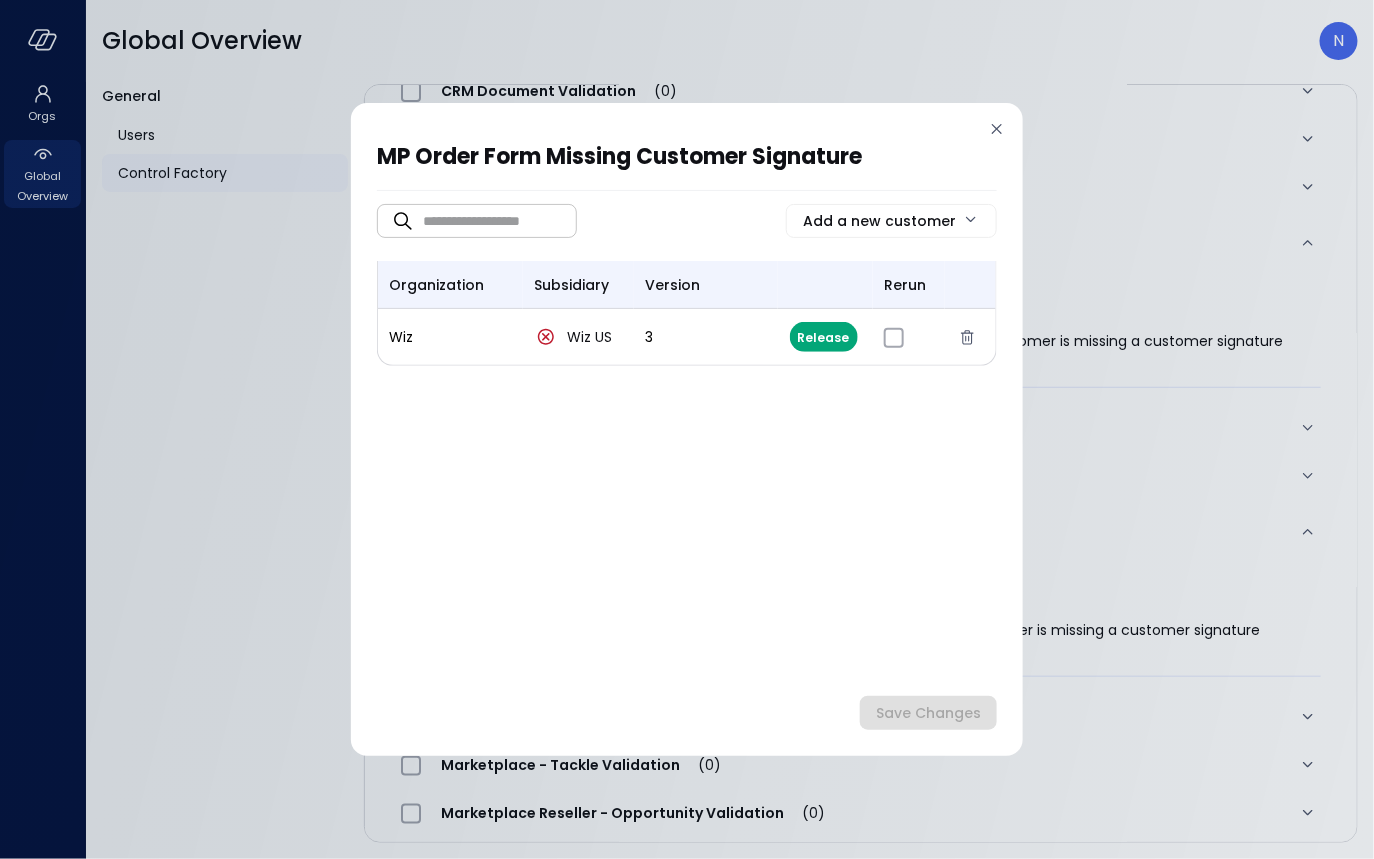 drag, startPoint x: 1002, startPoint y: 135, endPoint x: 1000, endPoint y: 151, distance: 16.124516 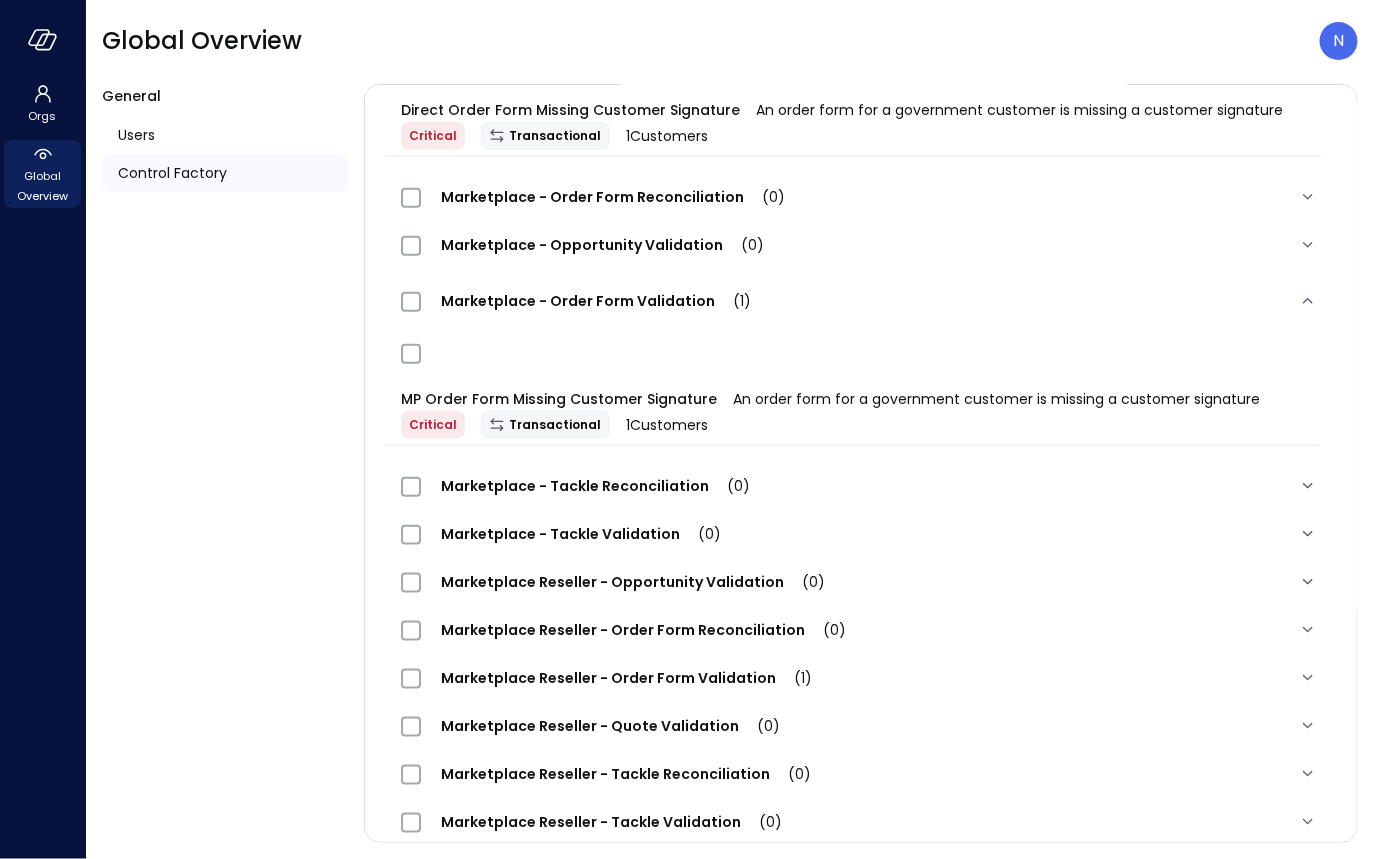 click on "Marketplace Reseller - Order Form Validation (1)" at bounding box center [626, 678] 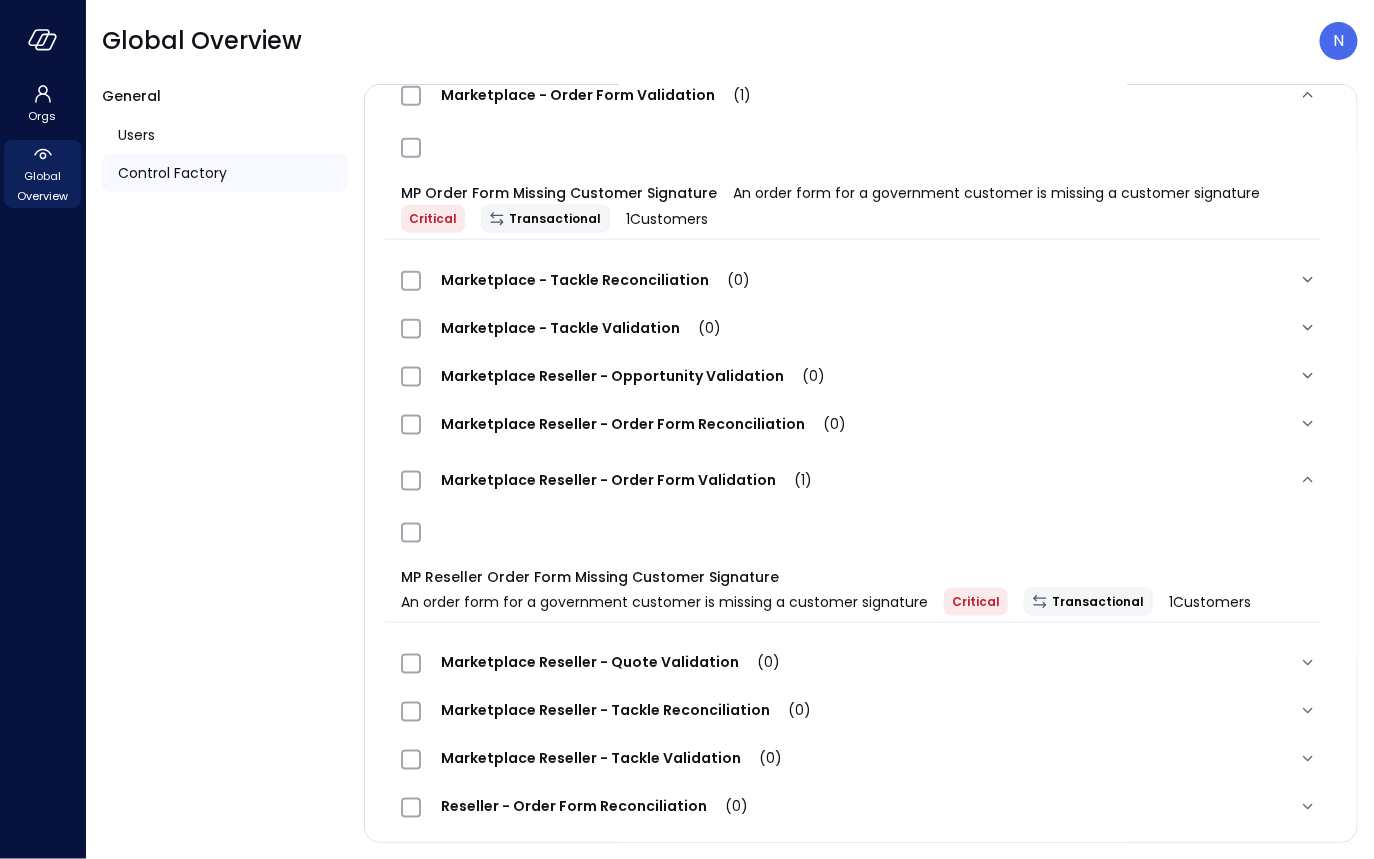 scroll, scrollTop: 851, scrollLeft: 0, axis: vertical 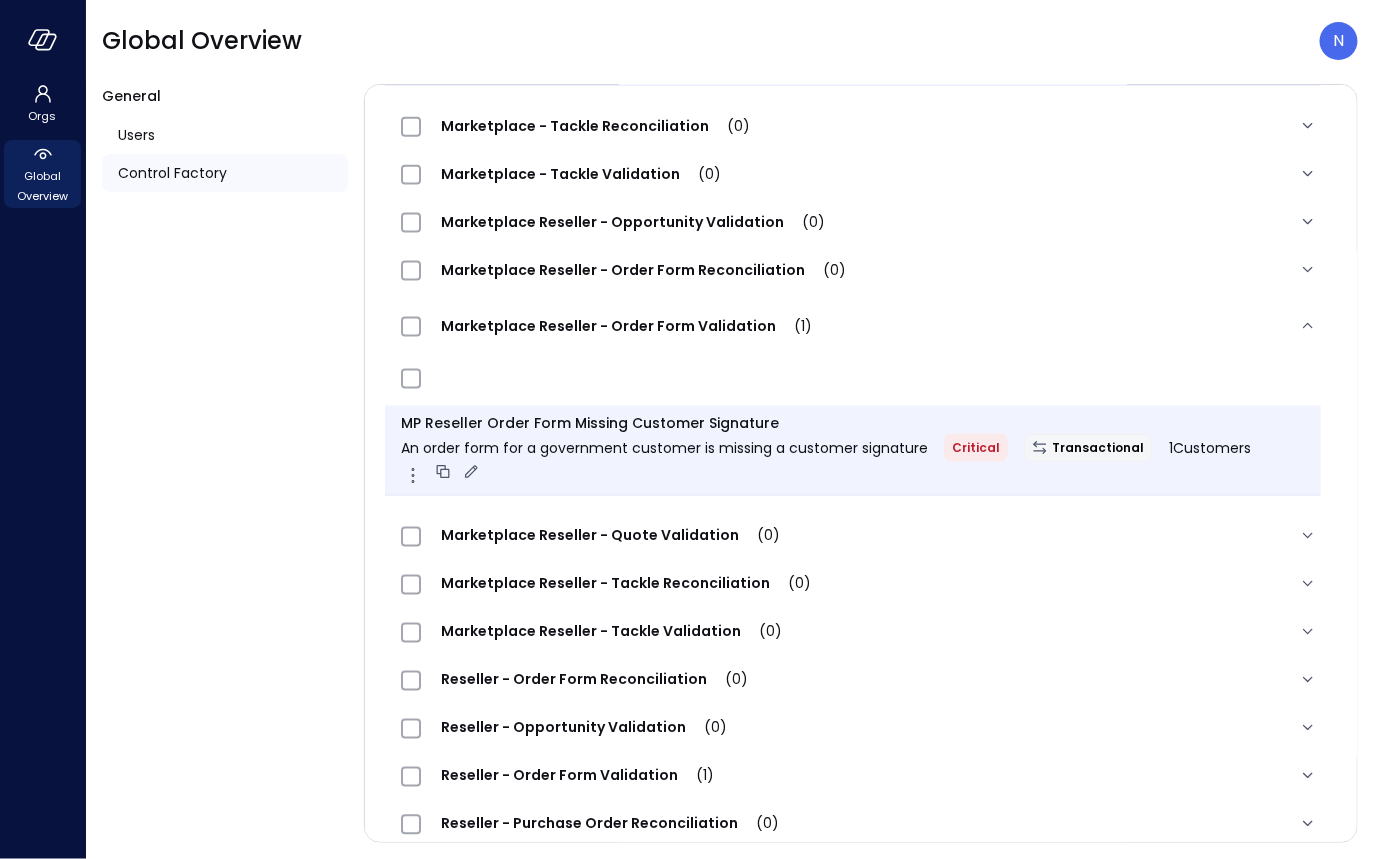 click on "An order form for a government customer is missing a customer signature" at bounding box center [664, 448] 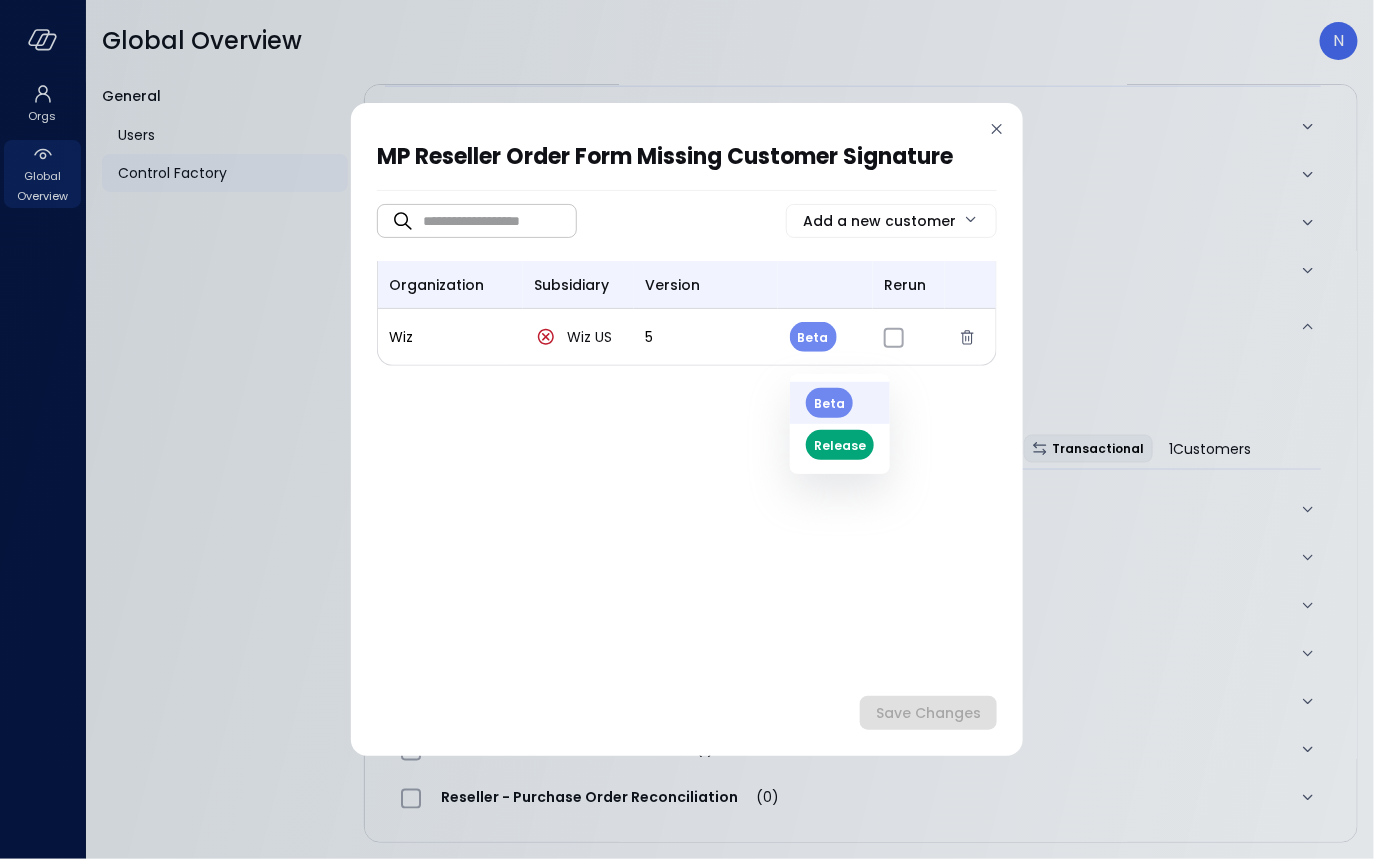 click on "Orgs Global Overview Global Overview N General Users Control Factory ​ **** ​ ERP   7 Tax   1 Order to Cash   9 Sales Management   19 T&E   5 Marketplace   3 Work Papers   47 0 Selected Distribute Remove Release Beta Rerun CRM Document Validation (0) Direct - Opportunity Validation (0) Direct - Order Form Reconciliation (0) Direct - Order Form Validation (1) Direct Order Form Missing Customer Signature An order form for a government customer is missing a customer signature Critical Transactional 1  Customers Marketplace  - Order Form Reconciliation (0) Marketplace - Opportunity Validation (0) Marketplace - Order Form Validation (1) MP Order Form Missing Customer Signature An order form for a government customer is missing a customer signature Critical Transactional 1  Customers Marketplace - Tackle Reconciliation (0) Marketplace - Tackle Validation (0) Marketplace Reseller - Opportunity Validation (0) Marketplace Reseller - Order Form Reconciliation (0) Marketplace Reseller - Order Form Validation (1) 1 1" at bounding box center (687, 429) 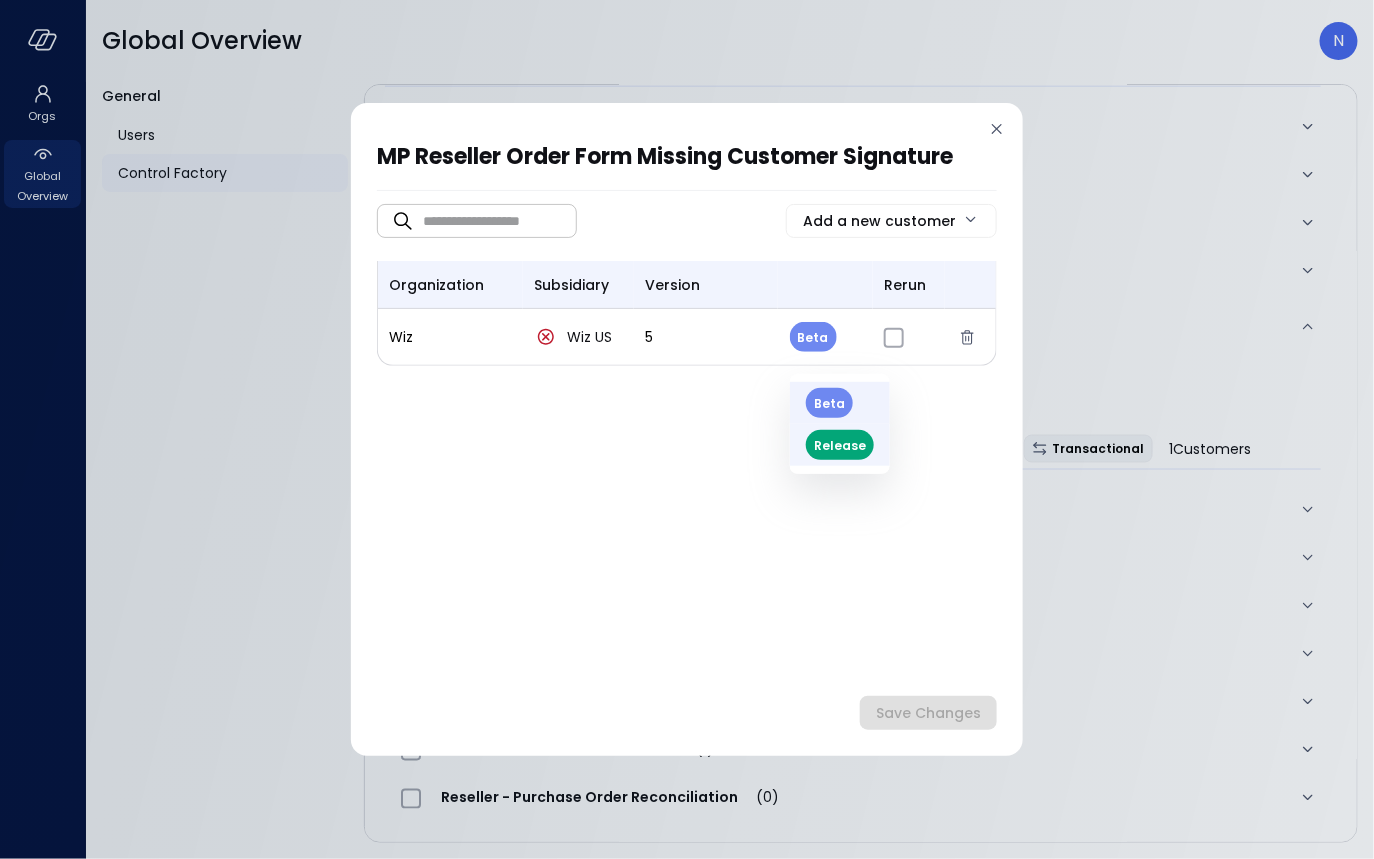 click on "Release" at bounding box center (840, 445) 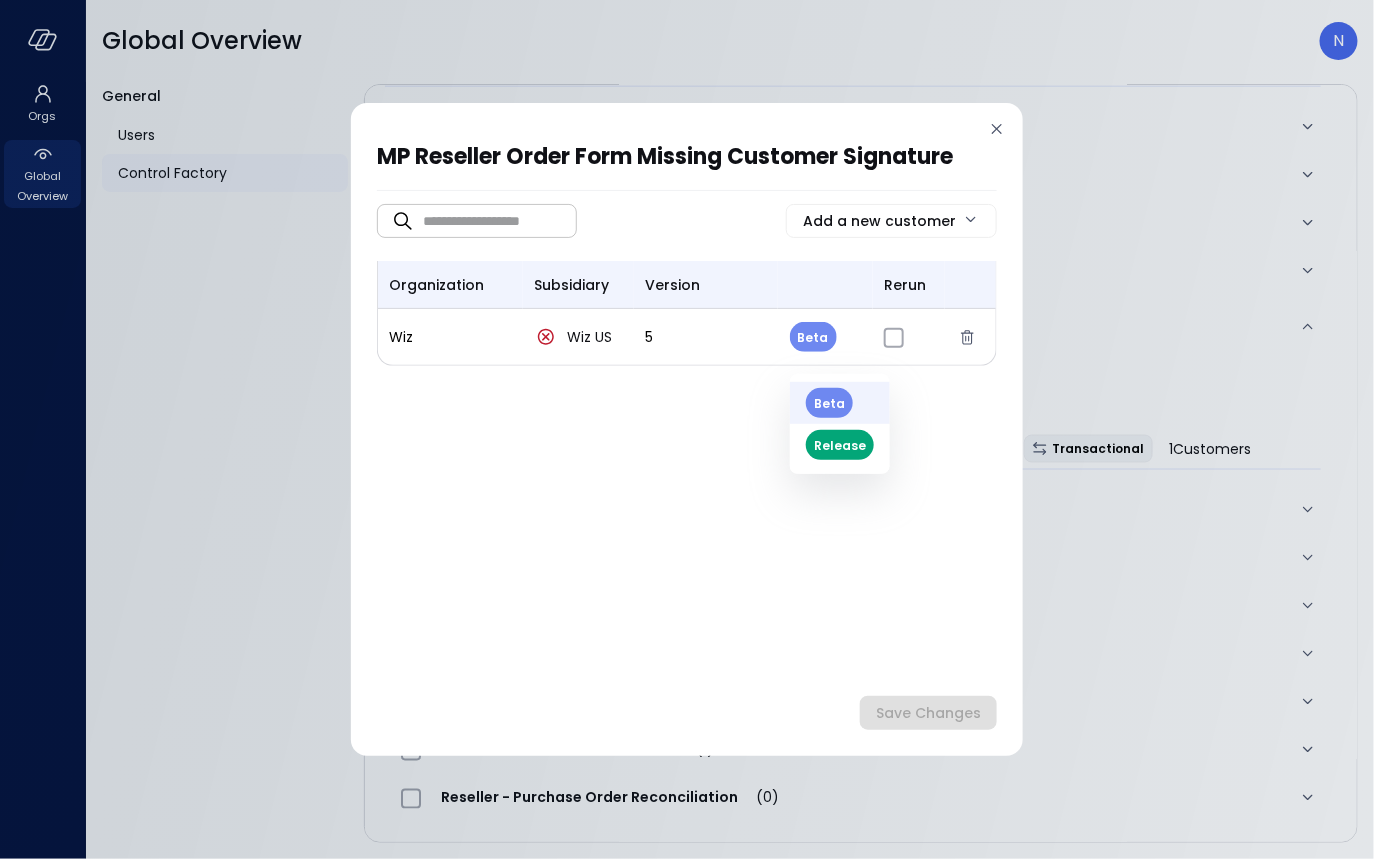 type on "*" 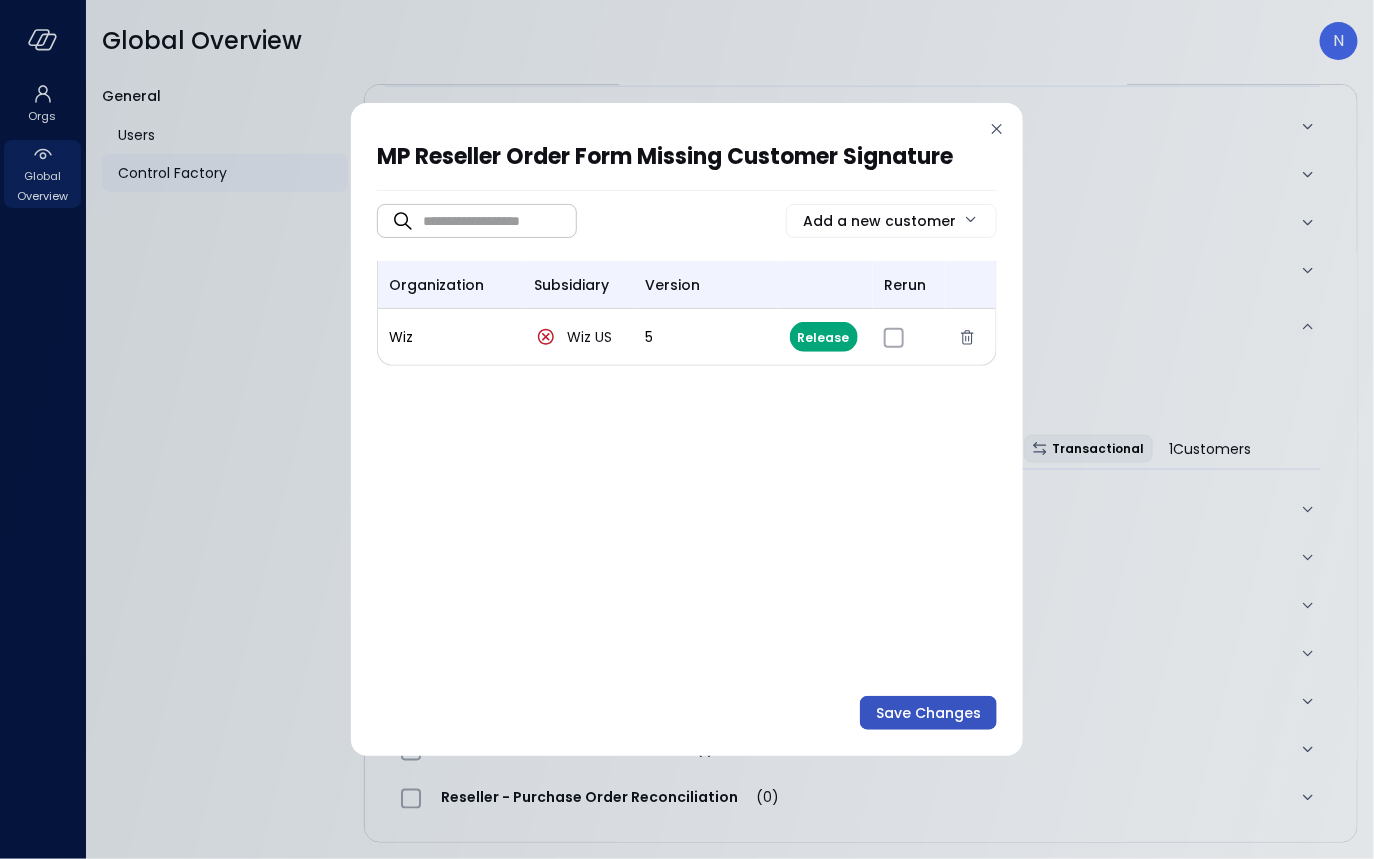 click on "Save Changes" at bounding box center (928, 713) 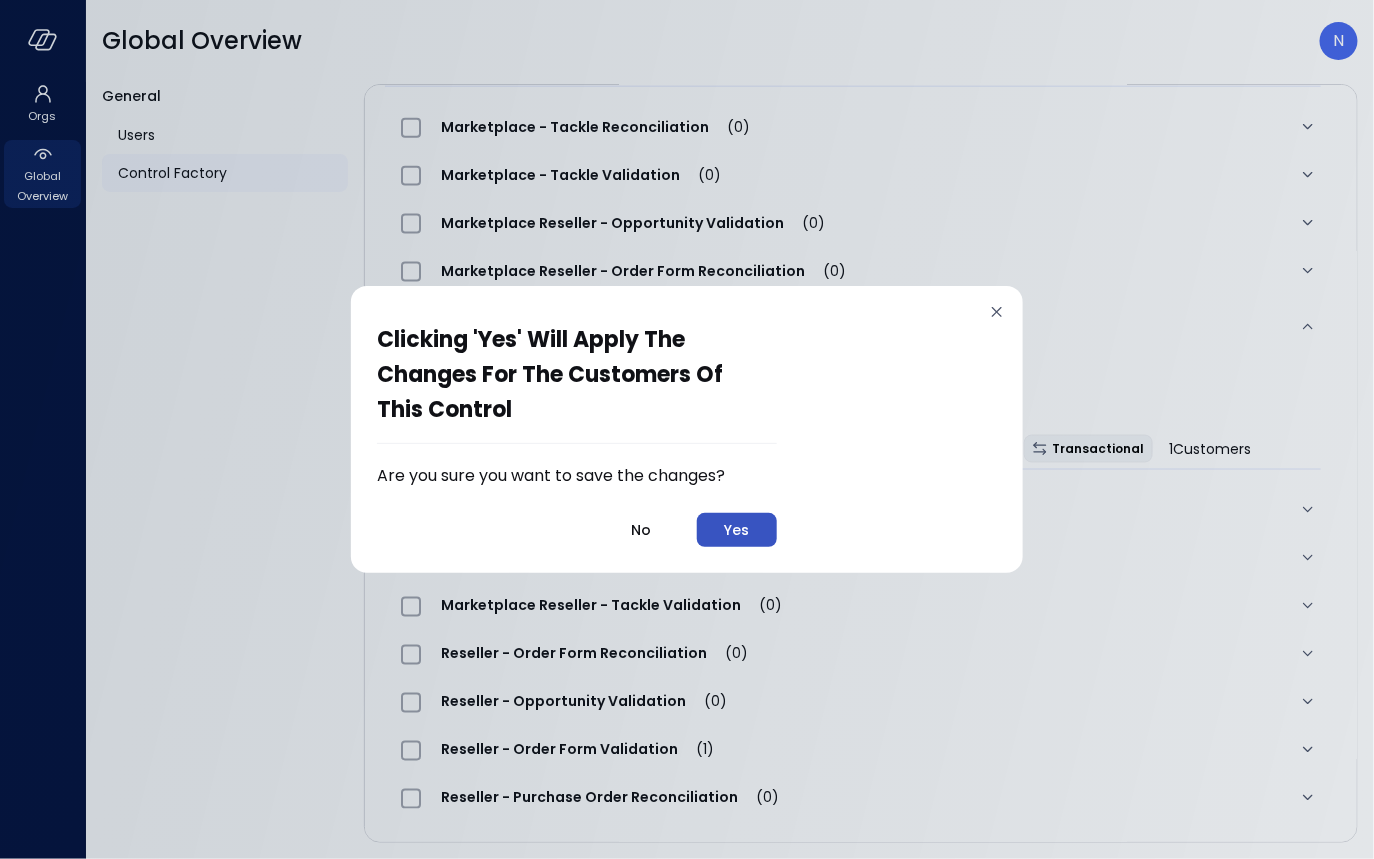 click on "Yes" at bounding box center [737, 530] 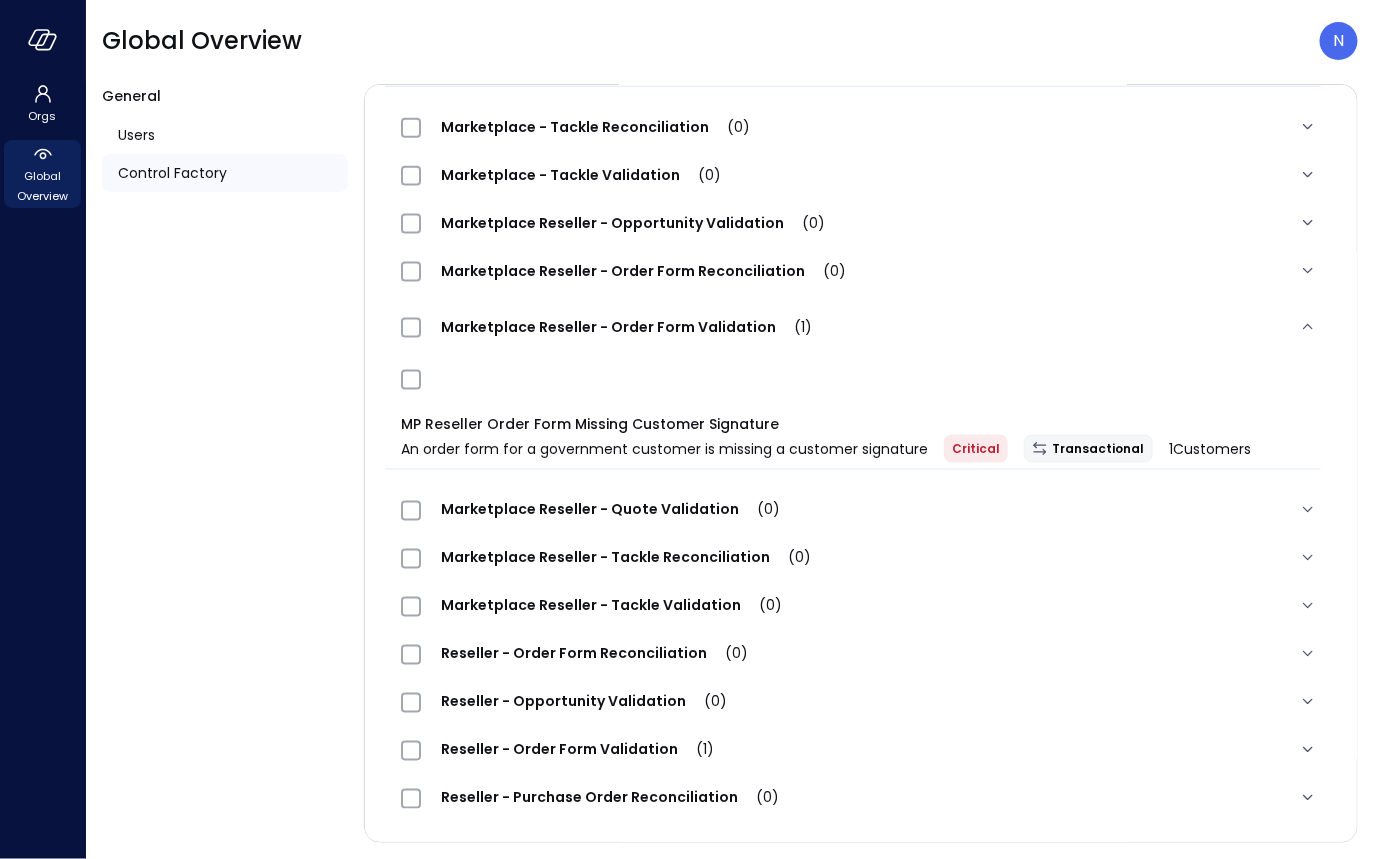 click on "Reseller - Order Form Validation (1)" at bounding box center (567, 750) 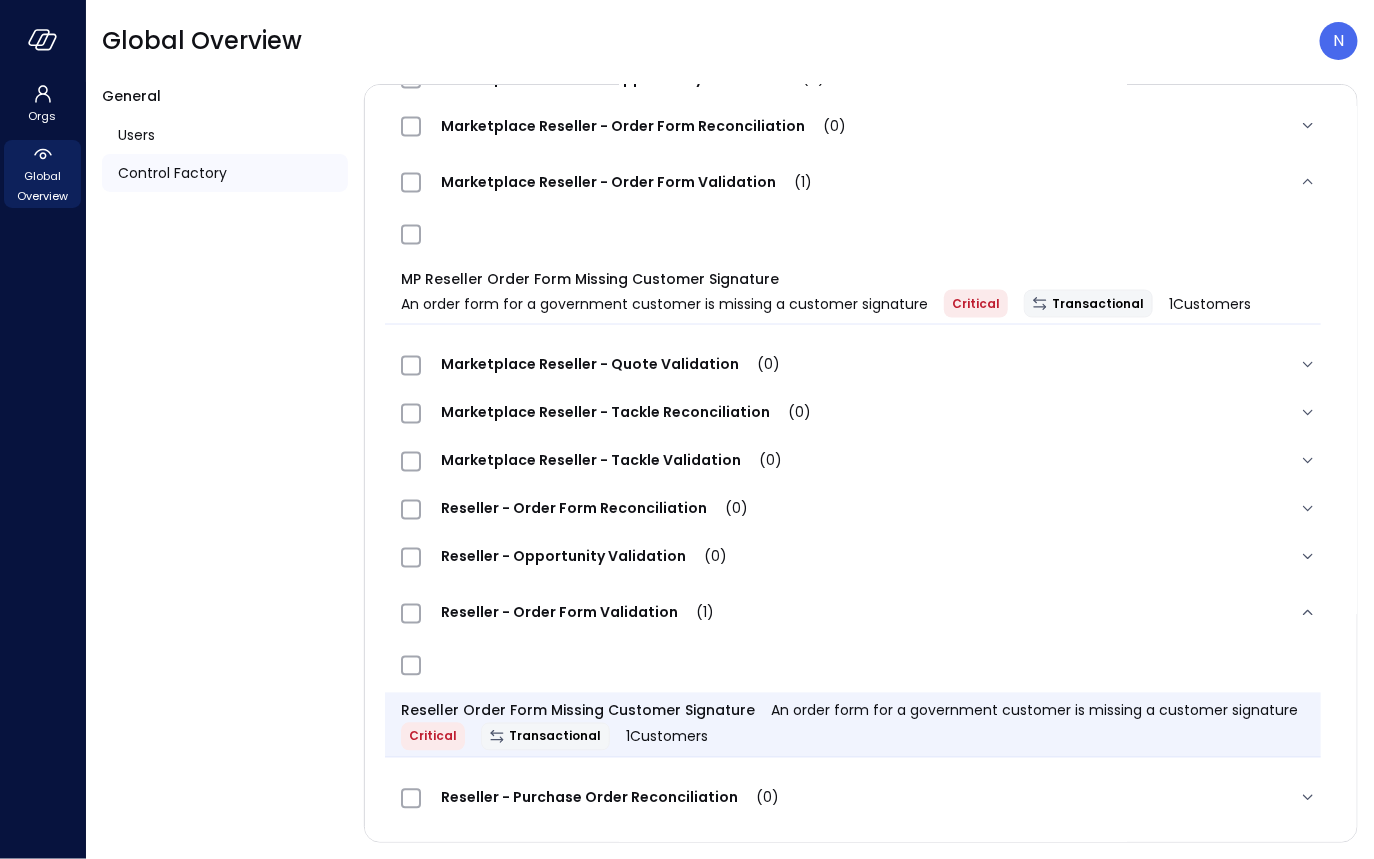 scroll, scrollTop: 995, scrollLeft: 0, axis: vertical 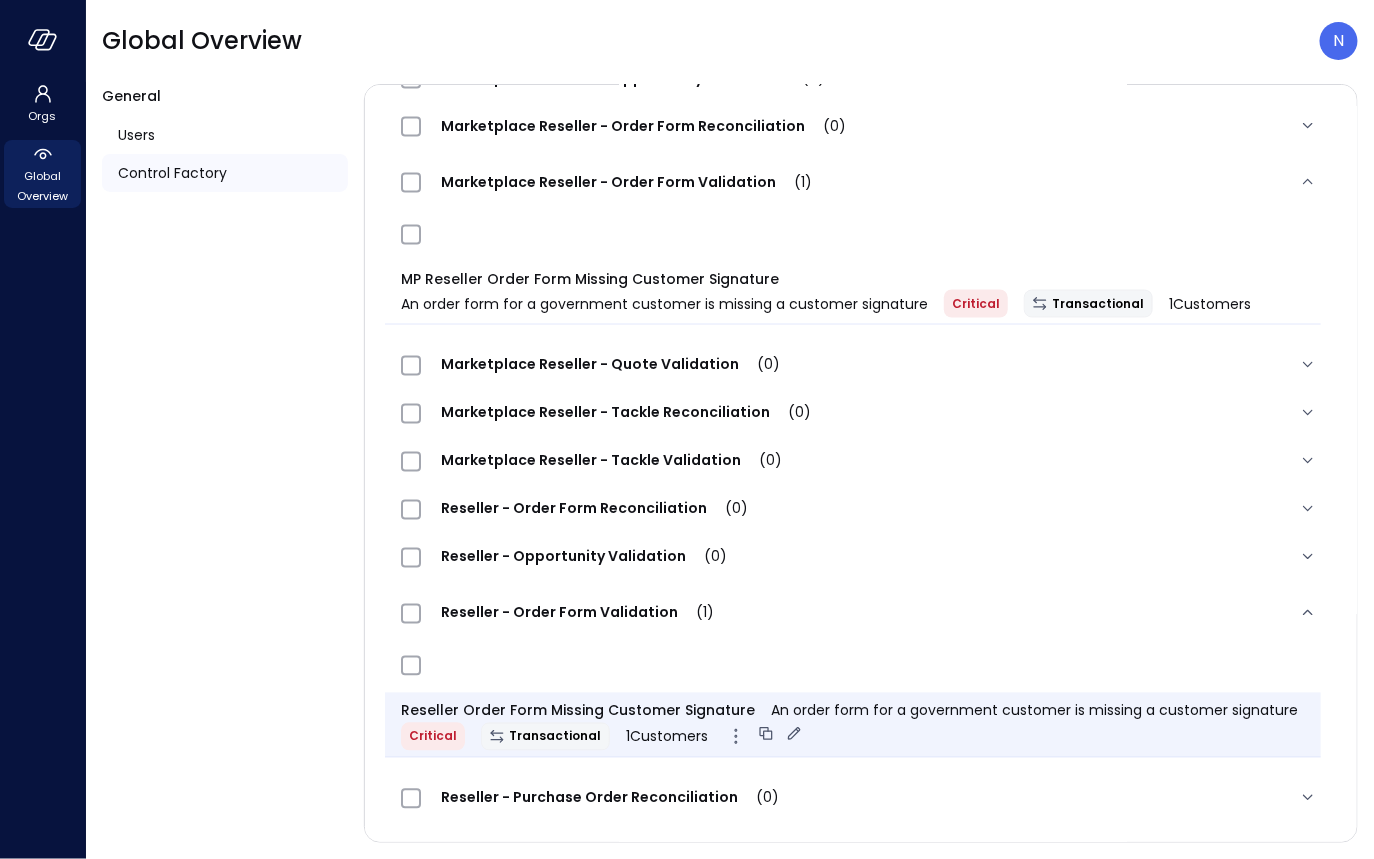 click on "An order form for a government customer is missing a customer signature" at bounding box center (1034, 711) 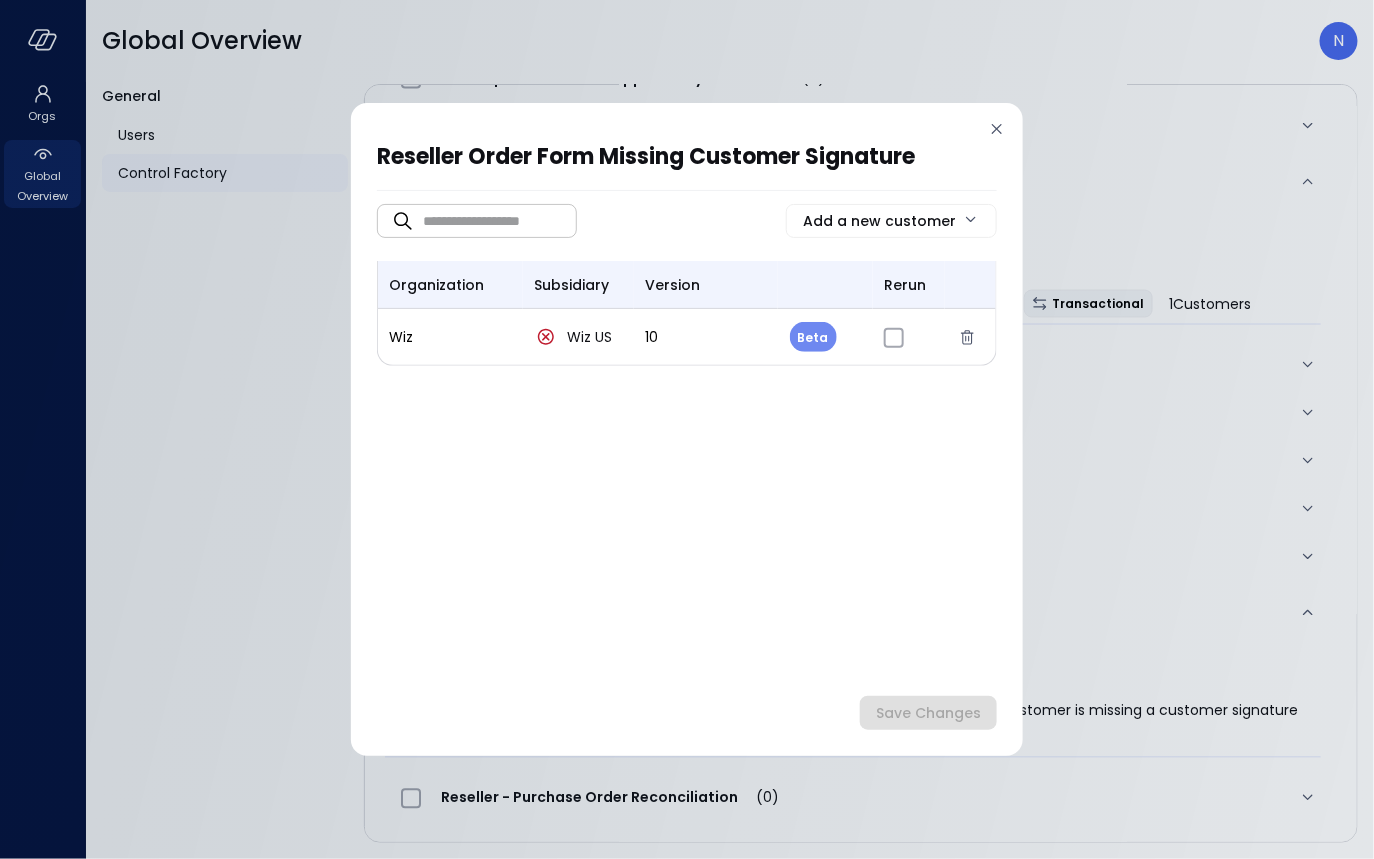 click on "Orgs Global Overview Global Overview N General Users Control Factory ​ **** ​ ERP   7 Tax   1 Order to Cash   9 Sales Management   19 T&E   5 Marketplace   3 Work Papers   47 0 Selected Distribute Remove Release Beta Rerun CRM Document Validation (0) Direct - Opportunity Validation (0) Direct - Order Form Reconciliation (0) Direct - Order Form Validation (1) Direct Order Form Missing Customer Signature An order form for a government customer is missing a customer signature Critical Transactional 1  Customers Marketplace  - Order Form Reconciliation (0) Marketplace - Opportunity Validation (0) Marketplace - Order Form Validation (1) MP Order Form Missing Customer Signature An order form for a government customer is missing a customer signature Critical Transactional 1  Customers Marketplace - Tackle Reconciliation (0) Marketplace - Tackle Validation (0) Marketplace Reseller - Opportunity Validation (0) Marketplace Reseller - Order Form Reconciliation (0) Marketplace Reseller - Order Form Validation (1) 1 1" at bounding box center (687, 429) 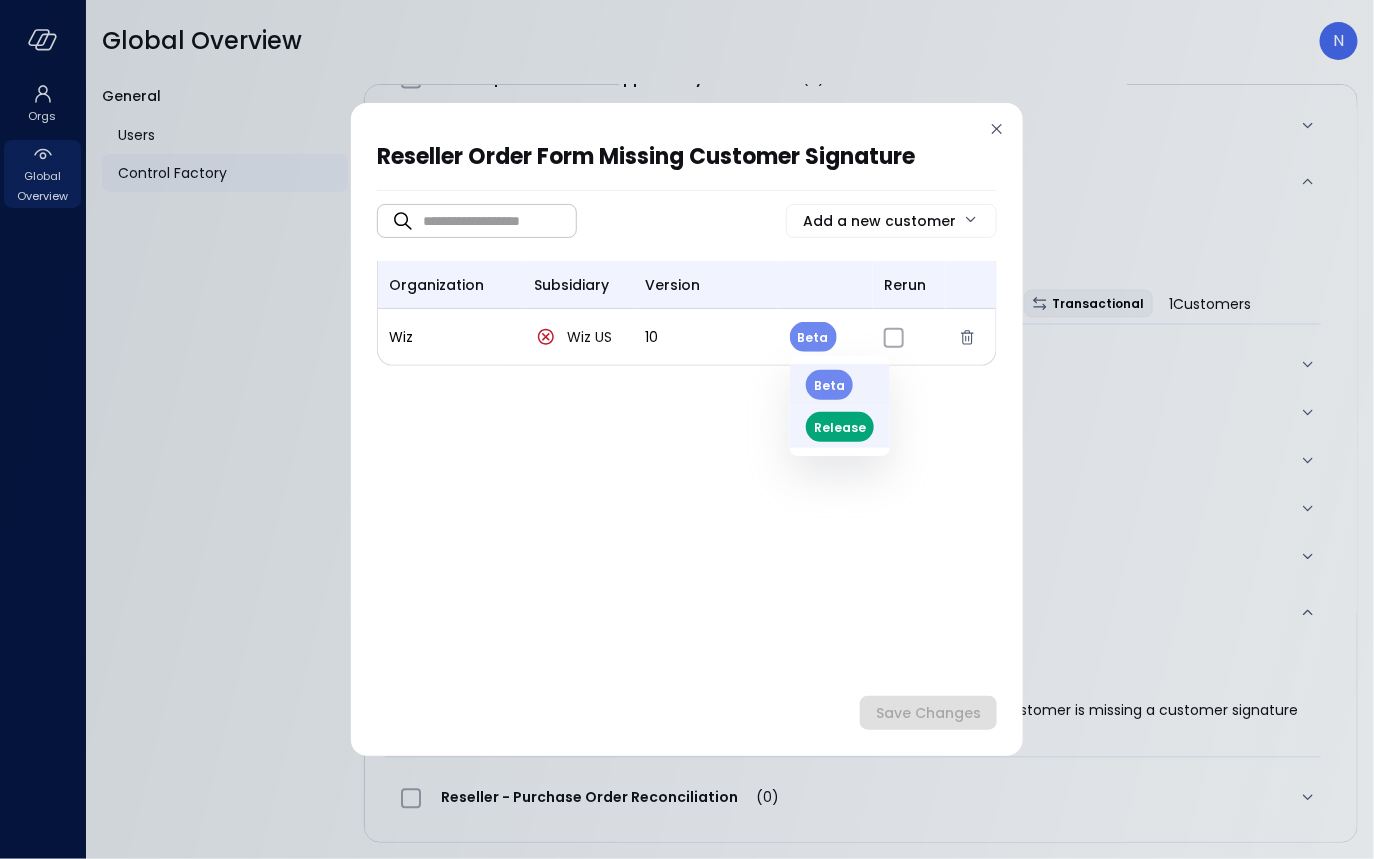 click on "Release" at bounding box center [840, 427] 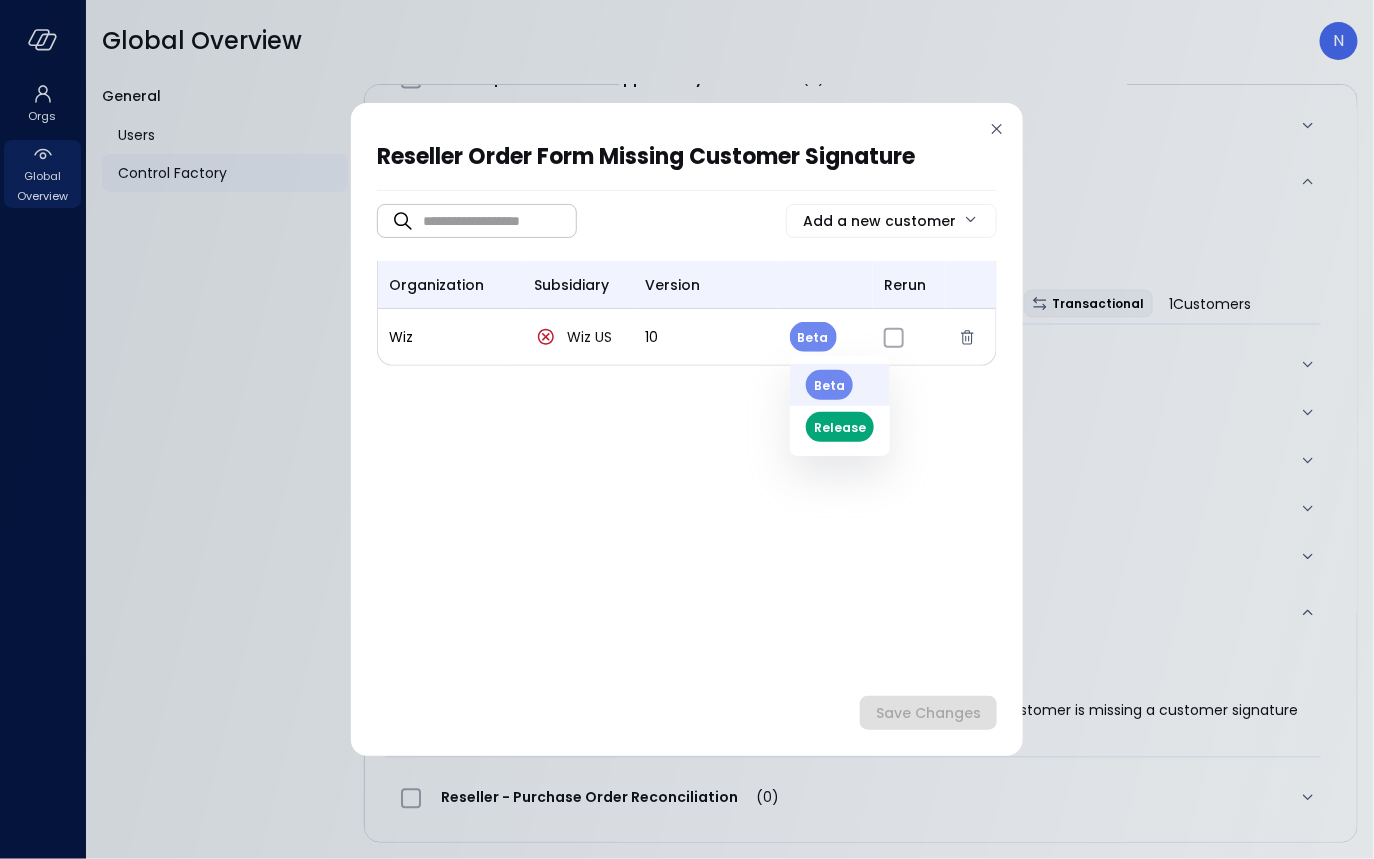 type on "*" 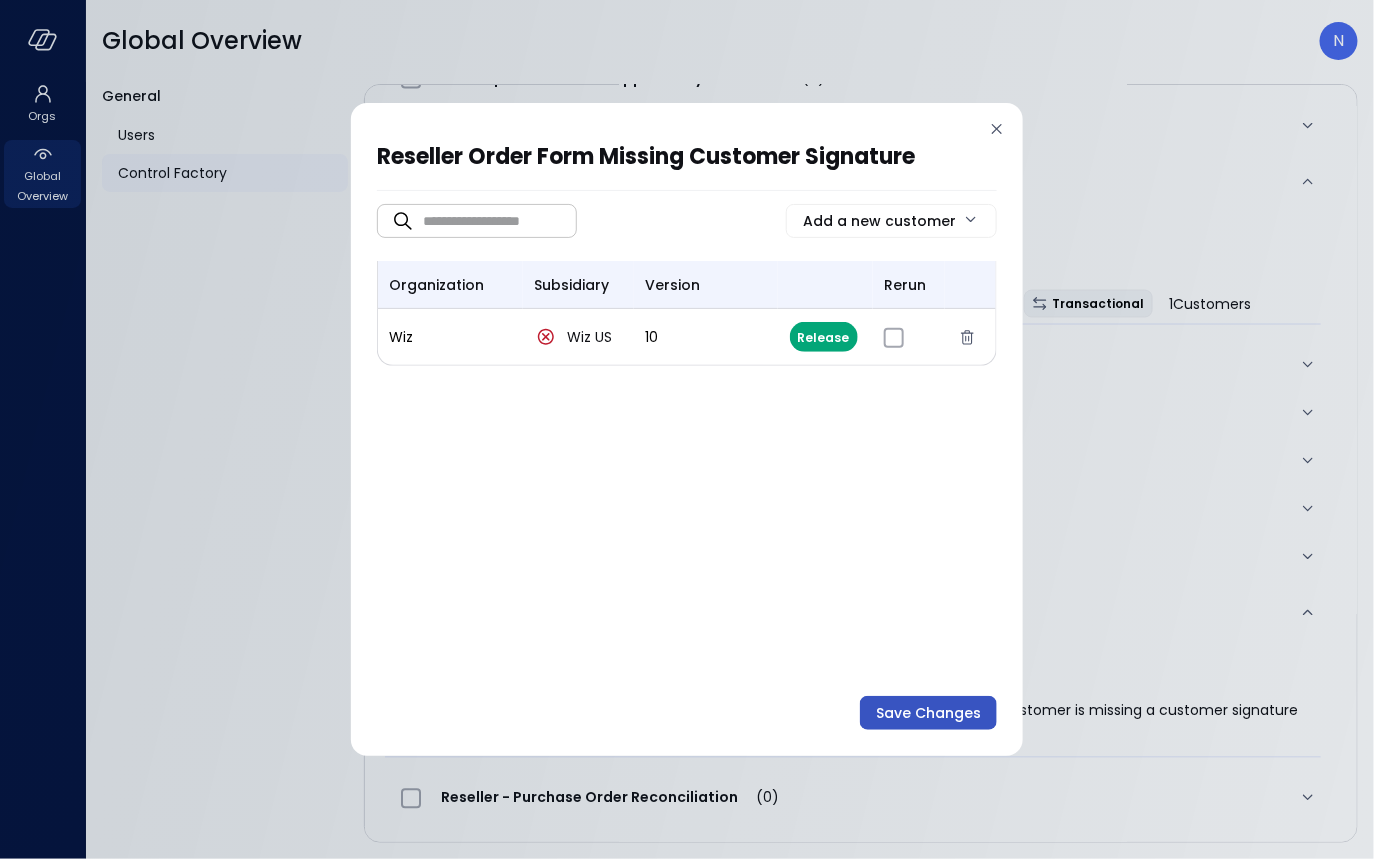 click on "Save Changes" at bounding box center [928, 713] 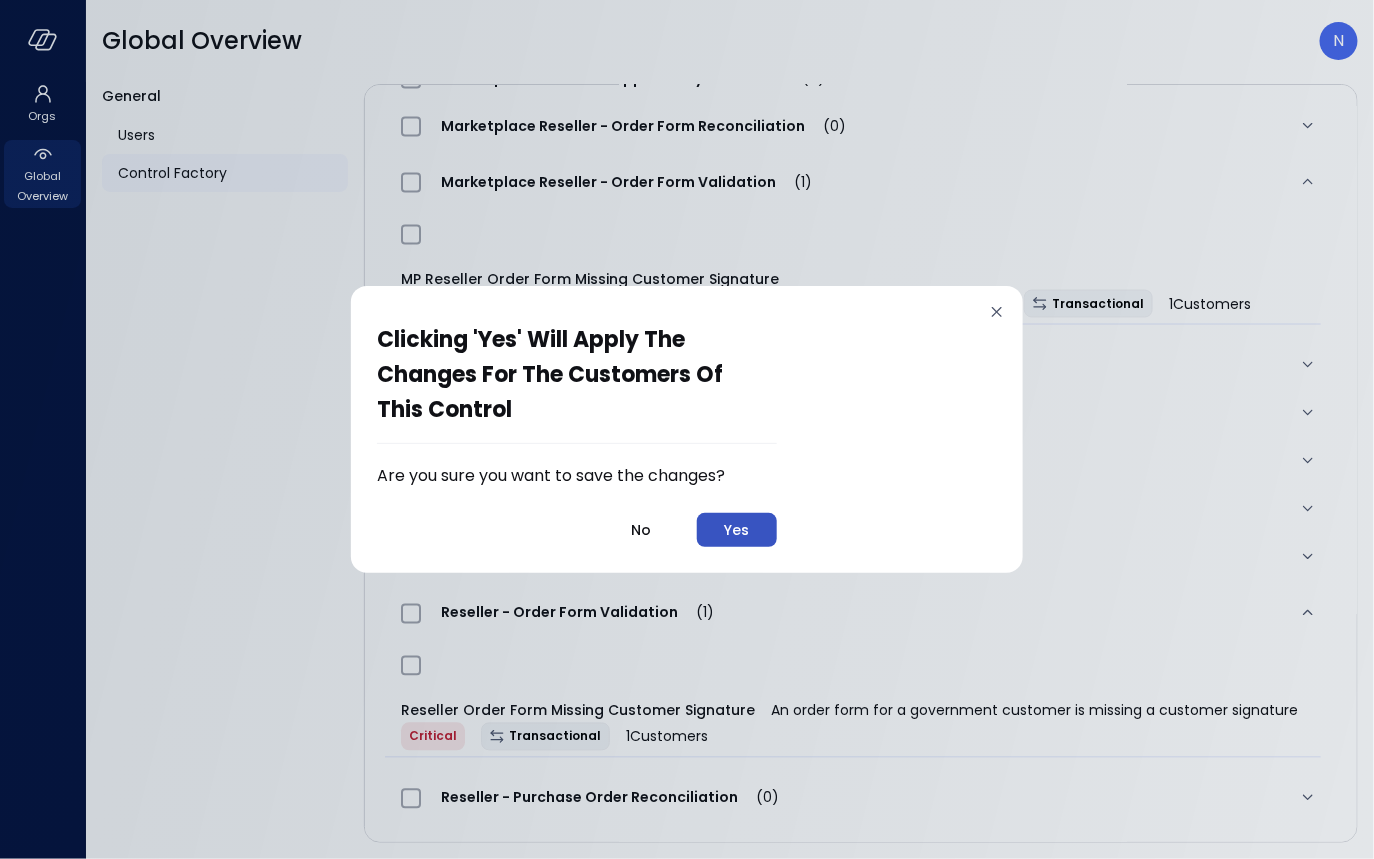 click on "Yes" at bounding box center [737, 530] 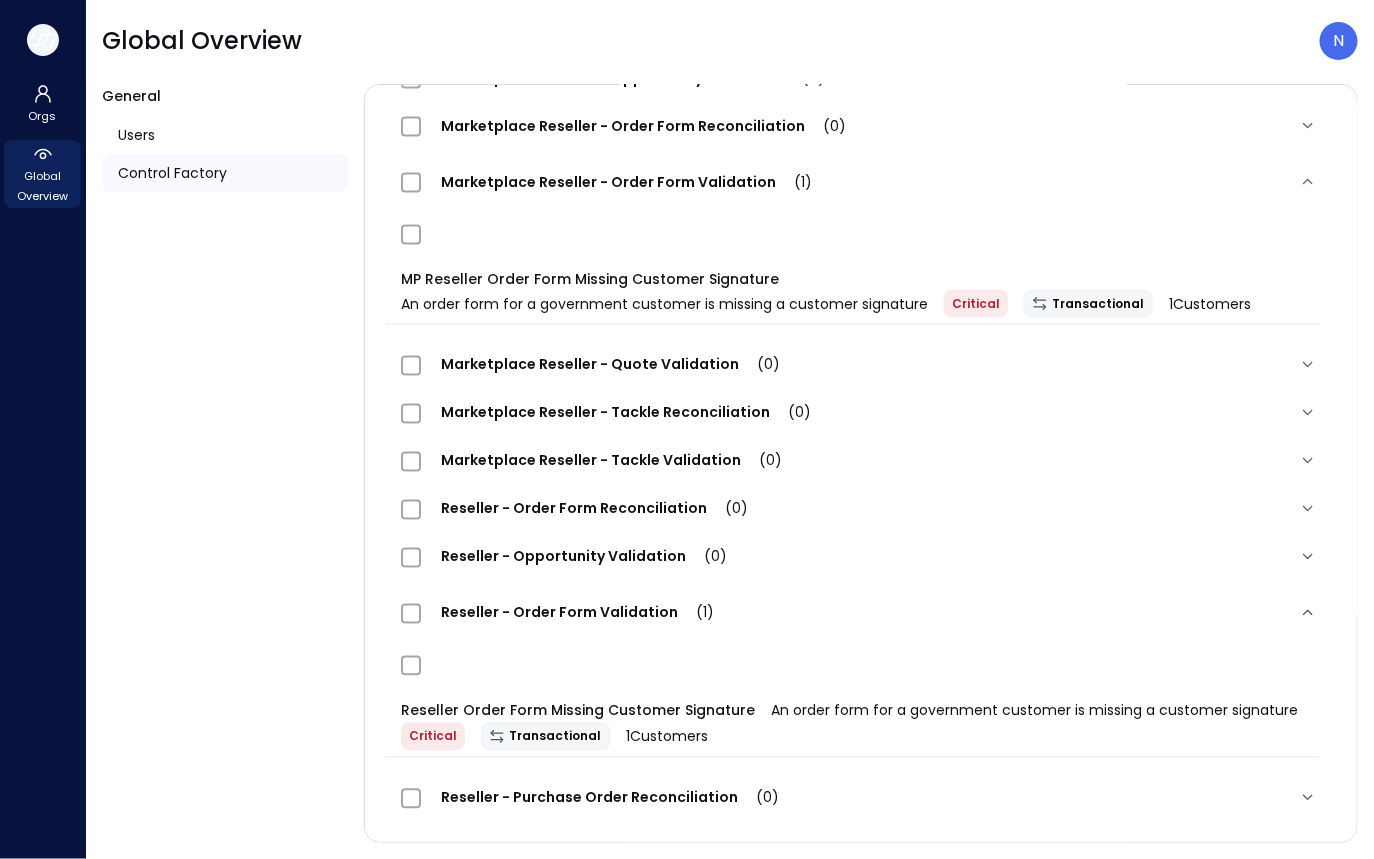 click 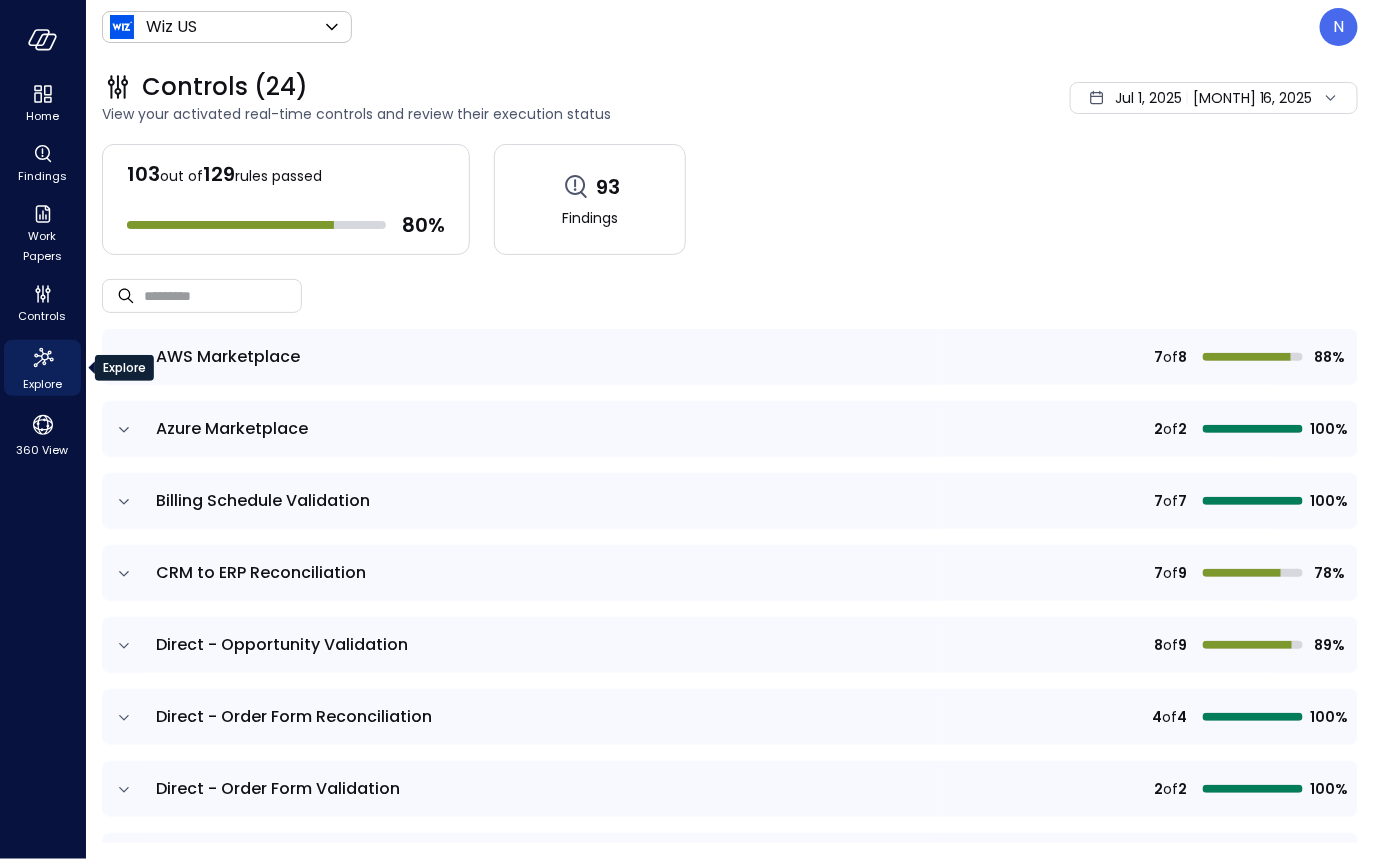 click on "Explore" at bounding box center (42, 384) 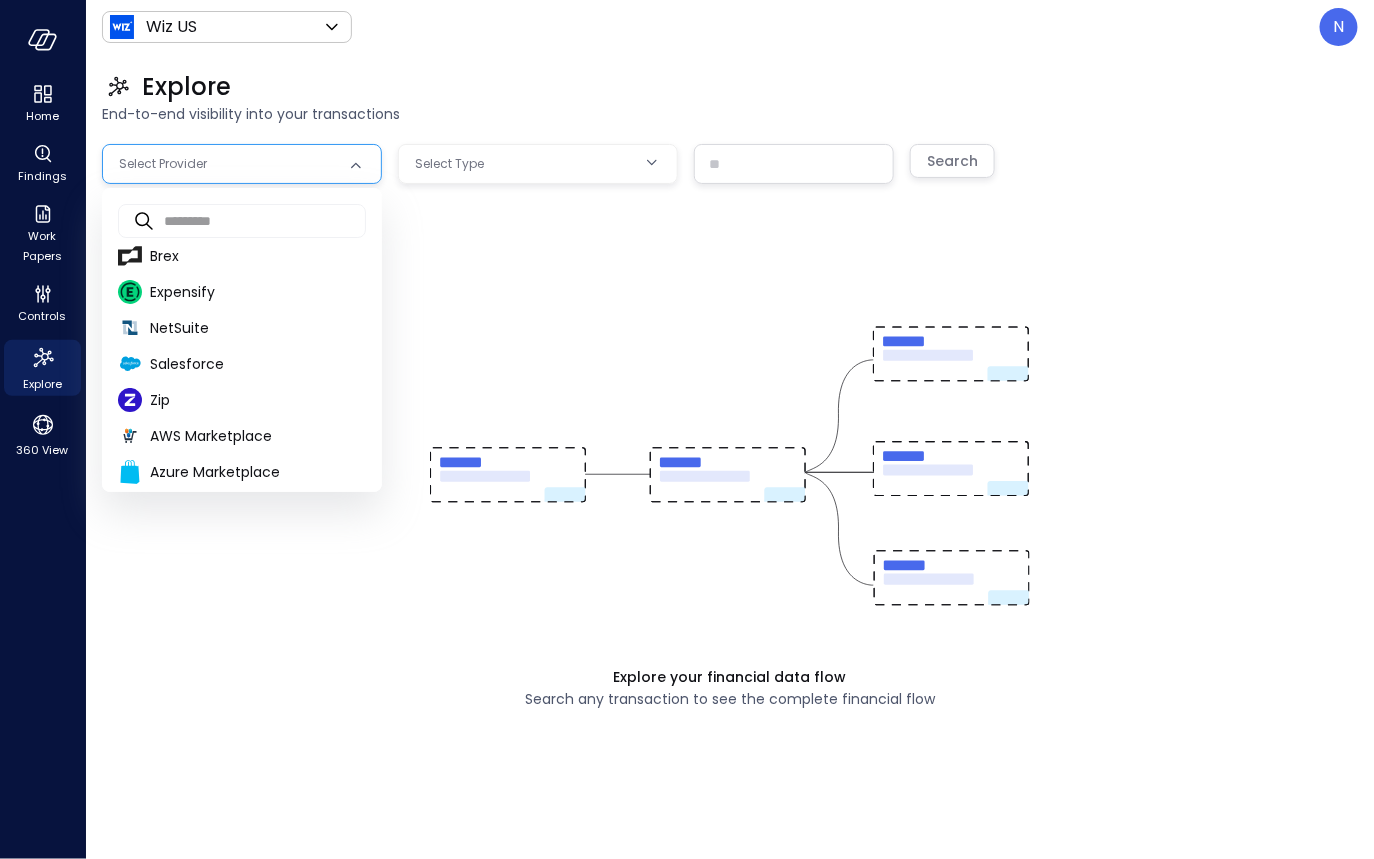 click on "Home Findings Work Papers Controls Explore 360 View Wiz US ****** ​ N Explore   End-to-end visibility into your transactions Select Provider Select Type ​ Search Explore your financial data flow Search any transaction to see the complete financial flow Safebooks.ai ​ ​ Brex Expensify NetSuite Salesforce Zip AWS Marketplace Azure Marketplace GCP Marketpalce" at bounding box center (687, 429) 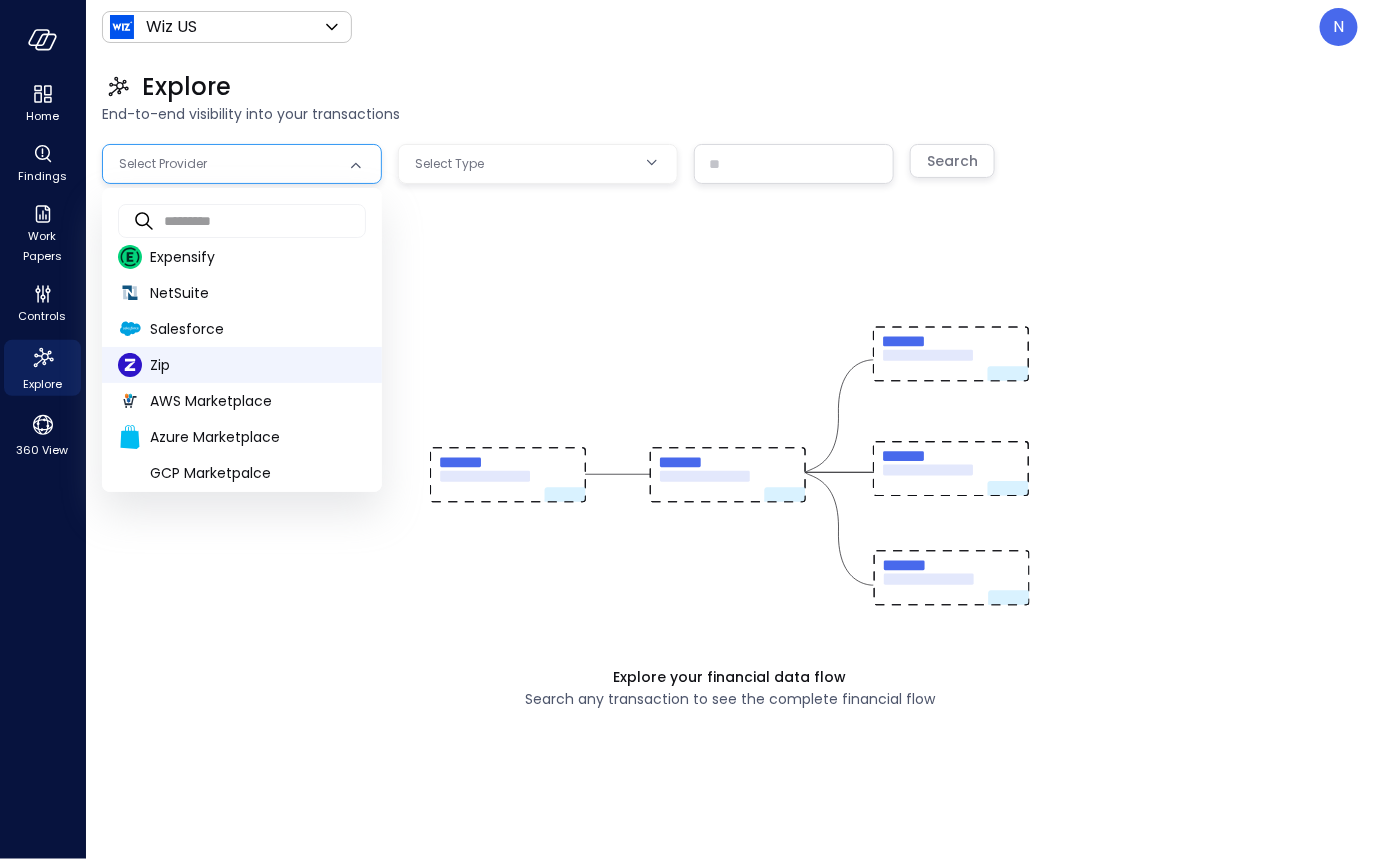 scroll, scrollTop: 41, scrollLeft: 0, axis: vertical 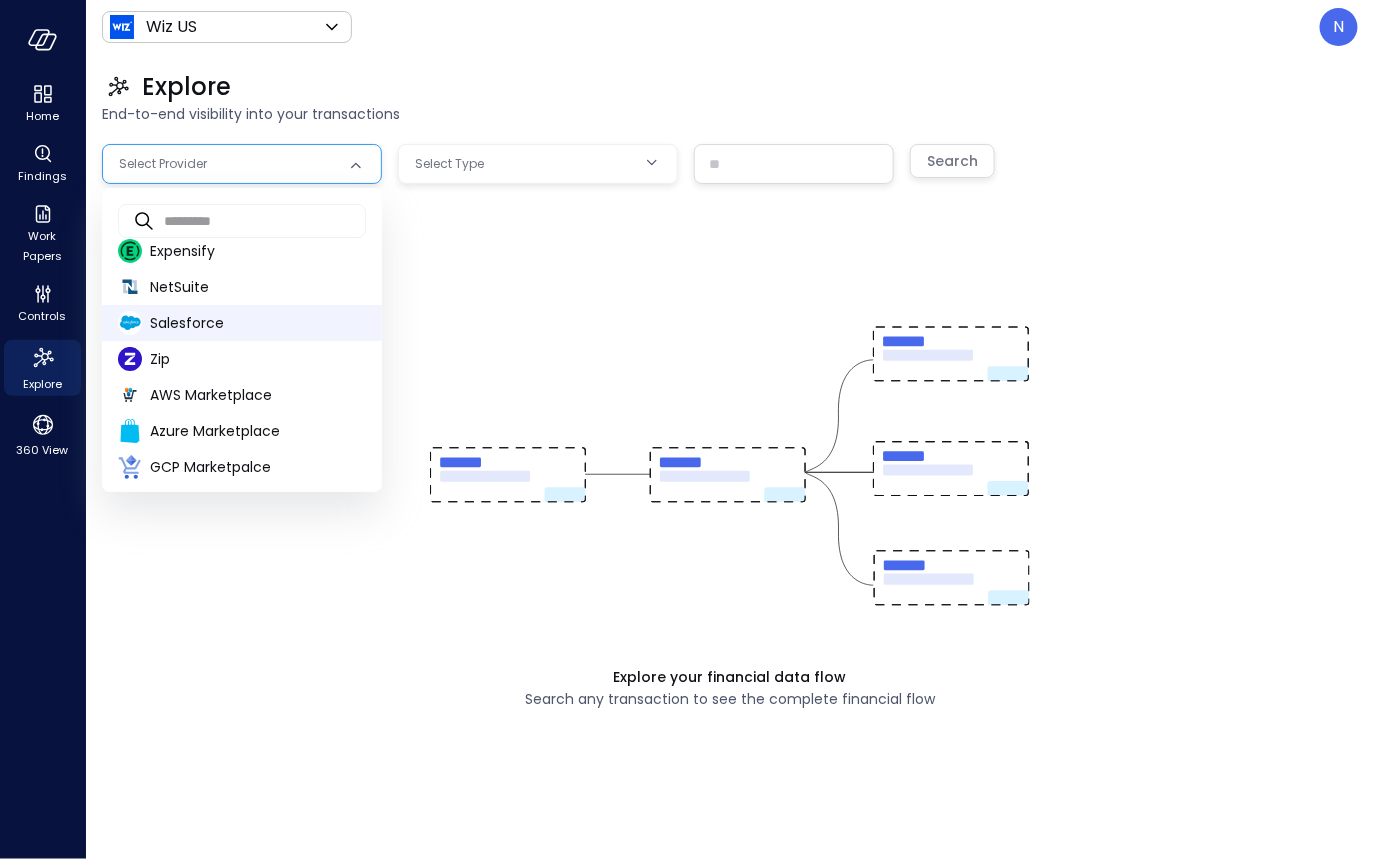 drag, startPoint x: 207, startPoint y: 329, endPoint x: 249, endPoint y: 308, distance: 46.957428 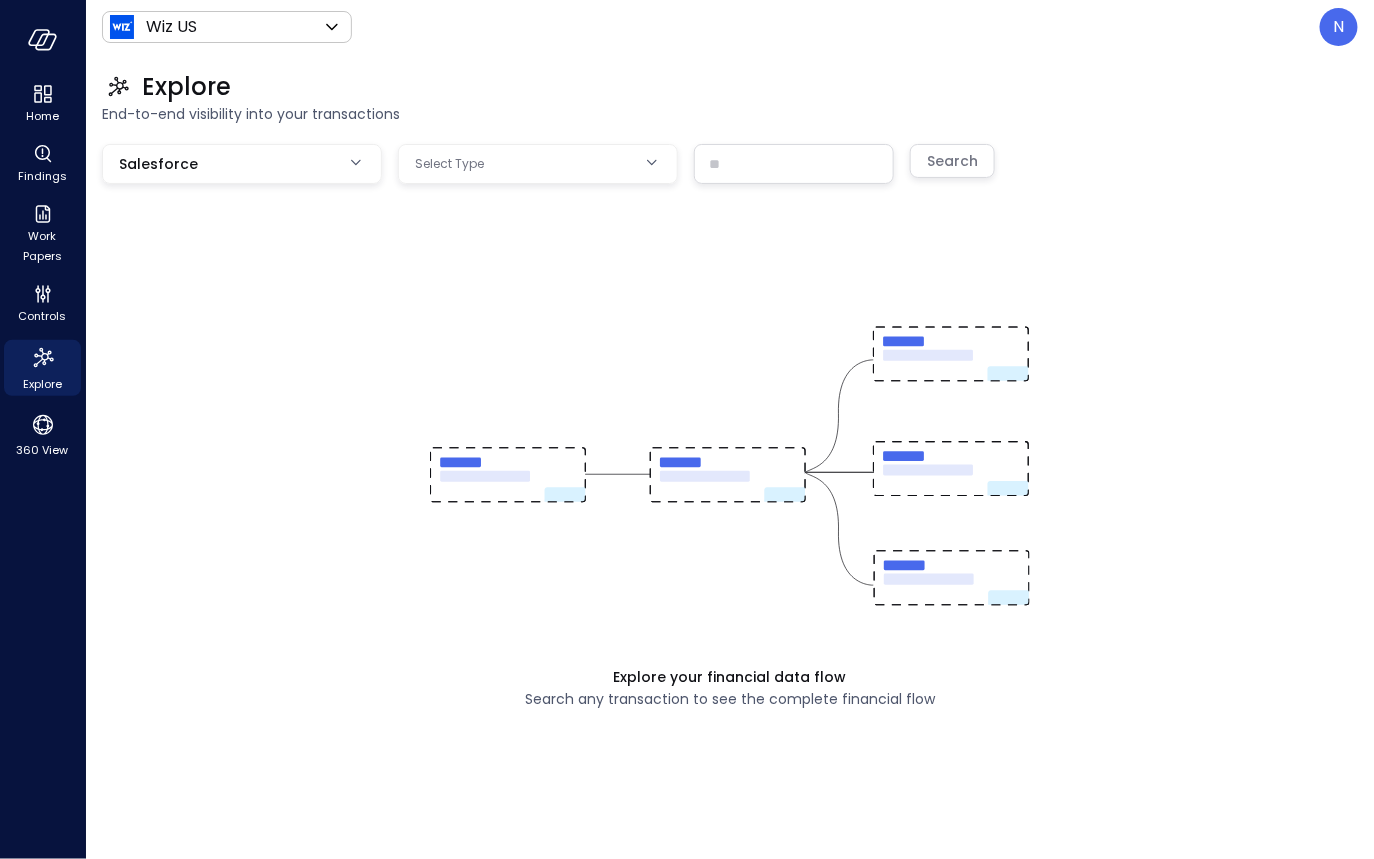 click on "**********" at bounding box center [687, 429] 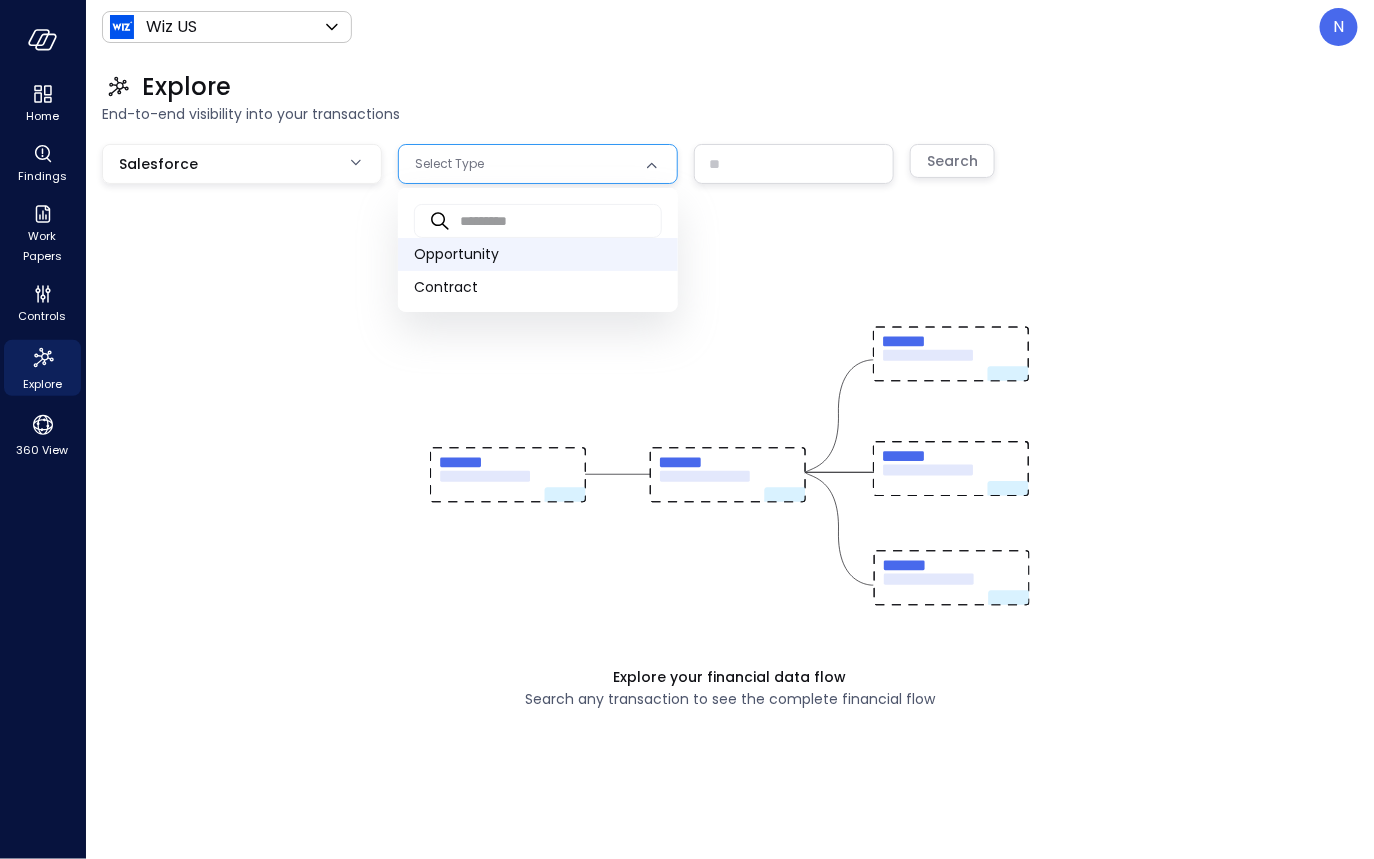 click on "Opportunity" at bounding box center (538, 254) 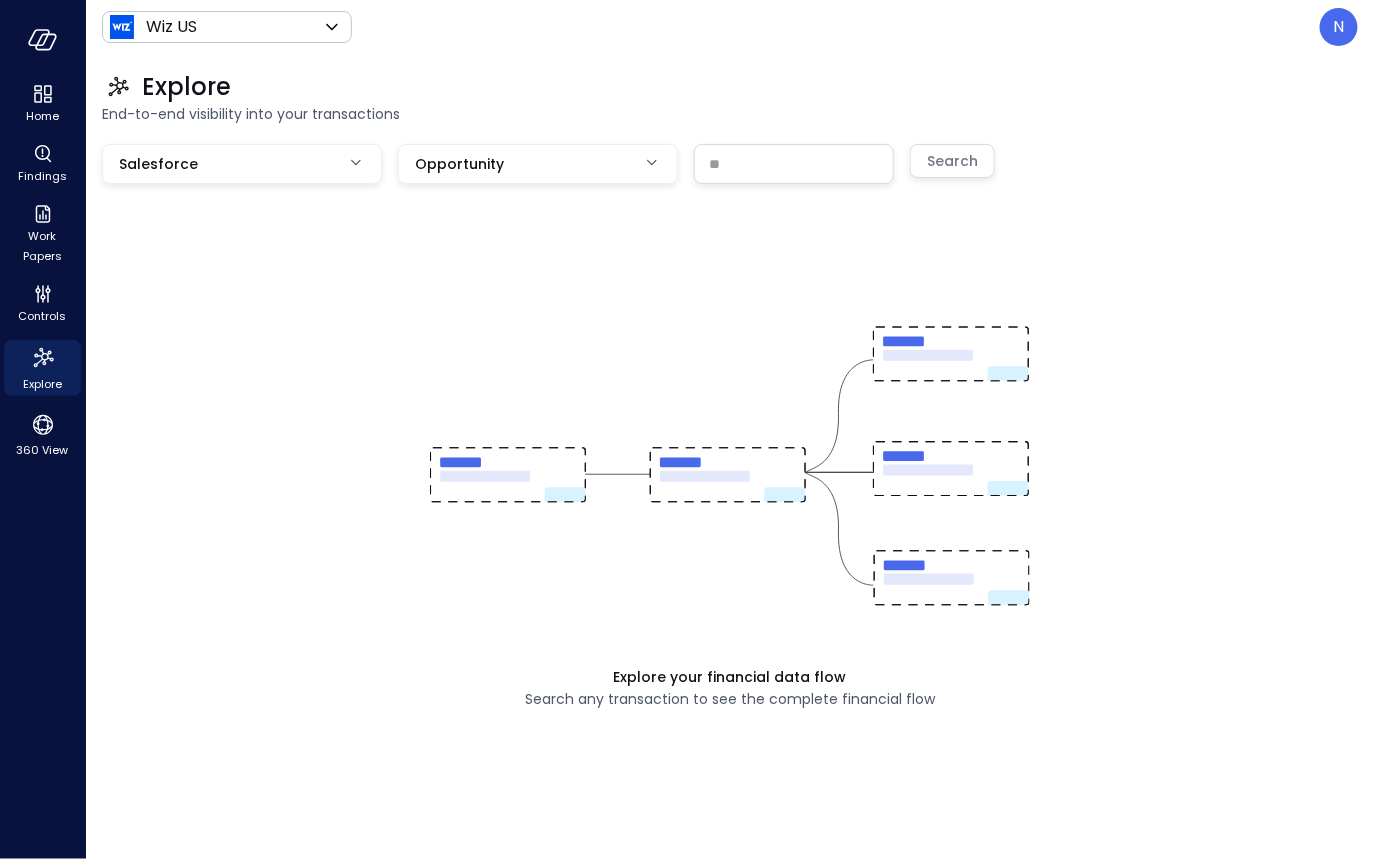 click at bounding box center [794, 163] 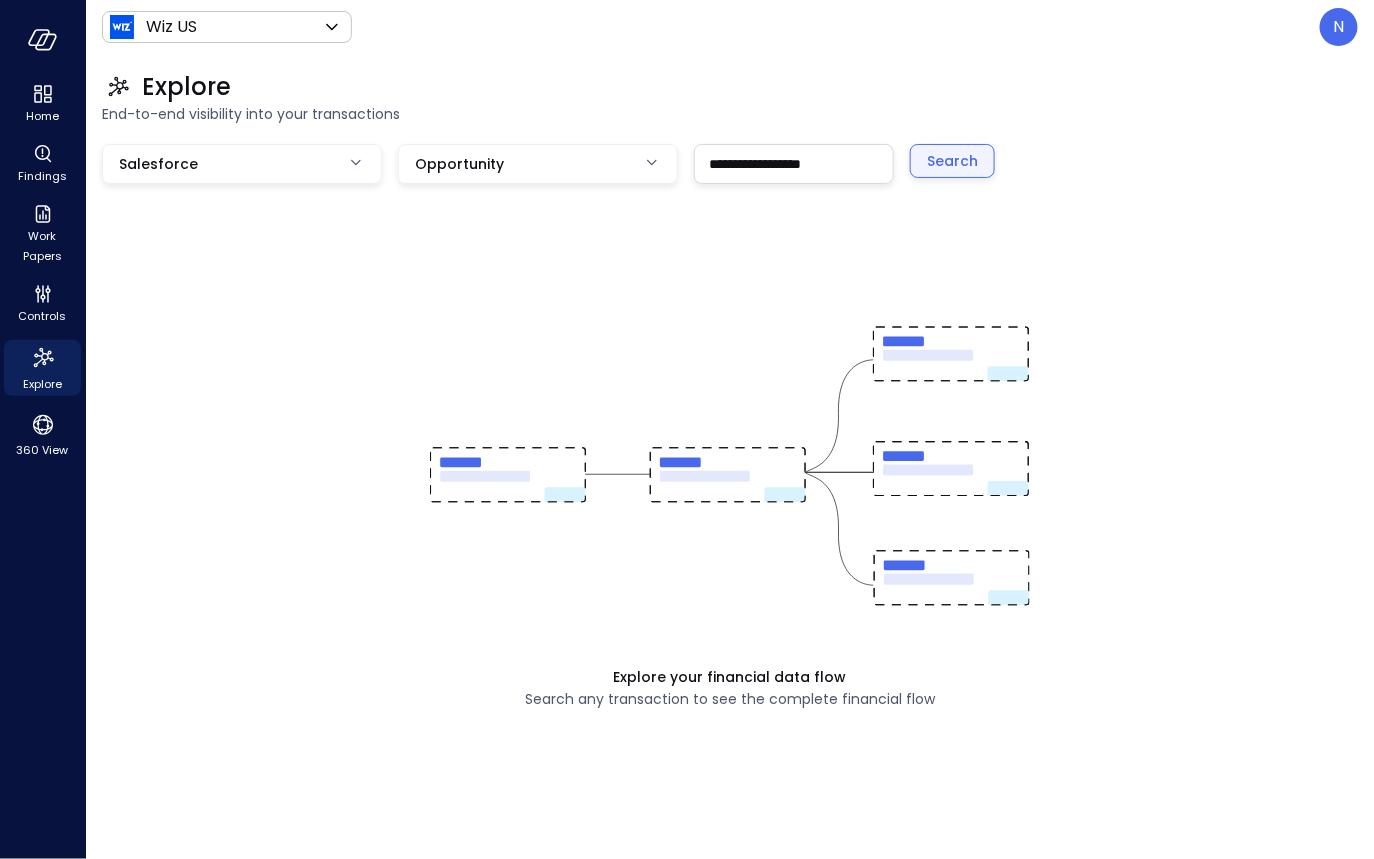 type on "**********" 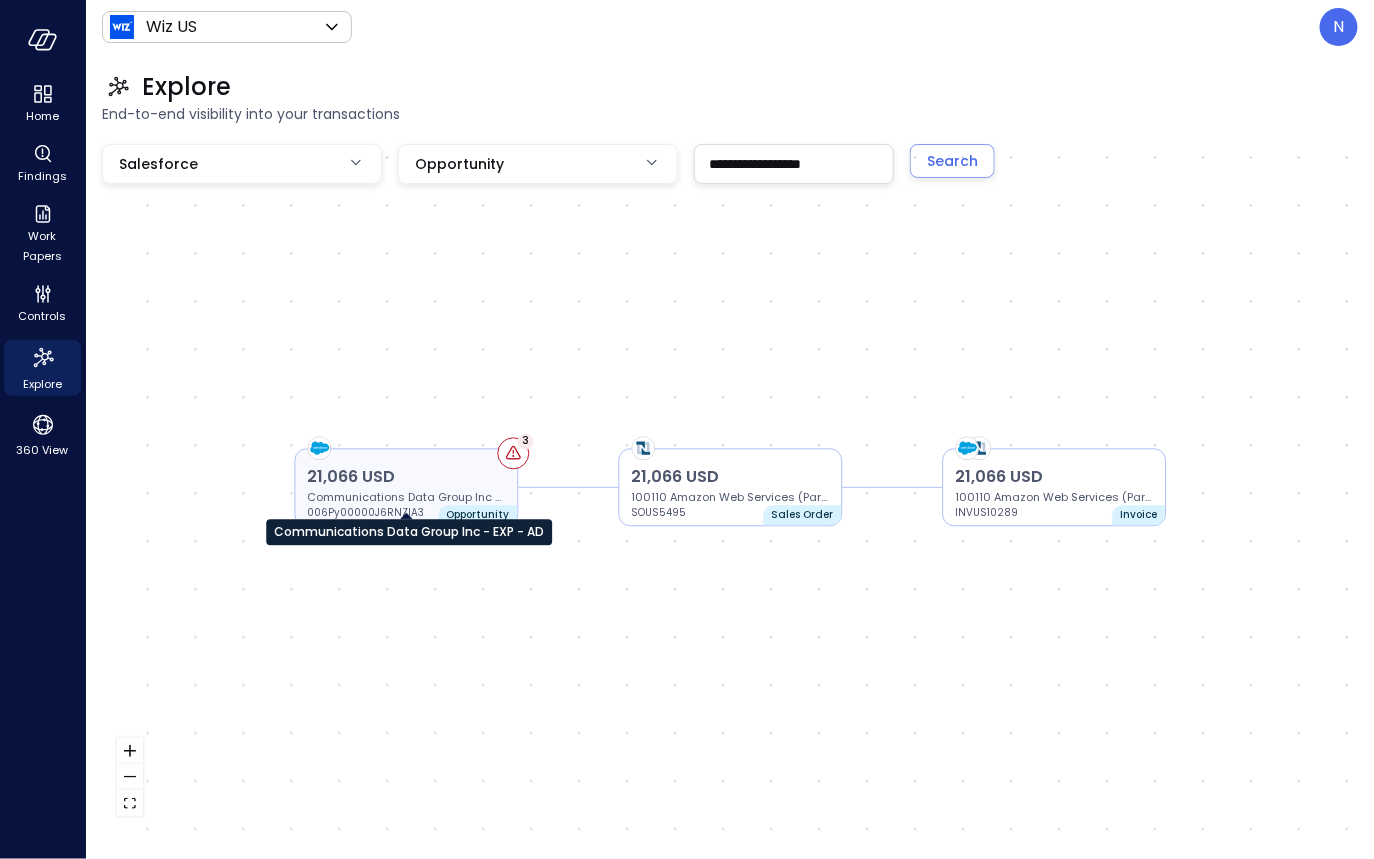click on "Communications Data Group Inc  -  EXP  -  AD" at bounding box center [407, 498] 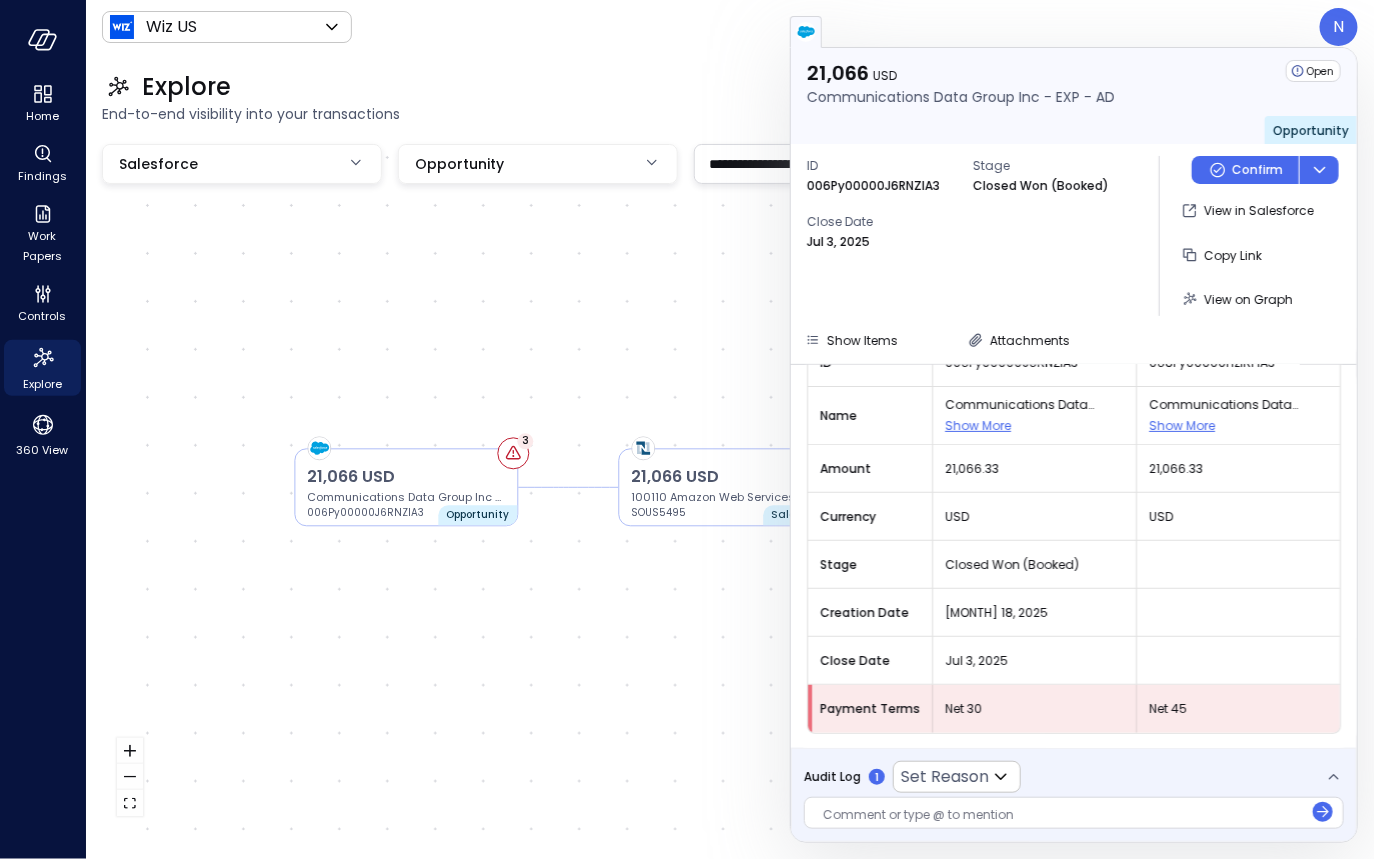 scroll, scrollTop: 0, scrollLeft: 0, axis: both 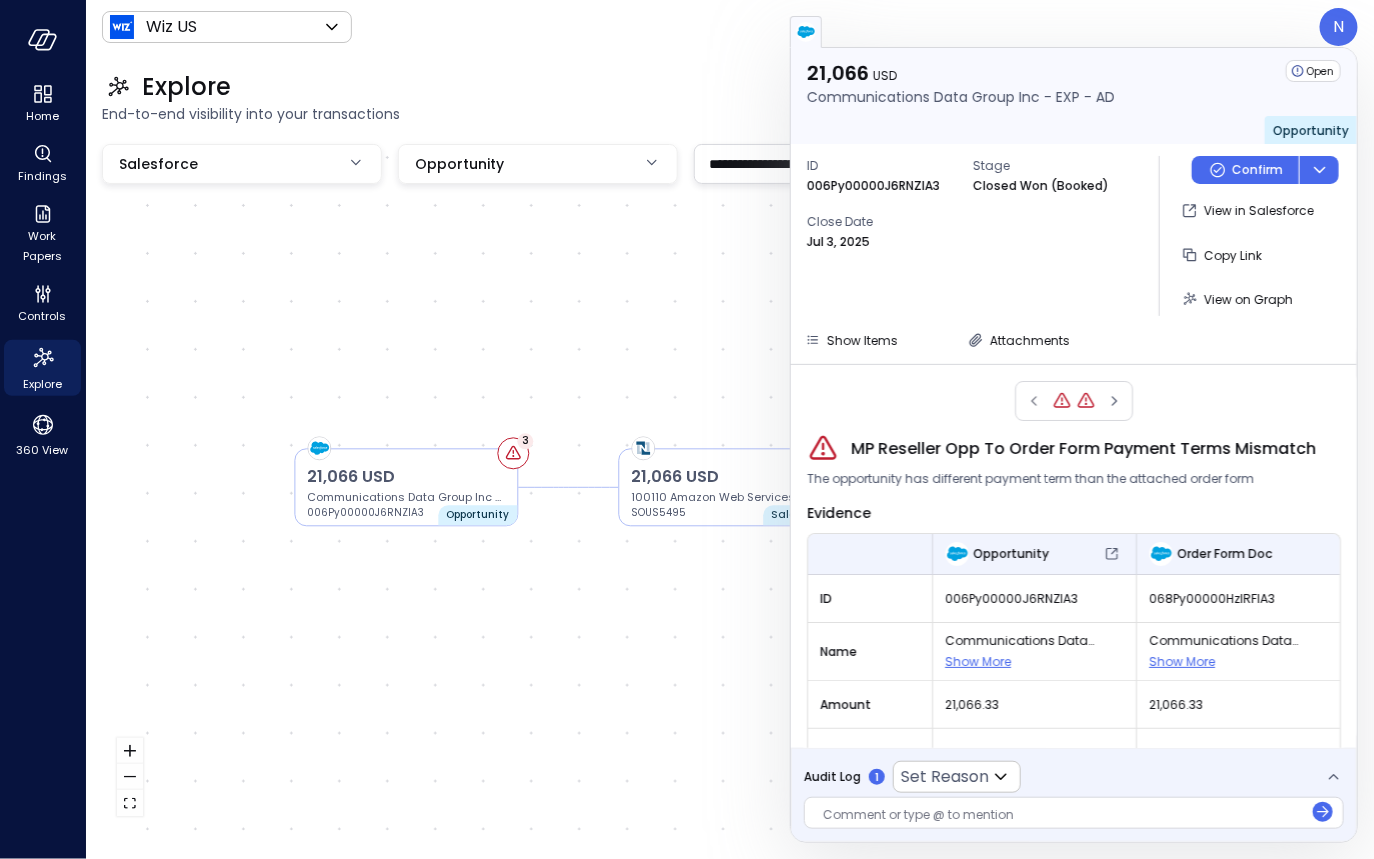 click at bounding box center [1074, 401] 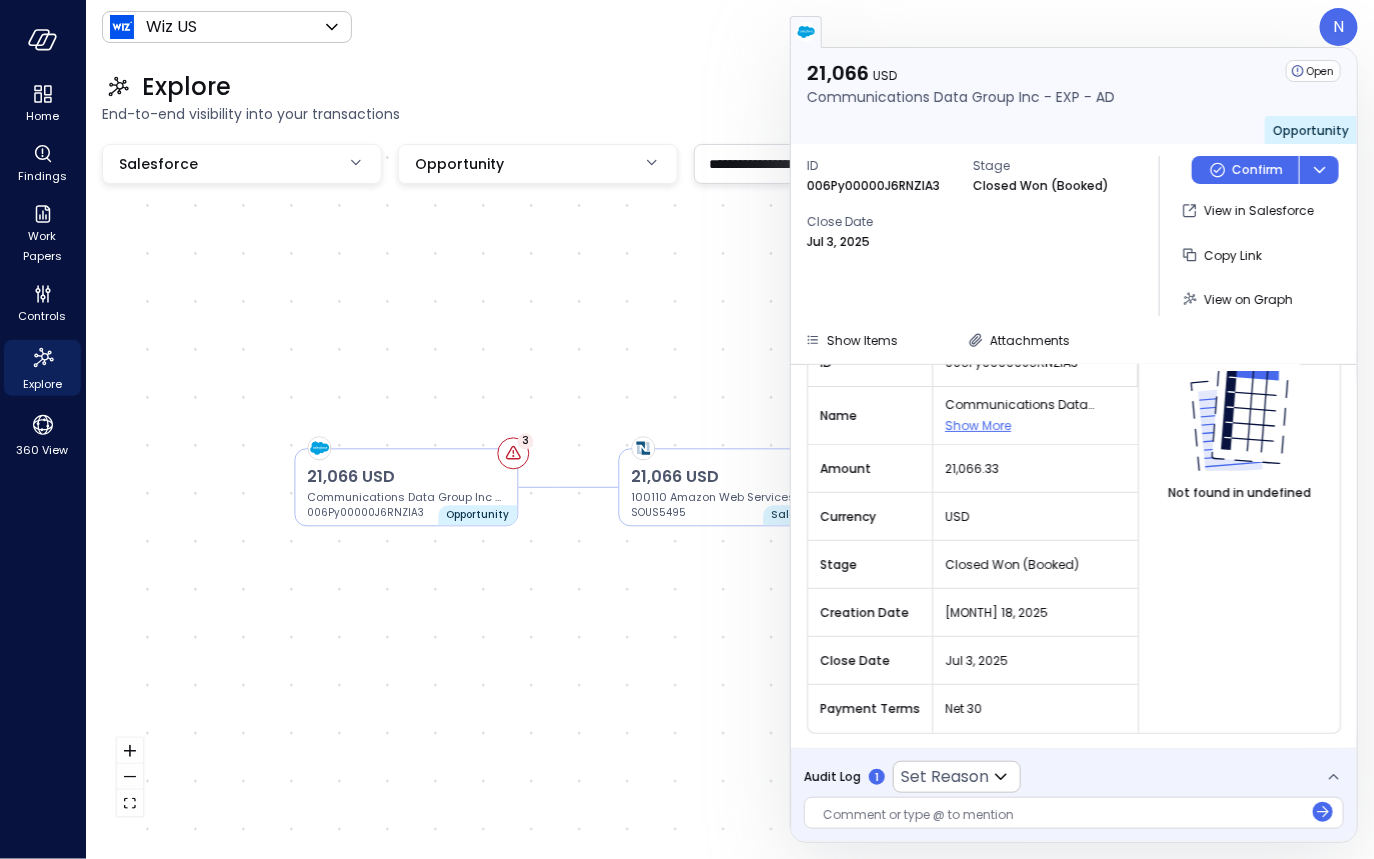 scroll, scrollTop: 0, scrollLeft: 0, axis: both 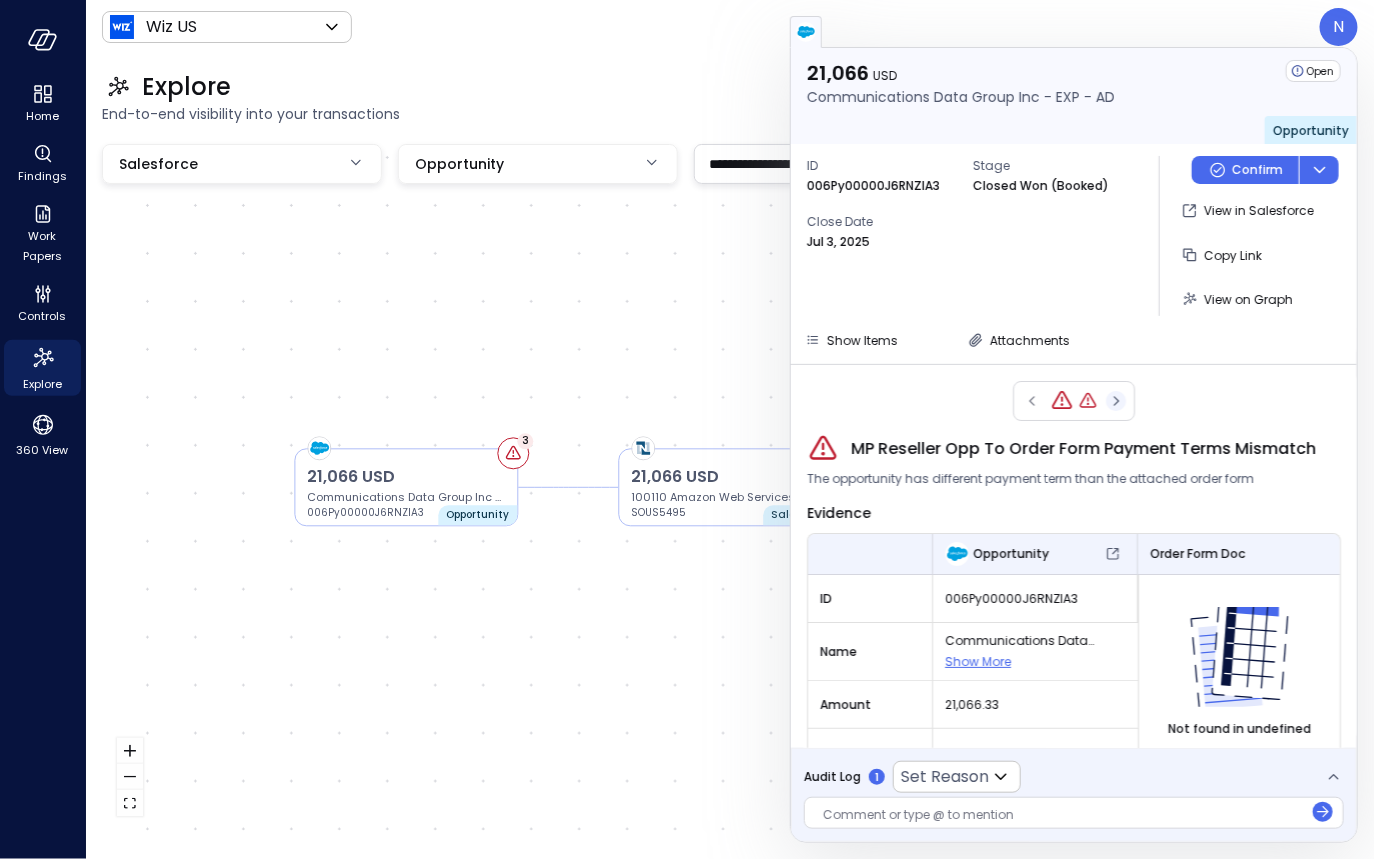 click 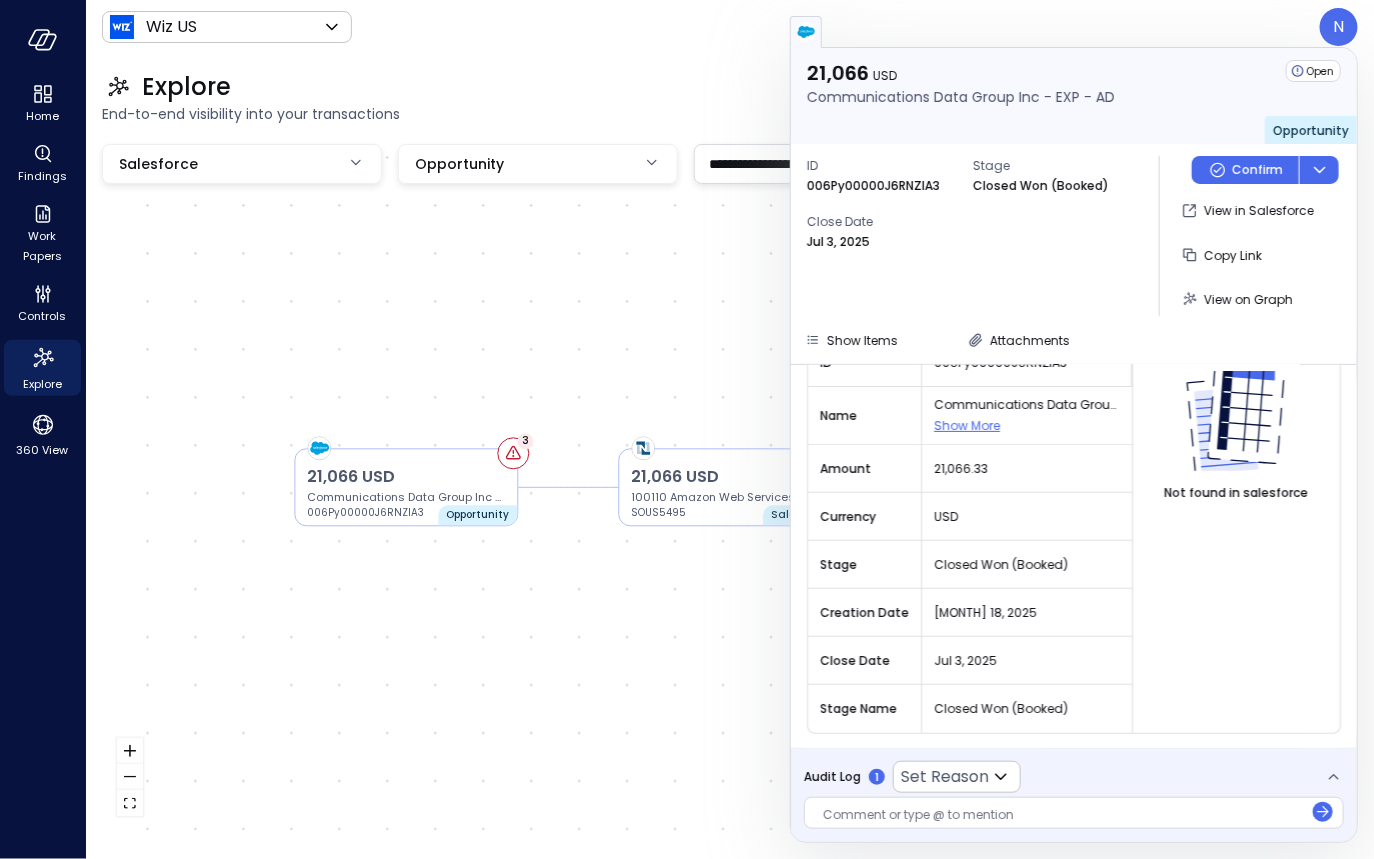 scroll, scrollTop: 0, scrollLeft: 0, axis: both 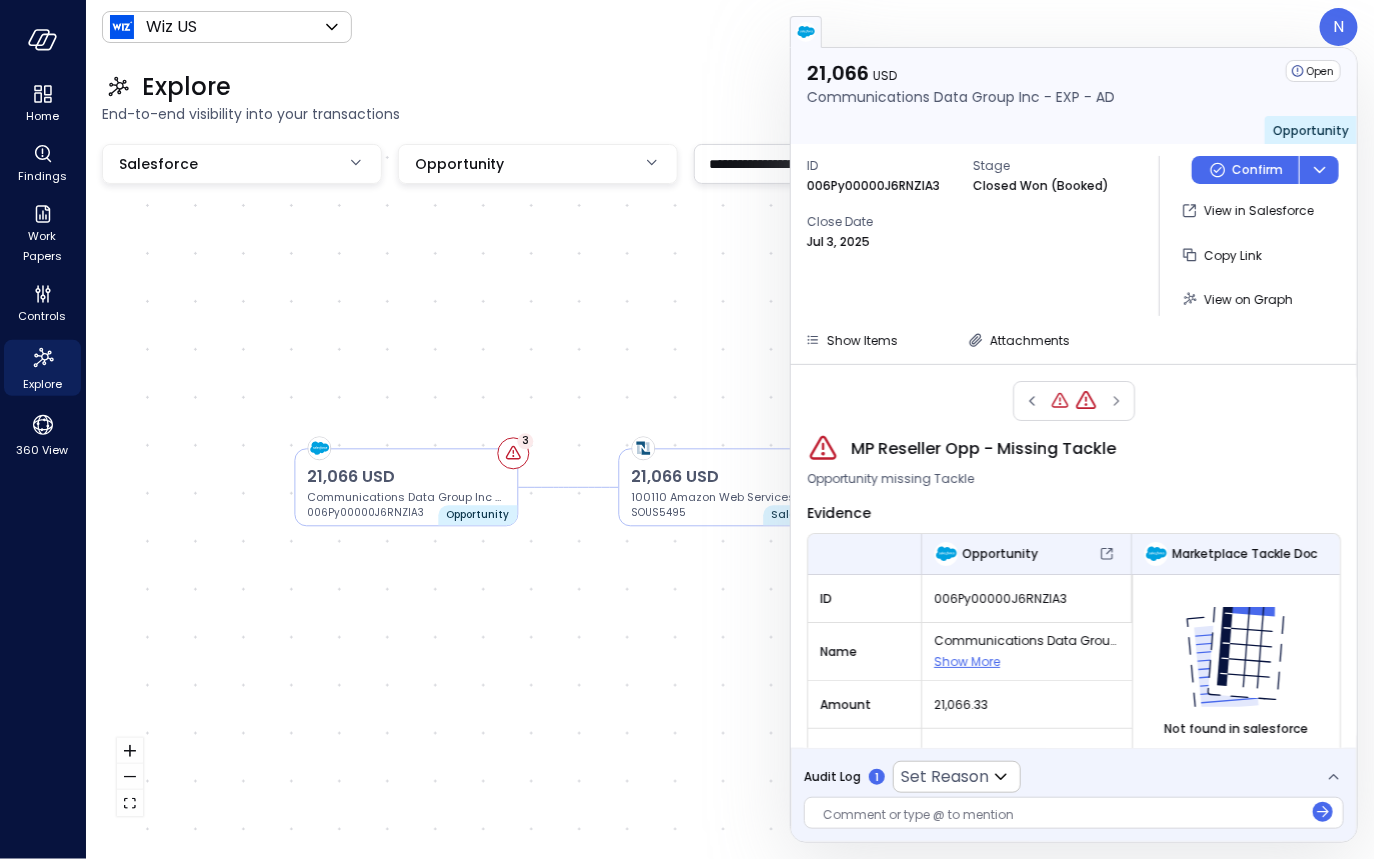 click 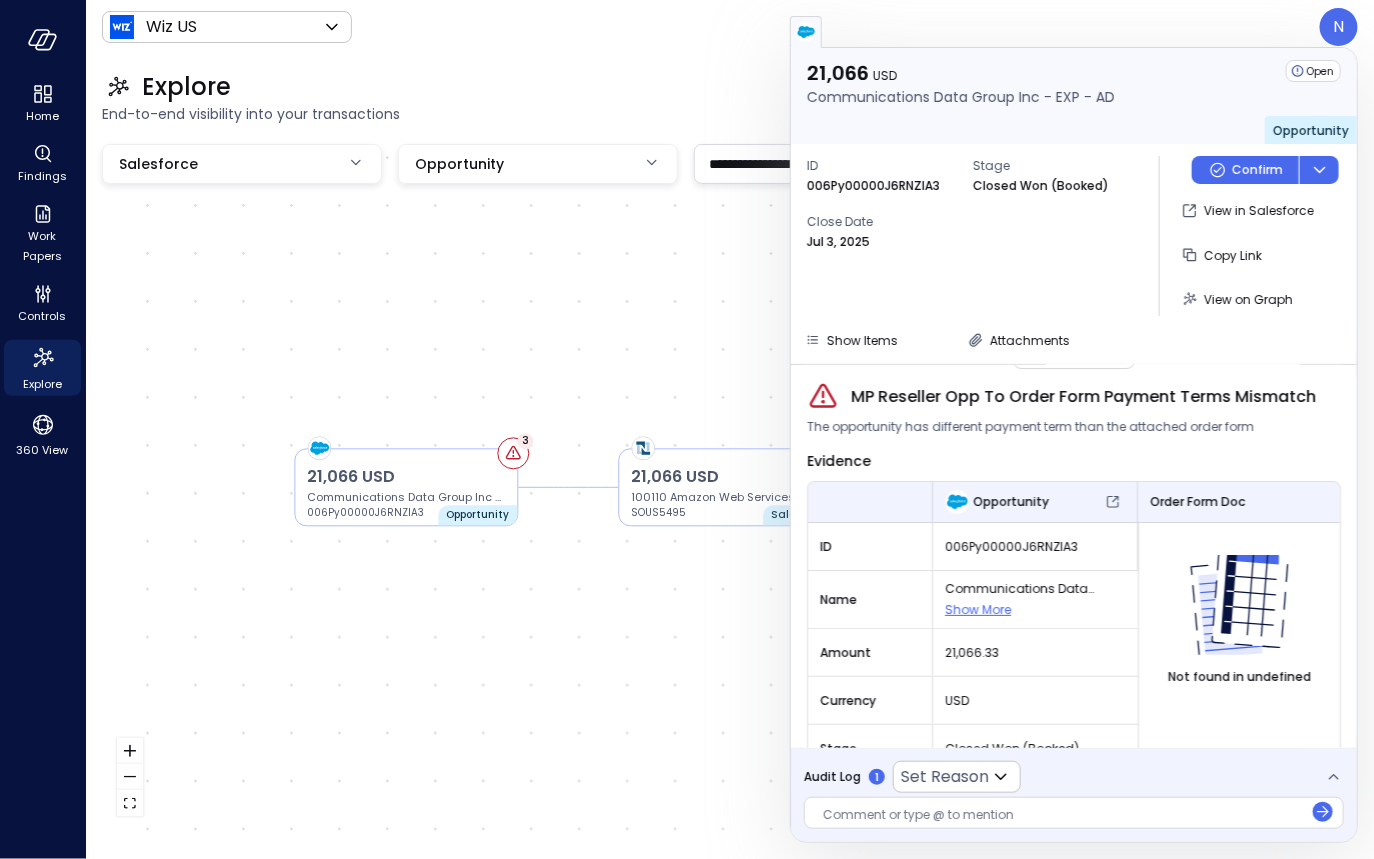 scroll, scrollTop: 0, scrollLeft: 0, axis: both 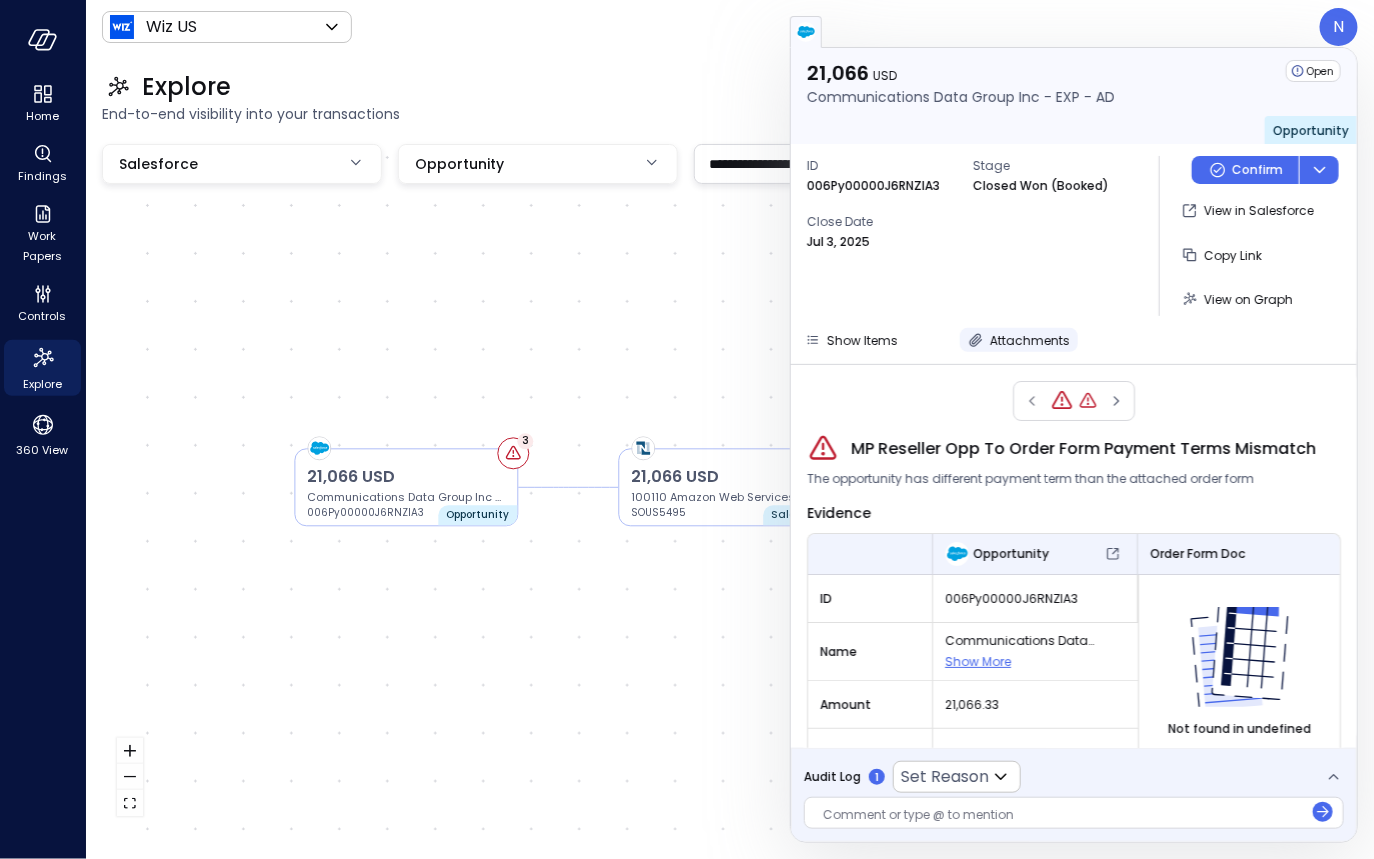 click on "Attachments" at bounding box center [1030, 340] 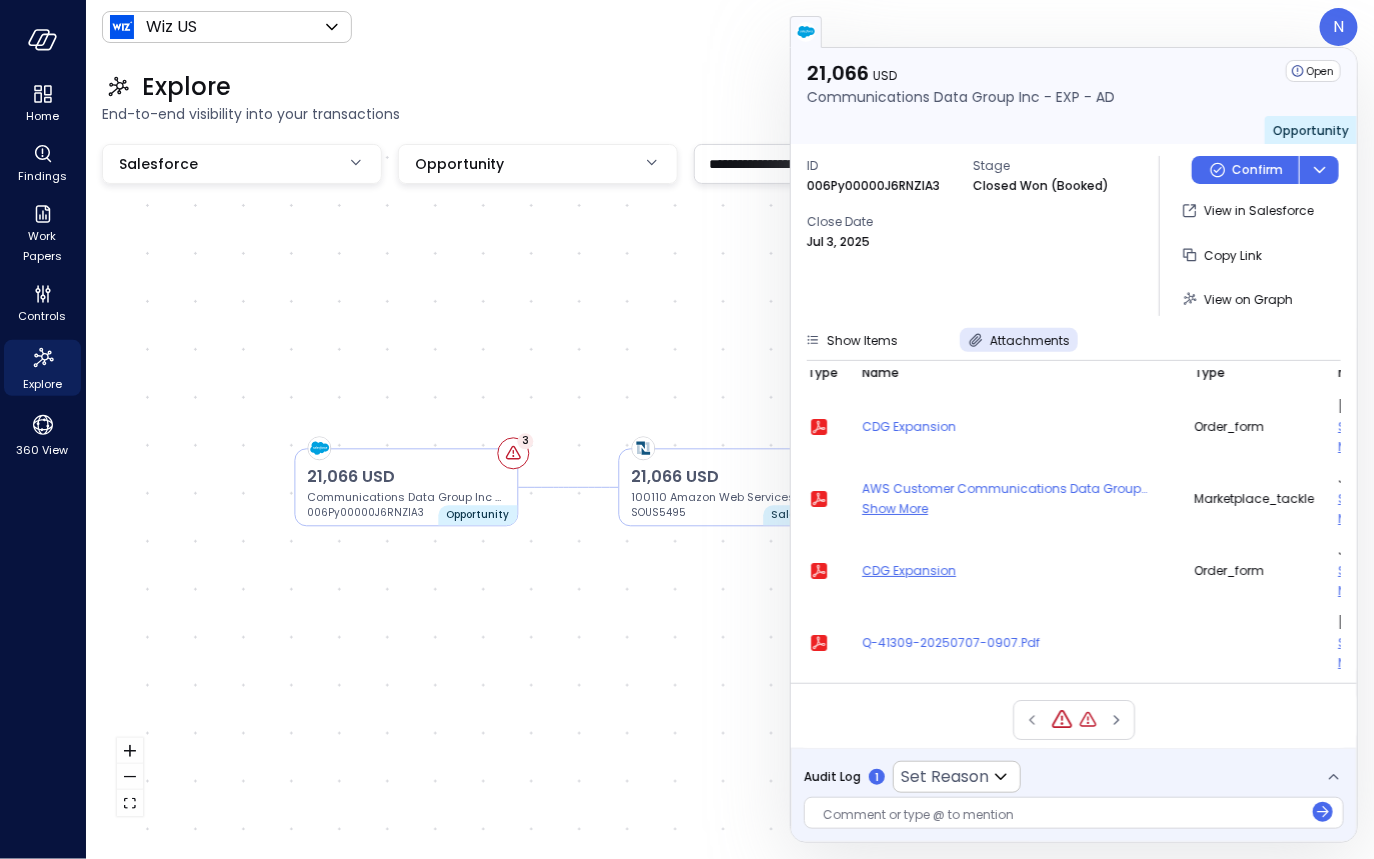 scroll, scrollTop: 37, scrollLeft: 0, axis: vertical 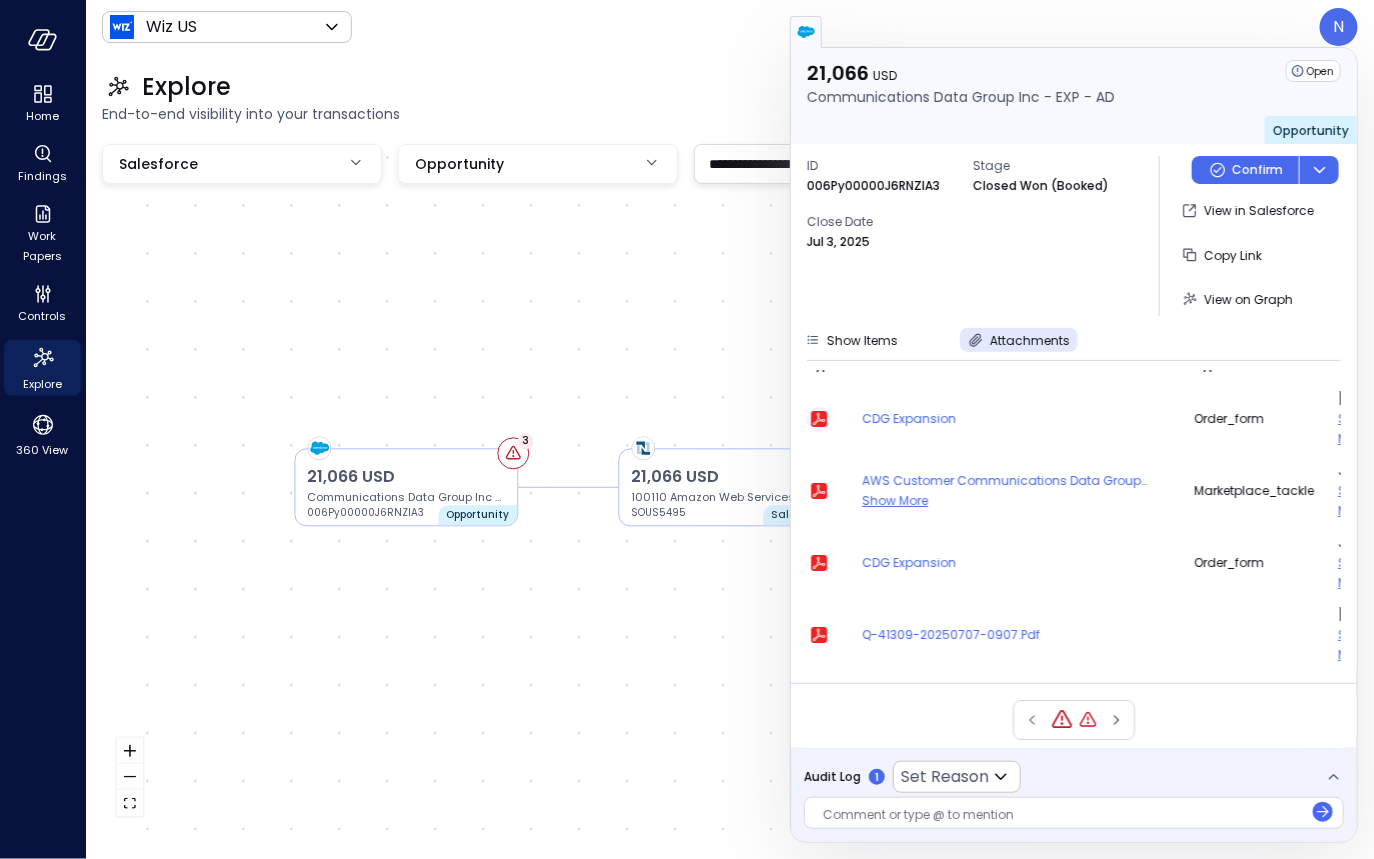 click 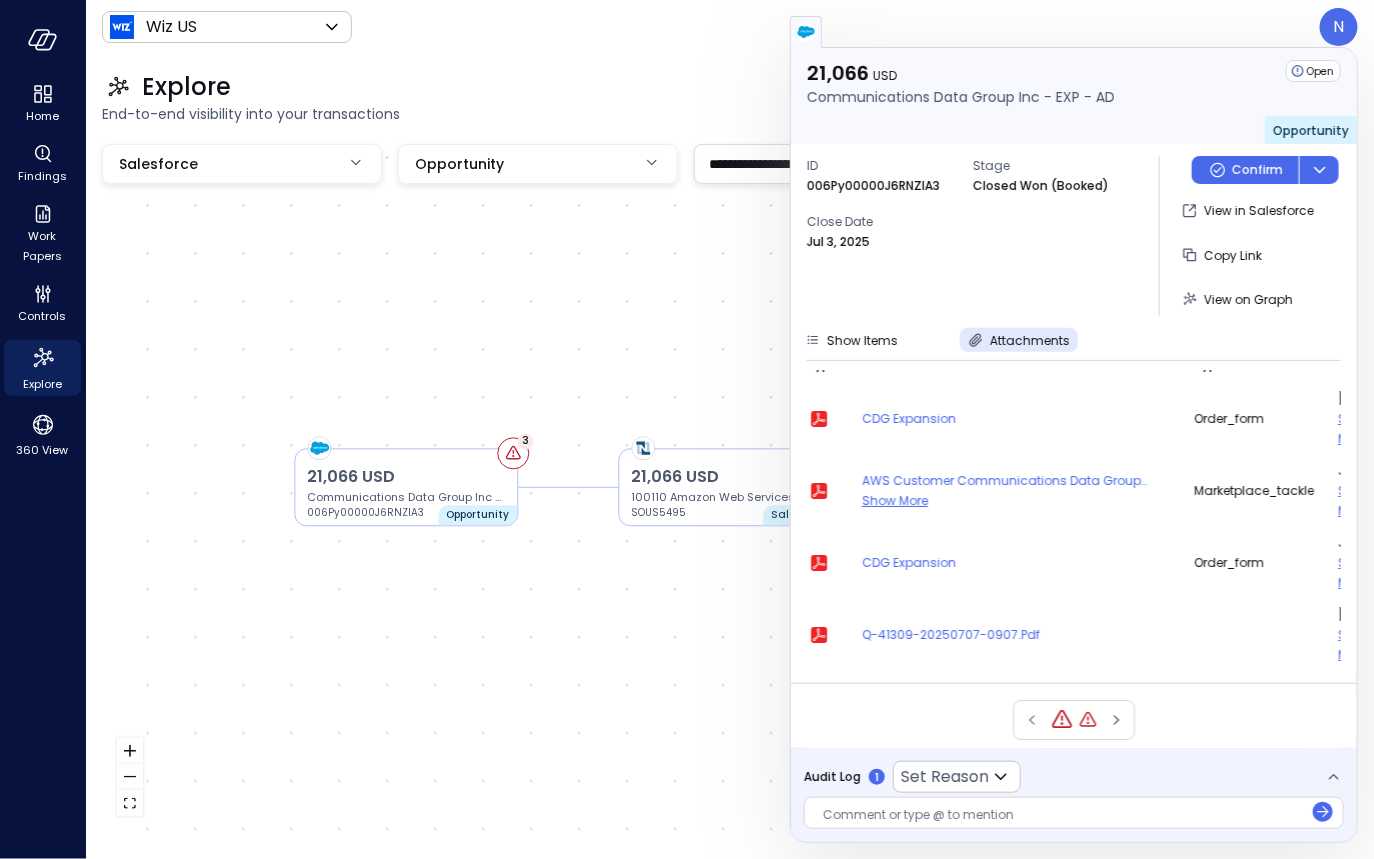scroll, scrollTop: 35, scrollLeft: 0, axis: vertical 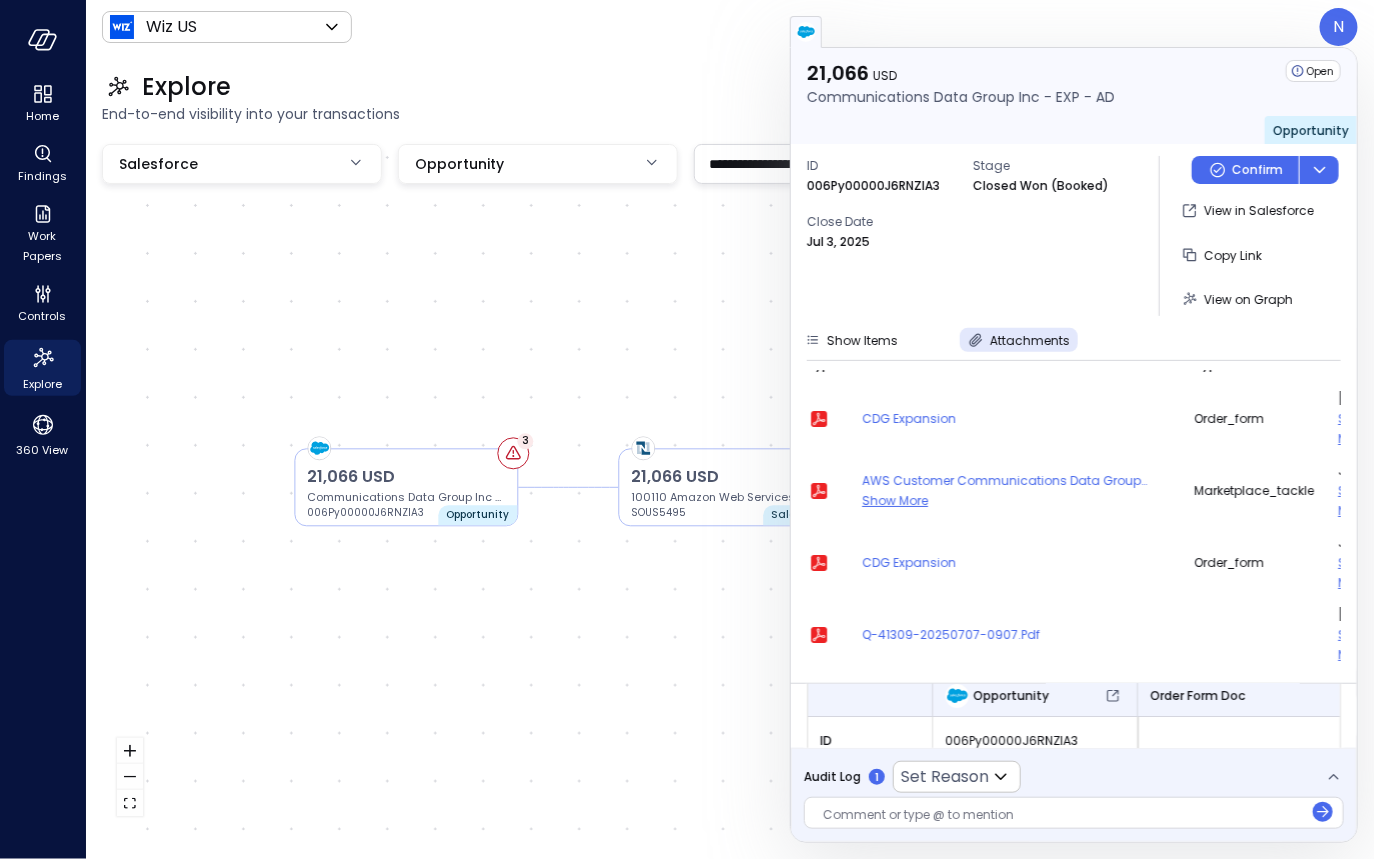 click on "Order Form Doc" at bounding box center (1239, 696) 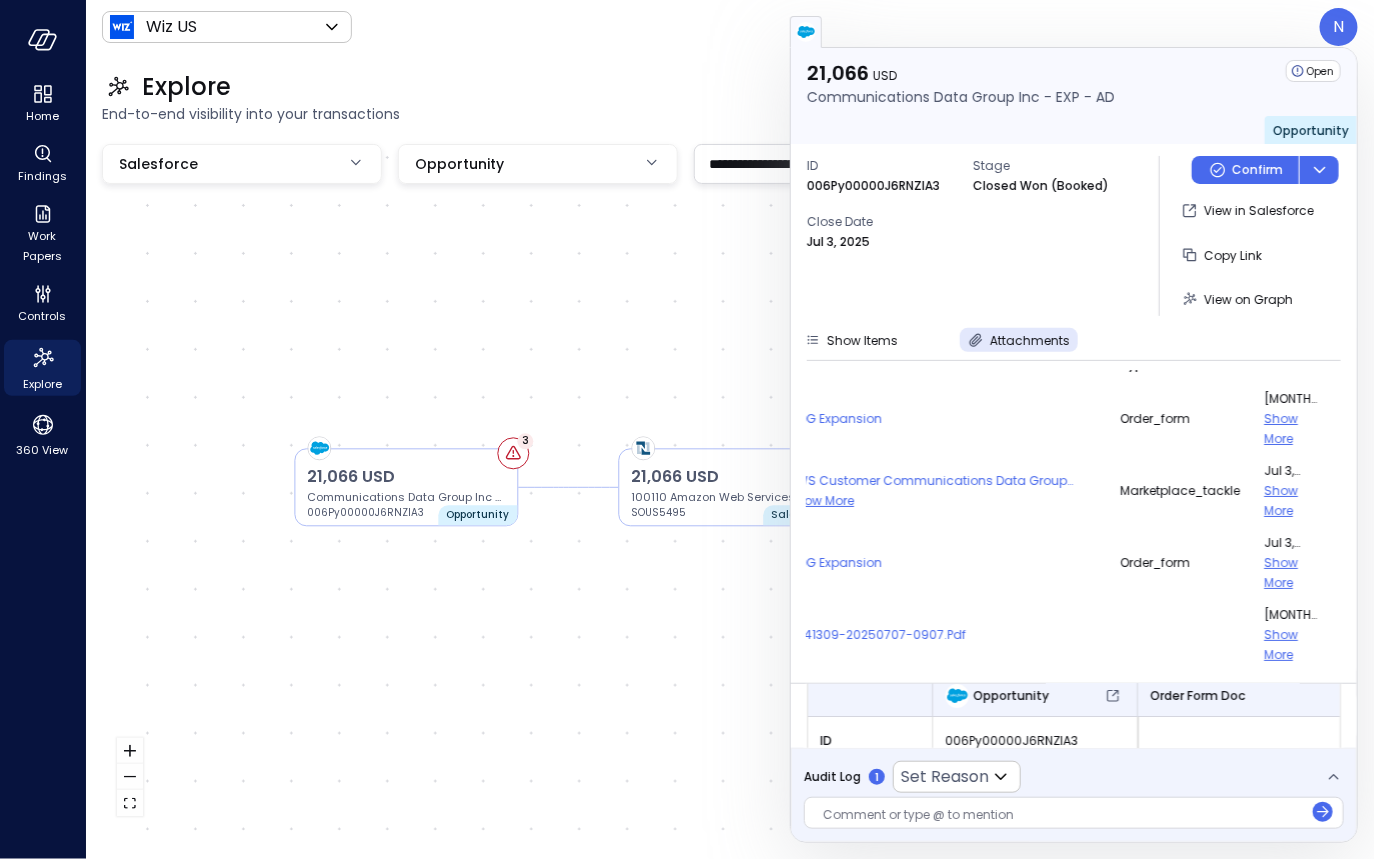 scroll, scrollTop: 35, scrollLeft: 0, axis: vertical 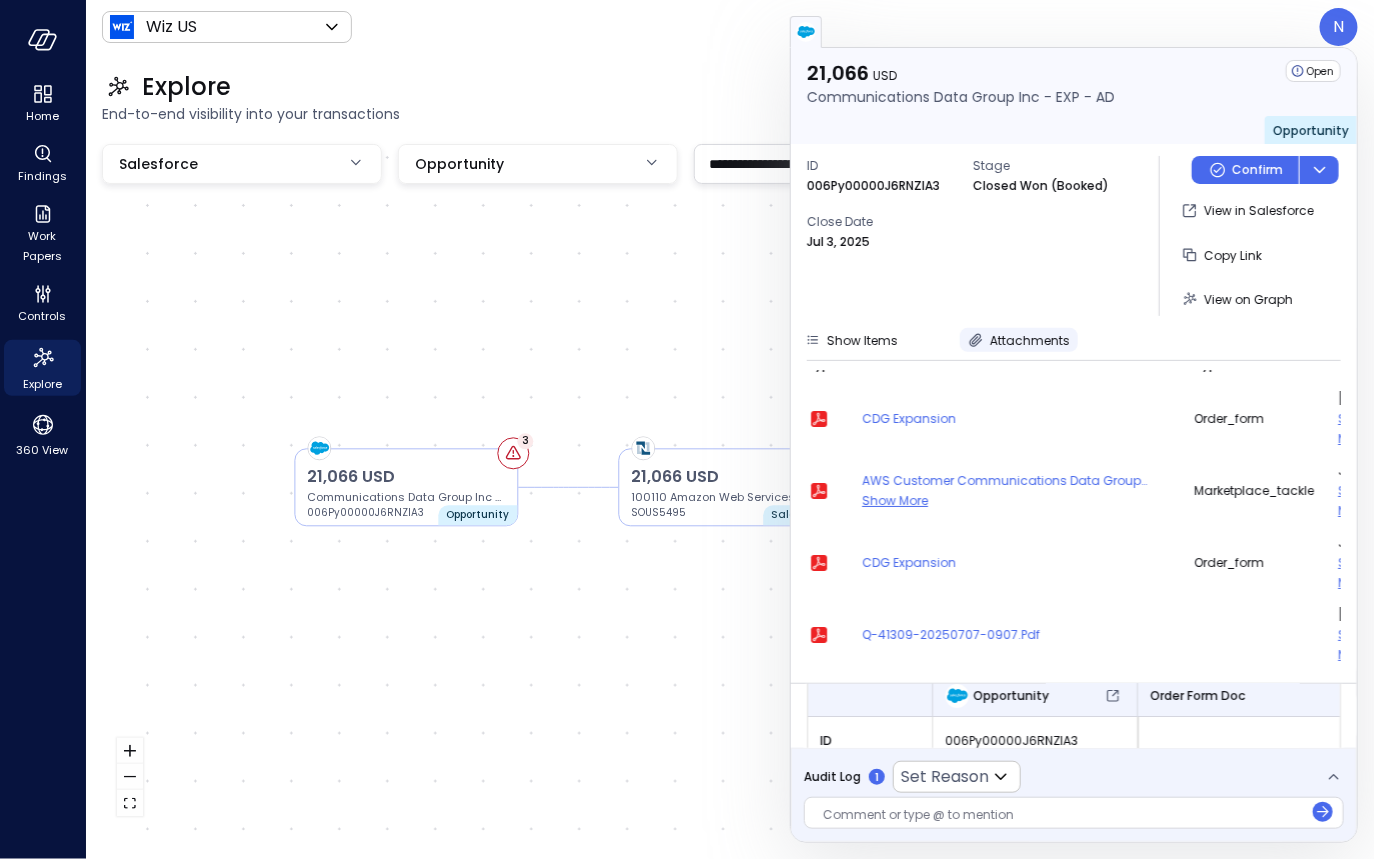 click on "Attachments" at bounding box center [1030, 340] 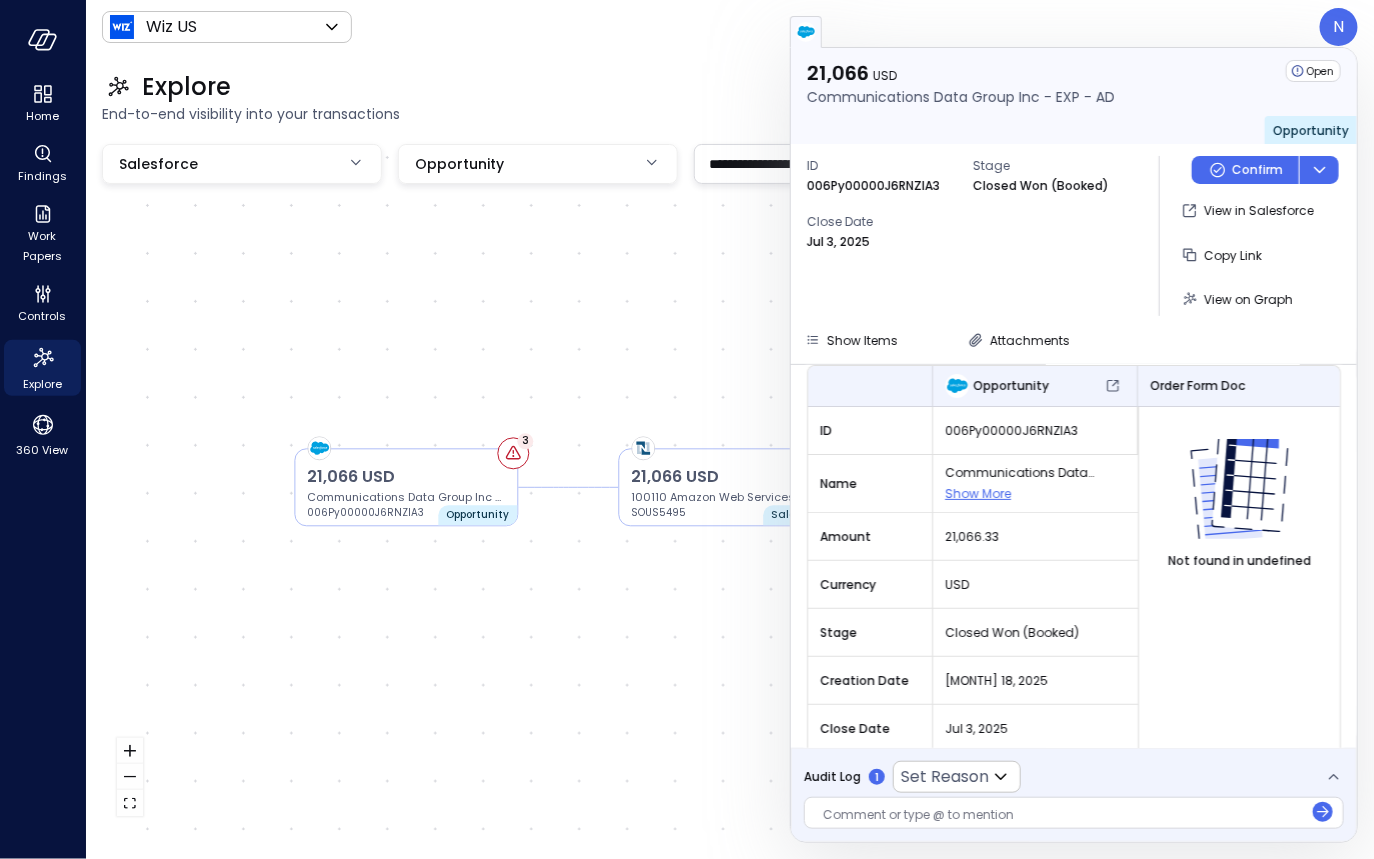 scroll, scrollTop: 236, scrollLeft: 0, axis: vertical 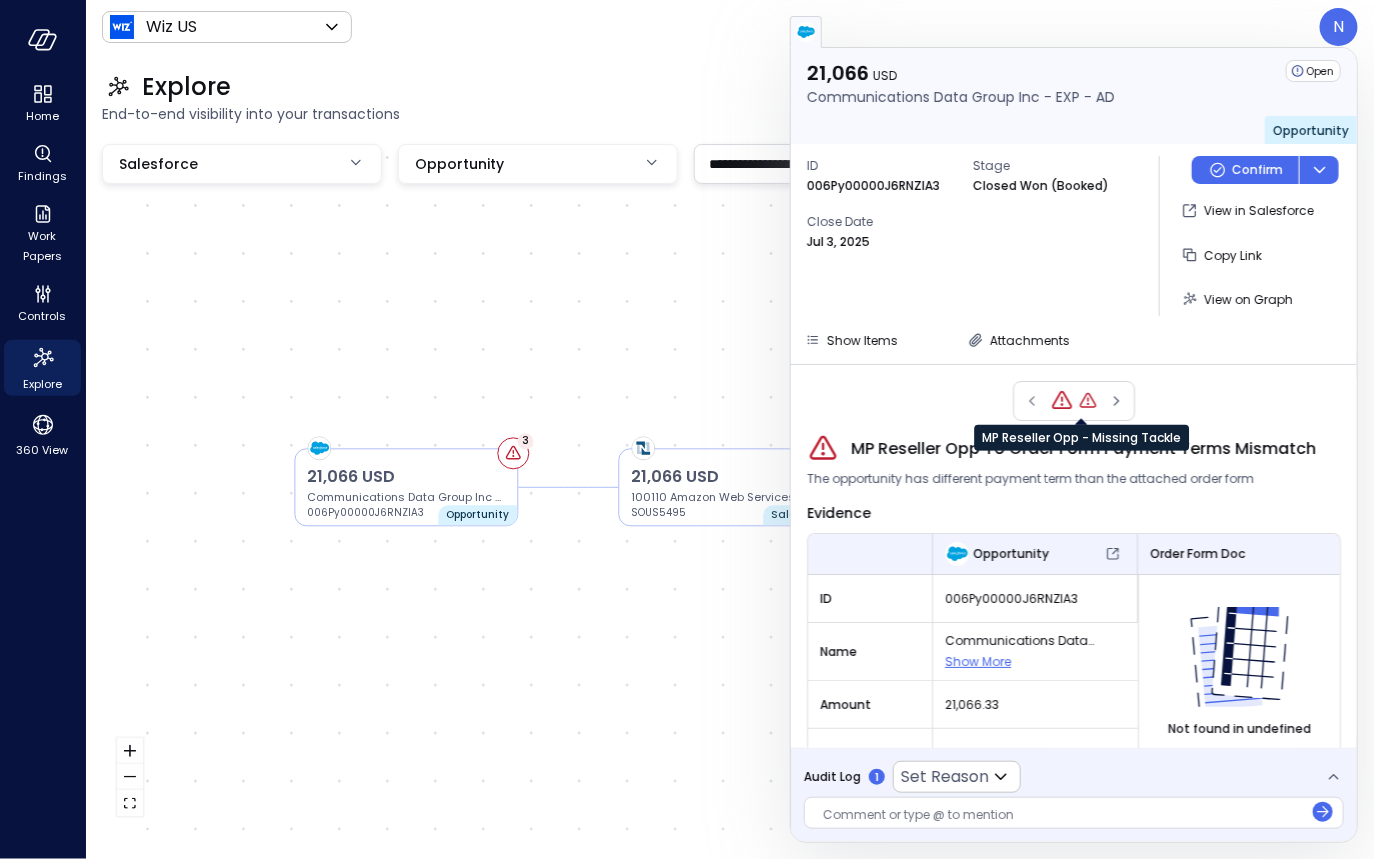 click 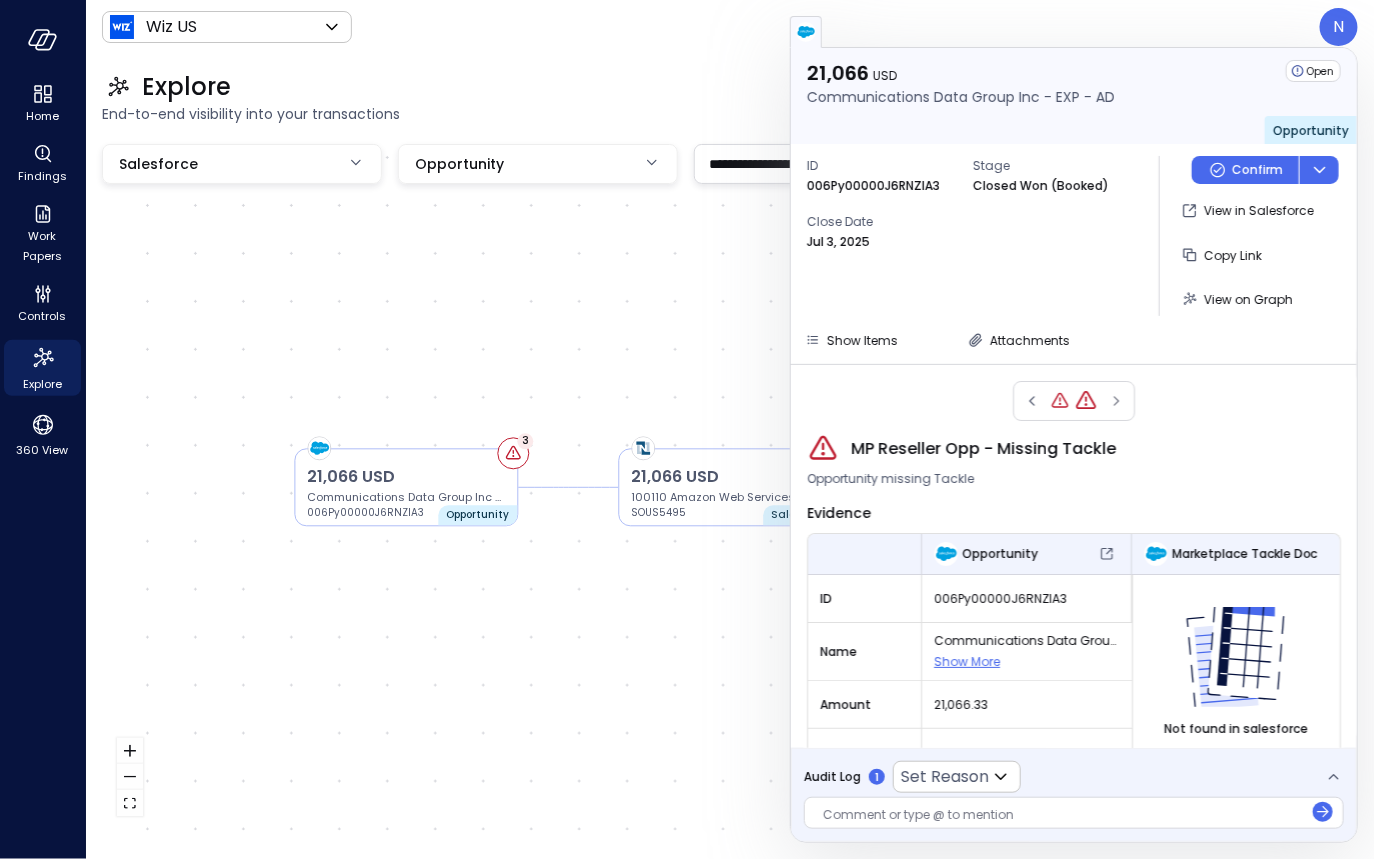 click 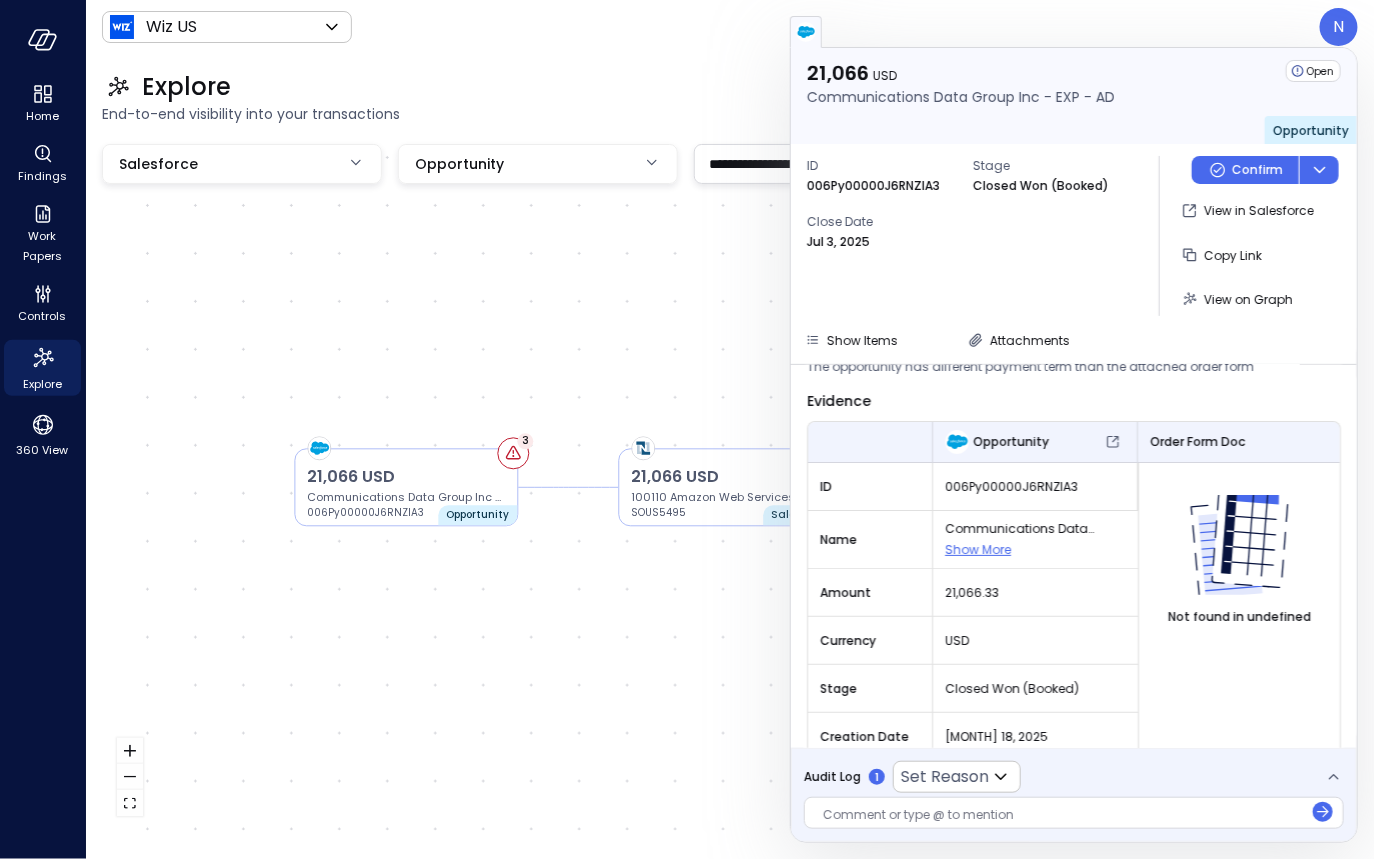 scroll, scrollTop: 0, scrollLeft: 0, axis: both 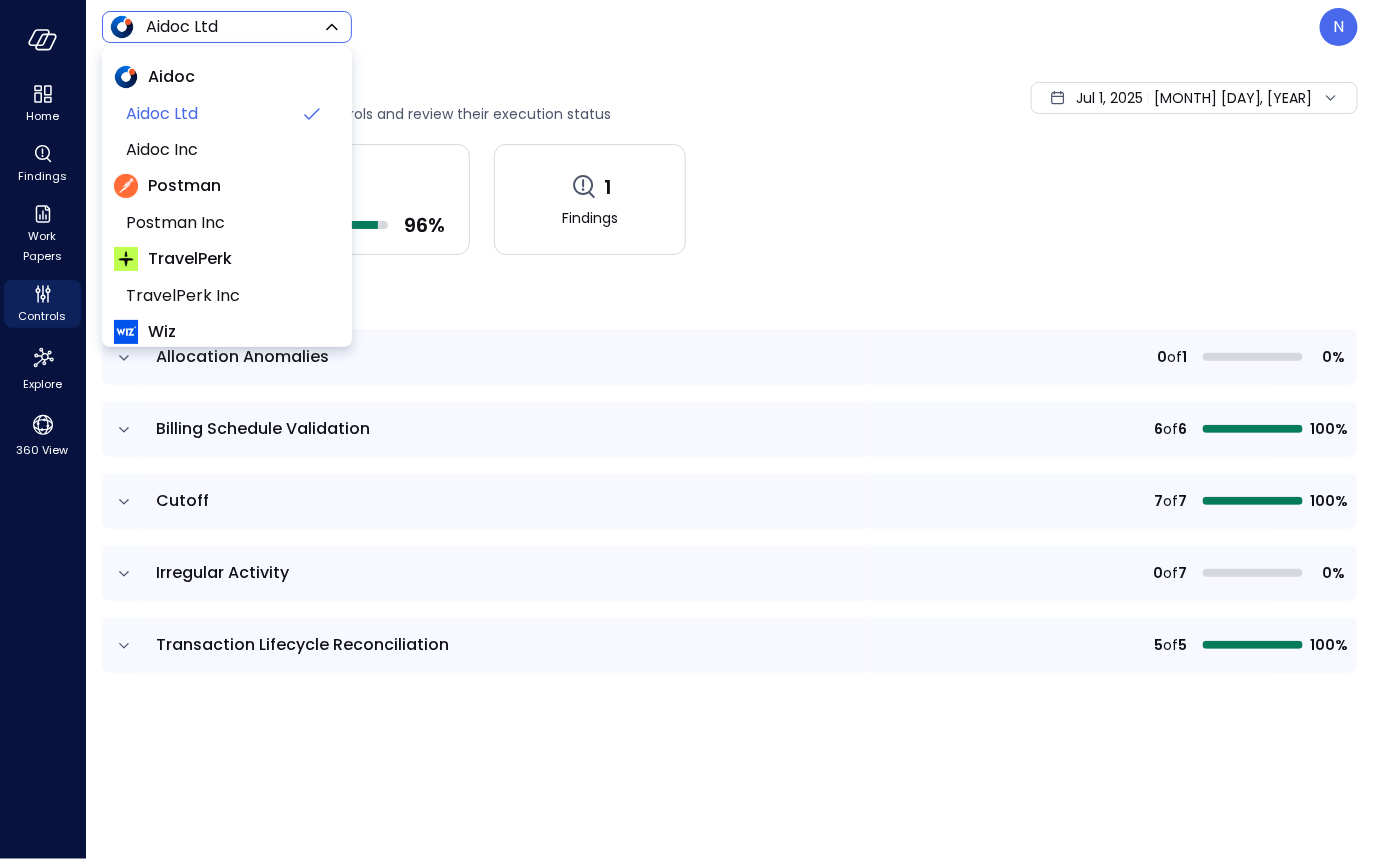 click on "Home Findings Work Papers Controls Explore 360 View Aidoc Ltd ****** ​ N Controls (5)   View your activated real-time controls and review their execution status [MONTH] [DAY], [YEAR] [MONTH] [DAY], [YEAR] 25  out of  26  rules passed 96 % 1 Findings ​ ​ Allocation Anomalies 0  of  1 0% Billing Schedule Validation 6  of  6 100% Cutoff 7  of  7 100% Irregular Activity 0  of  7 0% Transaction Lifecycle Reconciliation 5  of  5 100% Safebooks.ai Aidoc Aidoc Ltd Aidoc Inc Postman Postman Inc TravelPerk TravelPerk Inc Wiz Wiz US Yotpo Yotpo Inc" at bounding box center (687, 429) 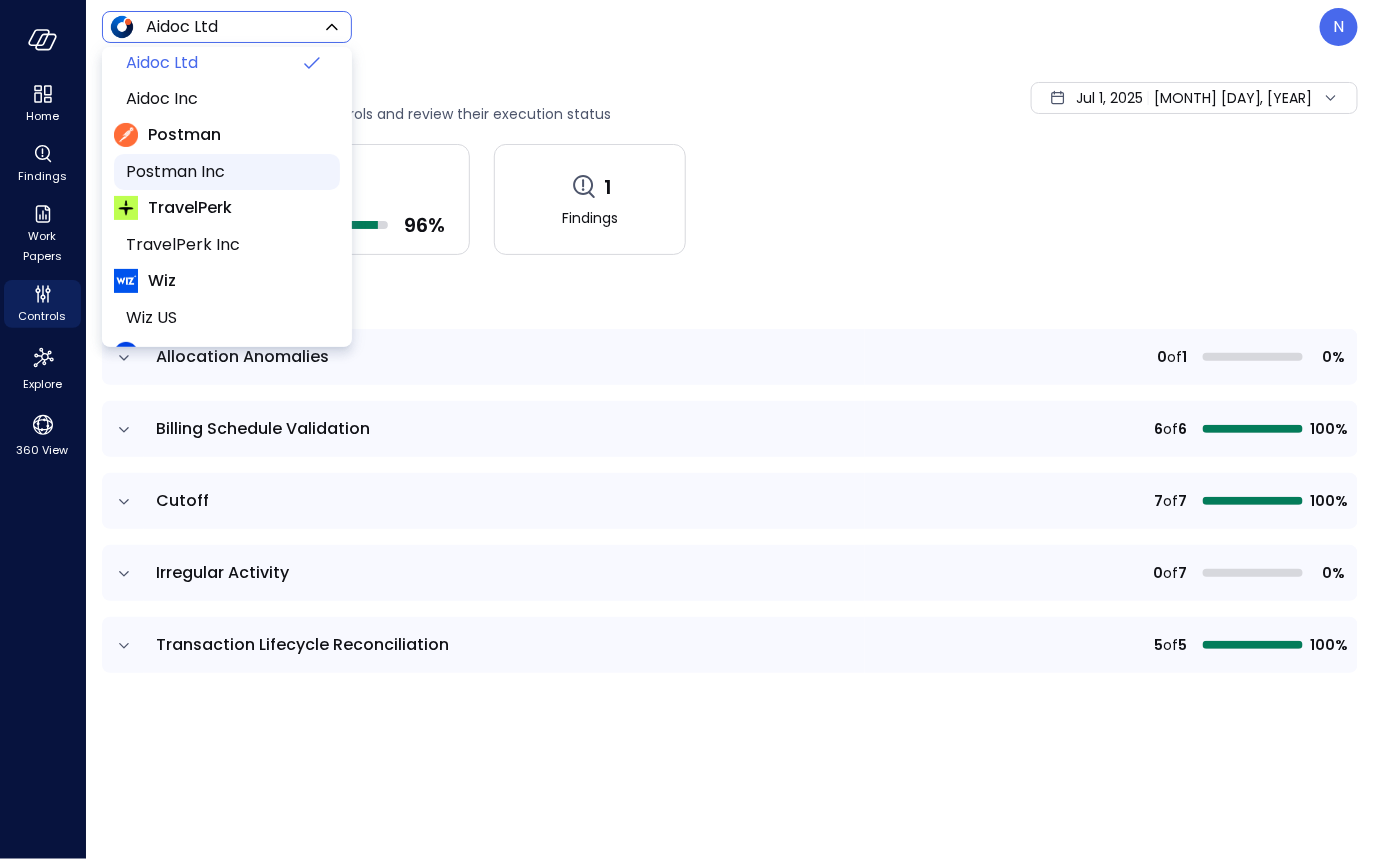 scroll, scrollTop: 123, scrollLeft: 0, axis: vertical 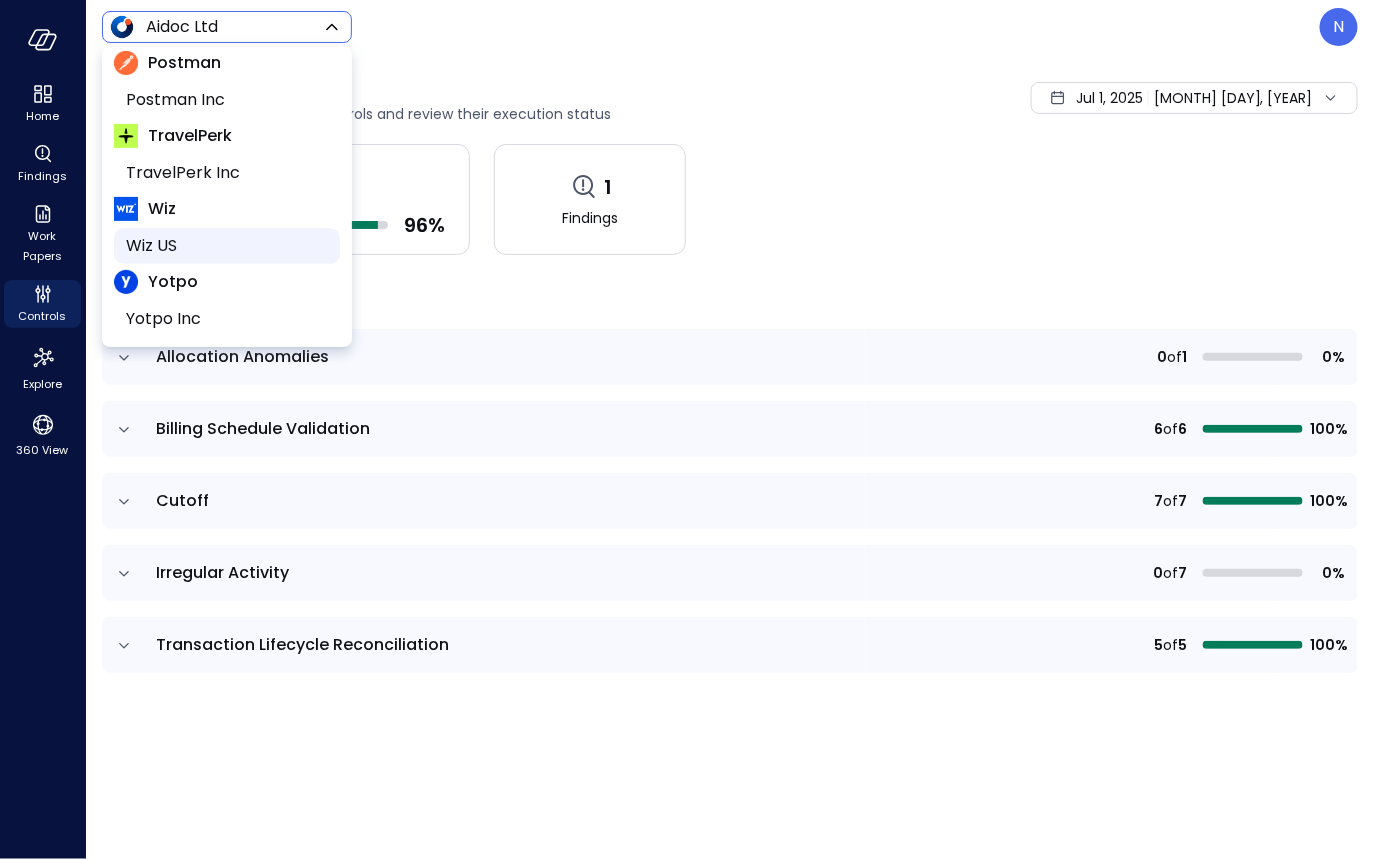 click on "Wiz US" at bounding box center (225, 246) 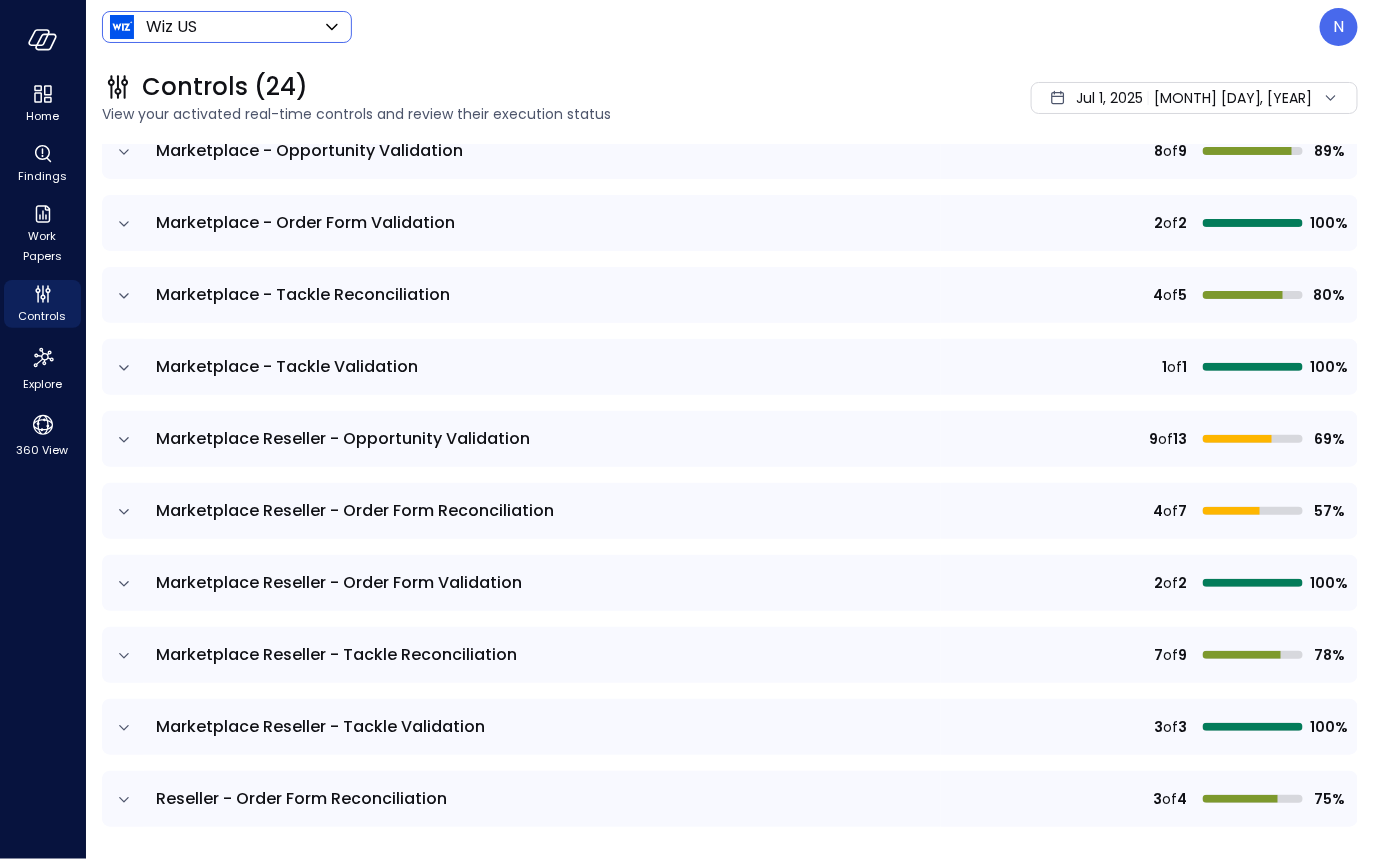 scroll, scrollTop: 1212, scrollLeft: 0, axis: vertical 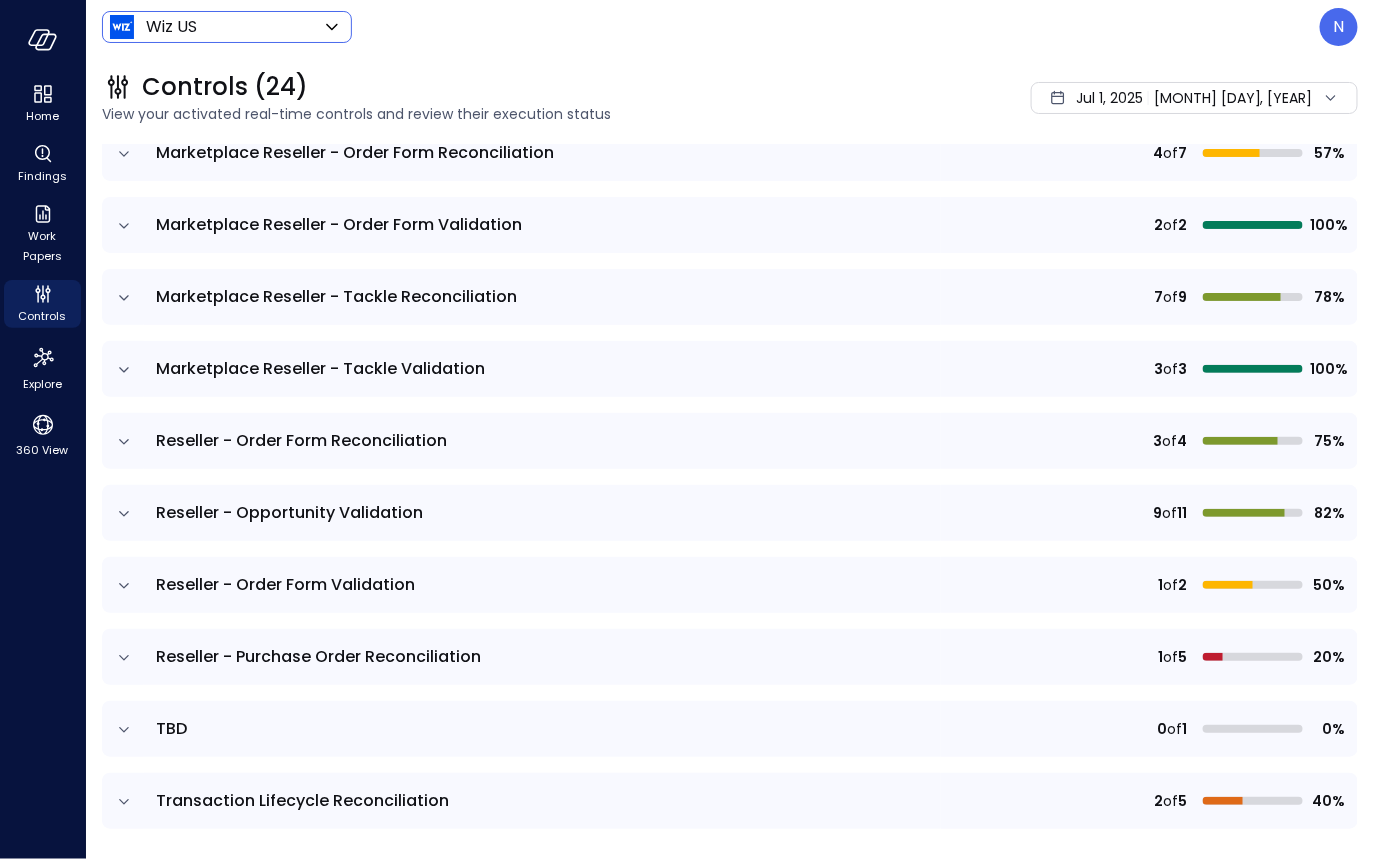 click 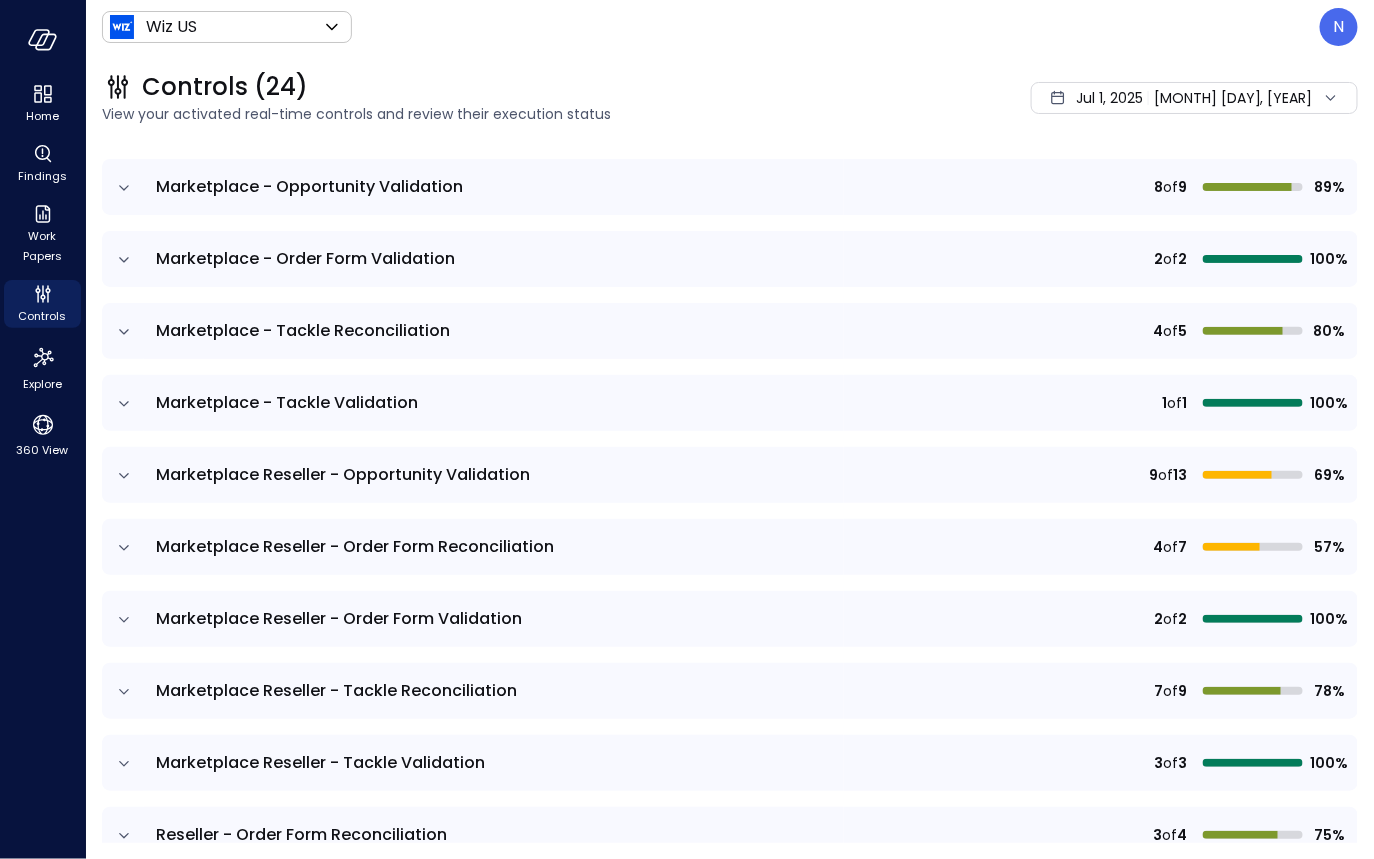 scroll, scrollTop: 815, scrollLeft: 0, axis: vertical 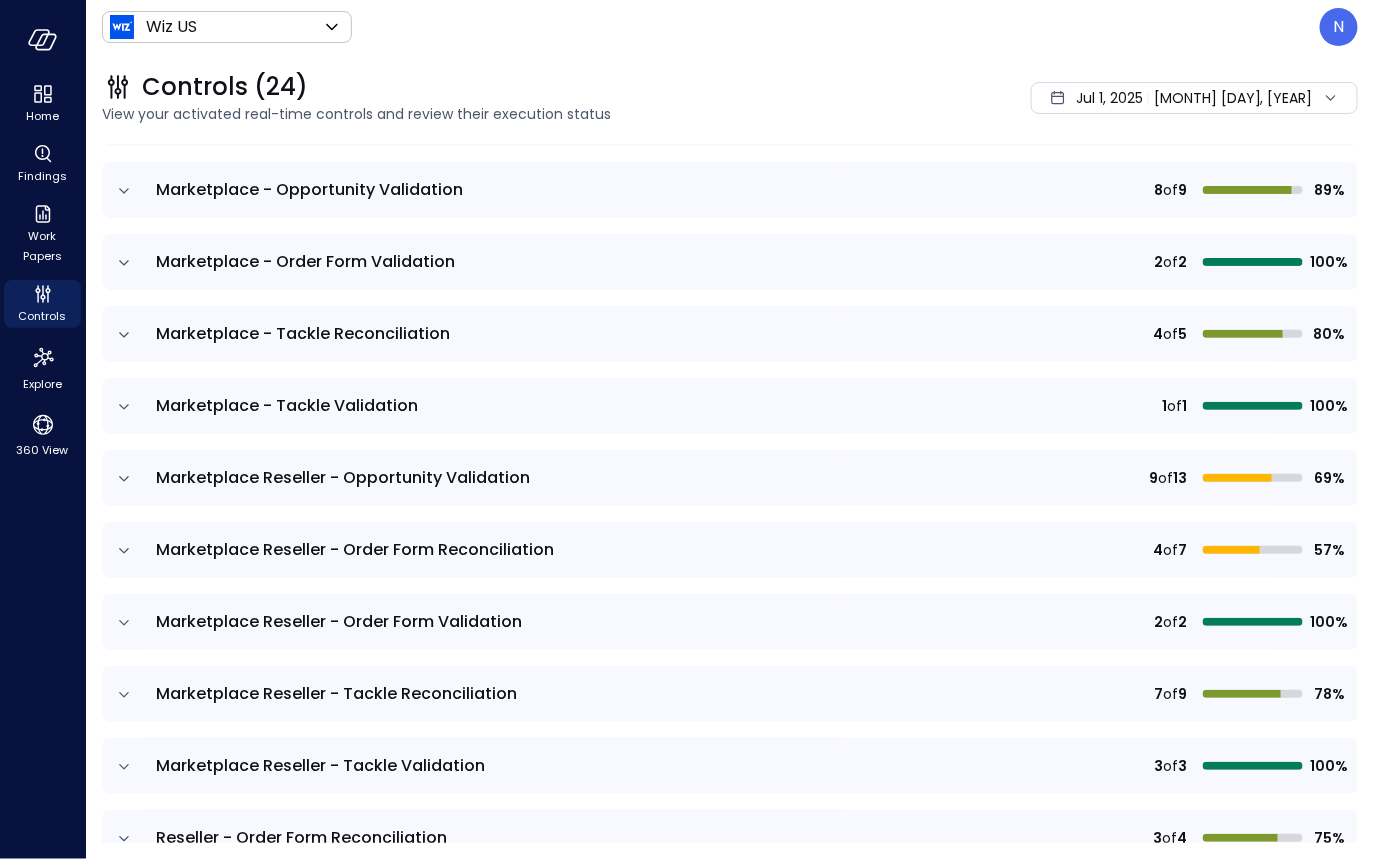 drag, startPoint x: 146, startPoint y: 622, endPoint x: 101, endPoint y: 632, distance: 46.09772 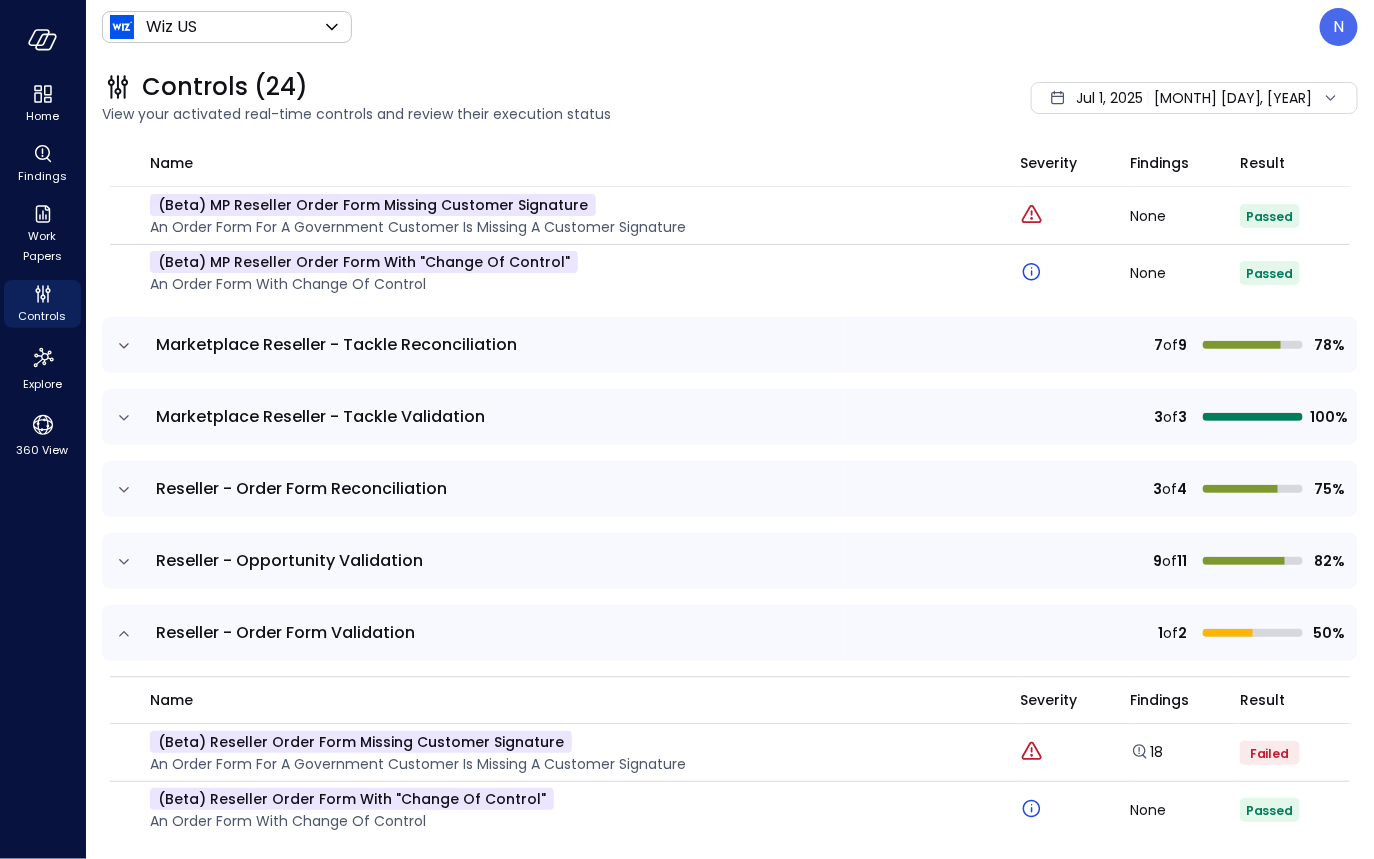 scroll, scrollTop: 1341, scrollLeft: 0, axis: vertical 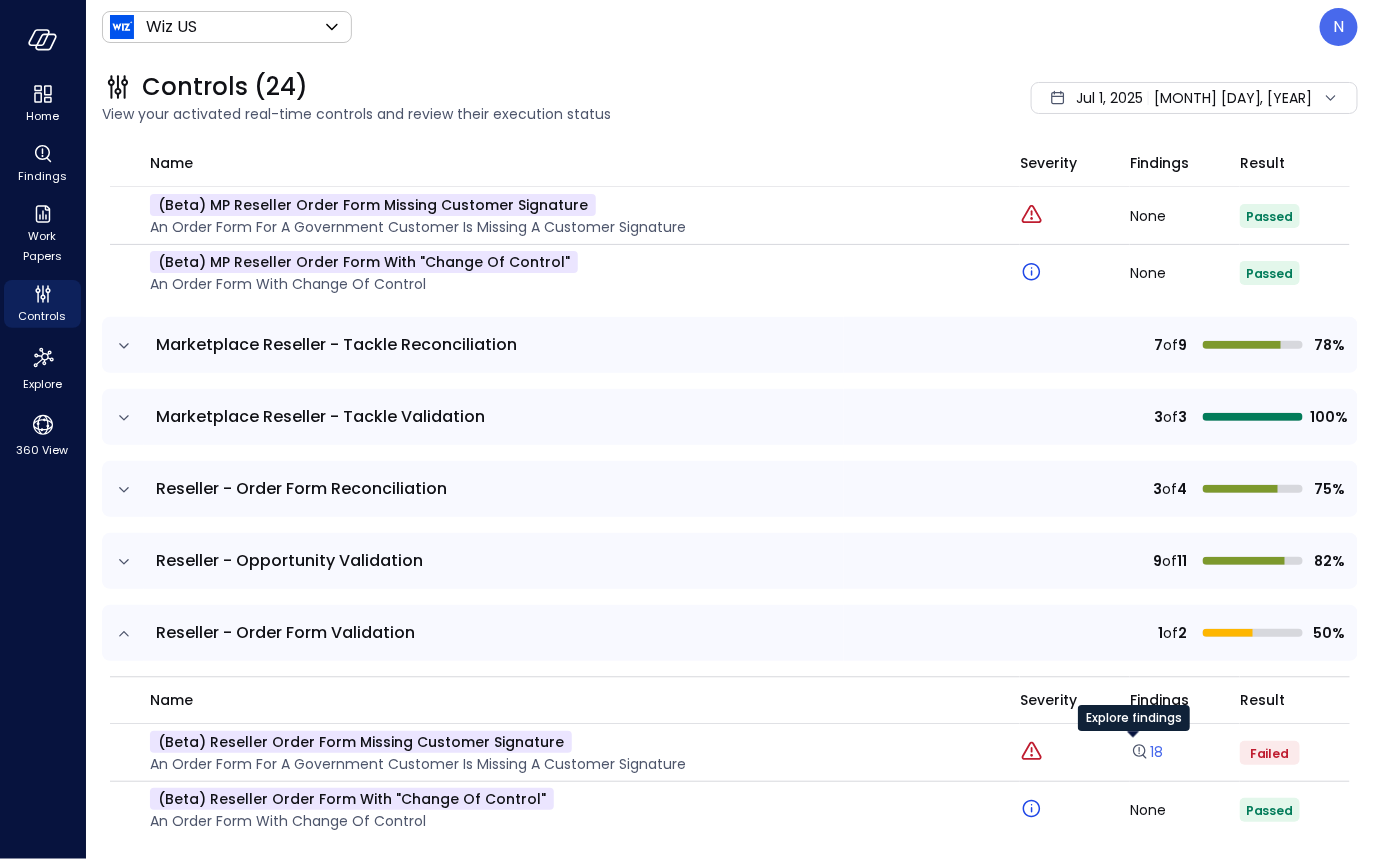 click 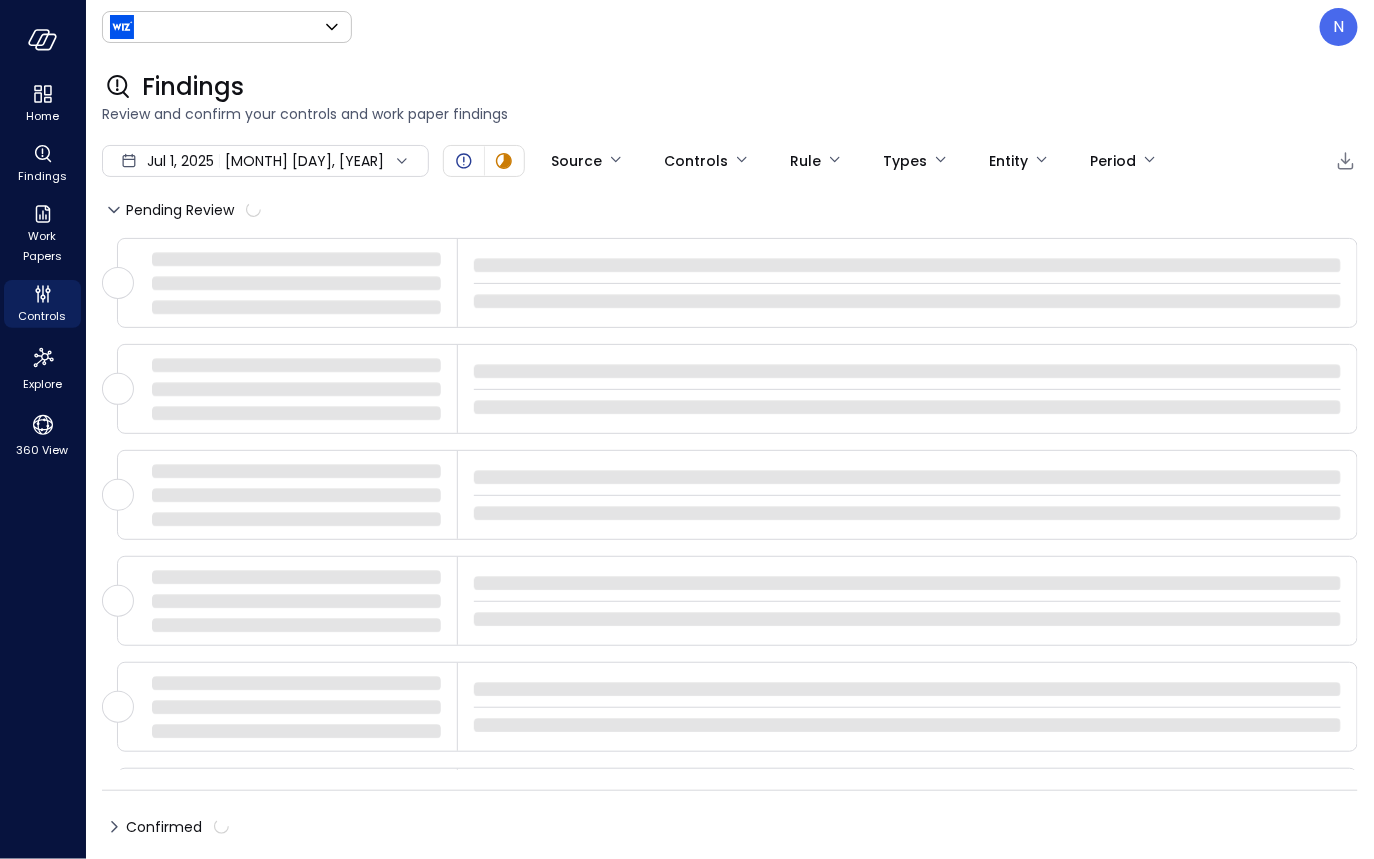 type on "******" 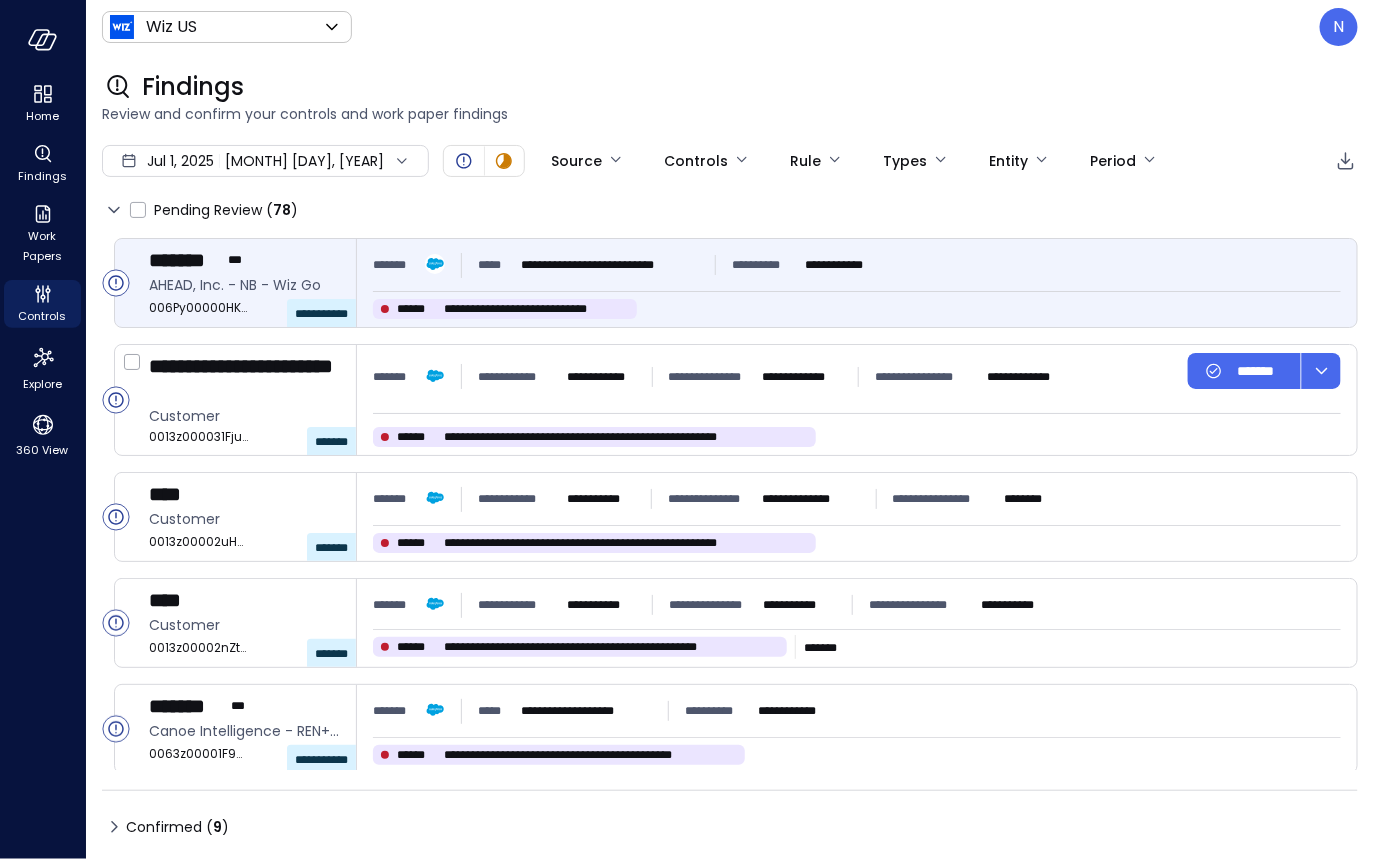 type on "****" 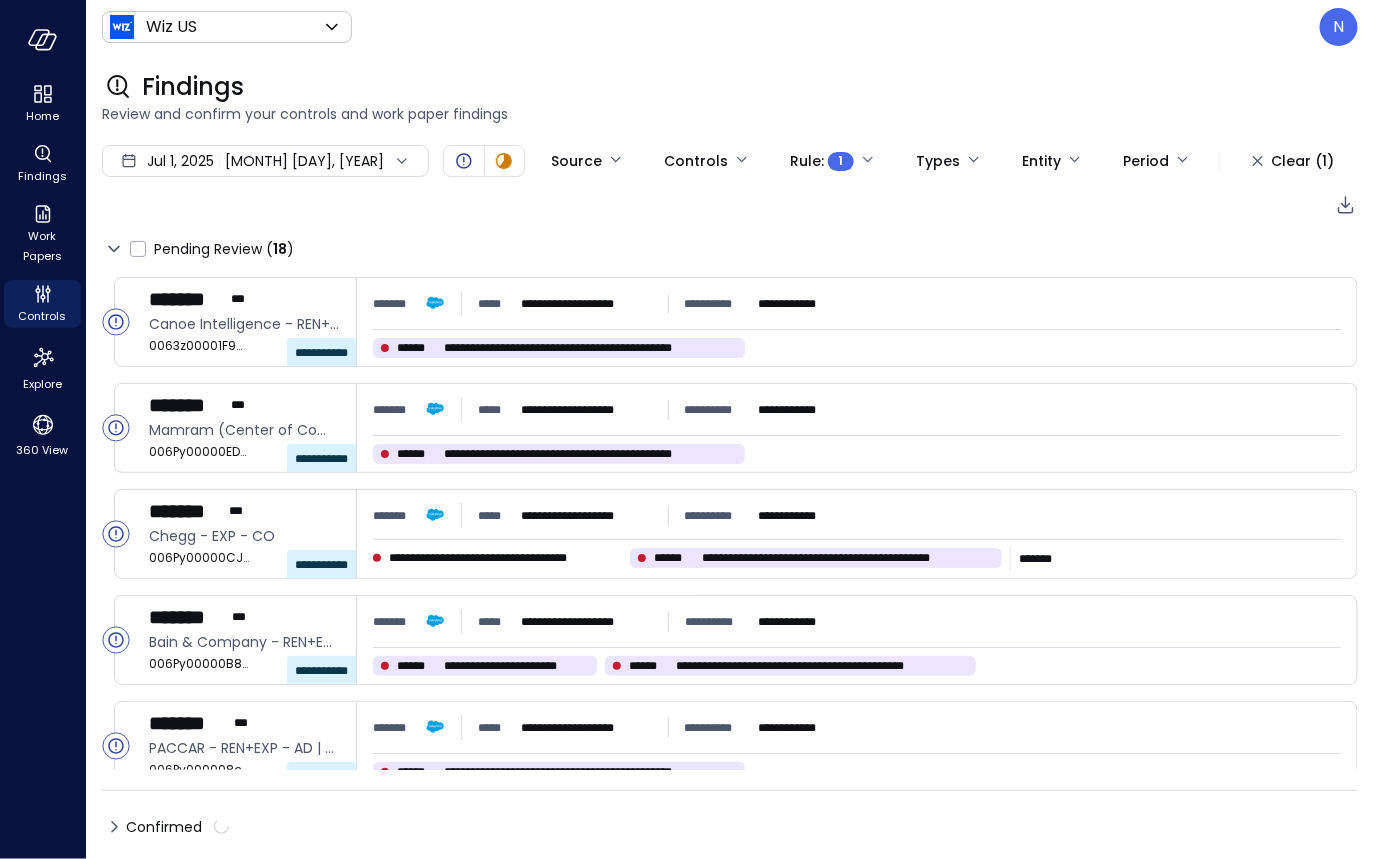 click 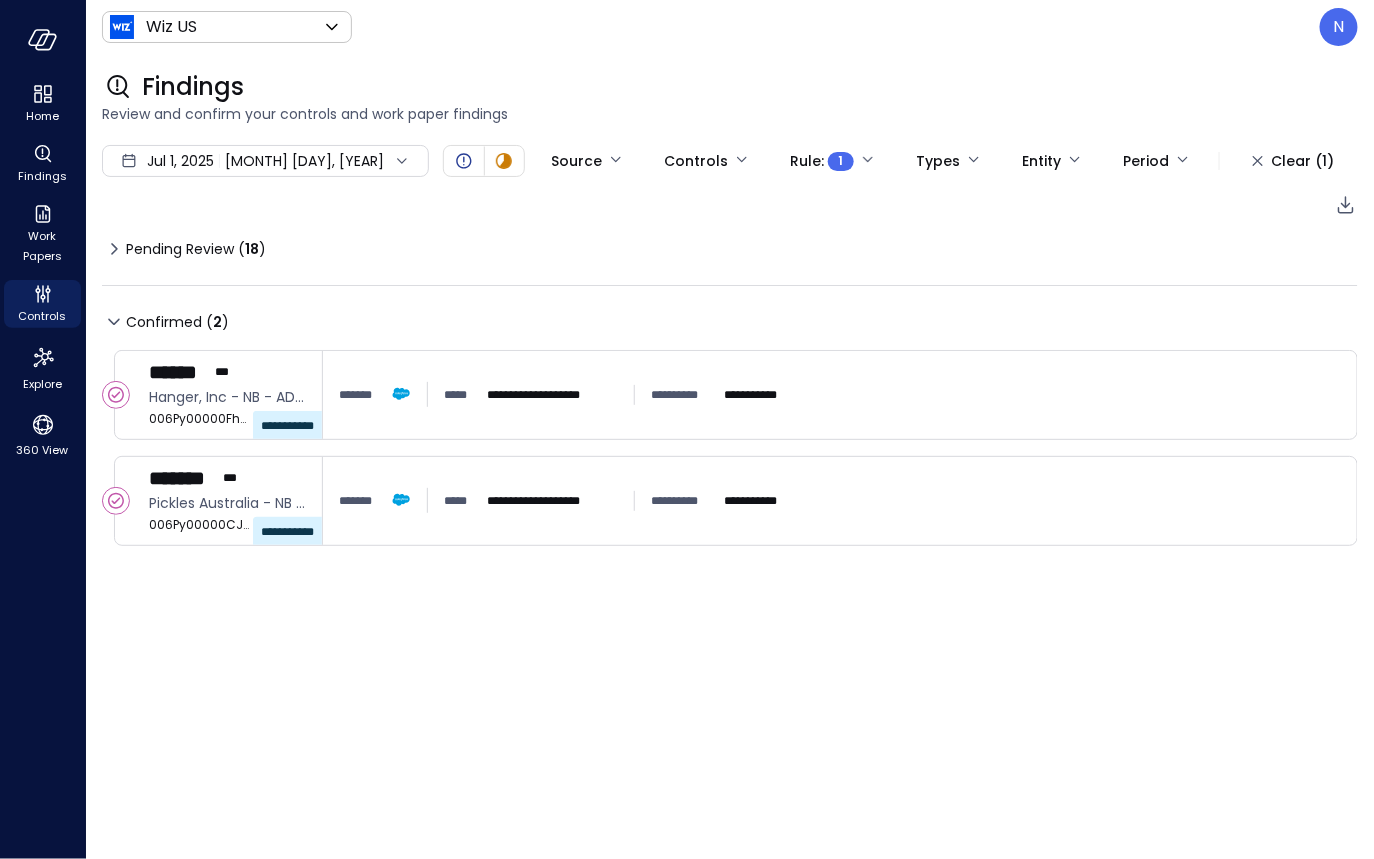 click 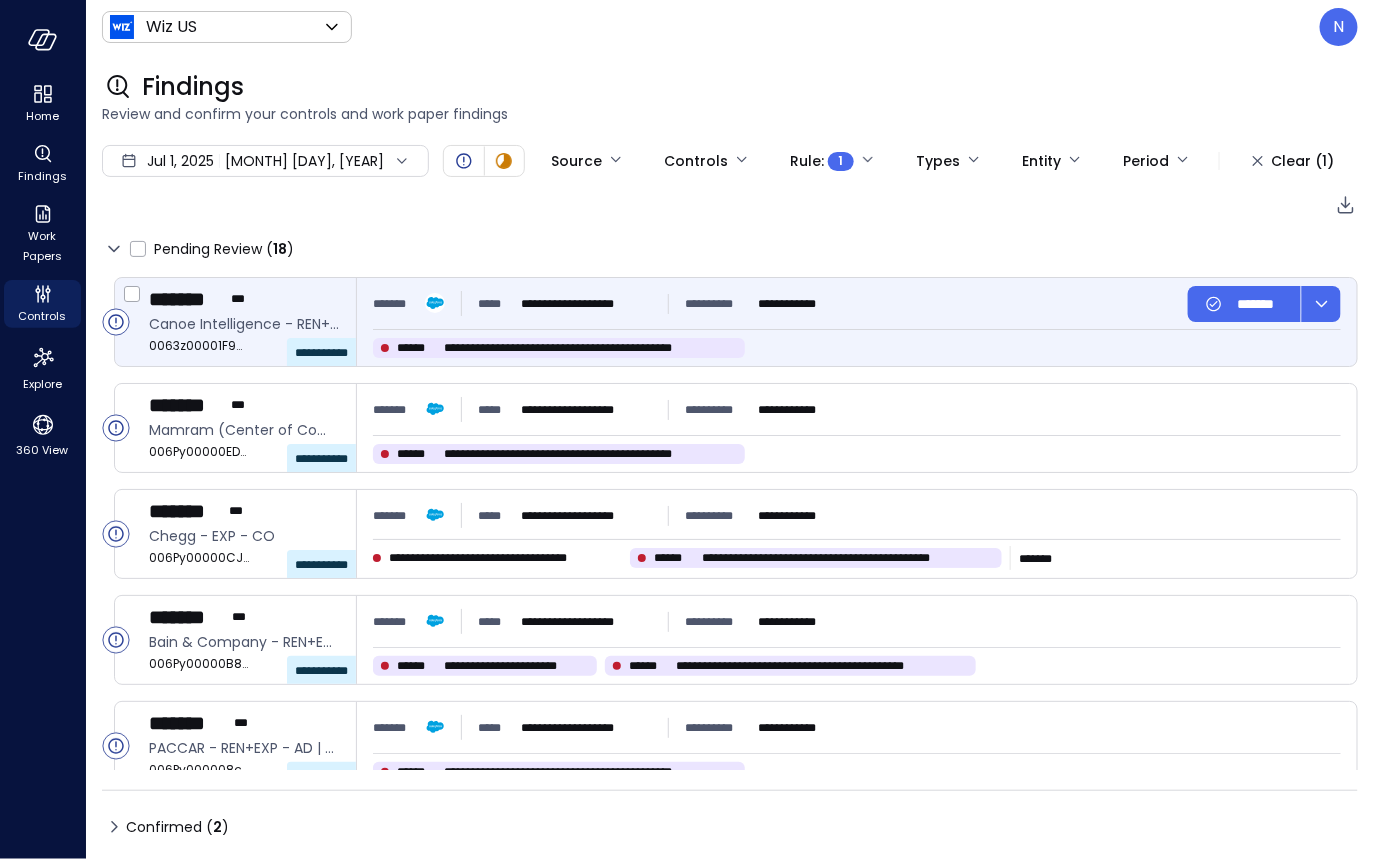 click on "**********" at bounding box center (857, 322) 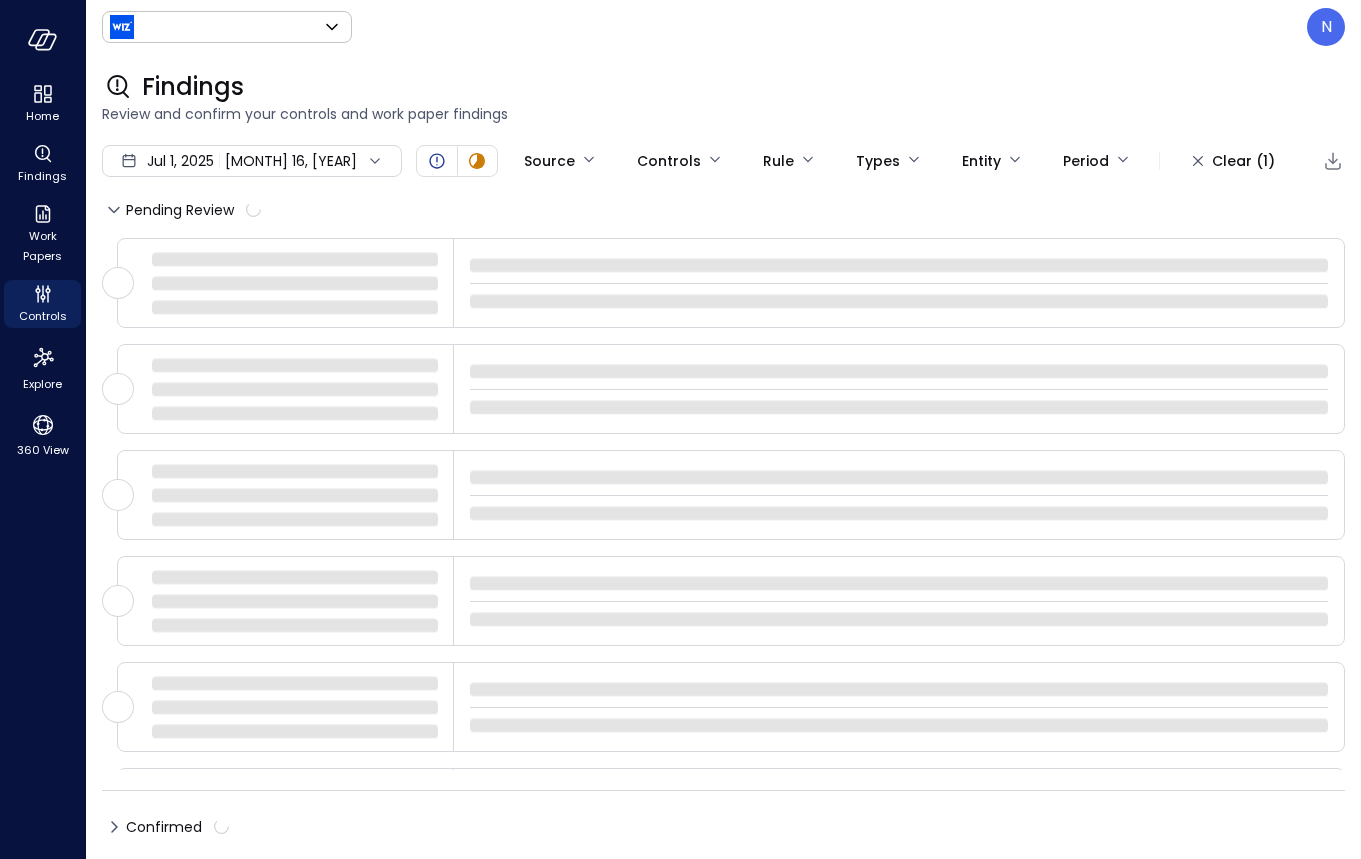 type on "******" 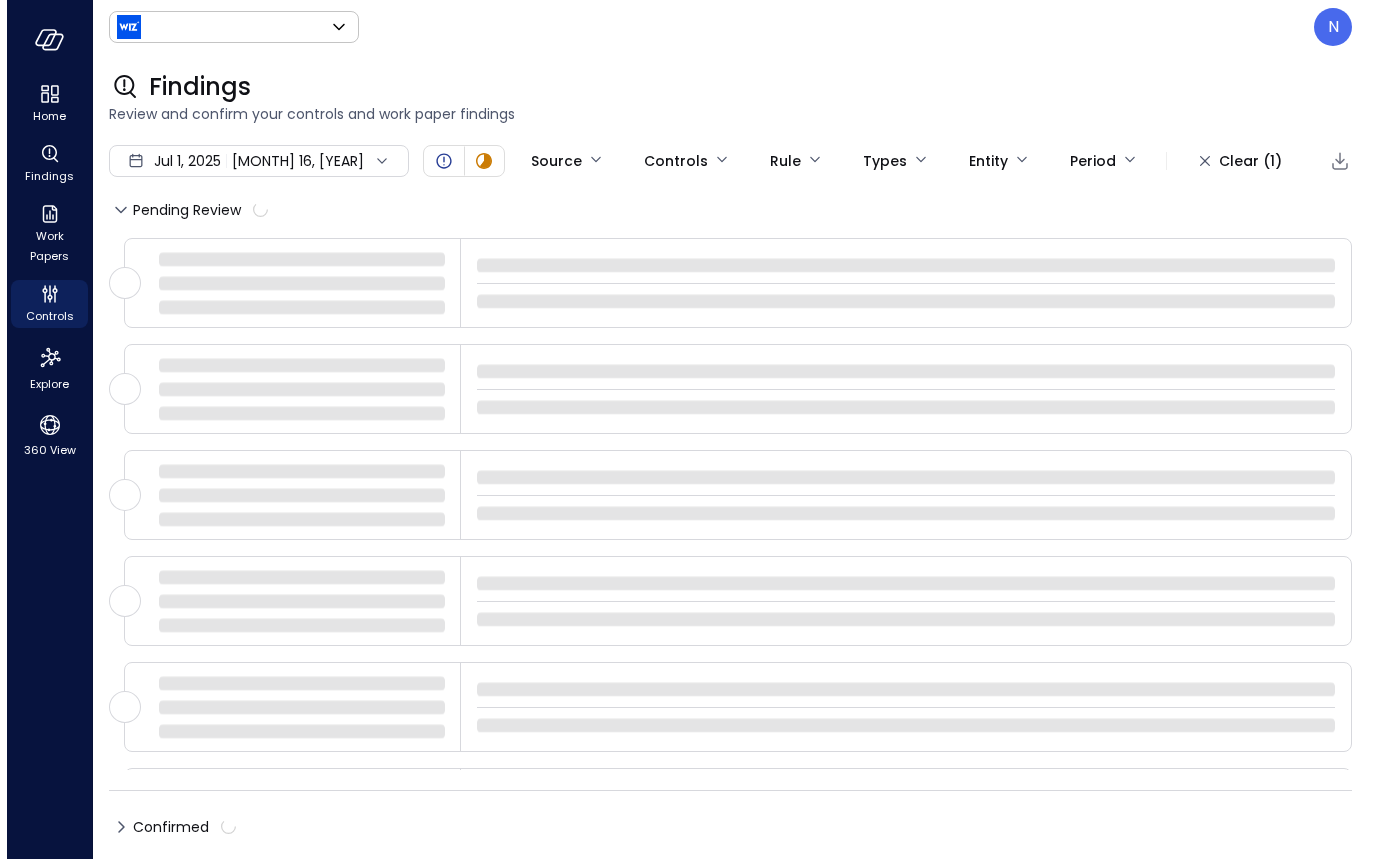 scroll, scrollTop: 0, scrollLeft: 0, axis: both 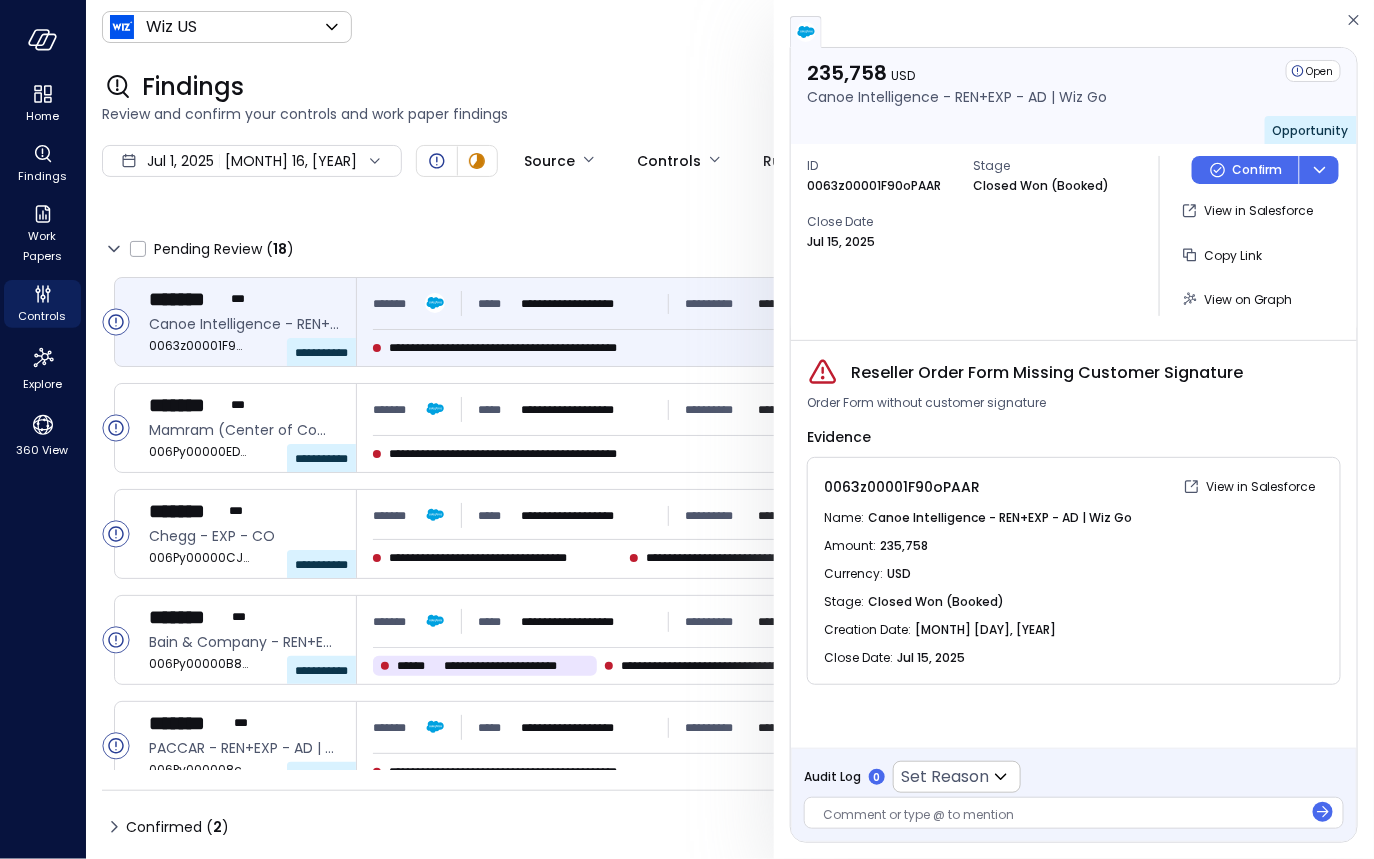 click on "235,758 USD Canoe Intelligence  -  REN+EXP  -  AD | Wiz Go Open Opportunity ID 0063z00001F90oPAAR Stage Closed Won (Booked) Close Date Jul 15, 2025 Confirm View in Salesforce Copy Link View on Graph Reseller Order Form Missing Customer Signature Order Form without customer signature Evidence 0063z00001F90oPAAR View in Salesforce Name : Canoe Intelligence  -  REN+EXP  -  AD | Wiz Go Amount : 235,758 Currency : USD Stage : Closed Won (Booked) Creation Date : Jul 29, 2022 Close Date : Jul 15, 2025 Audit Log 0 Set Reason ​ Comment or type @ to mention" at bounding box center (1074, 429) 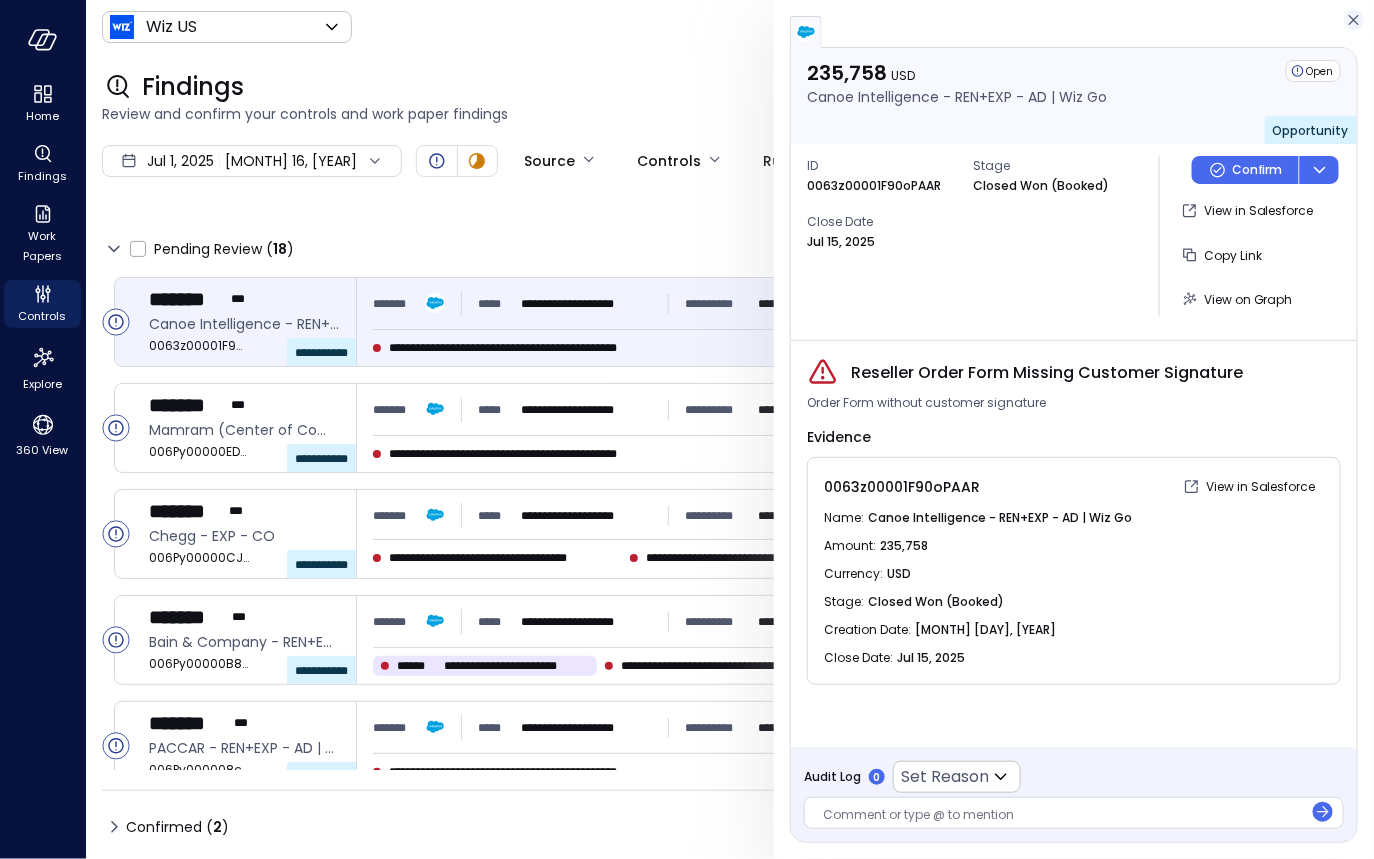 click 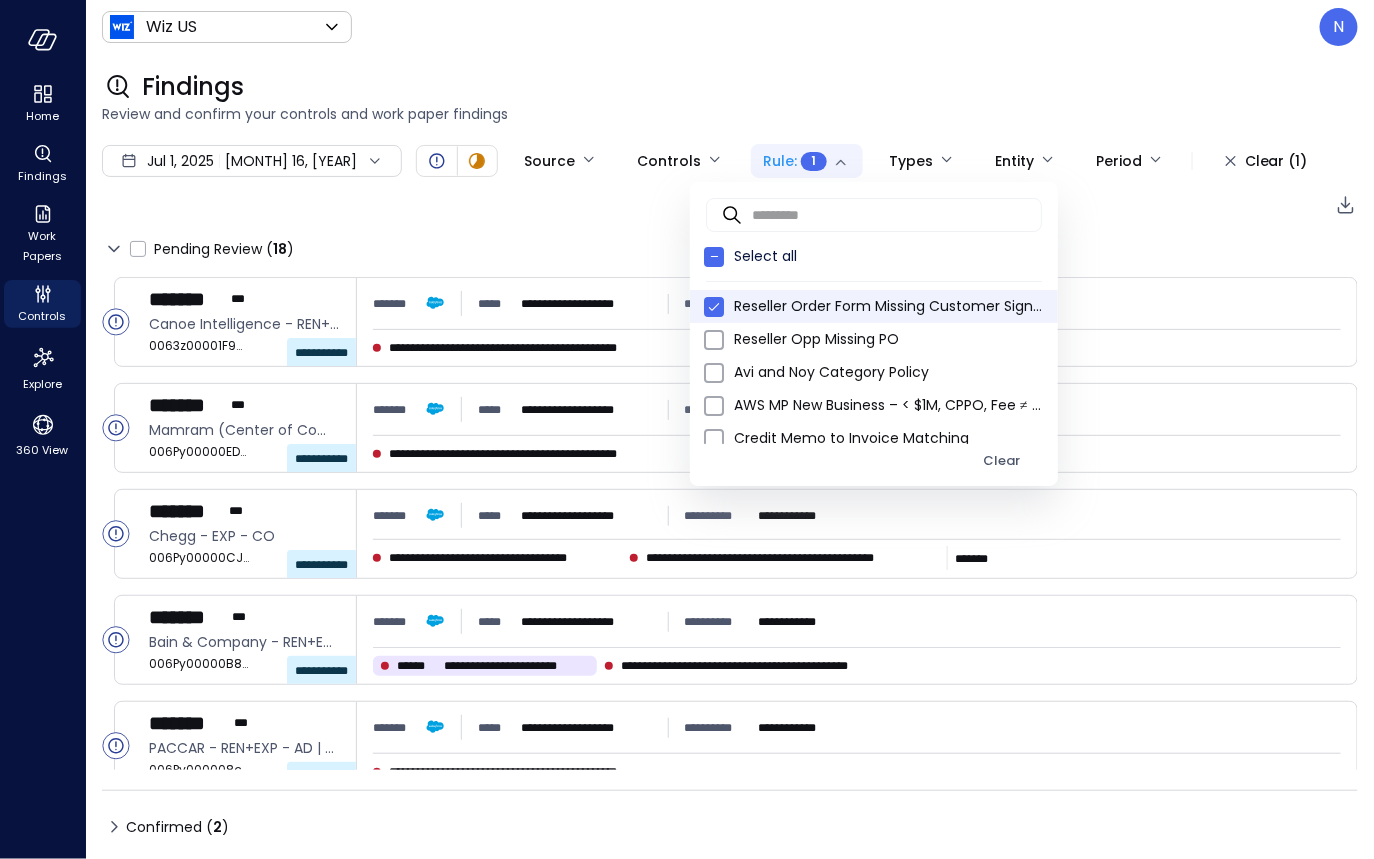 click on "**********" at bounding box center (687, 429) 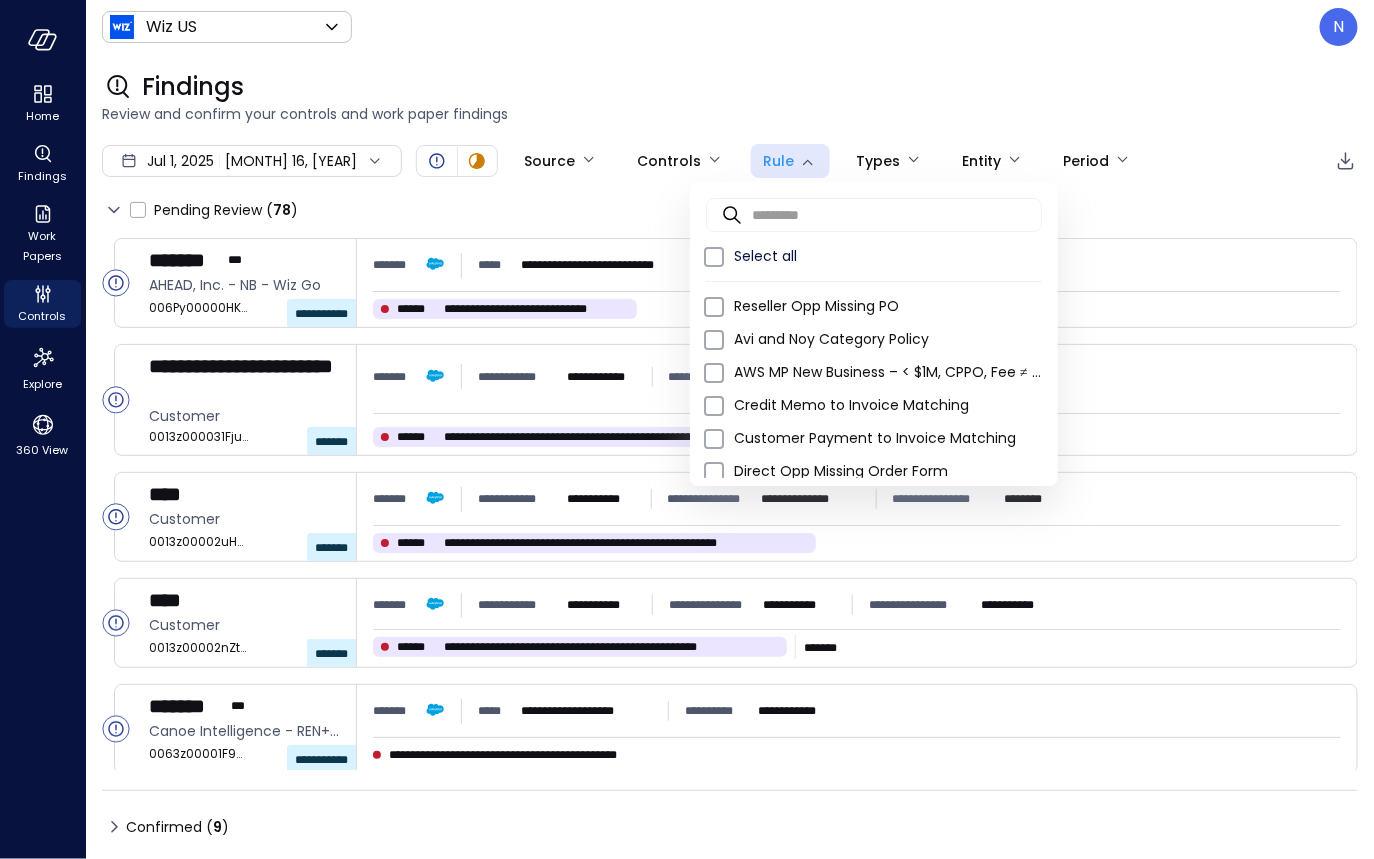 type on "**********" 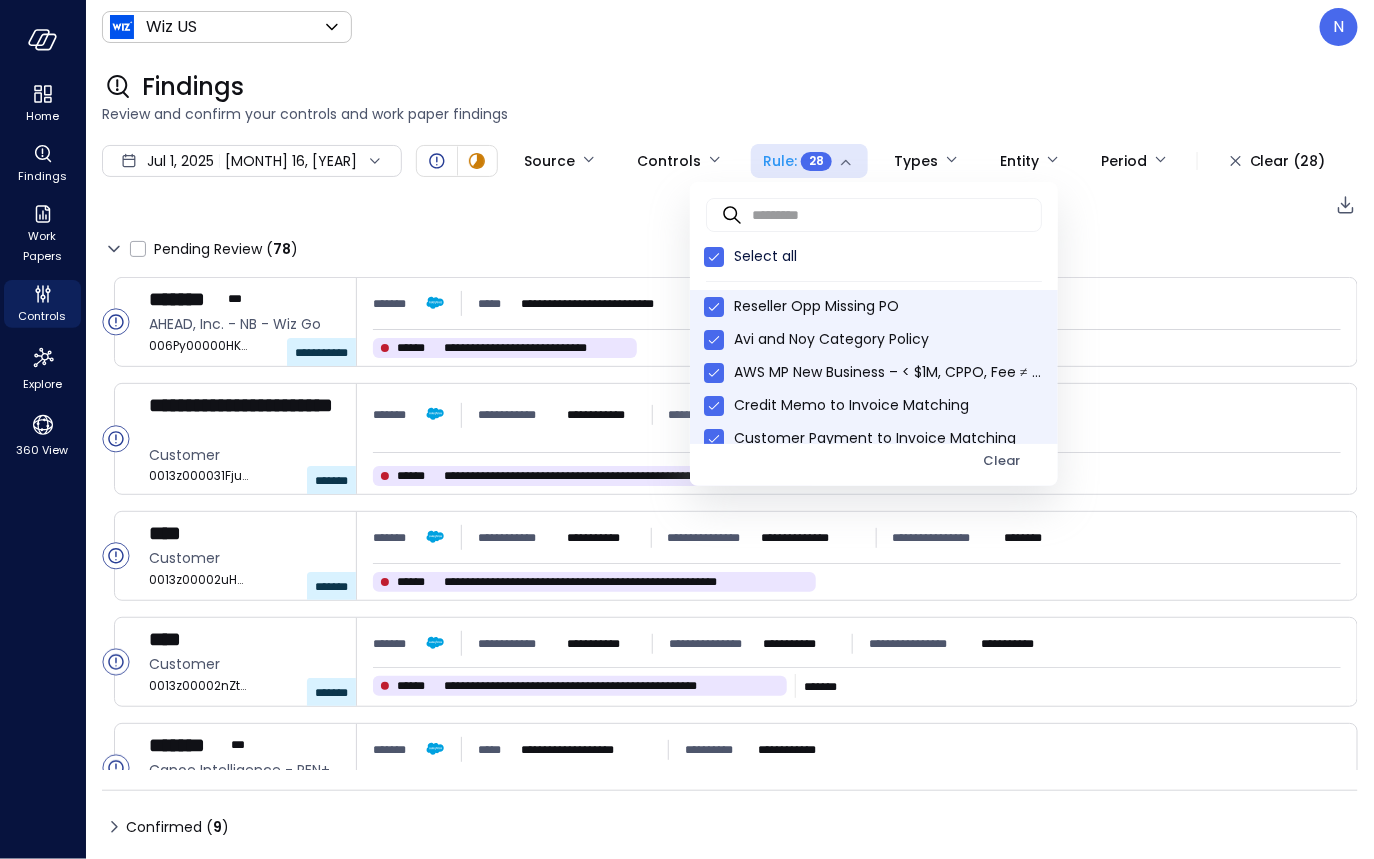 click at bounding box center [687, 429] 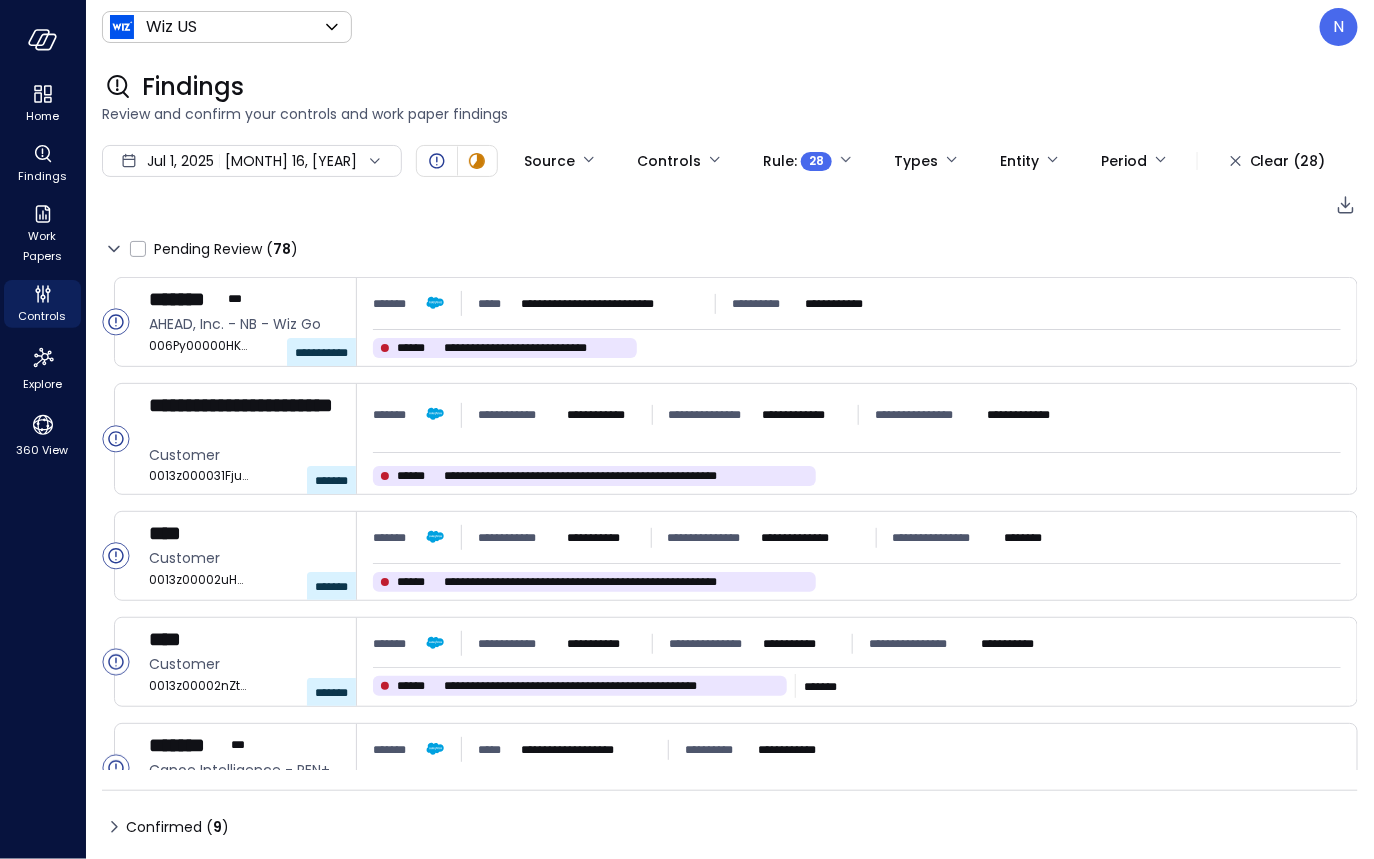 click 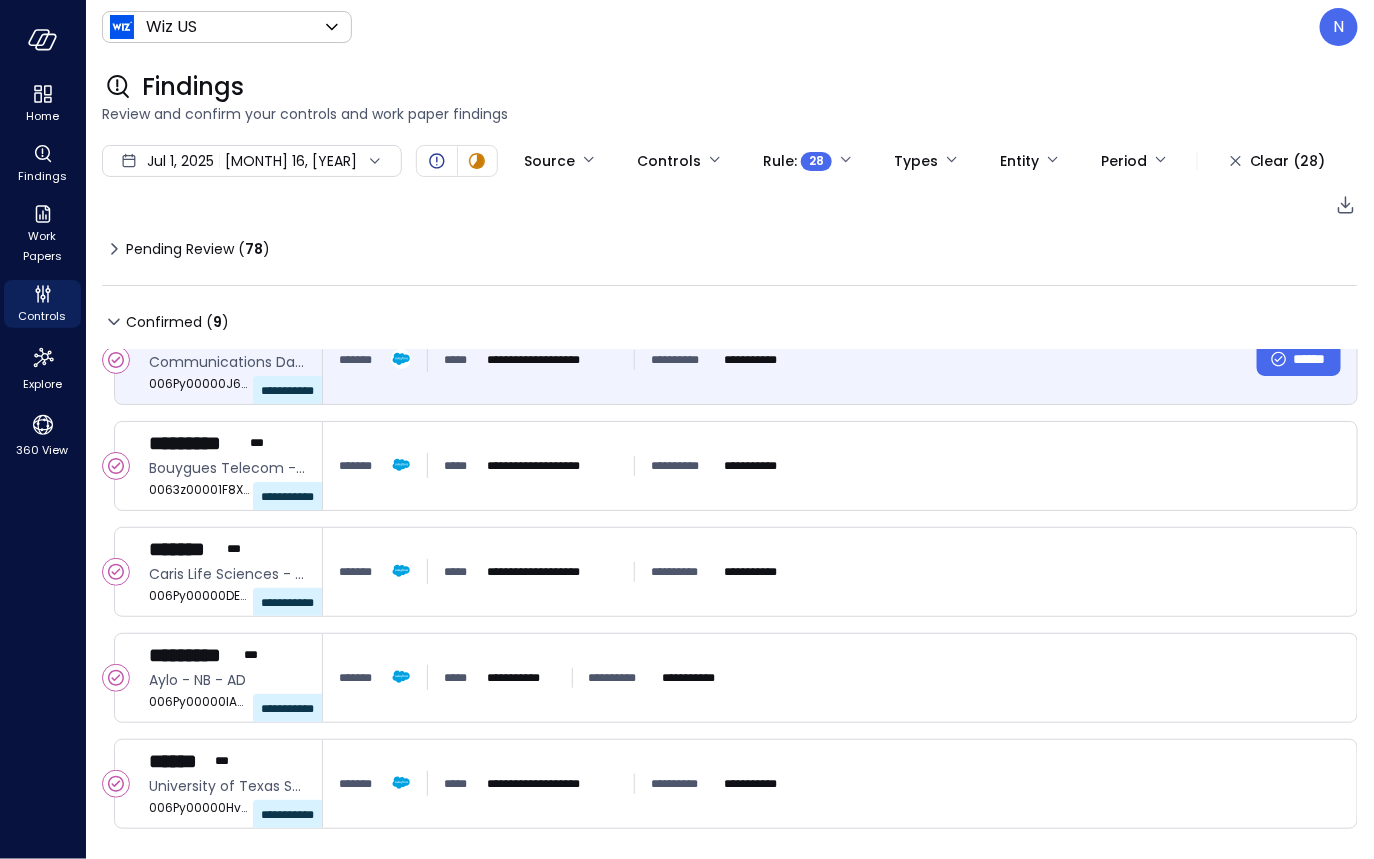 scroll, scrollTop: 0, scrollLeft: 0, axis: both 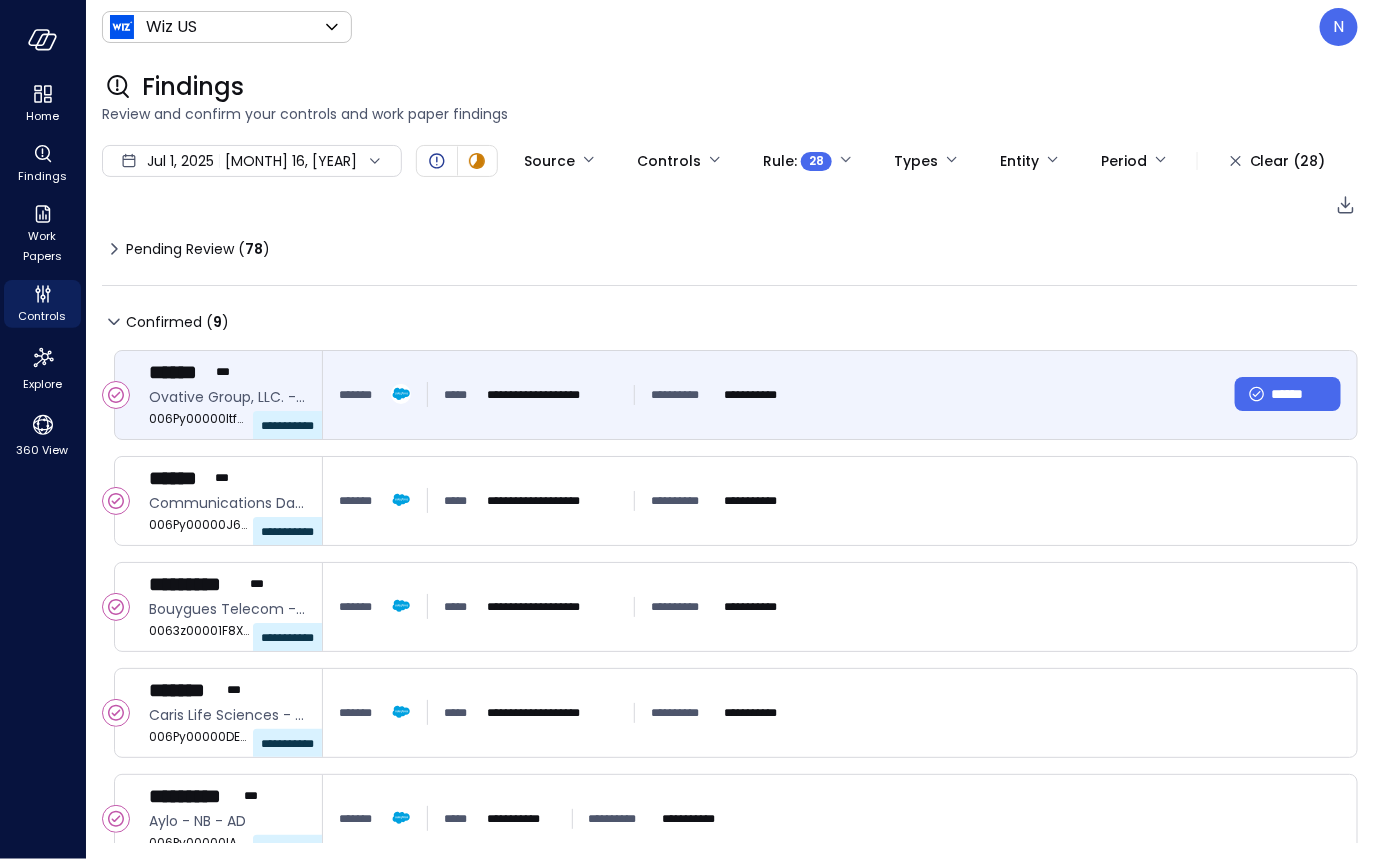 click on "**********" at bounding box center [840, 395] 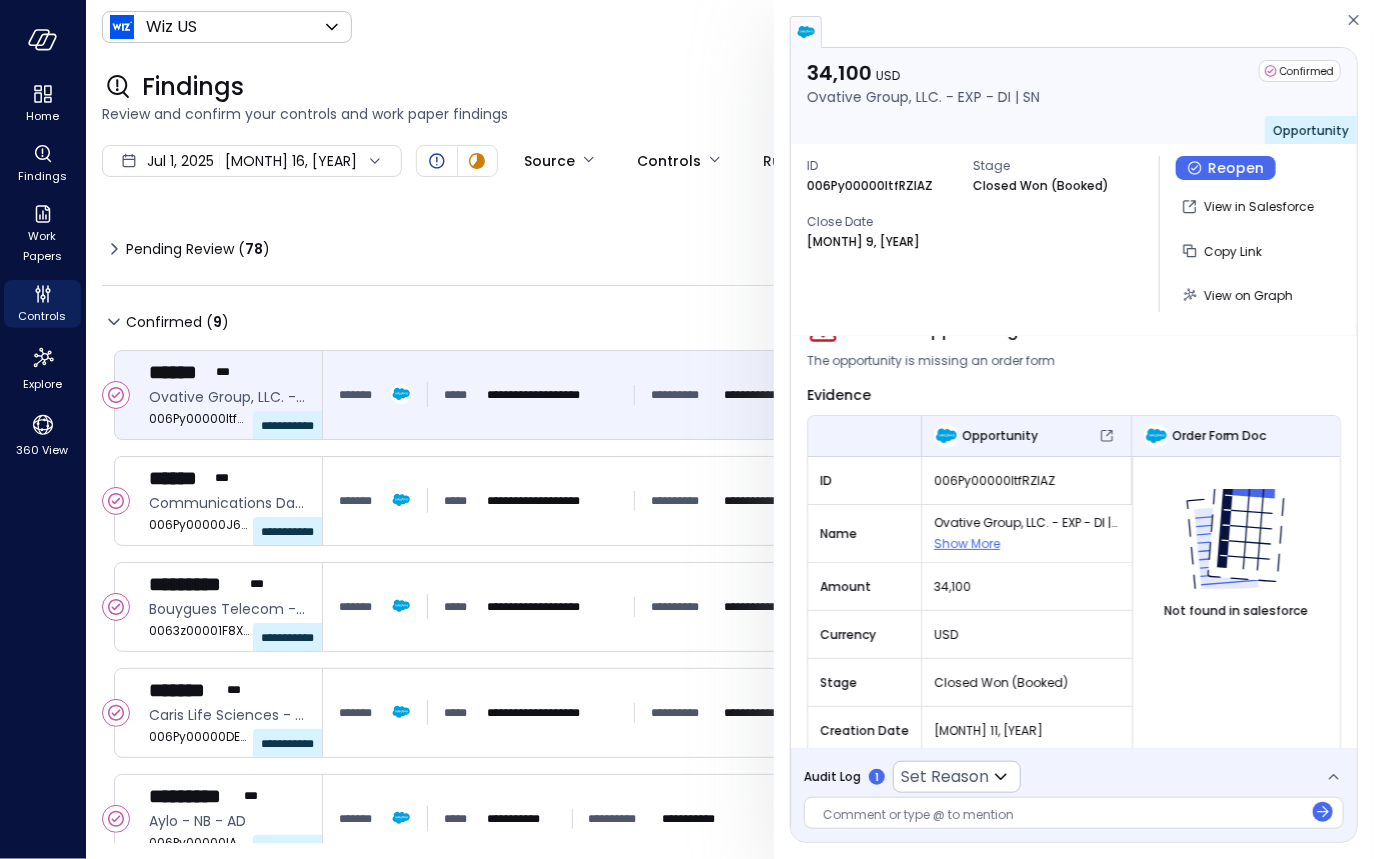 scroll, scrollTop: 160, scrollLeft: 0, axis: vertical 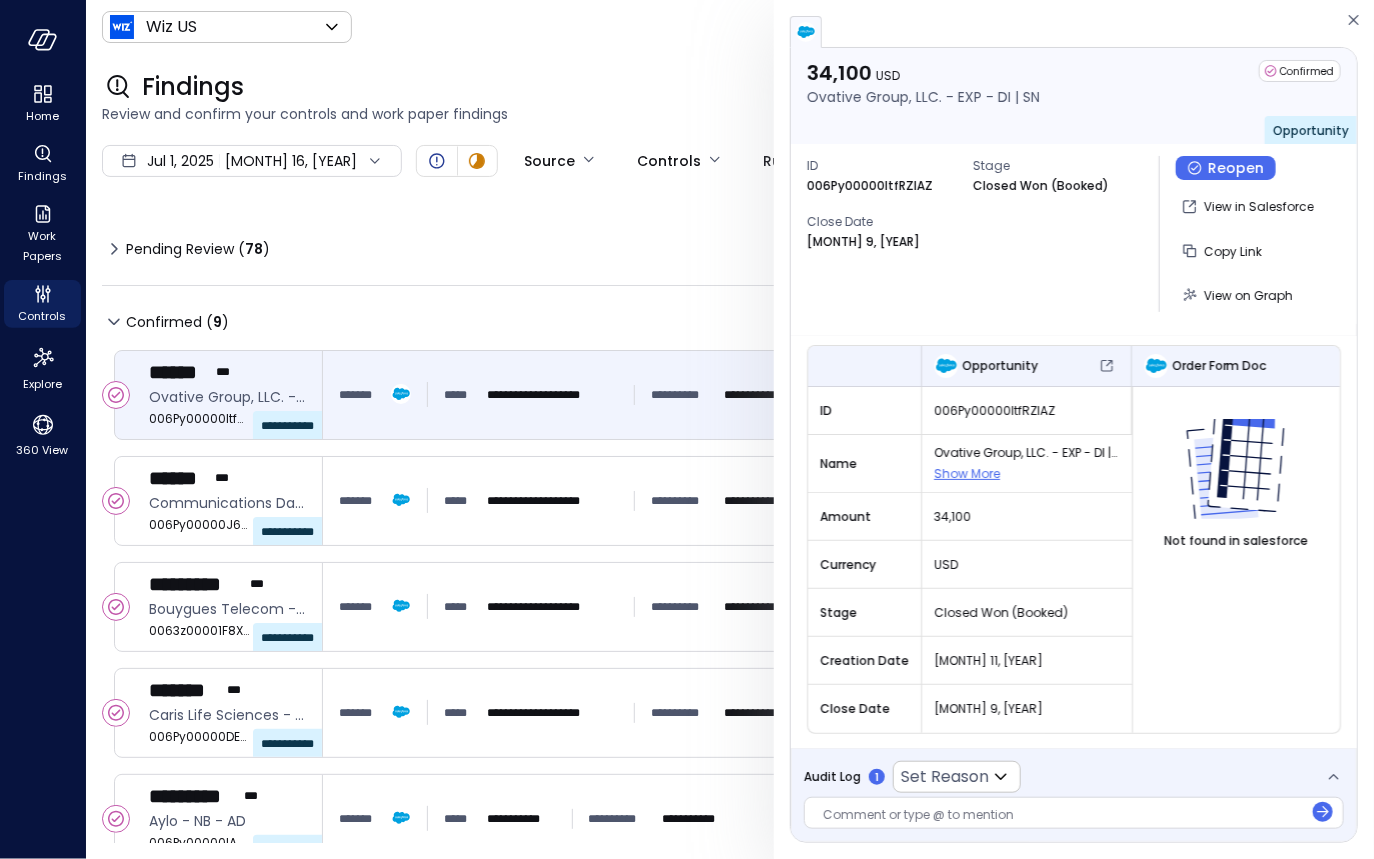 click on "Audit Log 1 Set Reason ​" at bounding box center [912, 777] 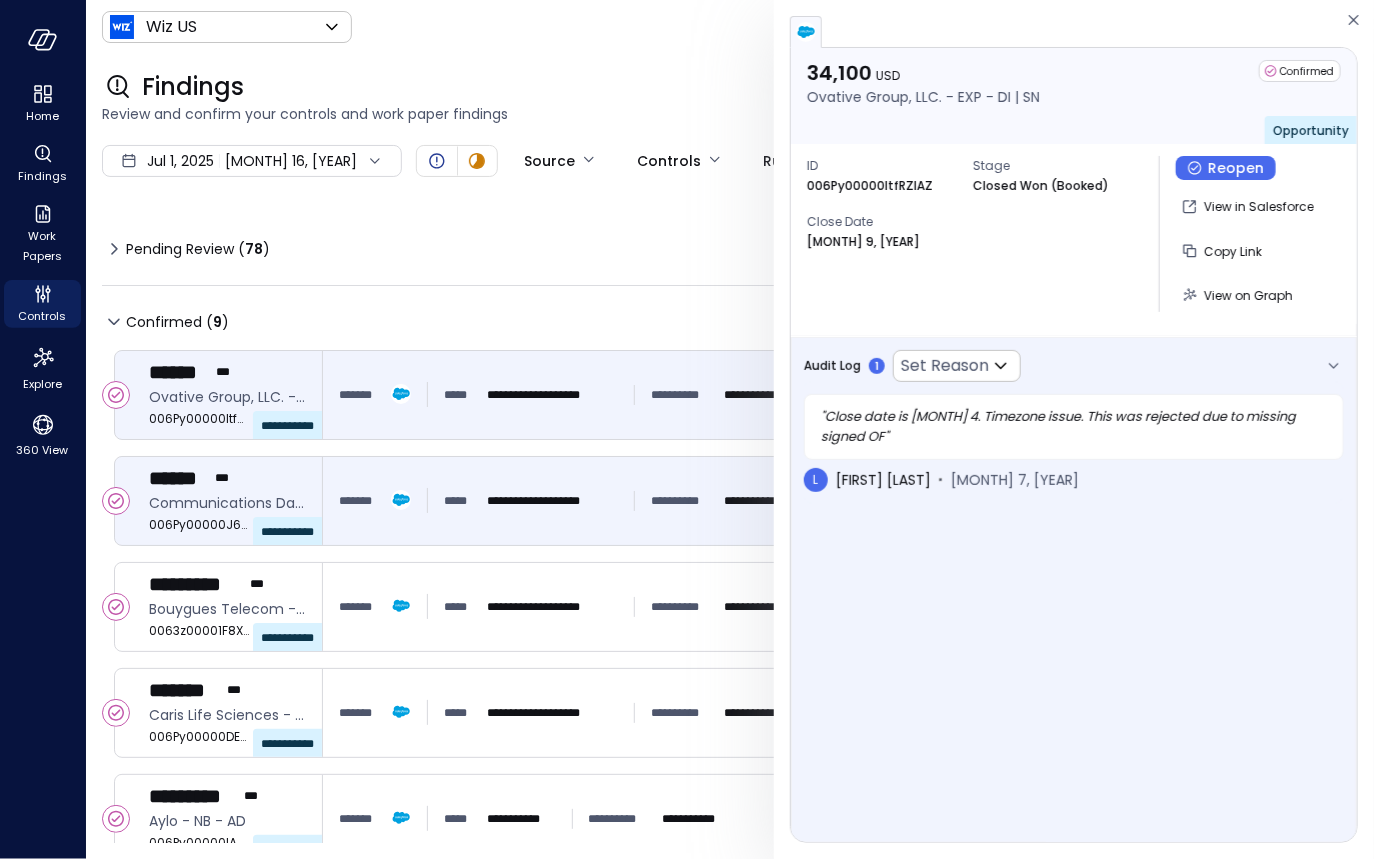 click on "**********" at bounding box center [552, 501] 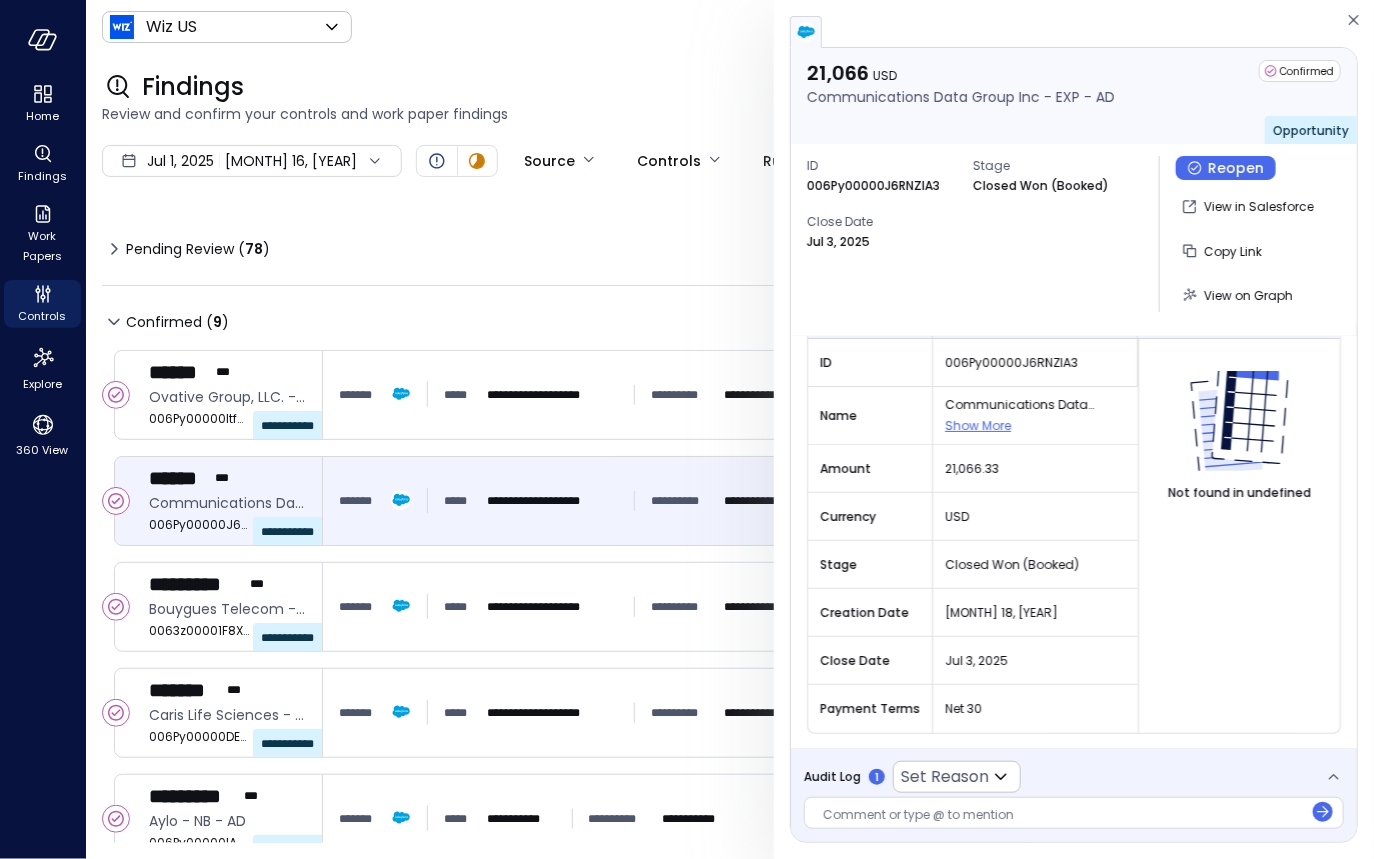 scroll, scrollTop: 0, scrollLeft: 0, axis: both 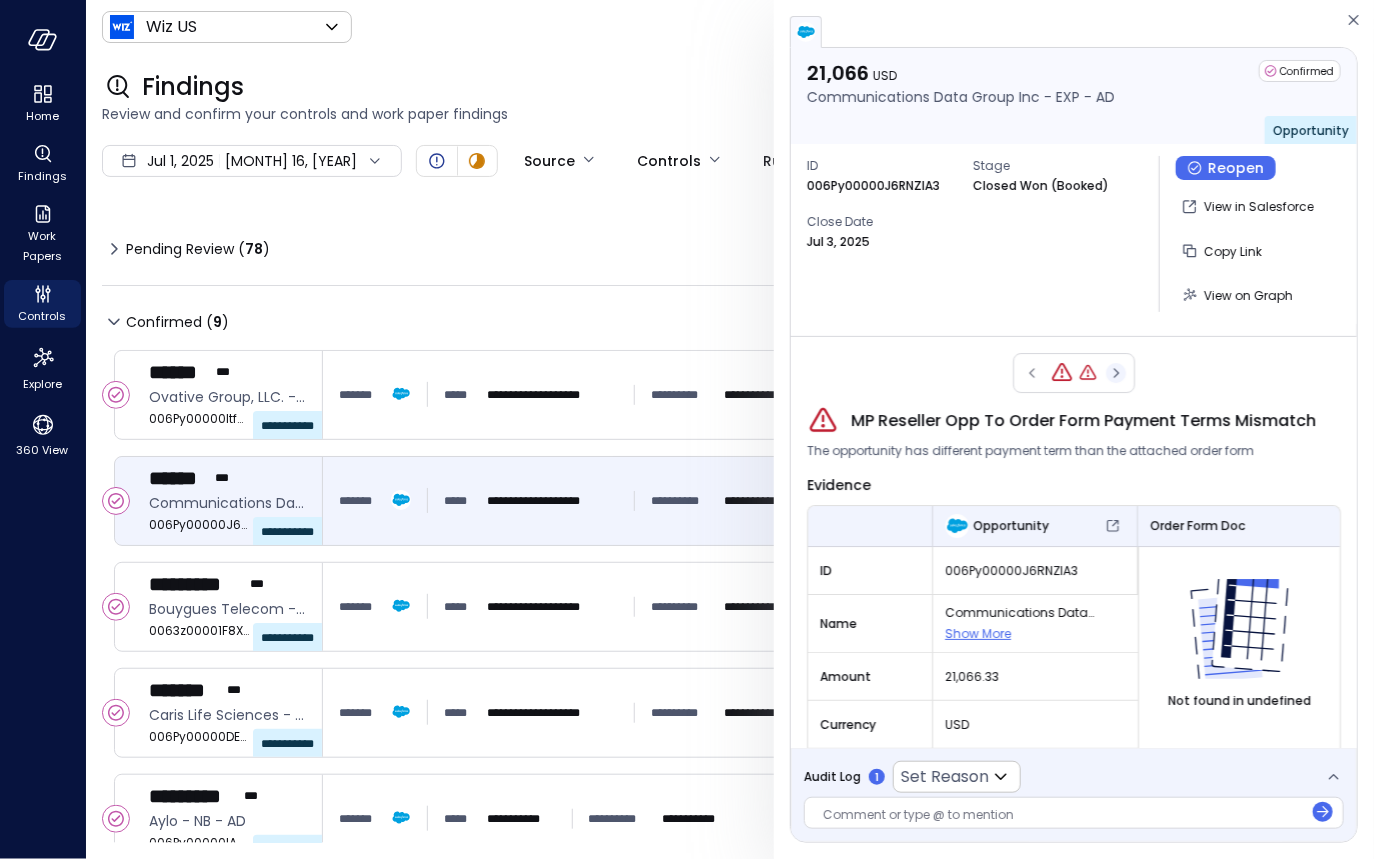 click 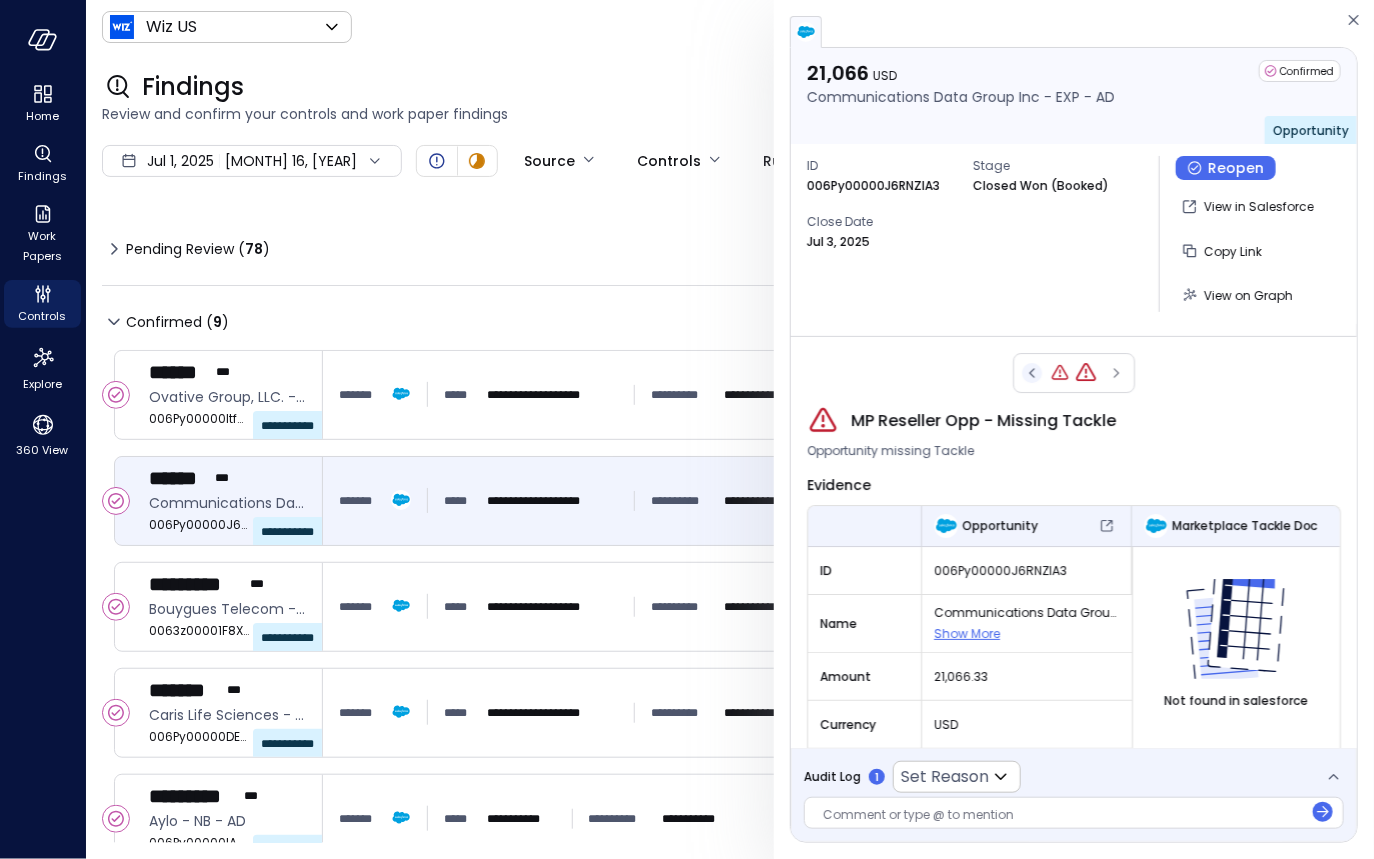 click 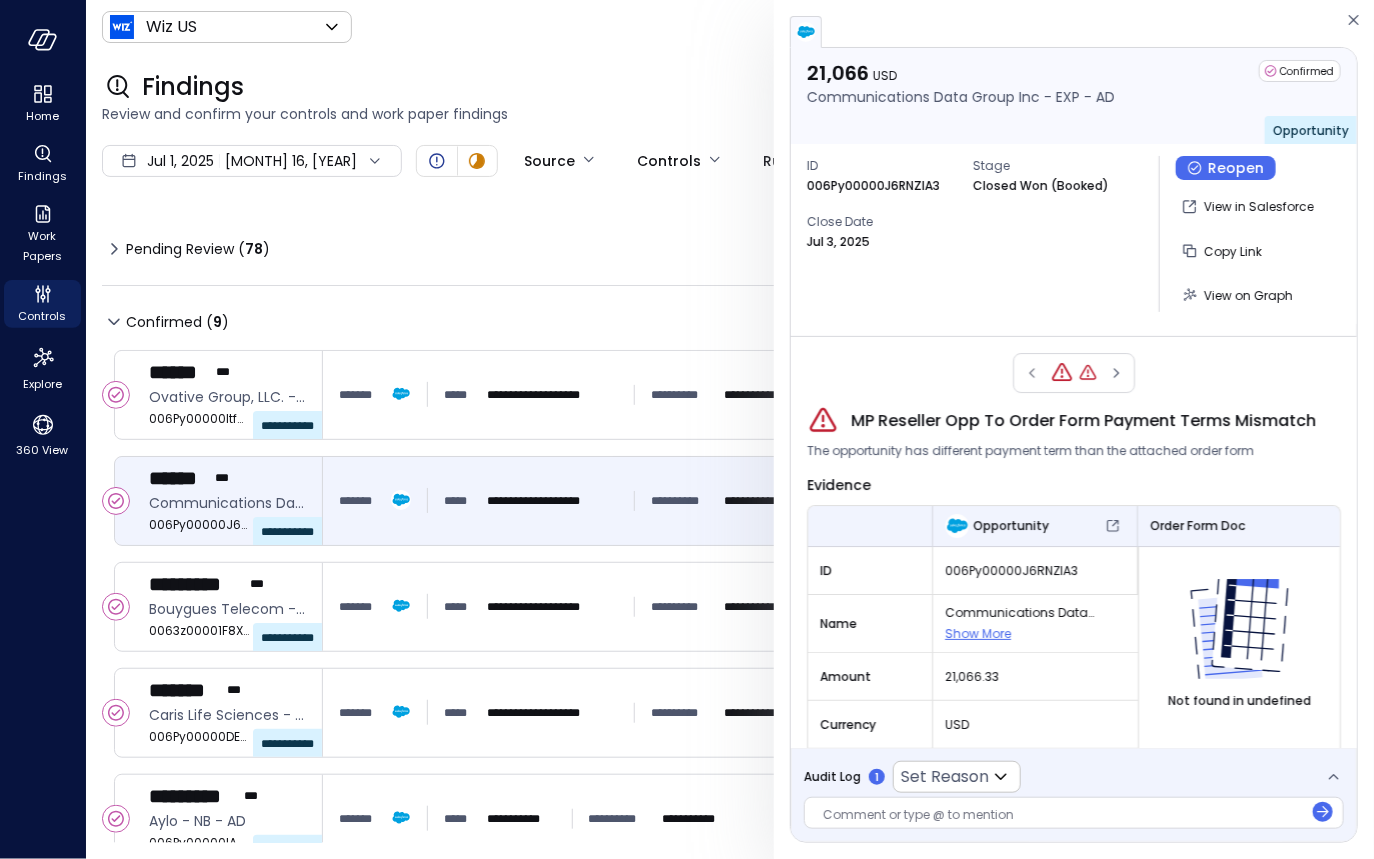 click on "Audit Log" at bounding box center (832, 777) 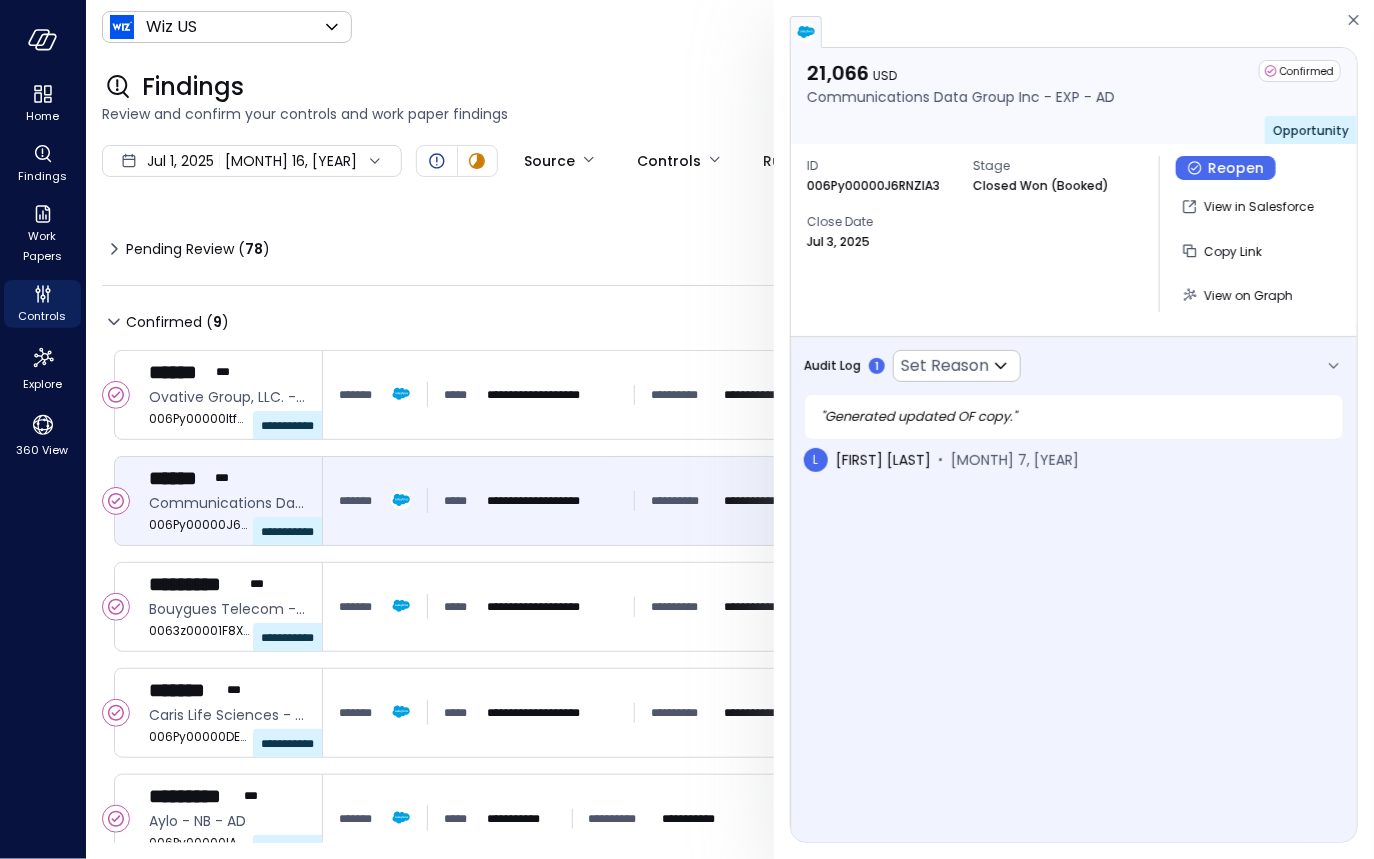 click on "" Generated updated OF copy. "" at bounding box center (1074, 417) 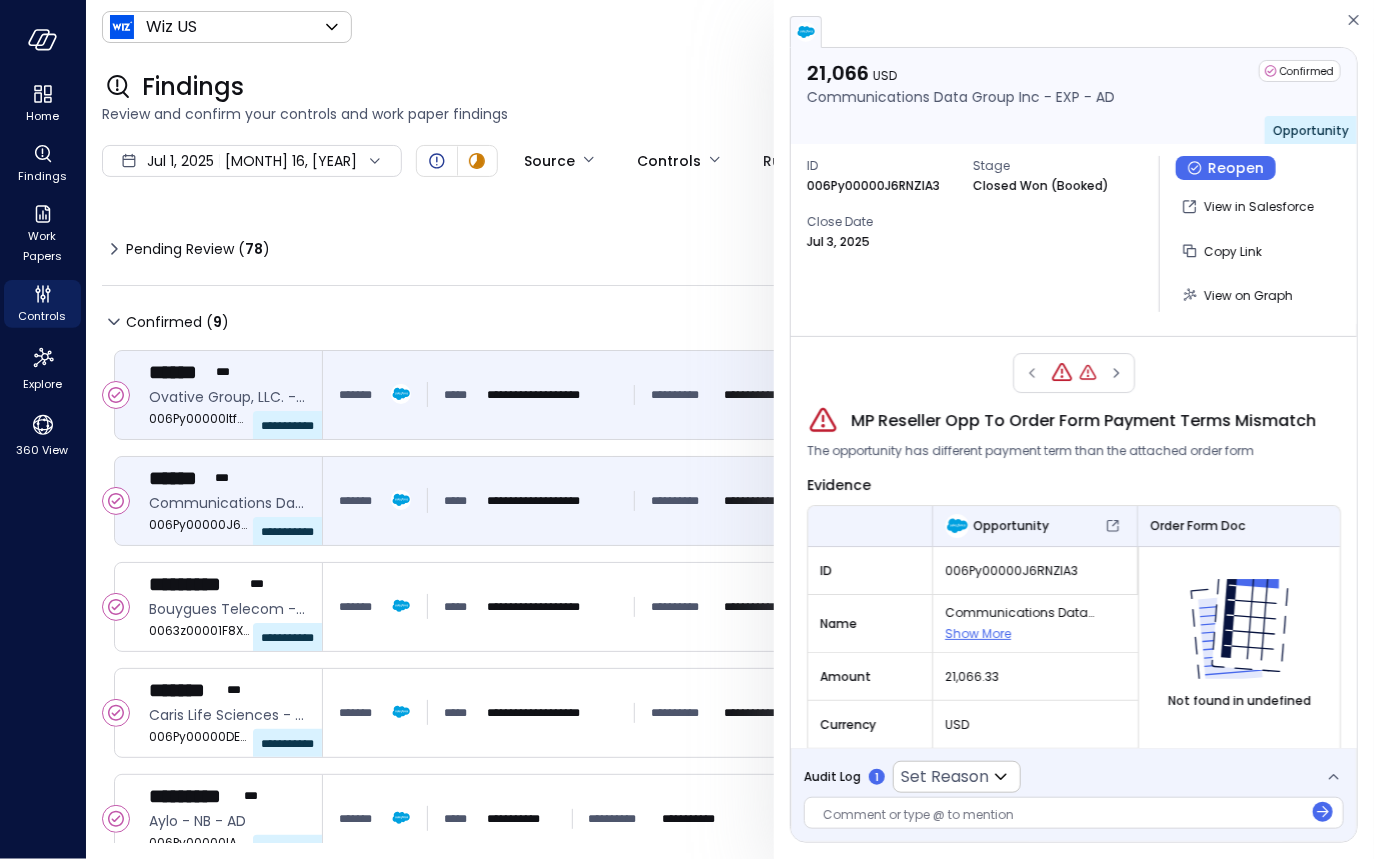 click on "**********" at bounding box center [552, 395] 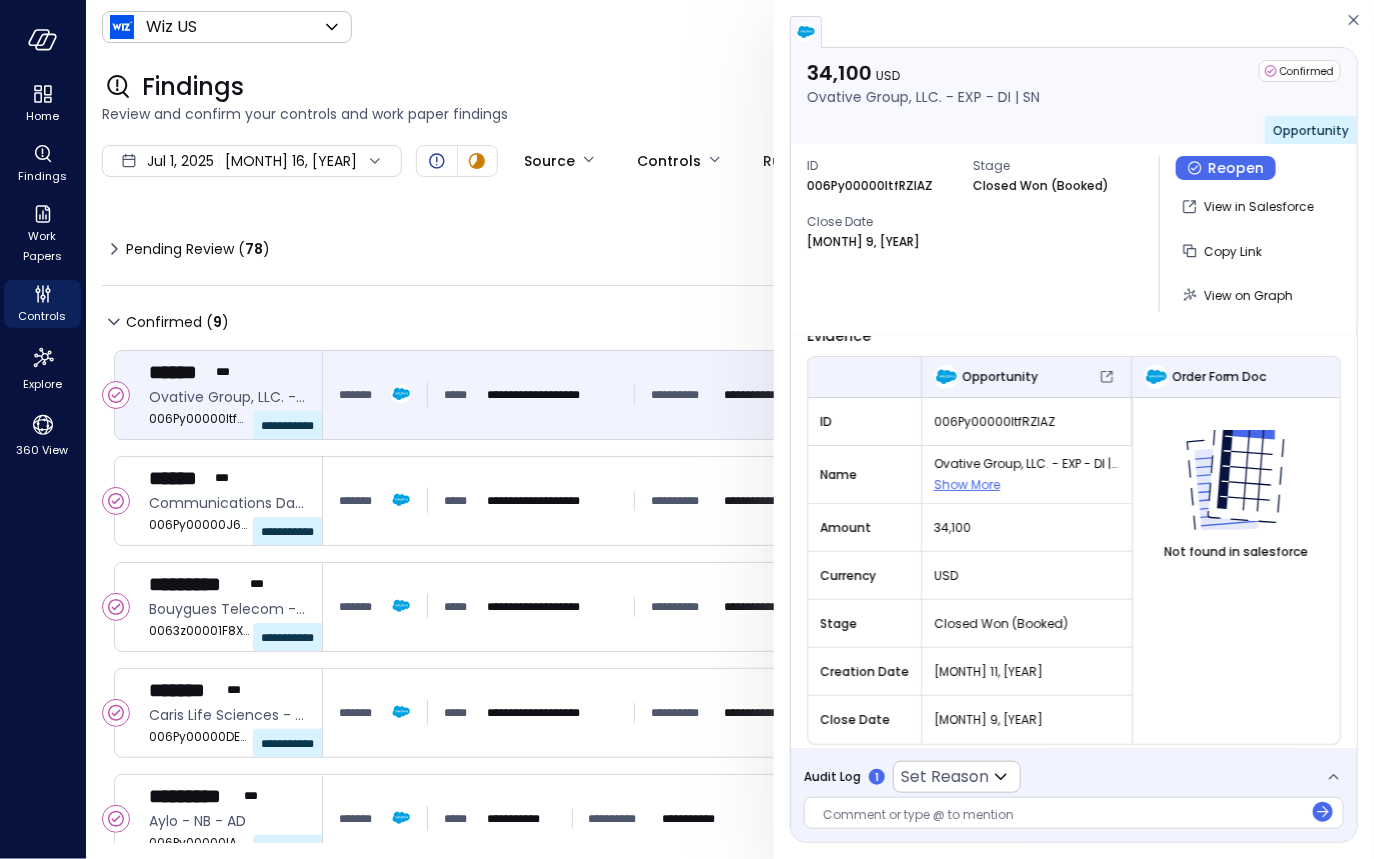 scroll, scrollTop: 160, scrollLeft: 0, axis: vertical 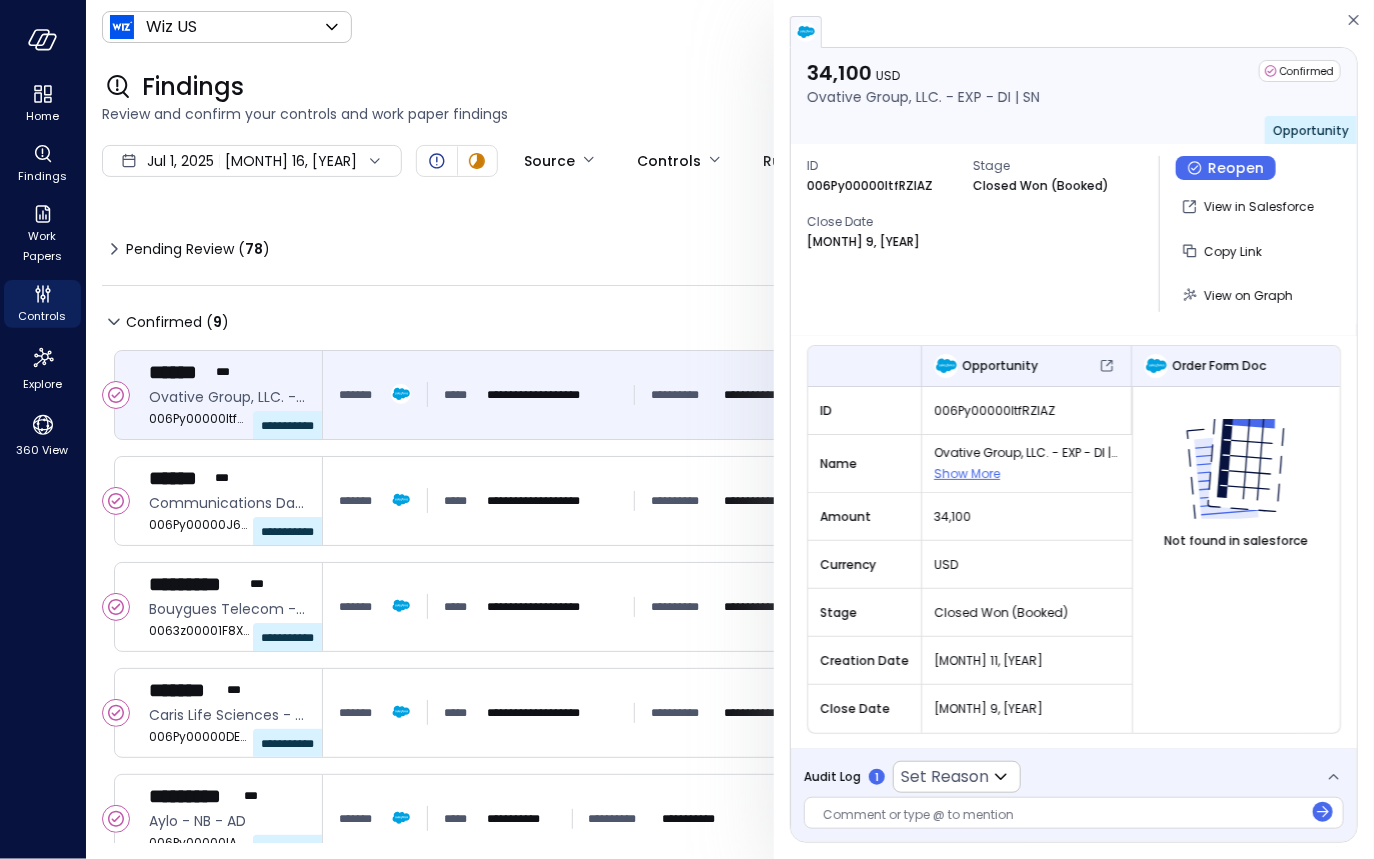 click on "Audit Log 1 Set Reason ​" at bounding box center (912, 777) 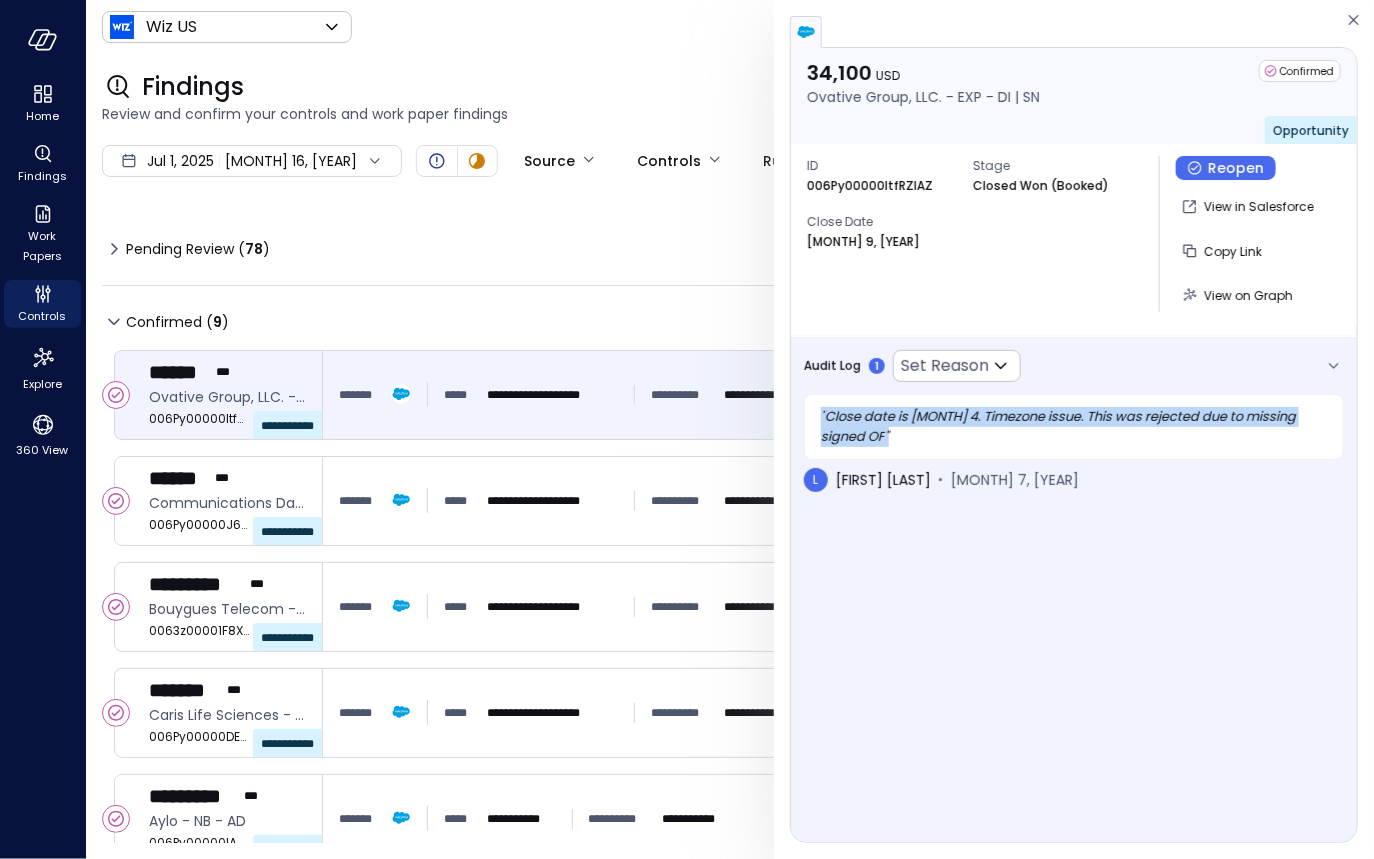 drag, startPoint x: 874, startPoint y: 439, endPoint x: 808, endPoint y: 417, distance: 69.57011 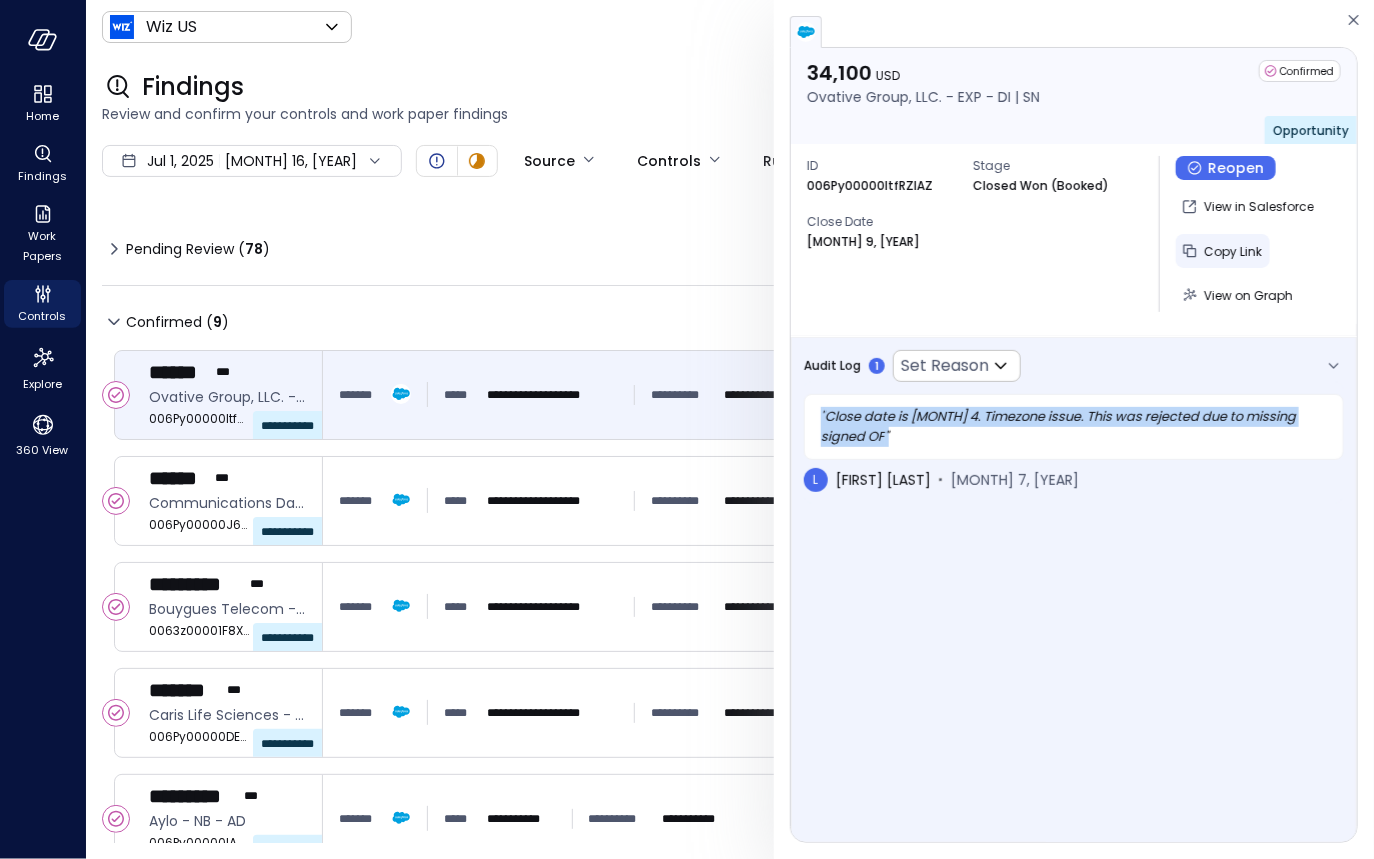 click on "Copy Link" at bounding box center [1233, 251] 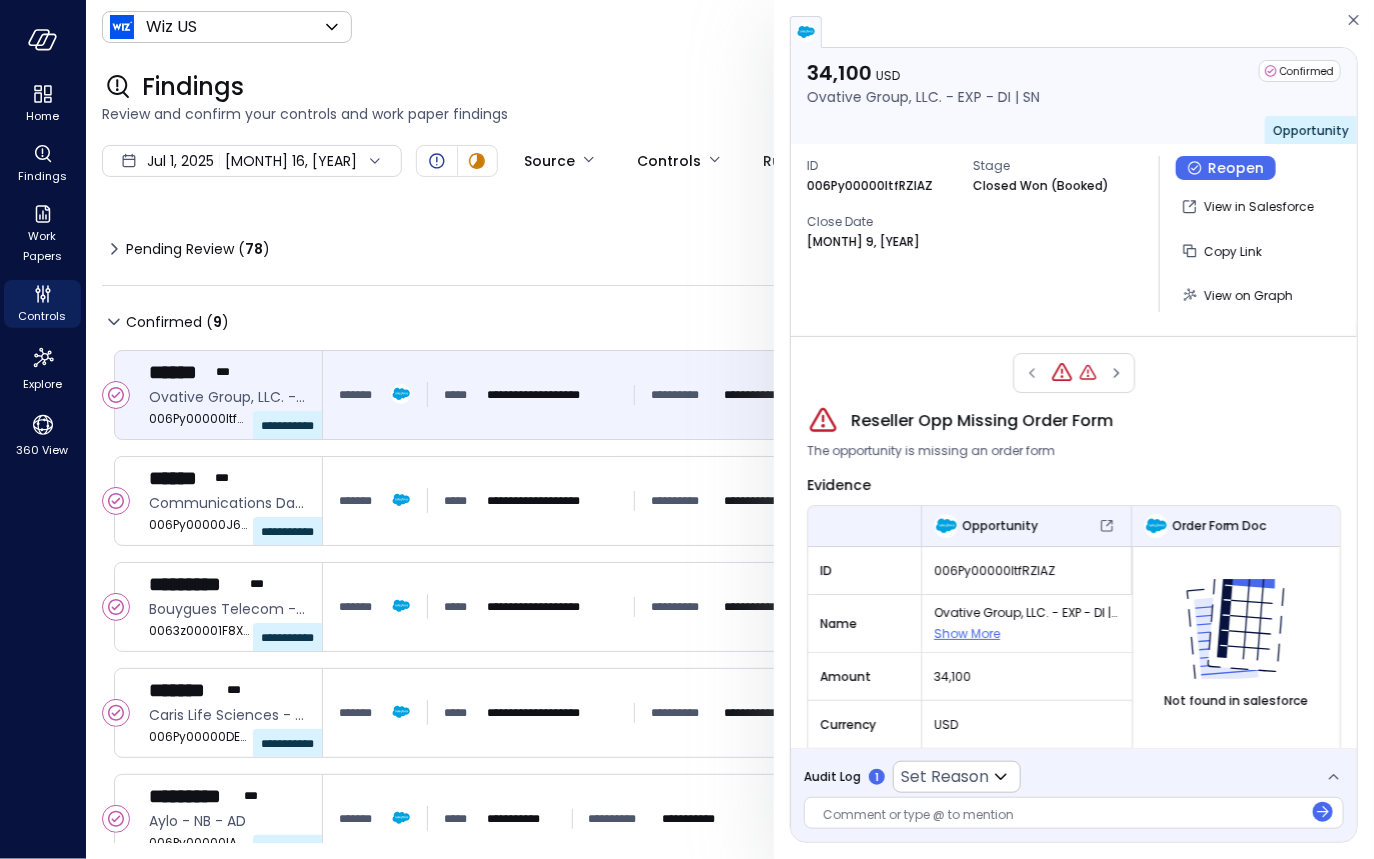 click on "ID 006Py00000ItfRZIAZ Stage Closed Won (Booked) Close Date Jul 9, 2025" at bounding box center (975, 196) 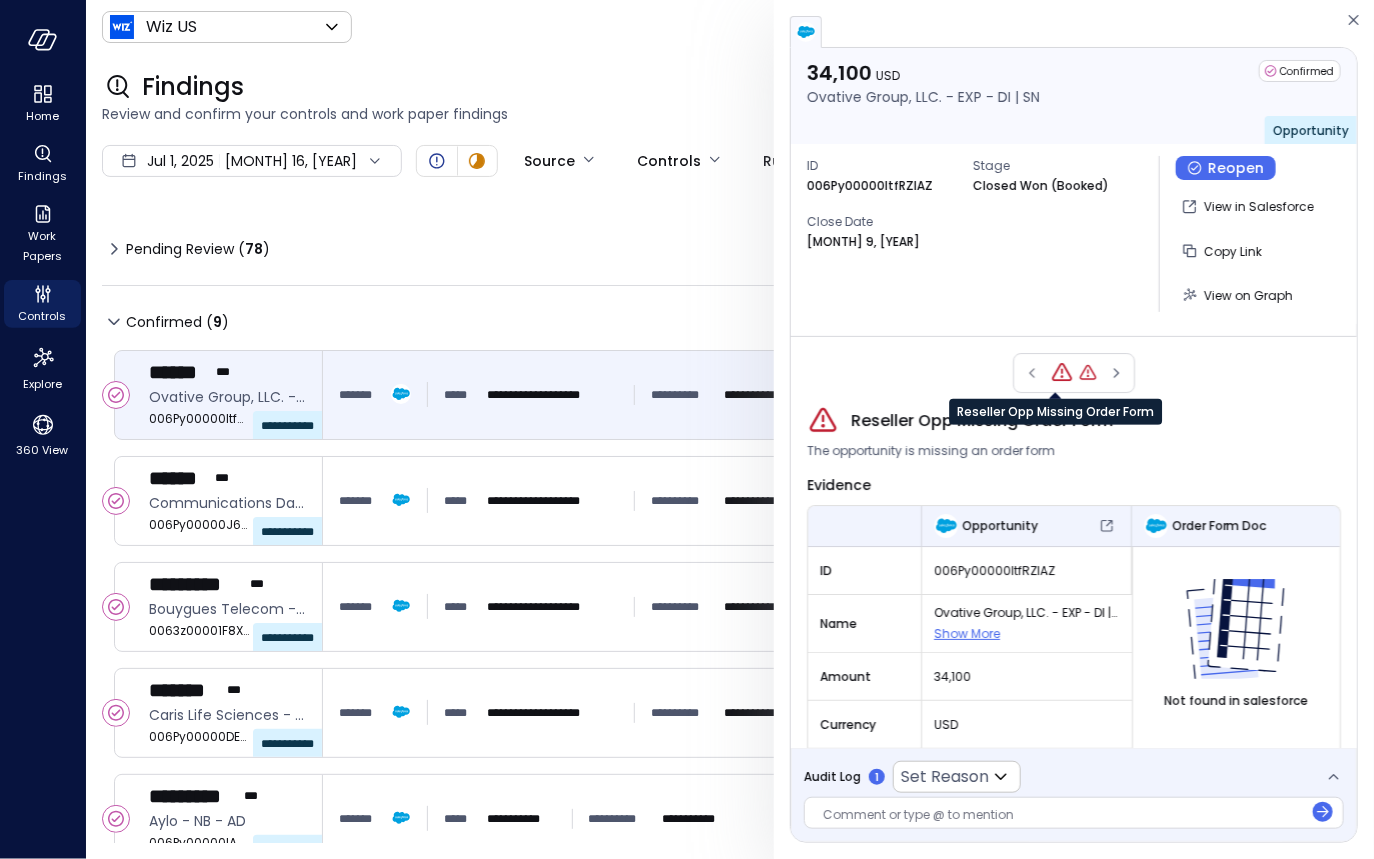 click 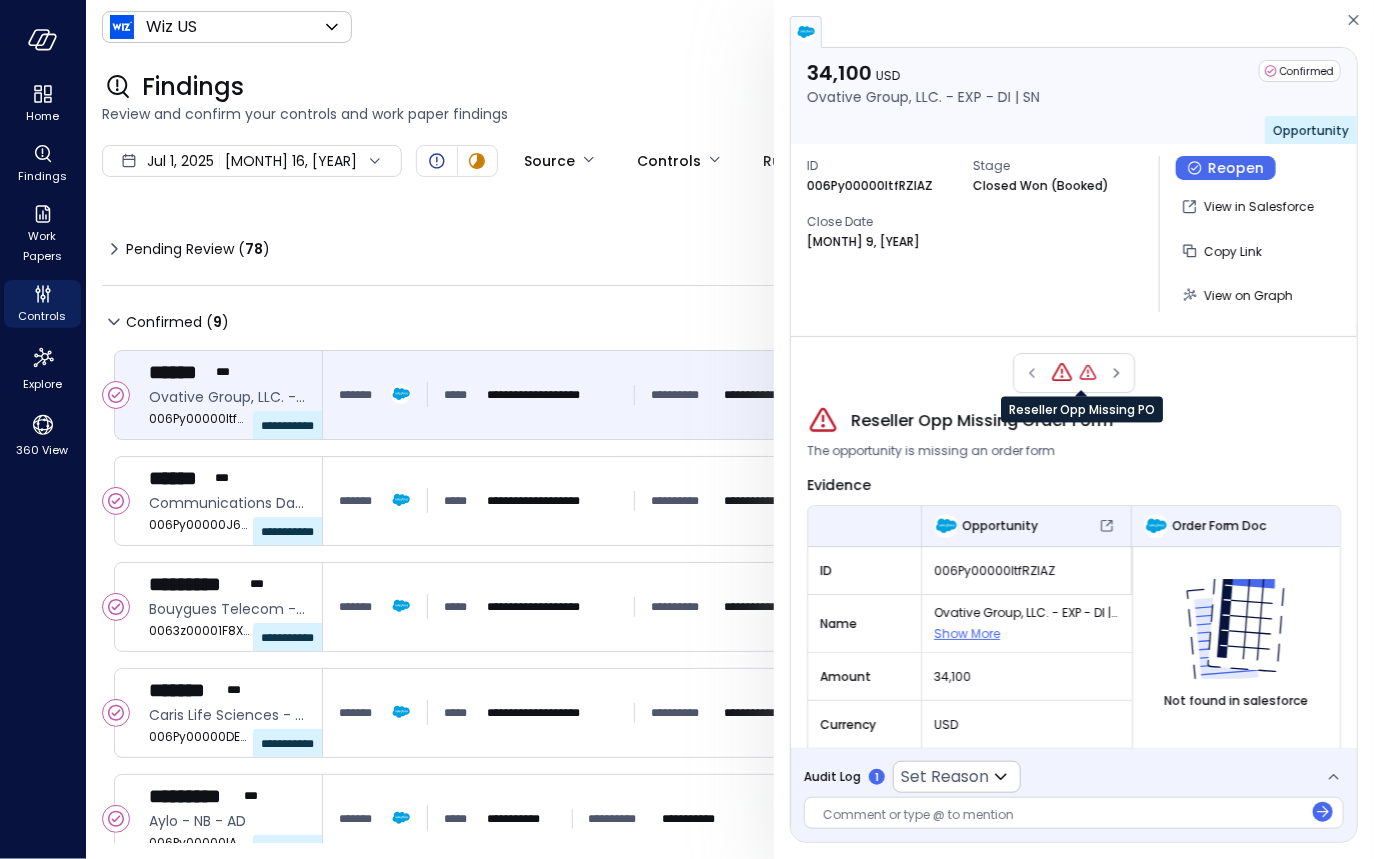 click 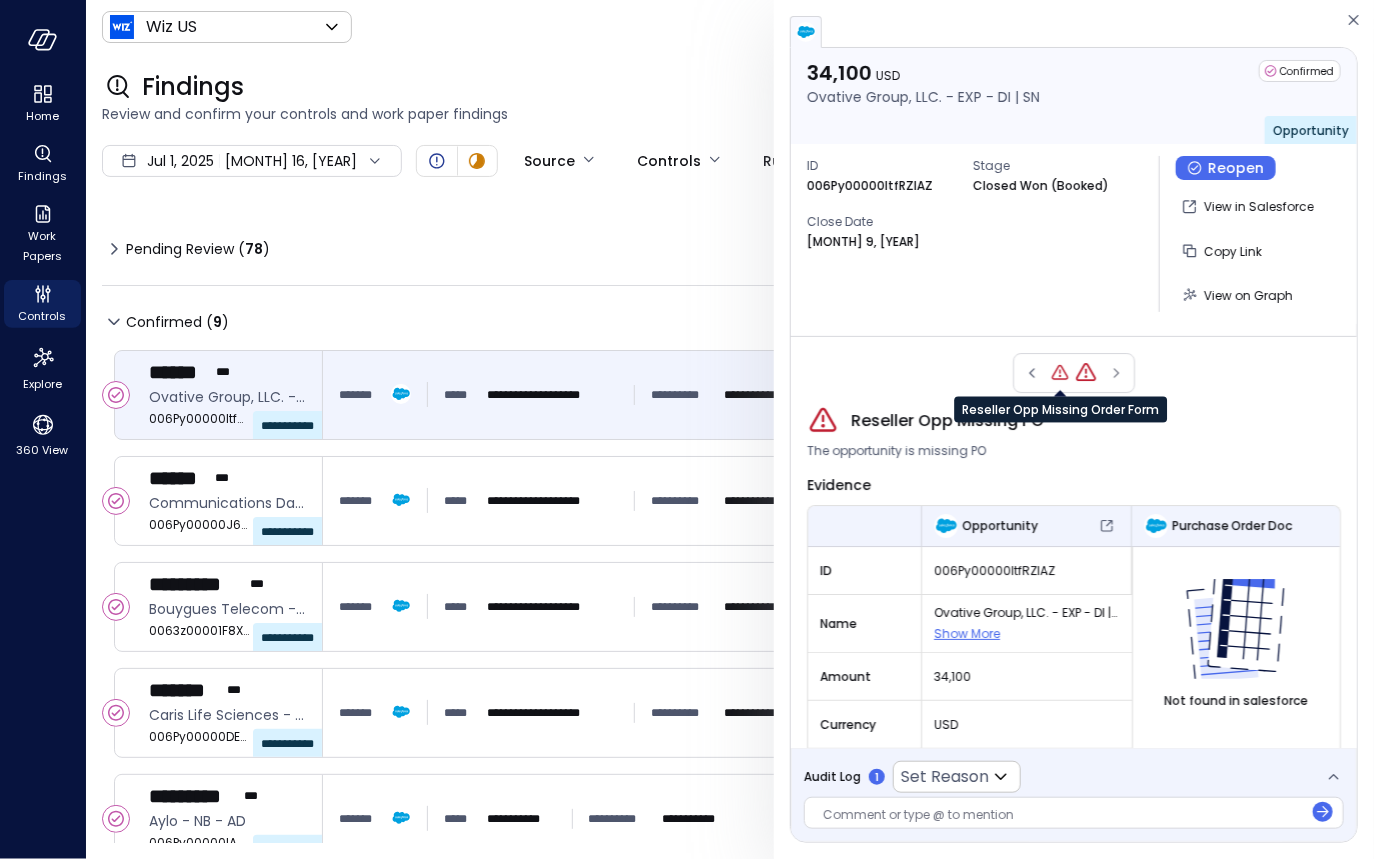 click 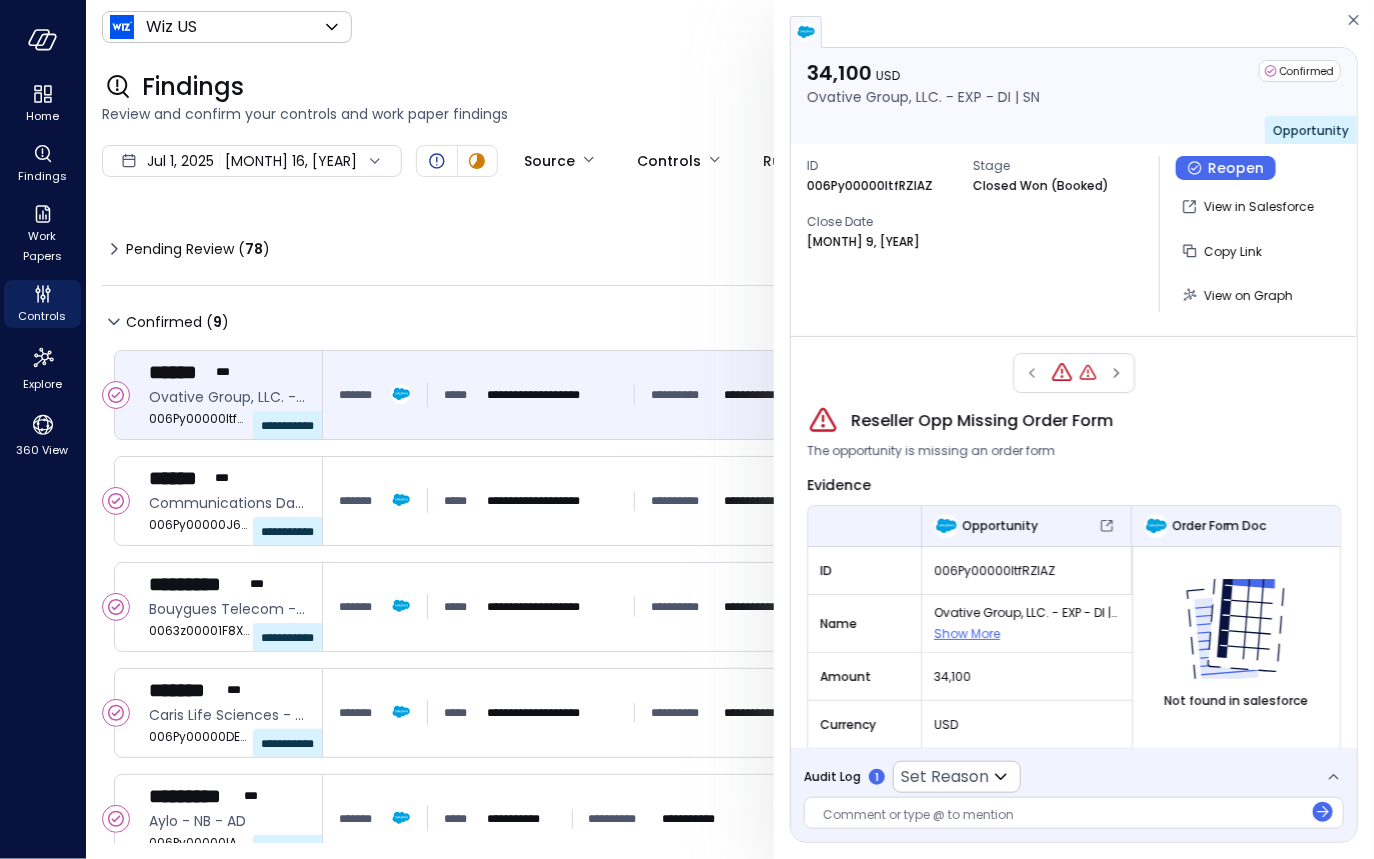 scroll, scrollTop: 160, scrollLeft: 0, axis: vertical 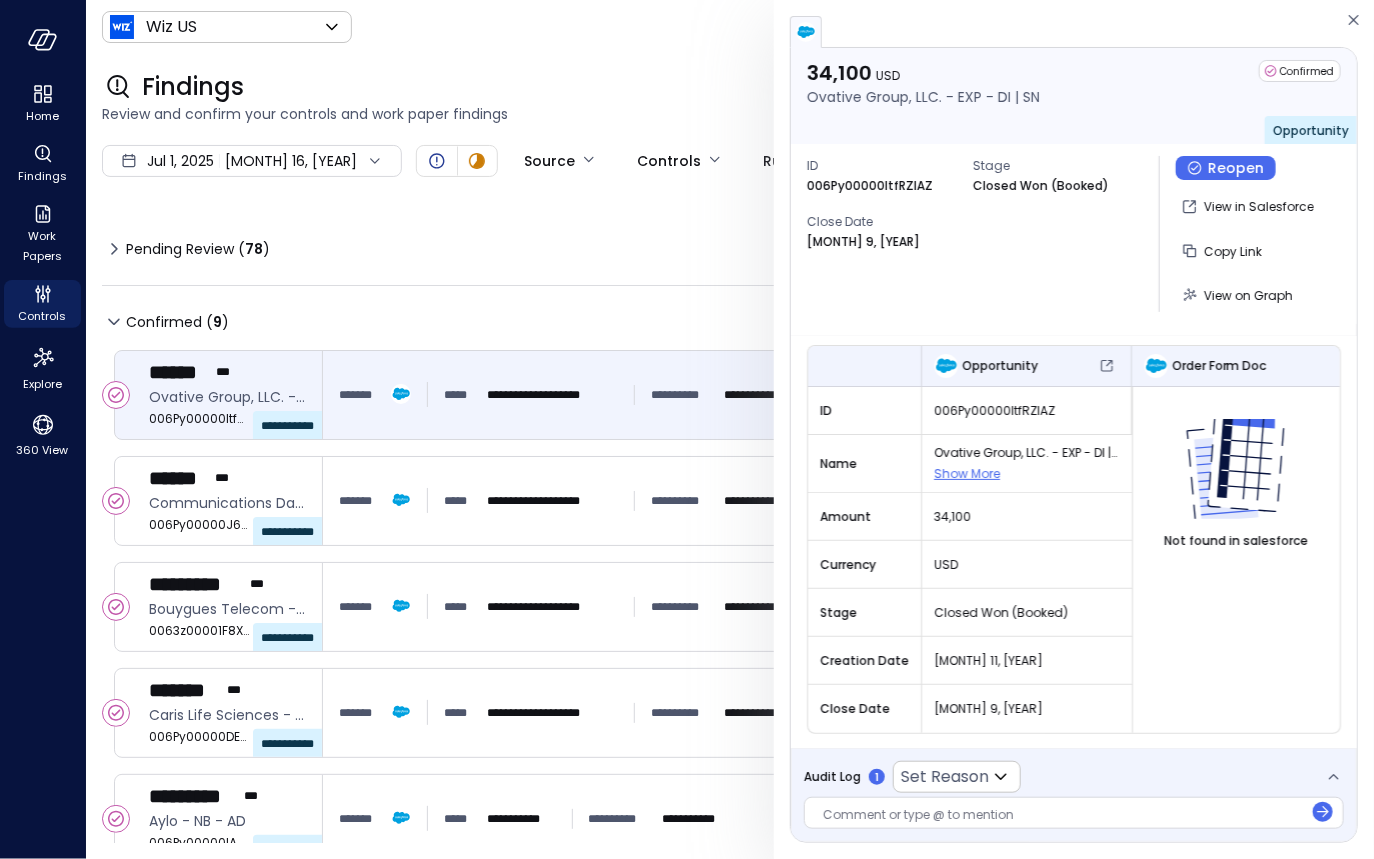 click on "Audit Log" at bounding box center [832, 777] 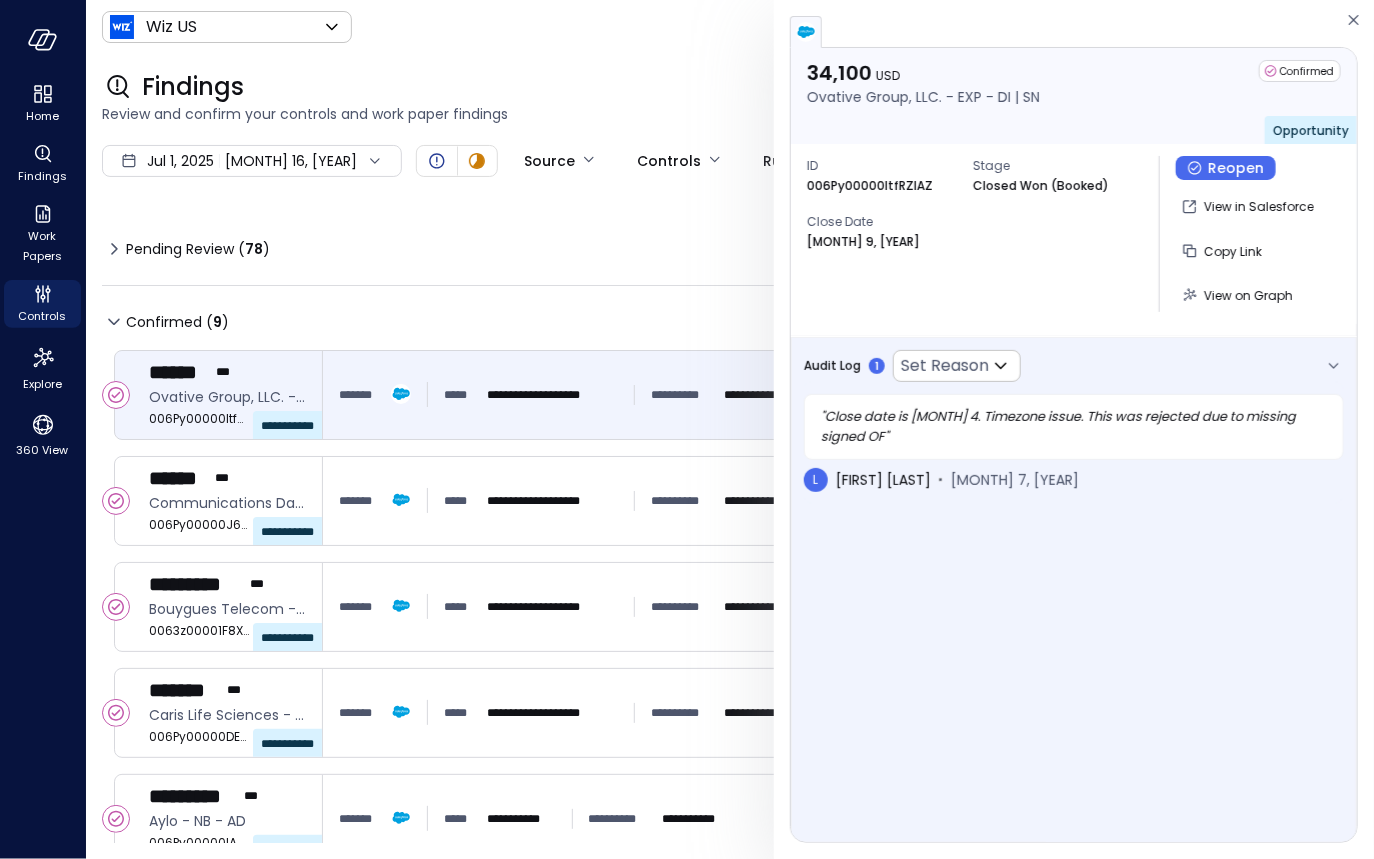 click on "" Close date is July 4. Timezone issue. This was rejected due to missing signed OF "" at bounding box center (1074, 427) 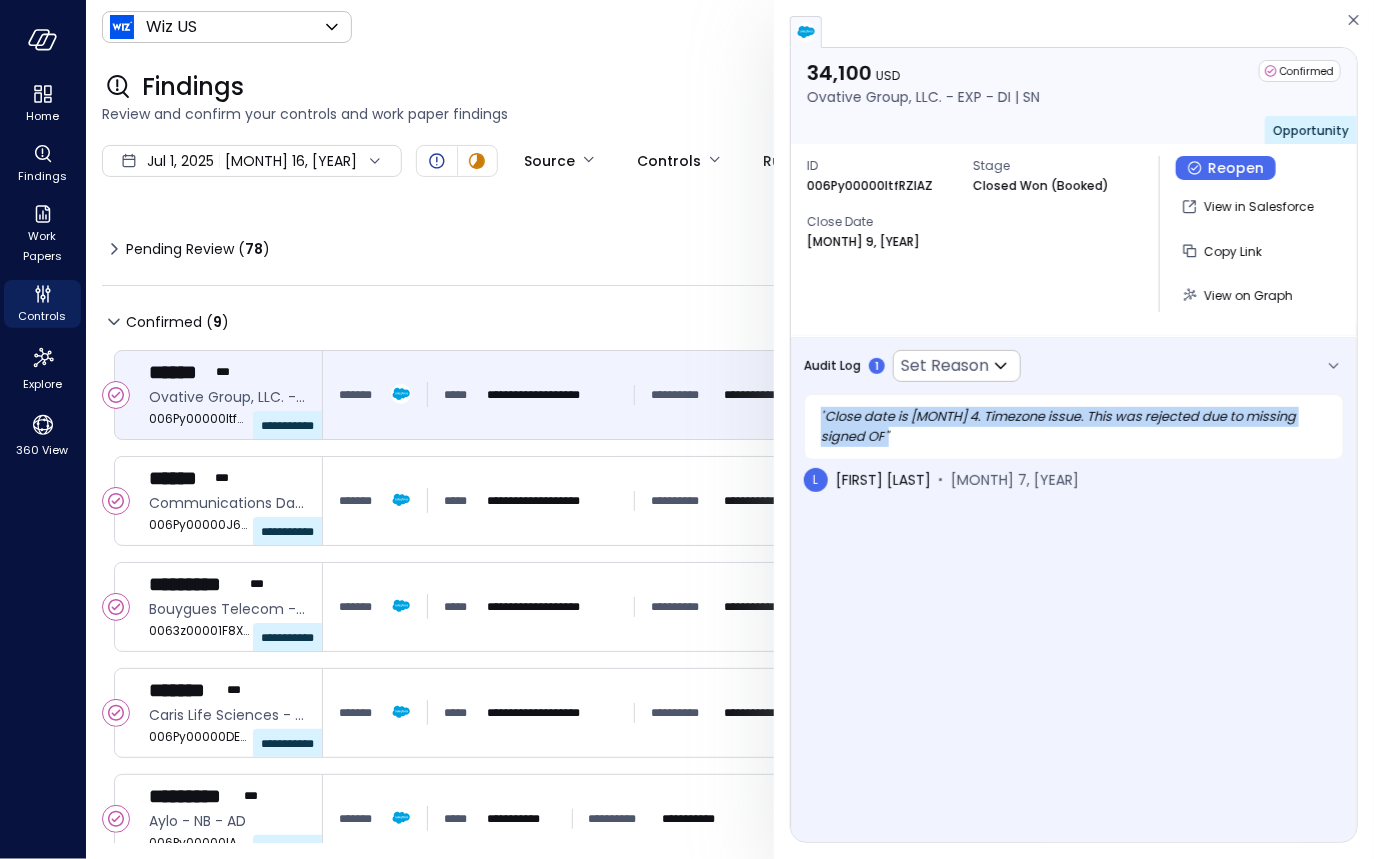 drag, startPoint x: 840, startPoint y: 437, endPoint x: 808, endPoint y: 422, distance: 35.341194 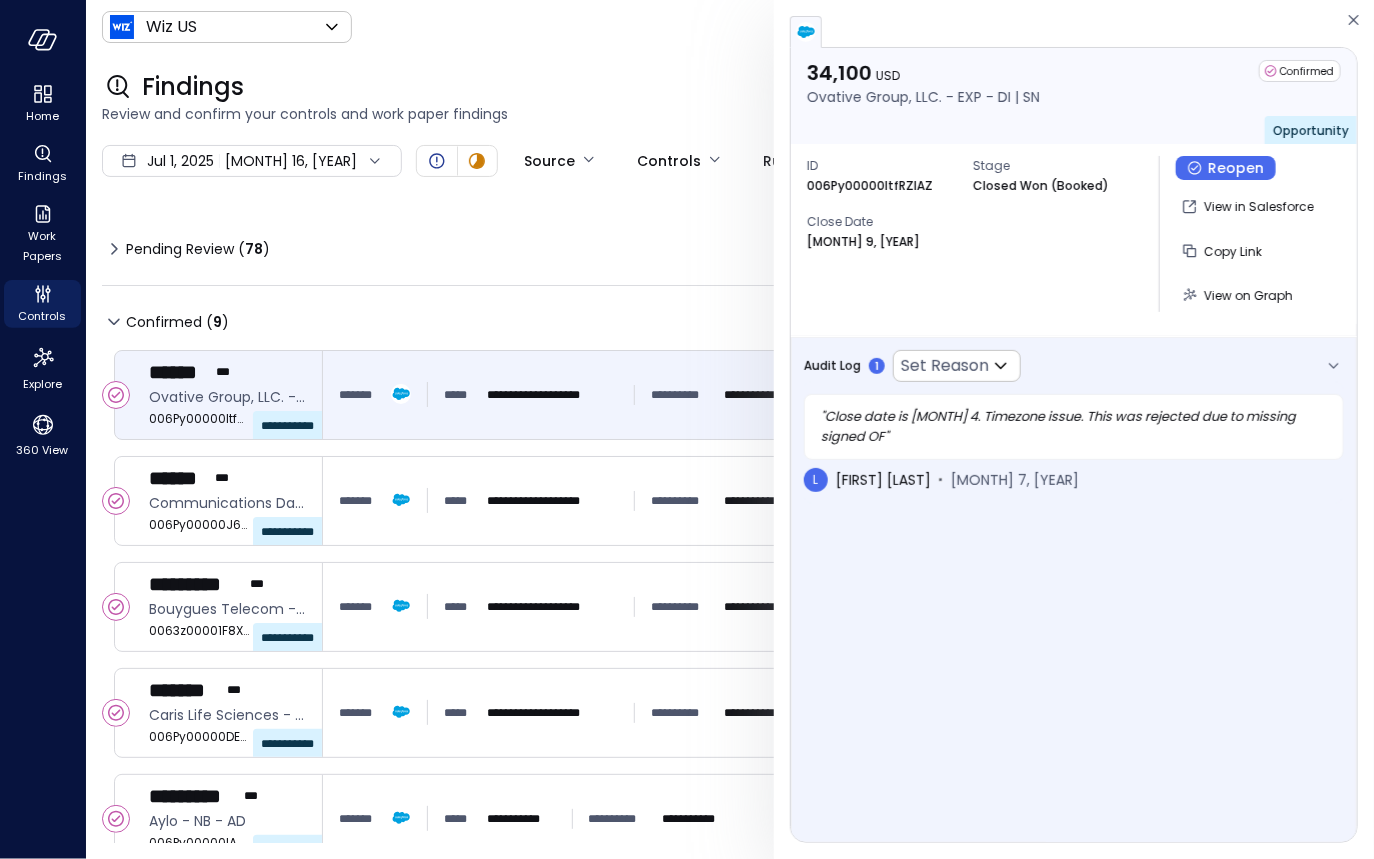 click on "" Close date is July 4. Timezone issue. This was rejected due to missing signed OF "" at bounding box center (1074, 427) 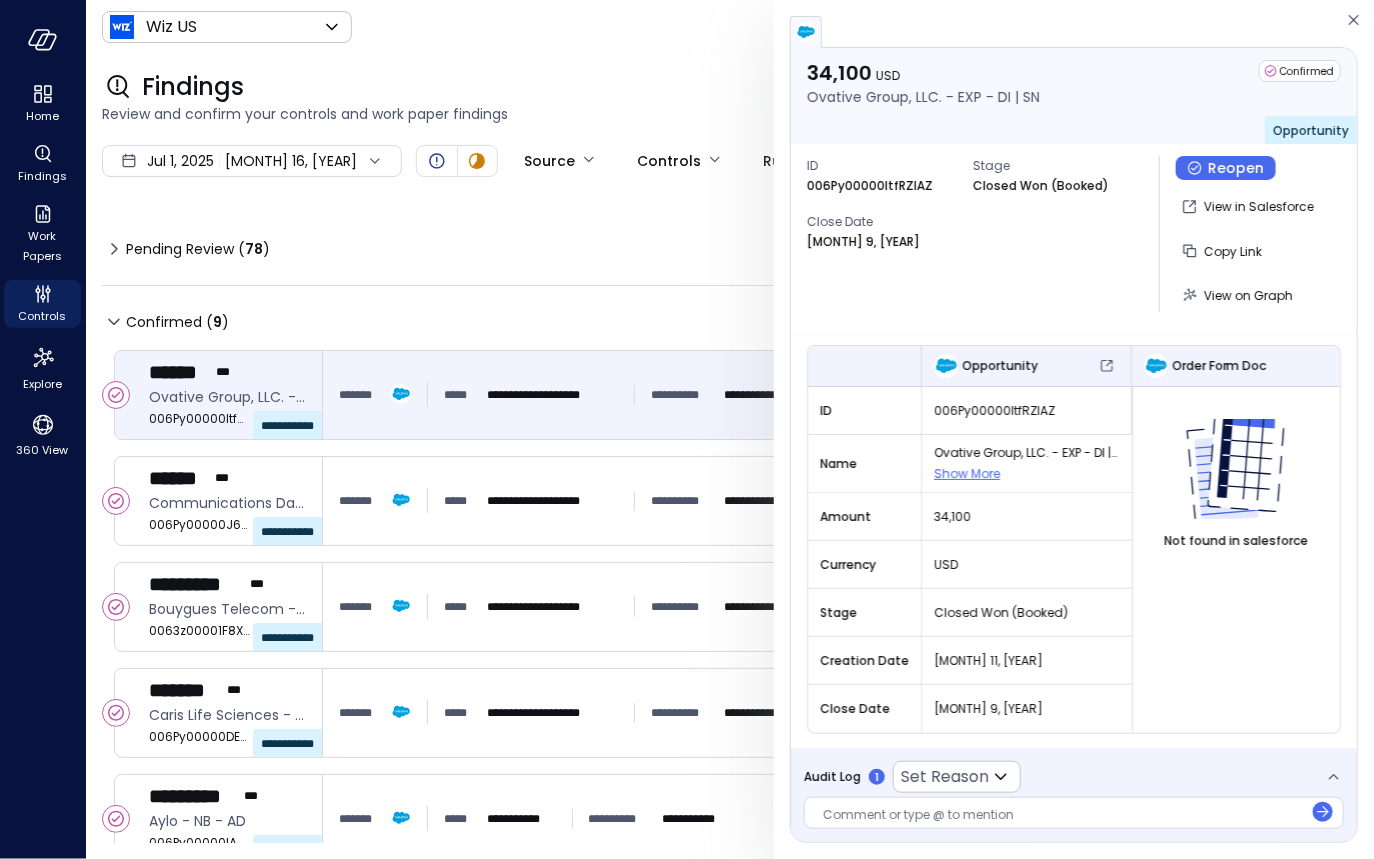 scroll, scrollTop: 0, scrollLeft: 0, axis: both 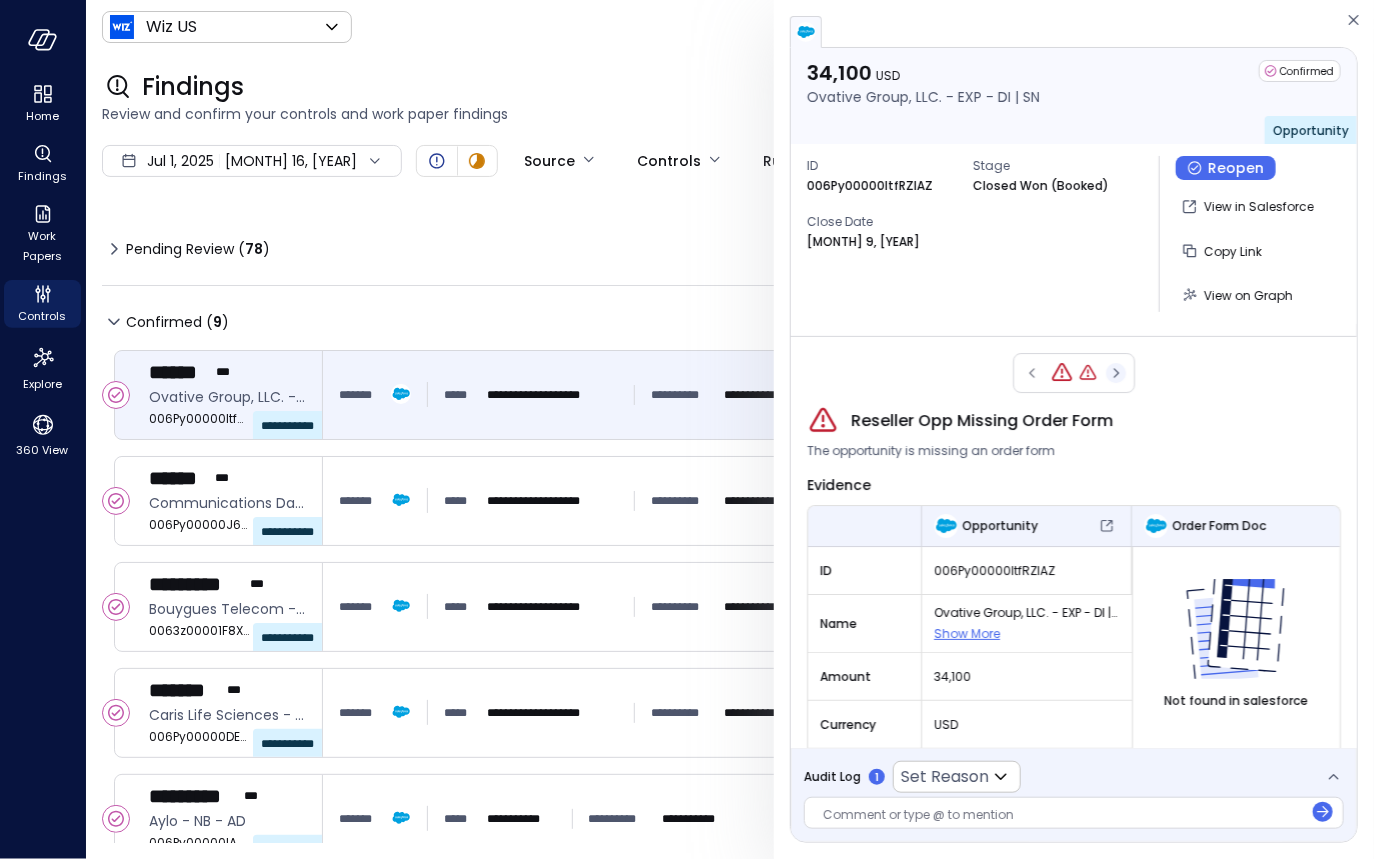 click 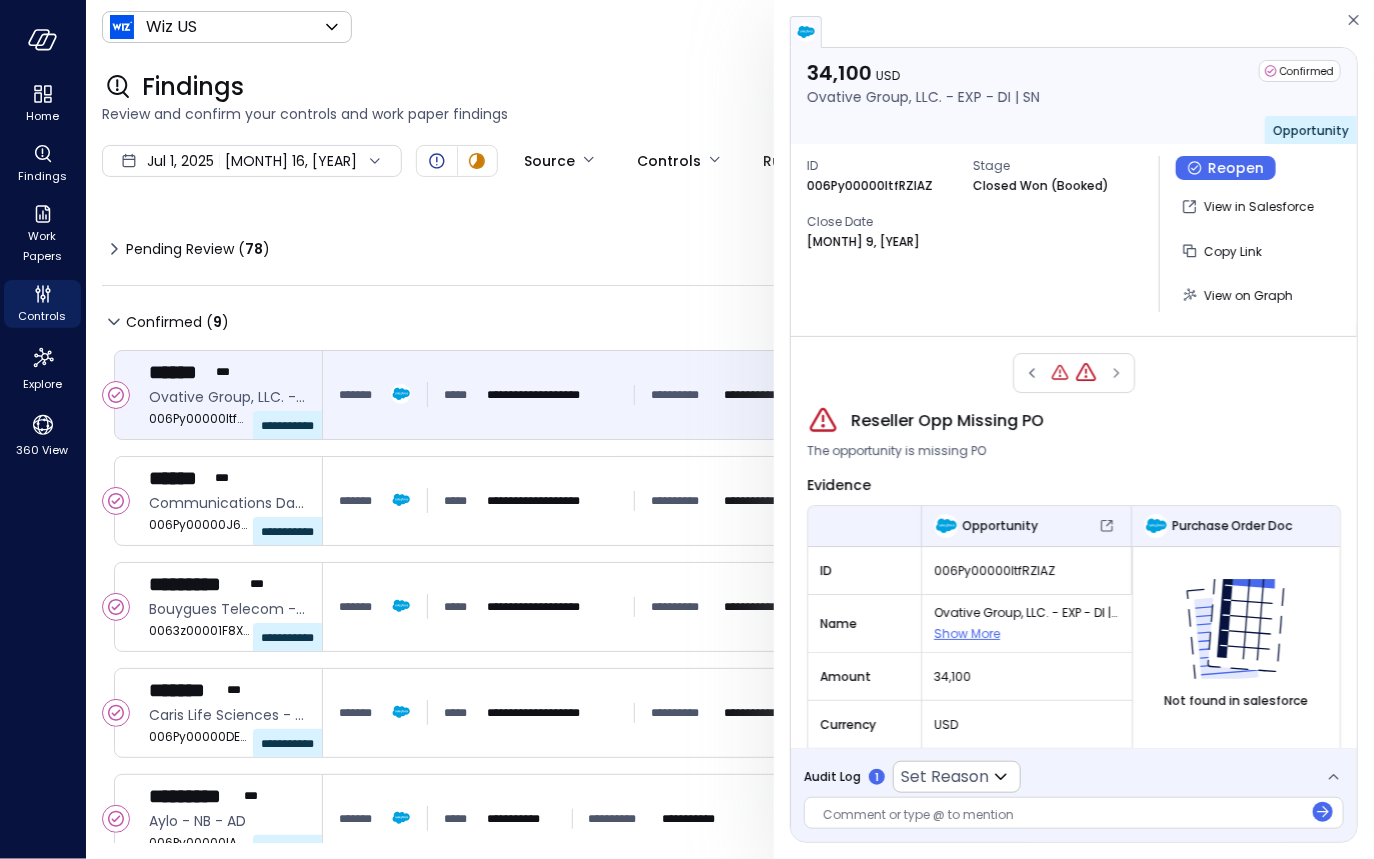 click 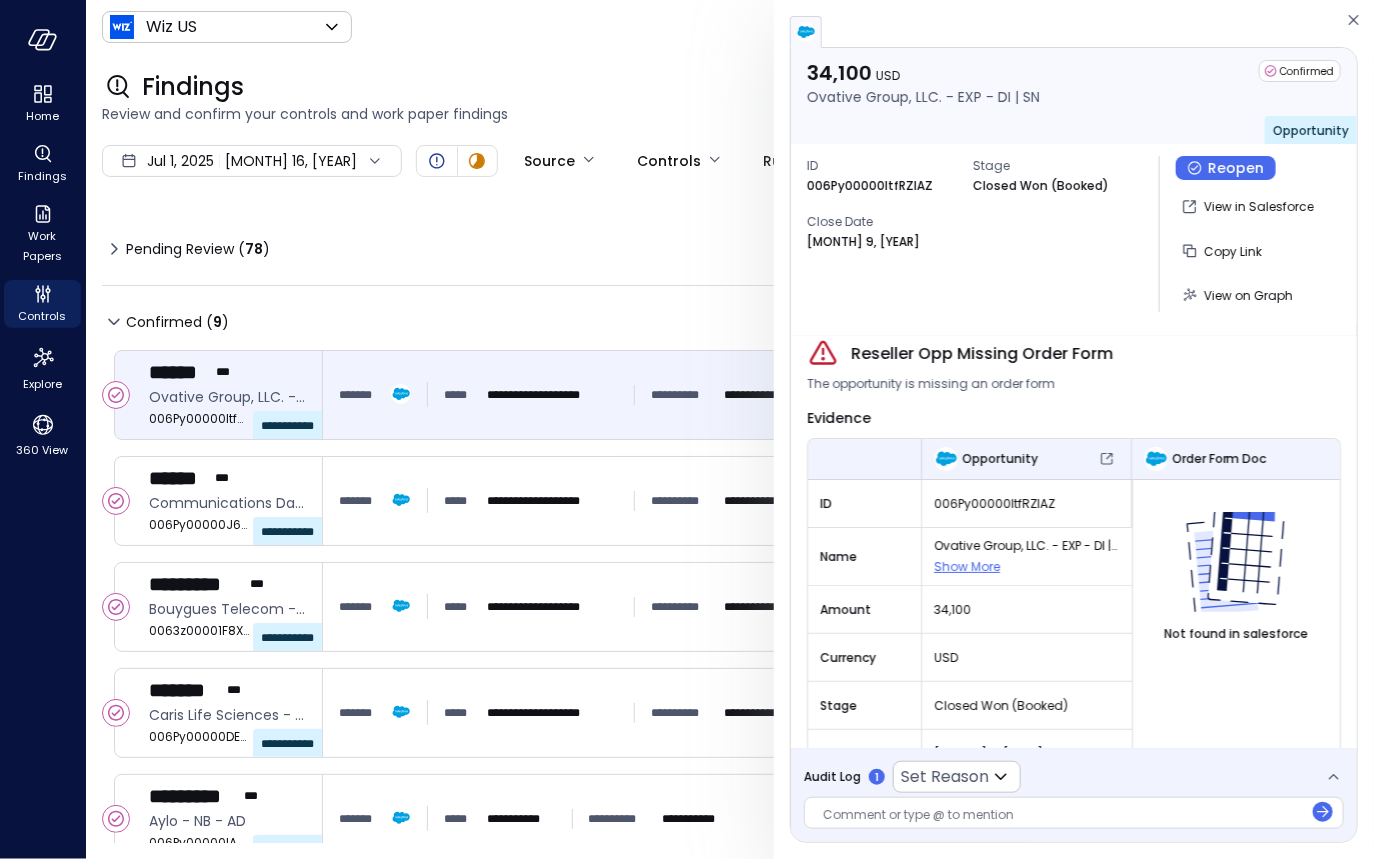scroll, scrollTop: 160, scrollLeft: 0, axis: vertical 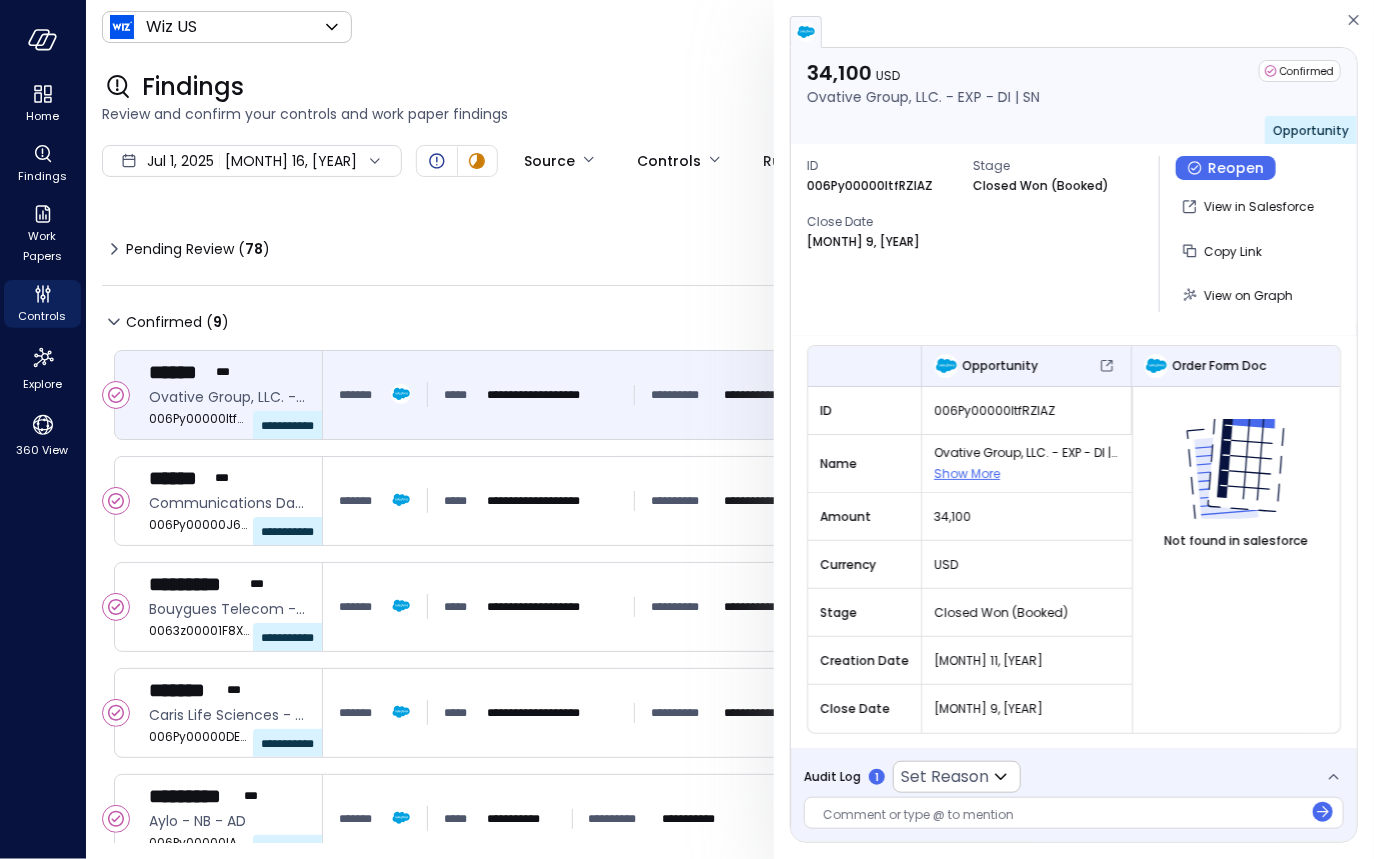 click on "34,100 USD Ovative Group, LLC.  -  EXP  -  DI | SN Confirmed Opportunity ID 006Py00000ItfRZIAZ Stage Closed Won (Booked) Close Date Jul 9, 2025 Reopen View in Salesforce Copy Link View on Graph Reseller Opp Missing Order Form The opportunity is missing an order form Evidence Opportunity Order Form Doc ID 006Py00000ItfRZIAZ Not found in salesforce Name Ovative Group, LLC.  -  EXP  -  DI | SN Show More Amount 34,100 Currency USD Stage Closed Won (Booked) Creation Date Jun 11, 2025 Close Date Jul 9, 2025 Audit Log 1 Set Reason ​ Comment or type @ to mention" at bounding box center (1074, 429) 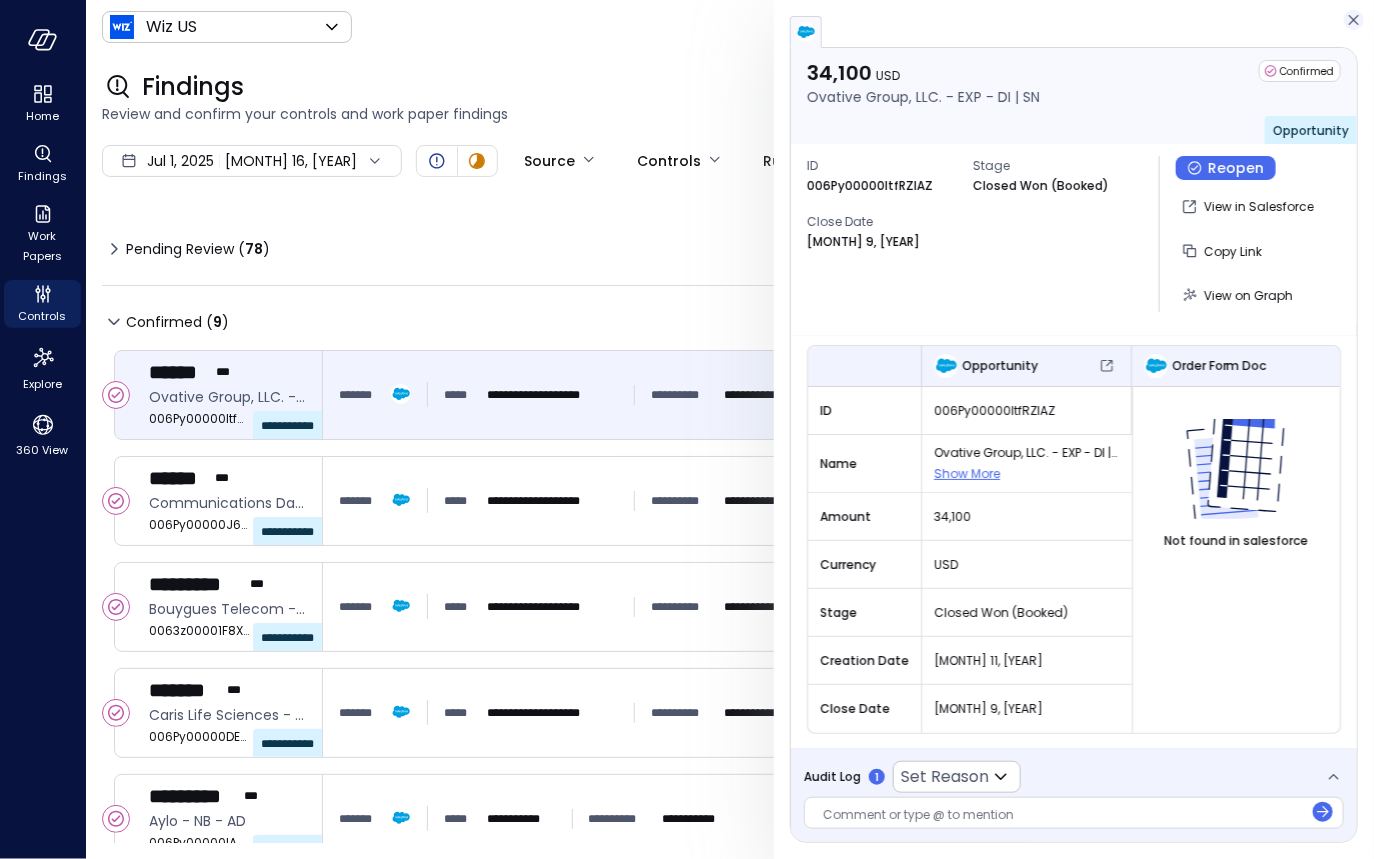 click 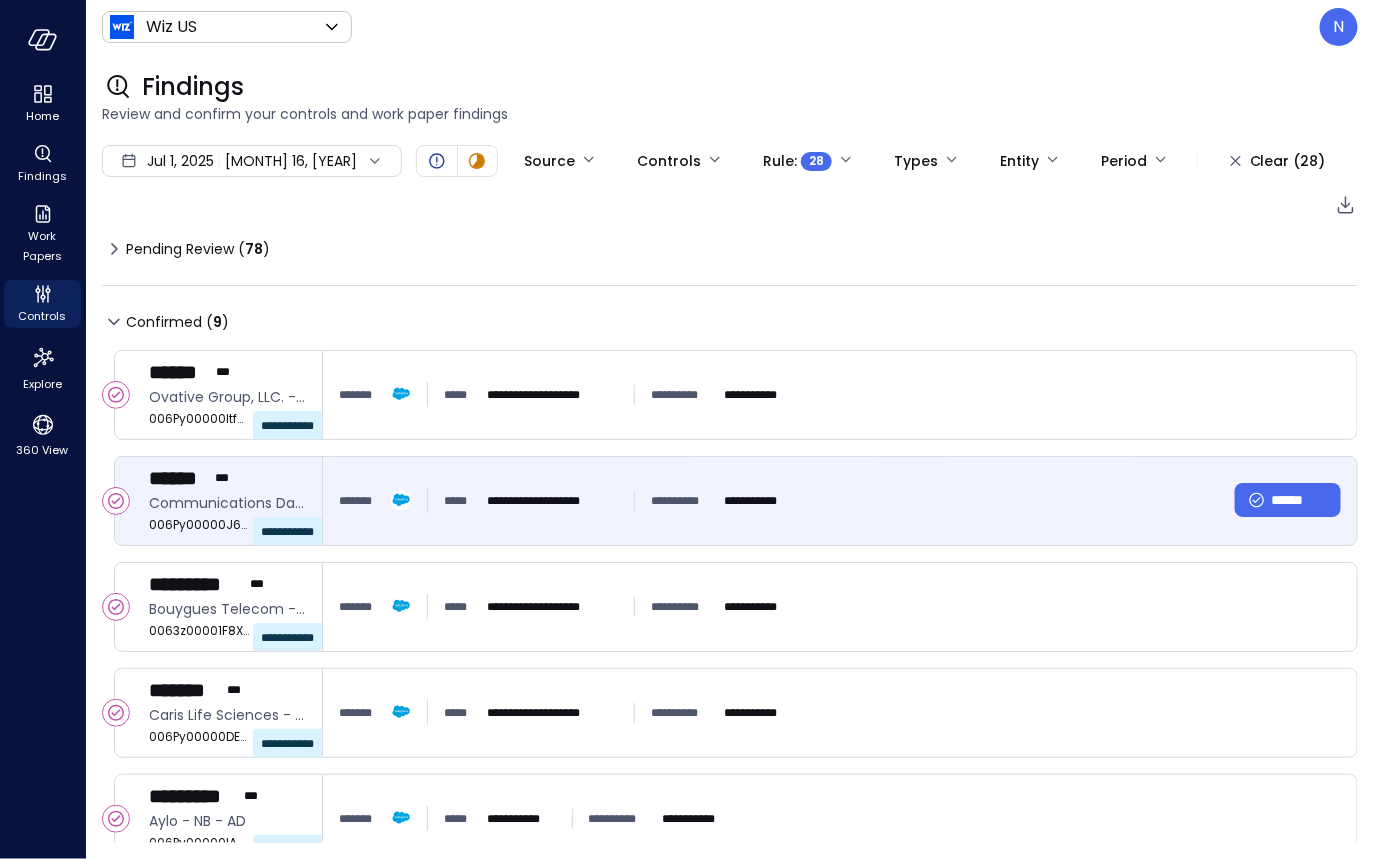 click on "**********" at bounding box center (840, 501) 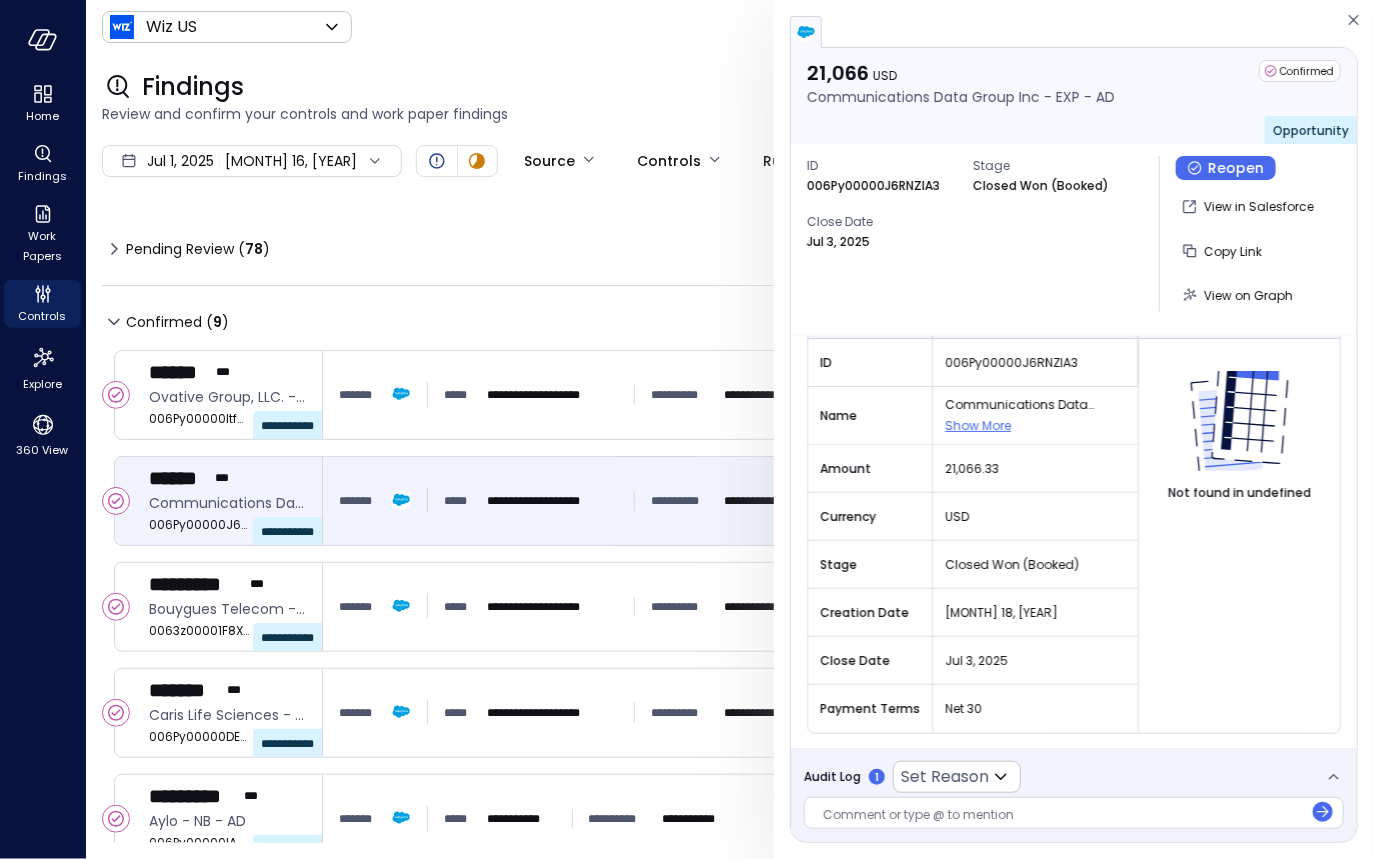 scroll, scrollTop: 0, scrollLeft: 0, axis: both 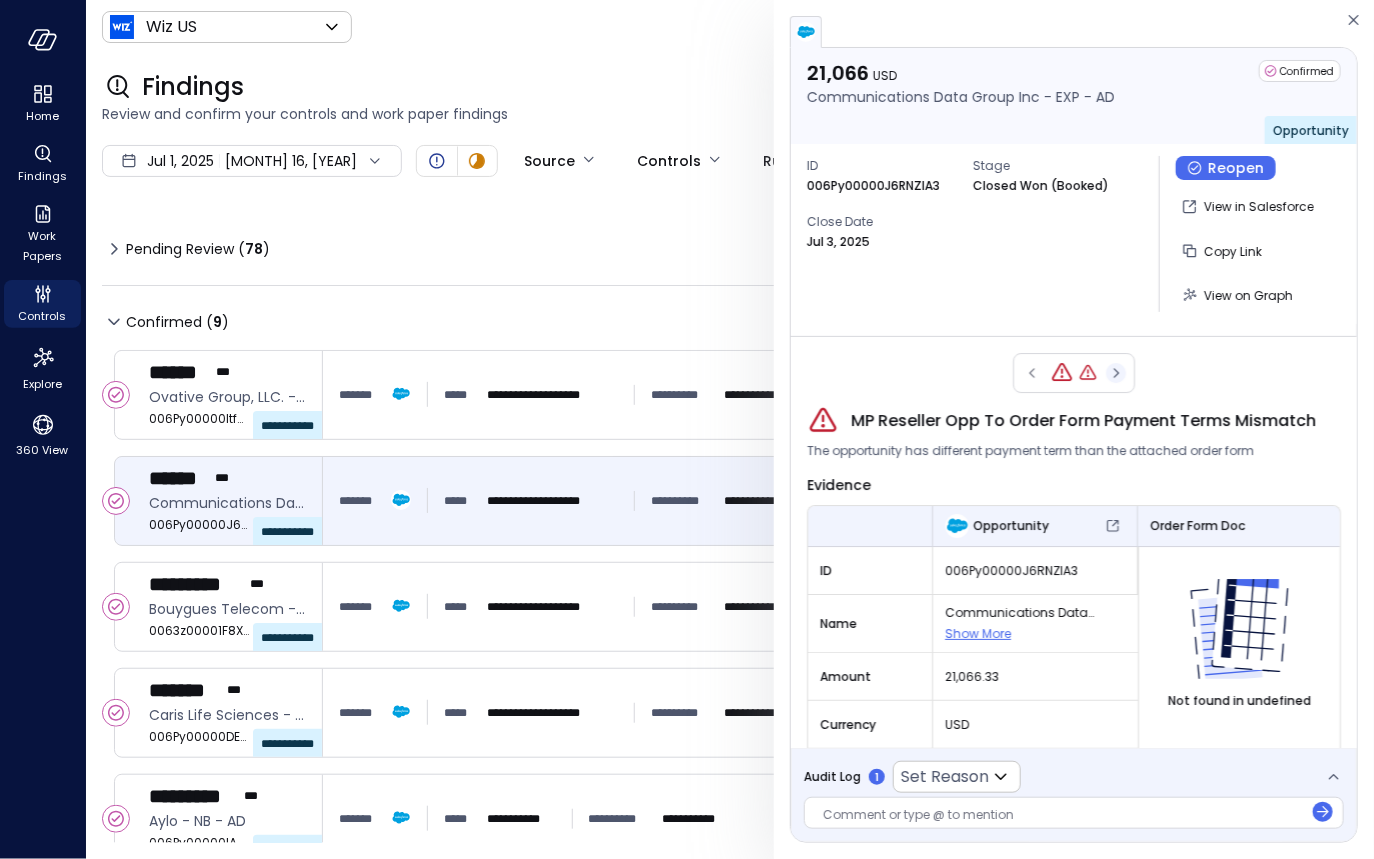 click 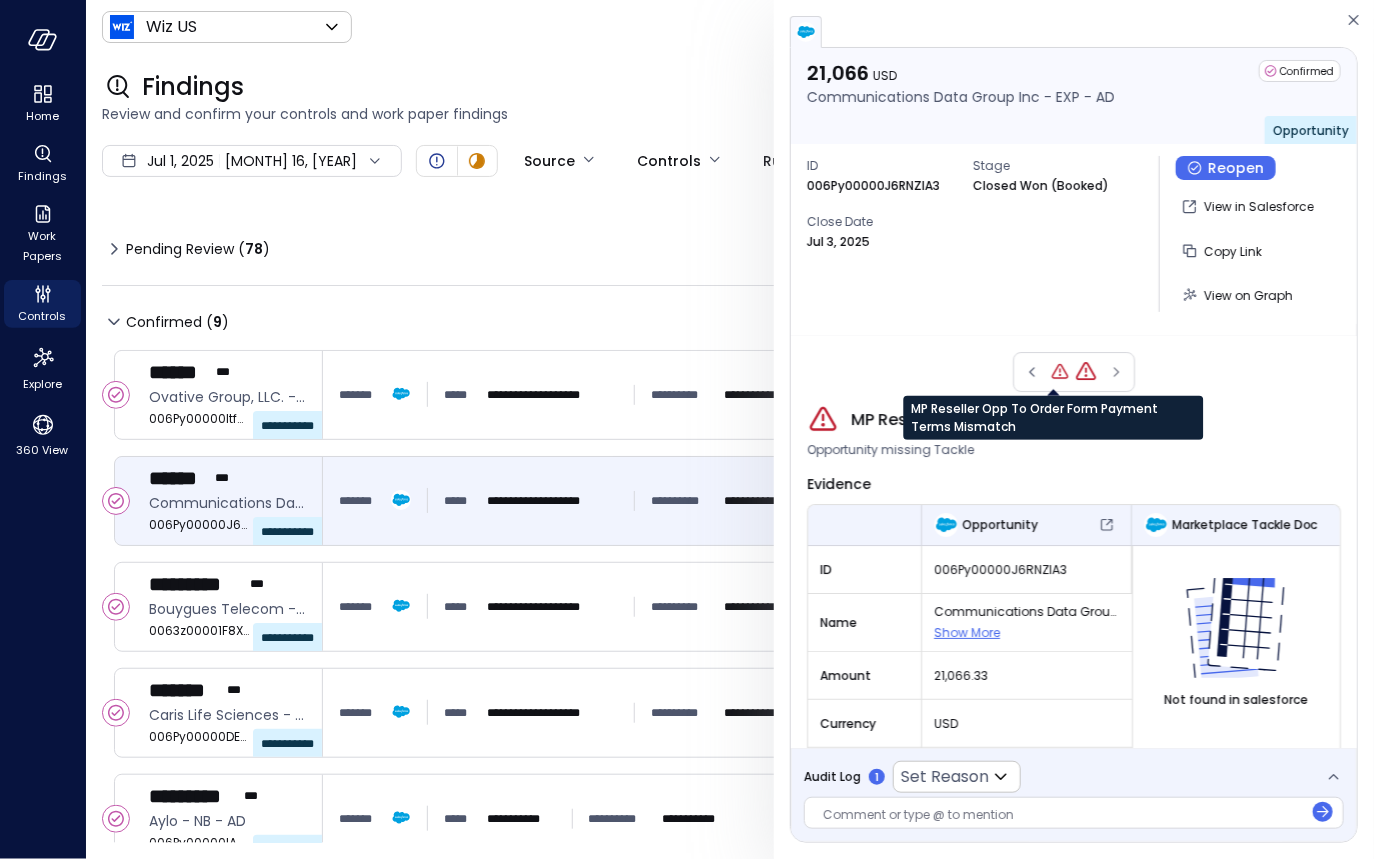 scroll, scrollTop: 3, scrollLeft: 0, axis: vertical 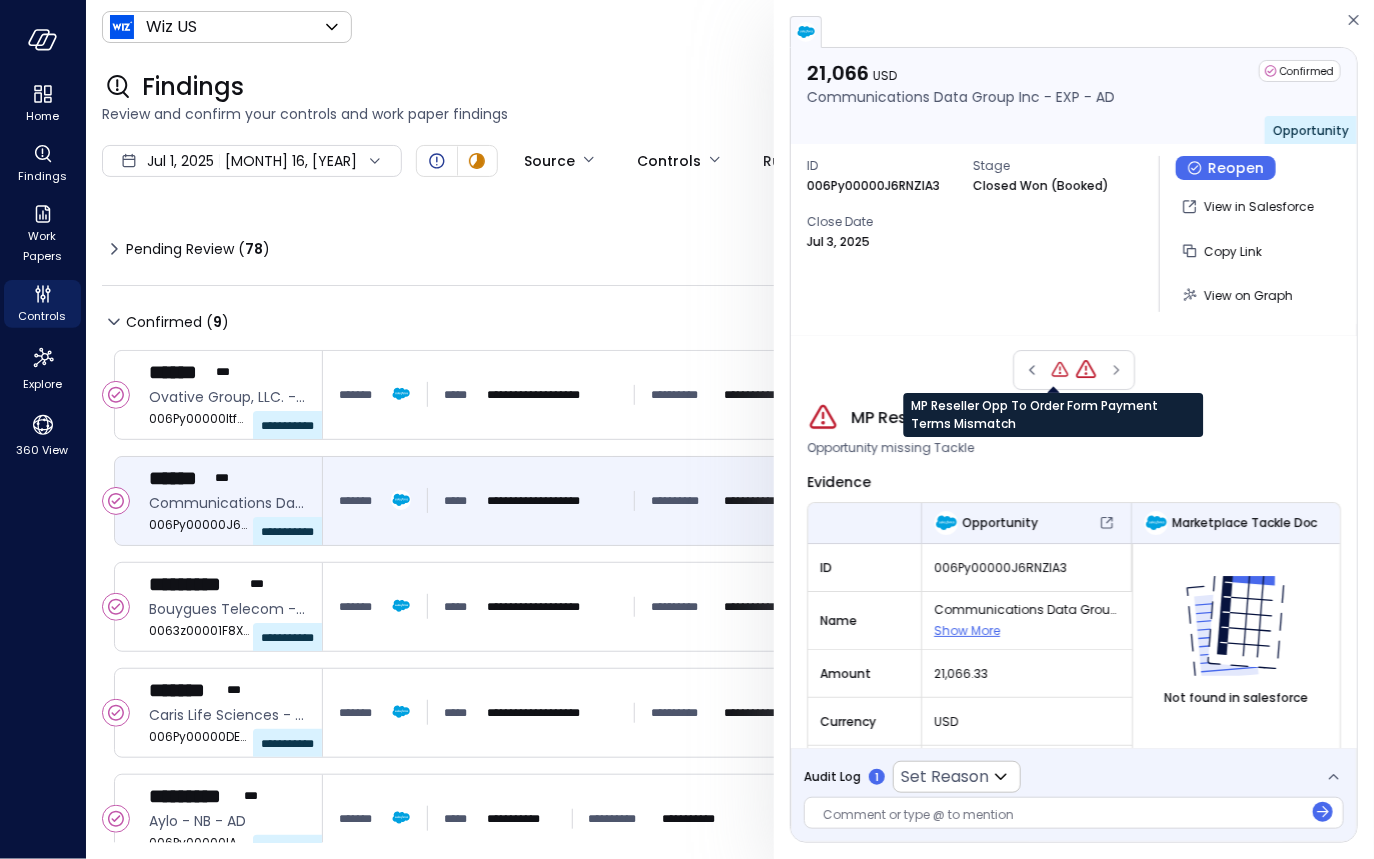 click 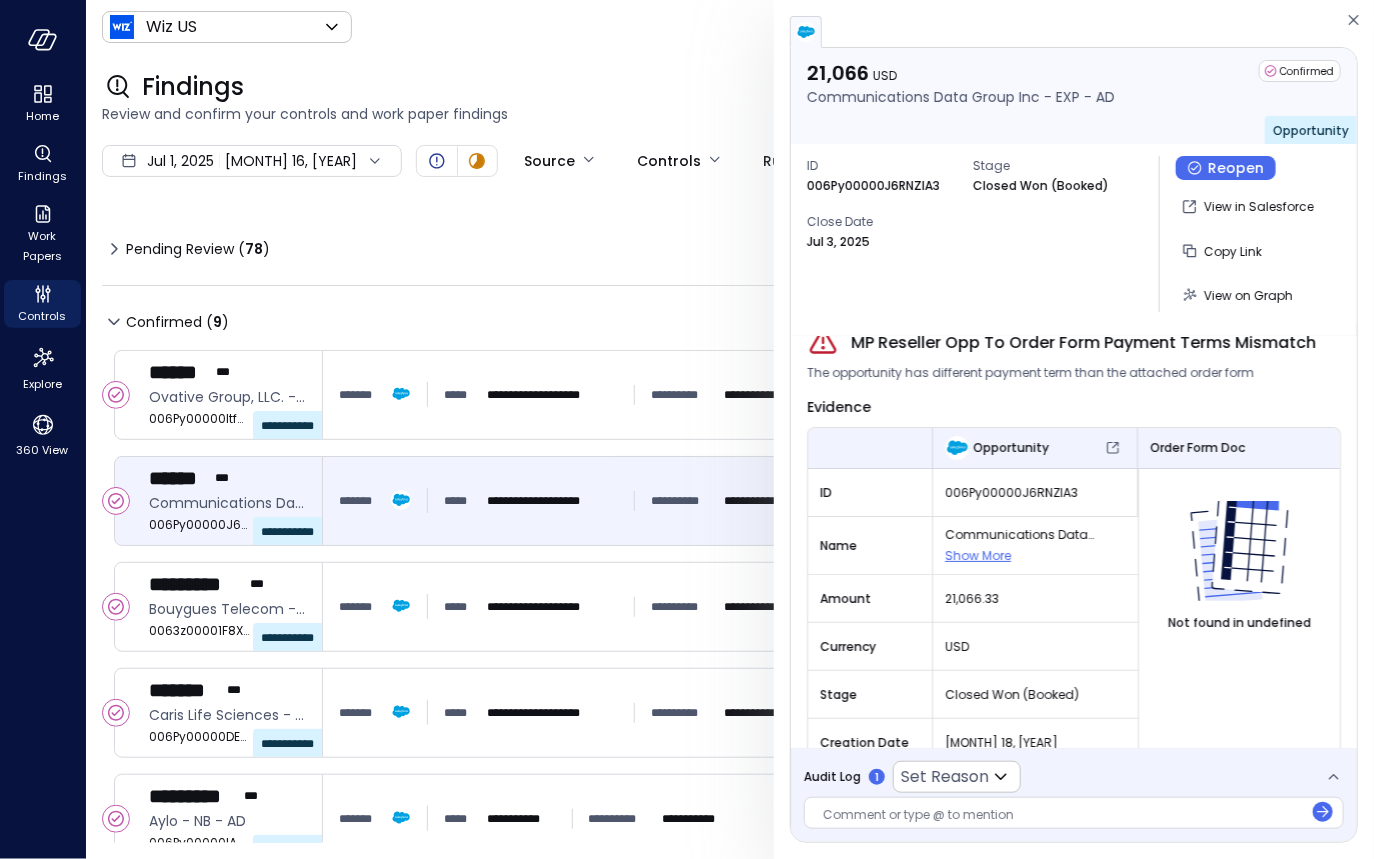 scroll, scrollTop: 208, scrollLeft: 0, axis: vertical 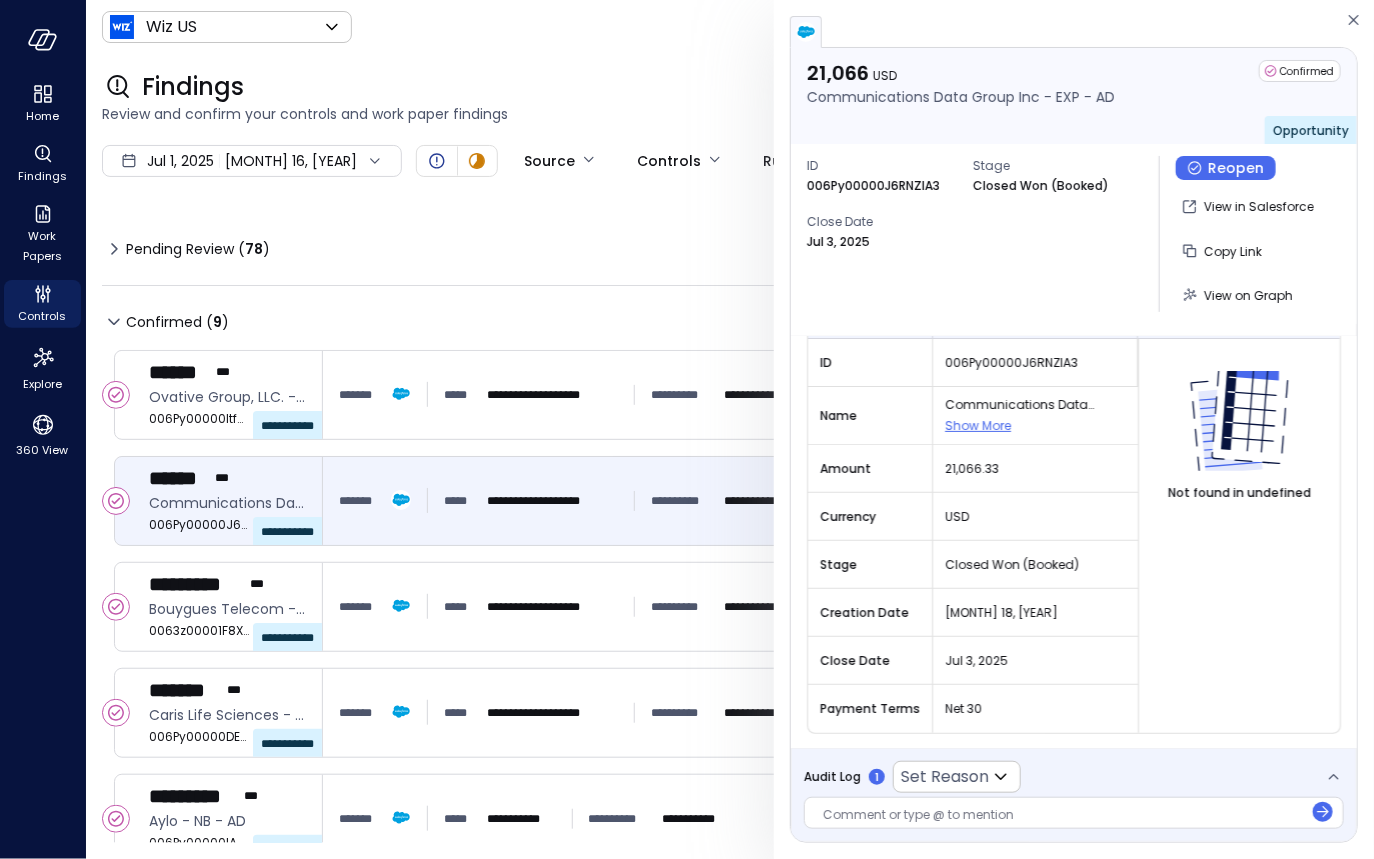 click on "Audit Log" at bounding box center [832, 777] 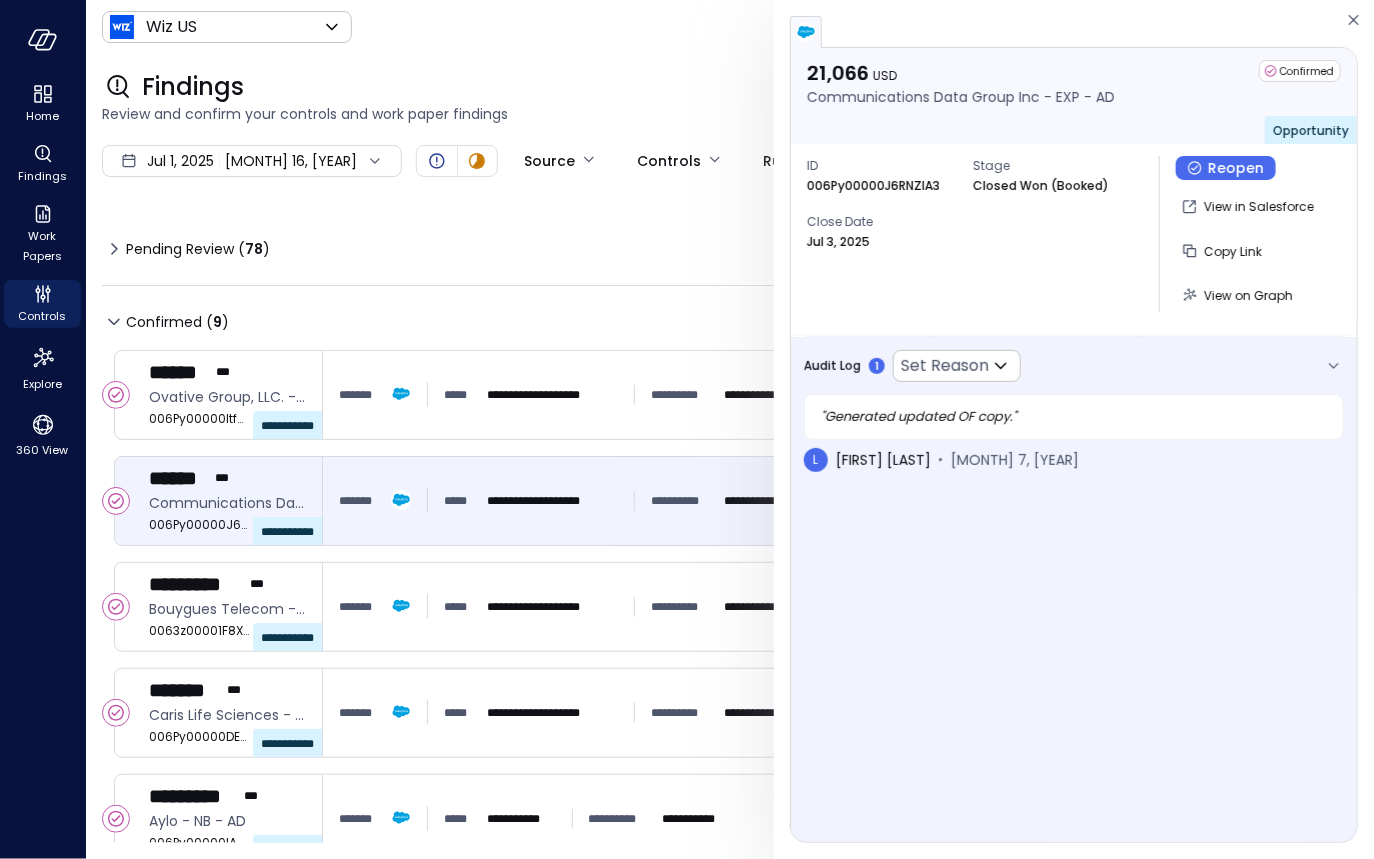 click on "Audit Log" at bounding box center [832, 366] 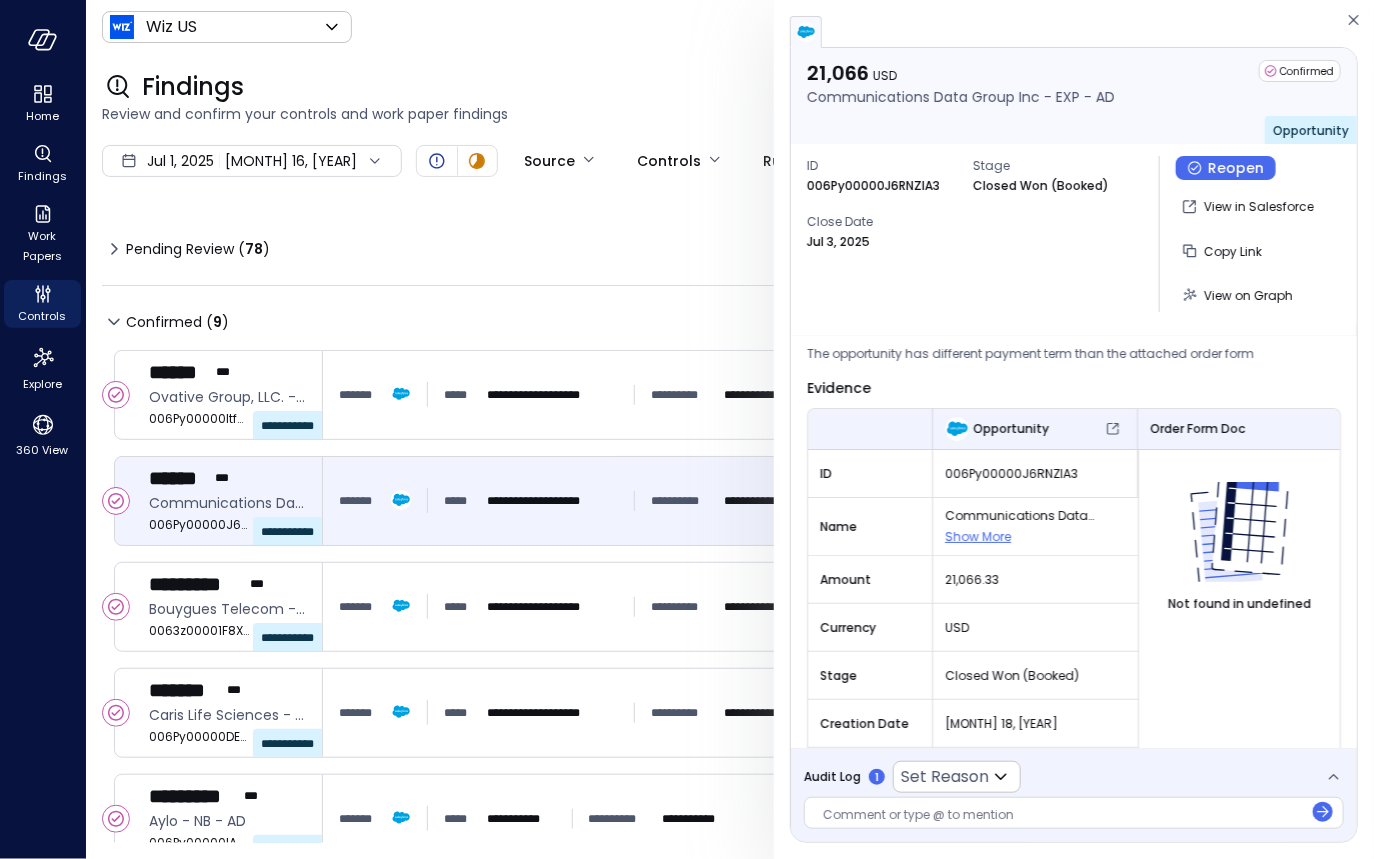 scroll, scrollTop: 0, scrollLeft: 0, axis: both 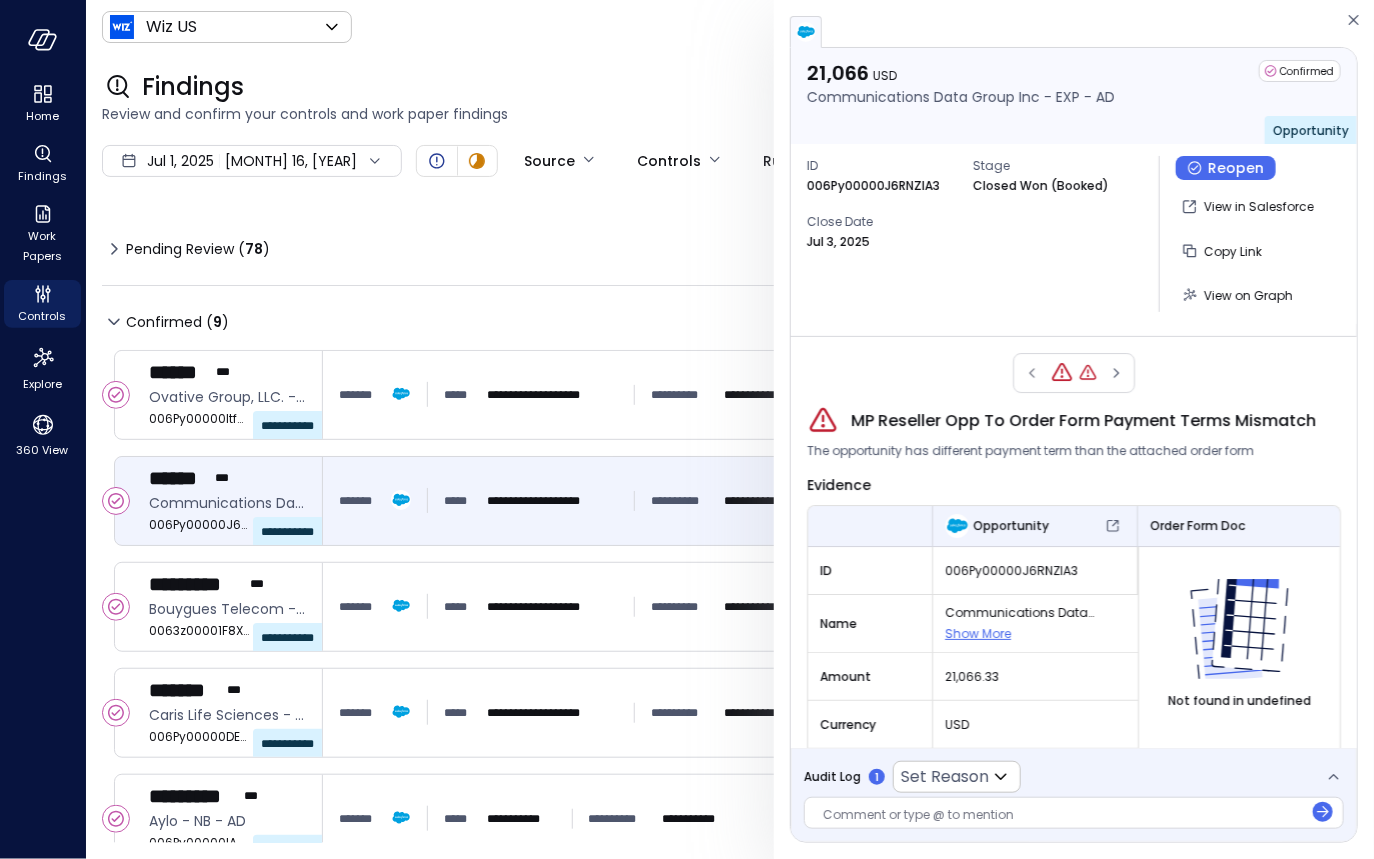 click at bounding box center [1074, 373] 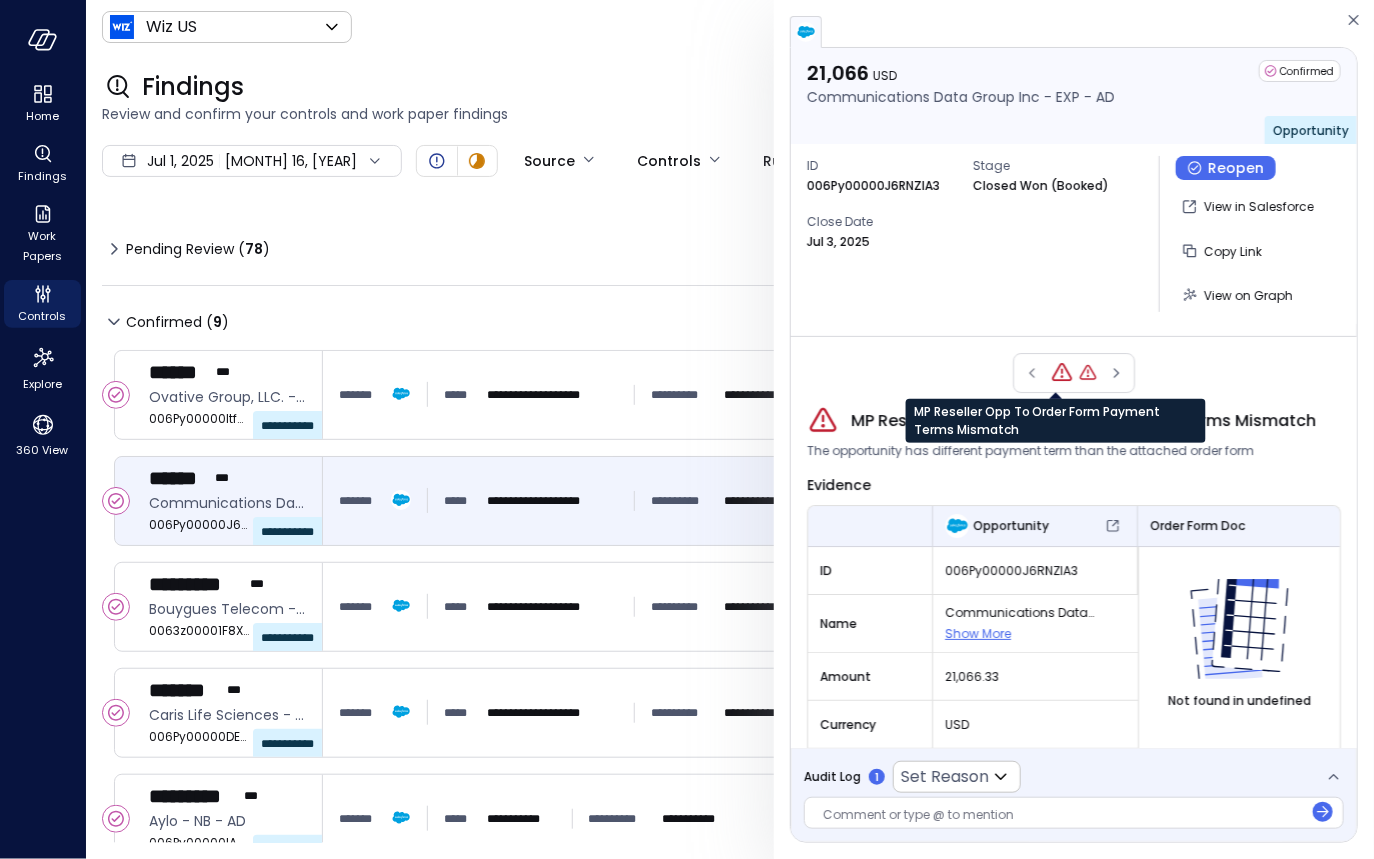 click 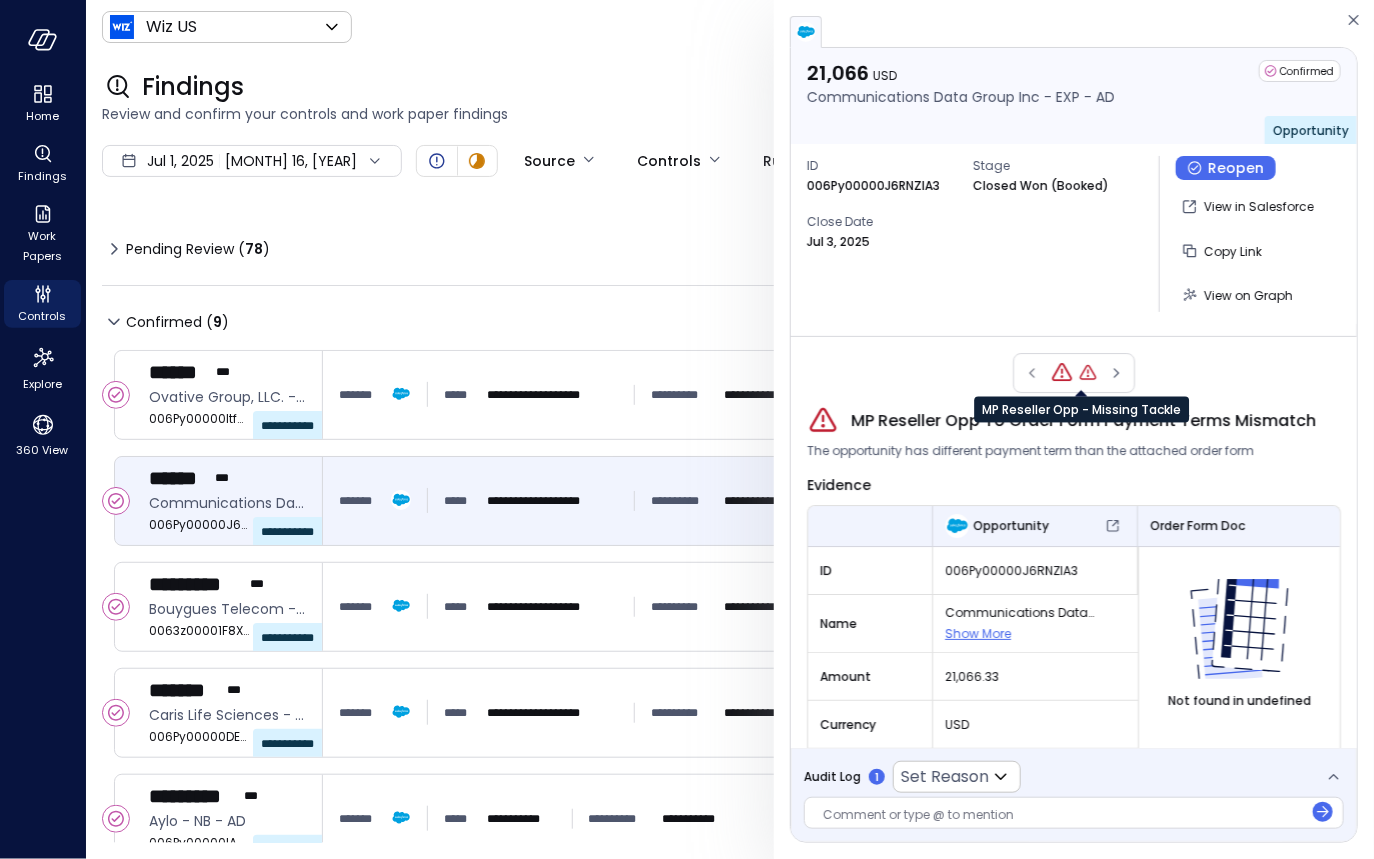 click 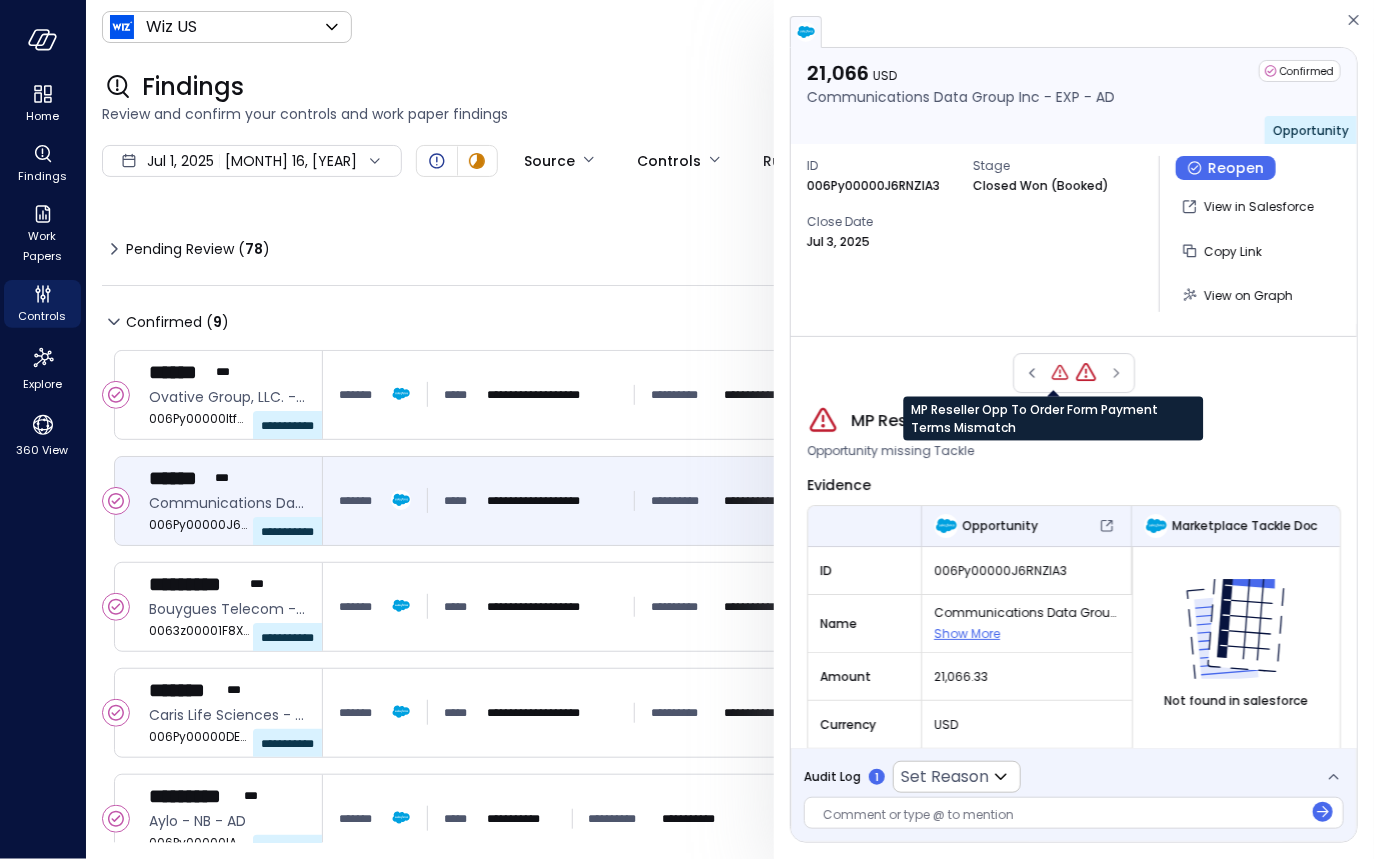 click 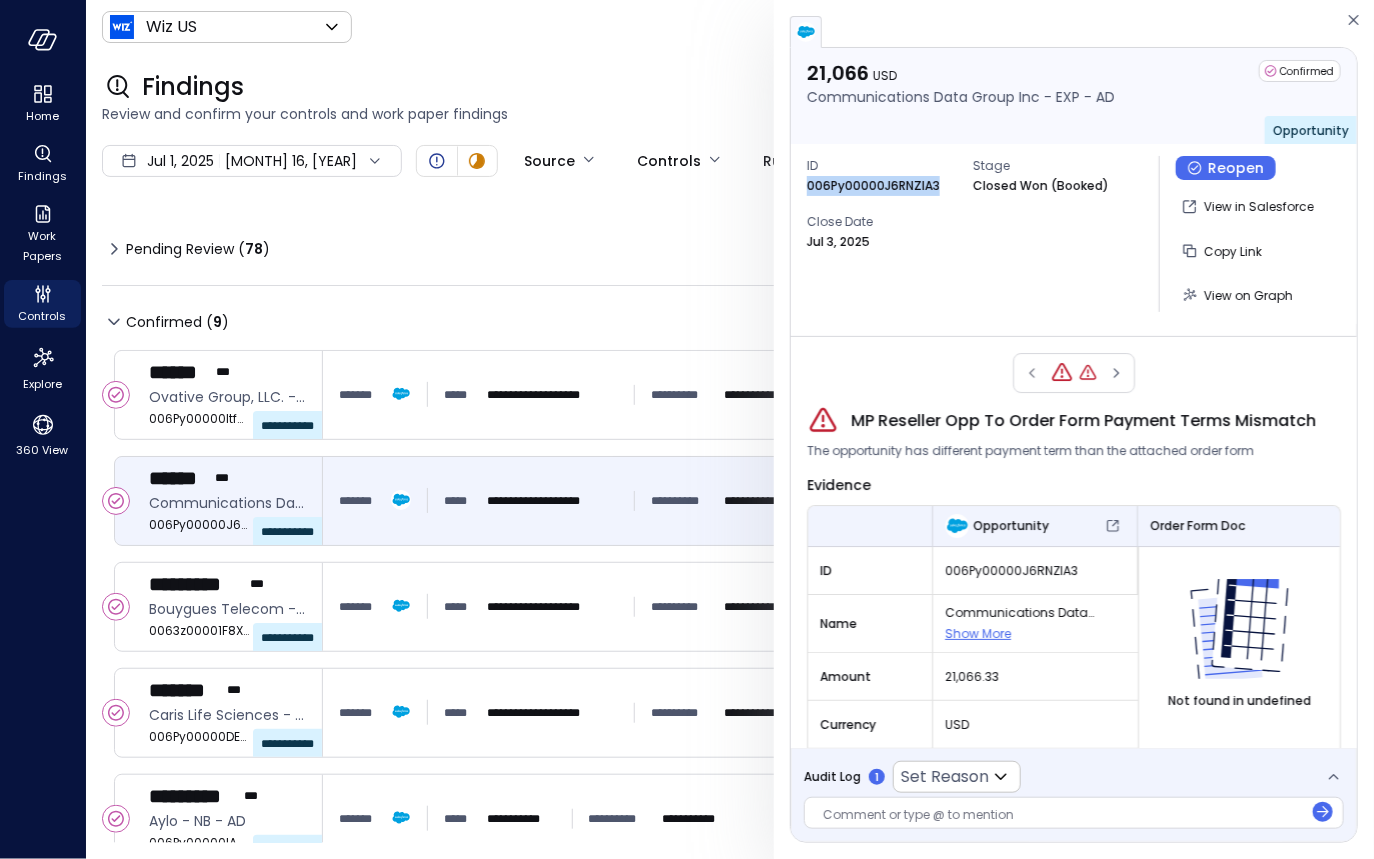 drag, startPoint x: 954, startPoint y: 191, endPoint x: 797, endPoint y: 183, distance: 157.20369 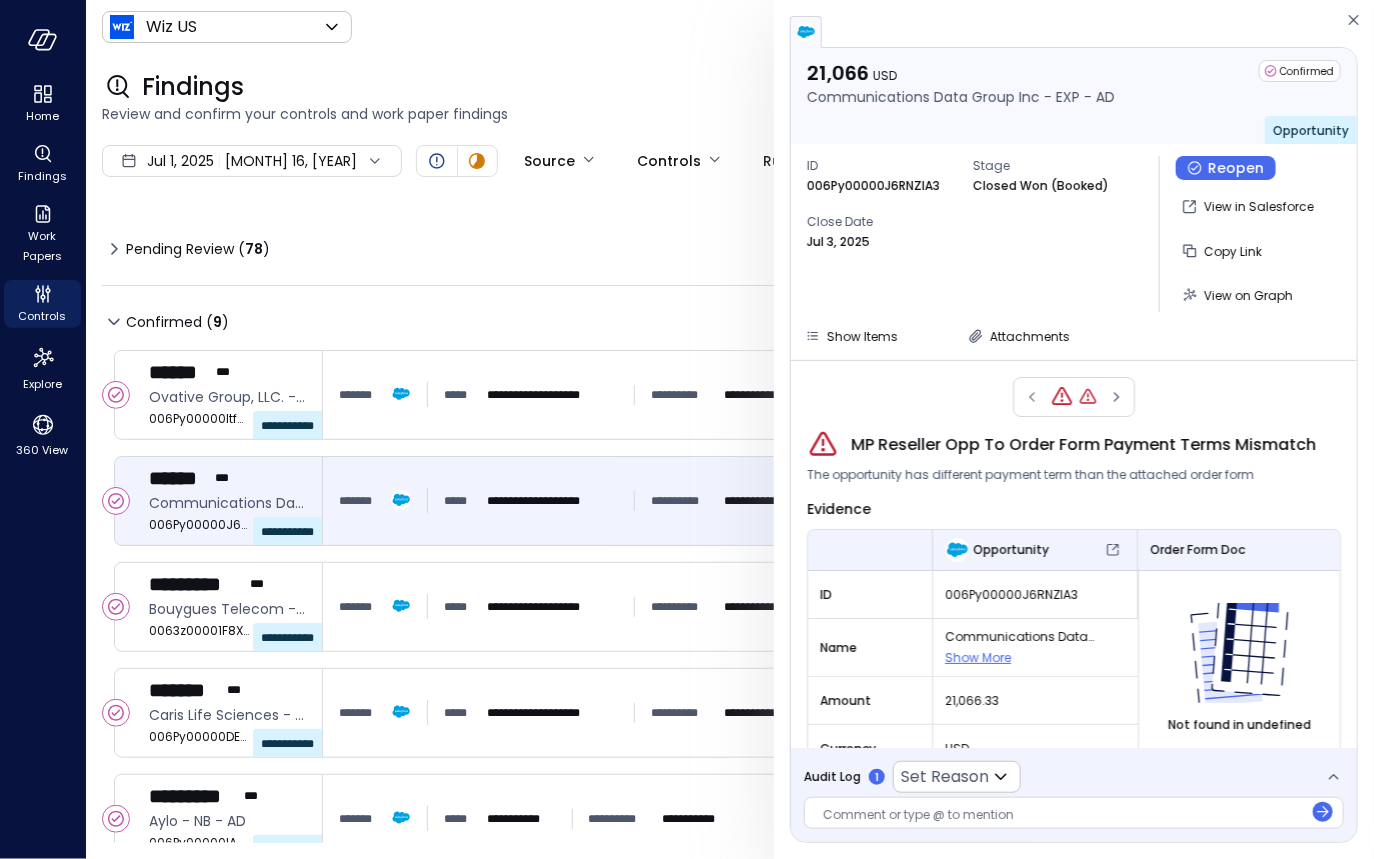 scroll, scrollTop: 232, scrollLeft: 0, axis: vertical 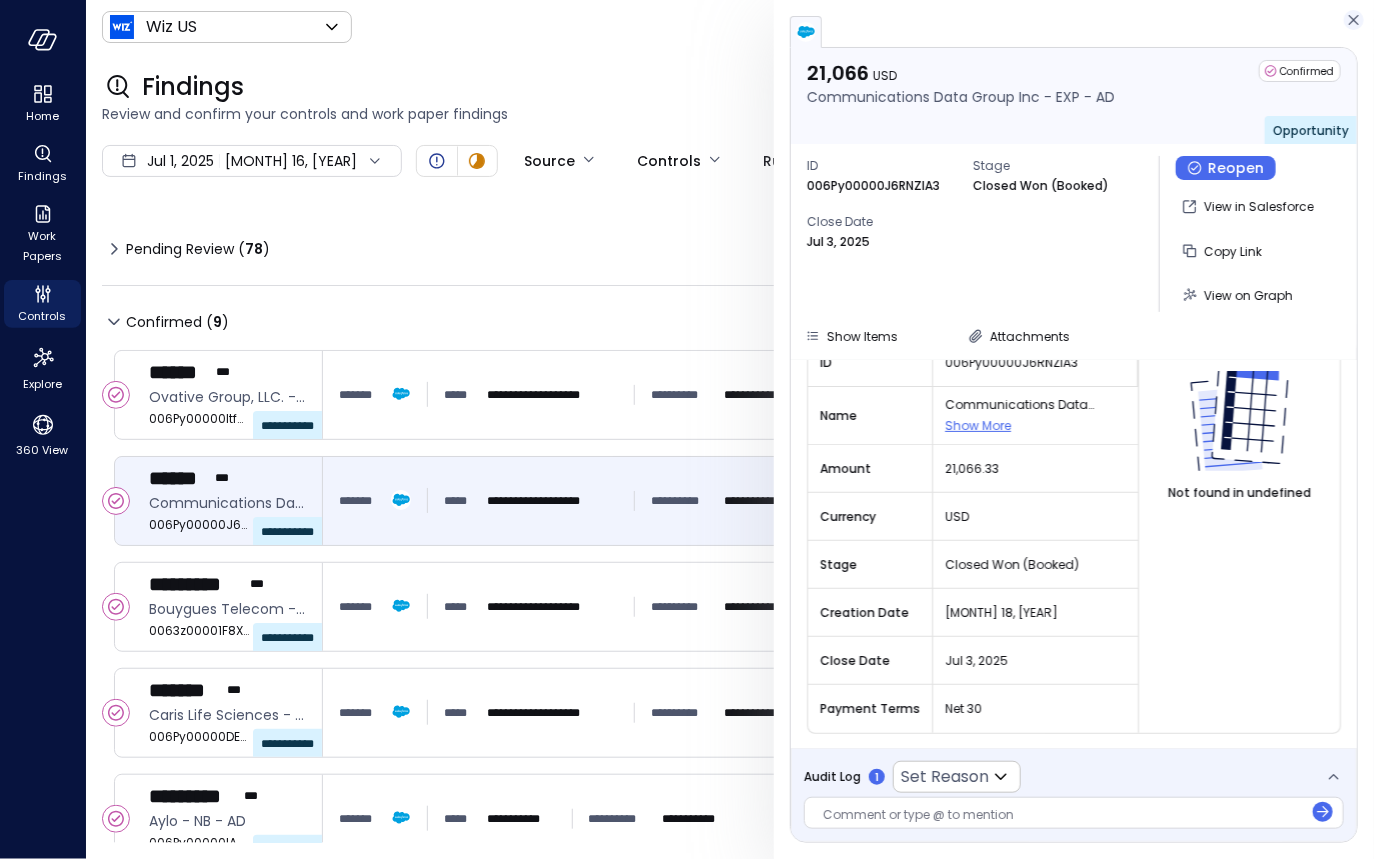 click 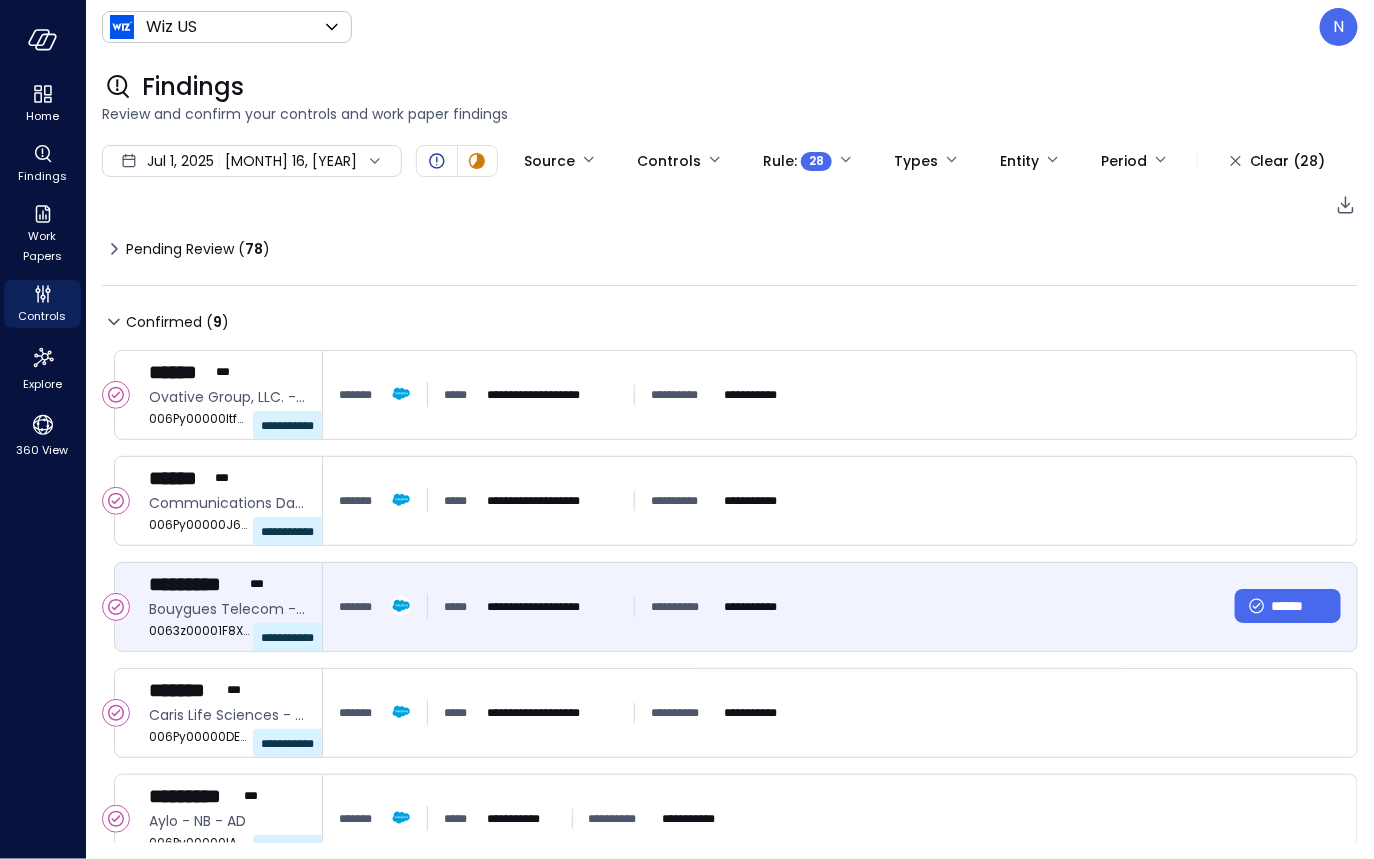 click on "**********" at bounding box center [840, 607] 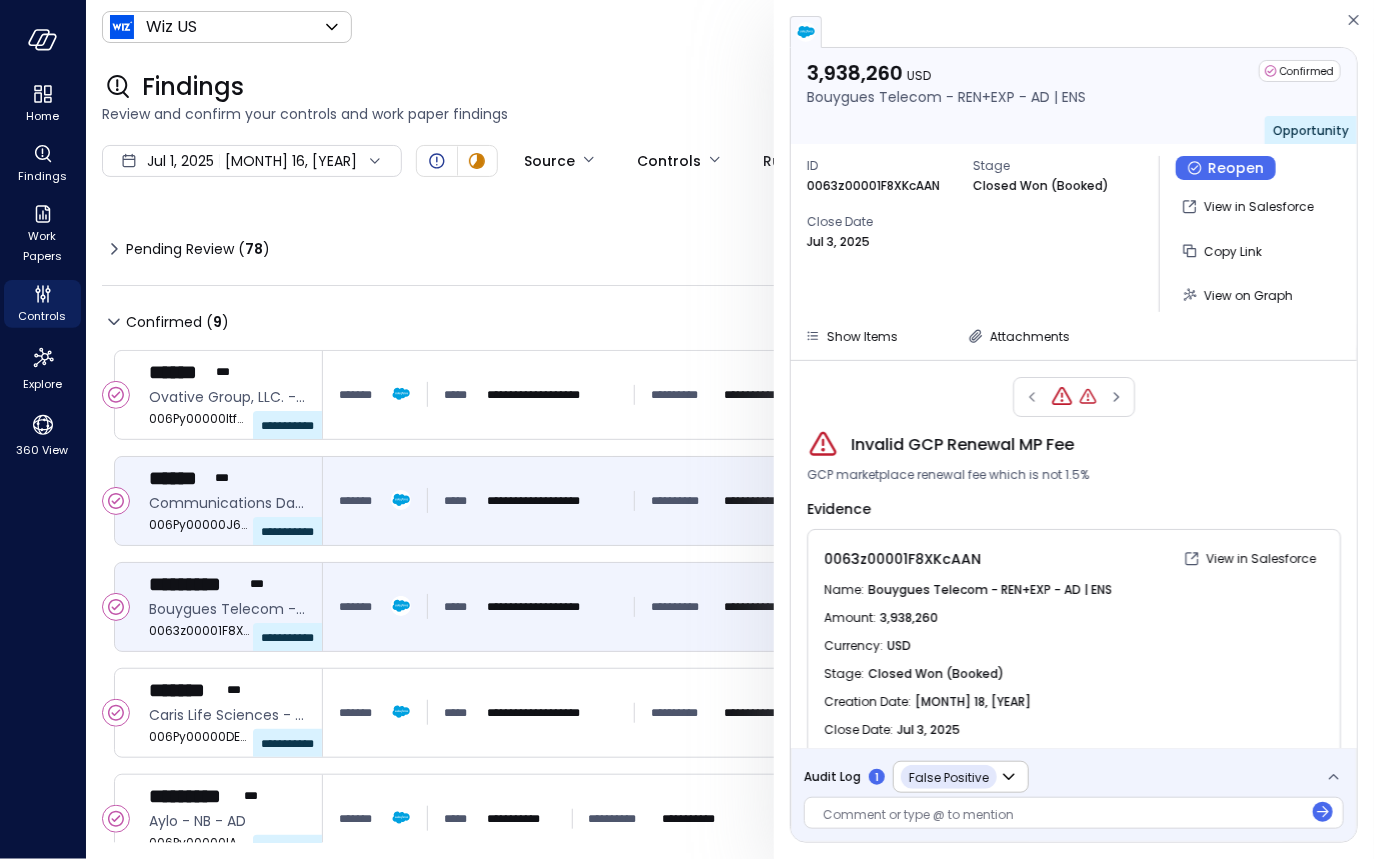 click on "*****" at bounding box center [461, 501] 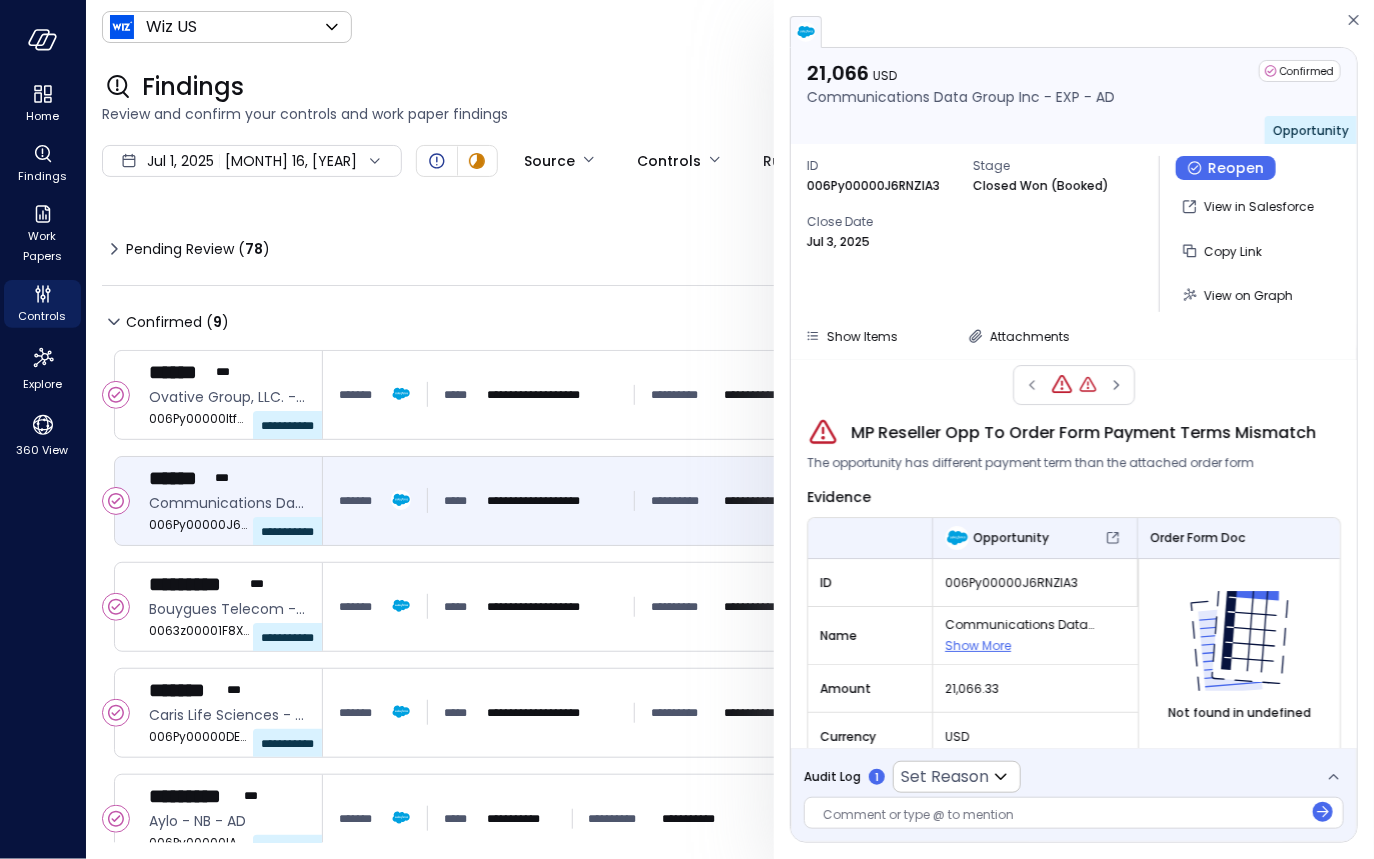 scroll, scrollTop: 0, scrollLeft: 0, axis: both 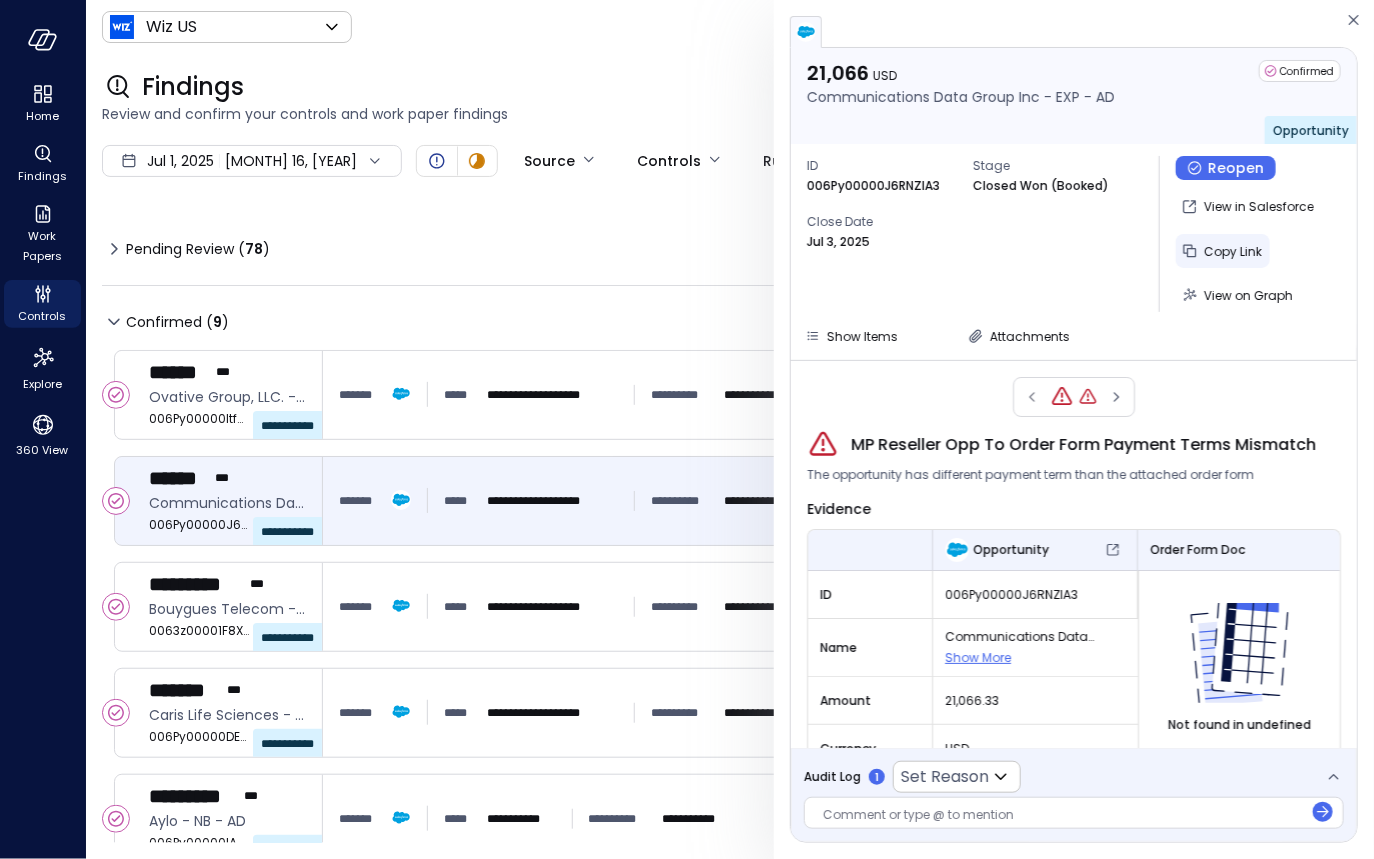 click on "Copy Link" at bounding box center (1233, 251) 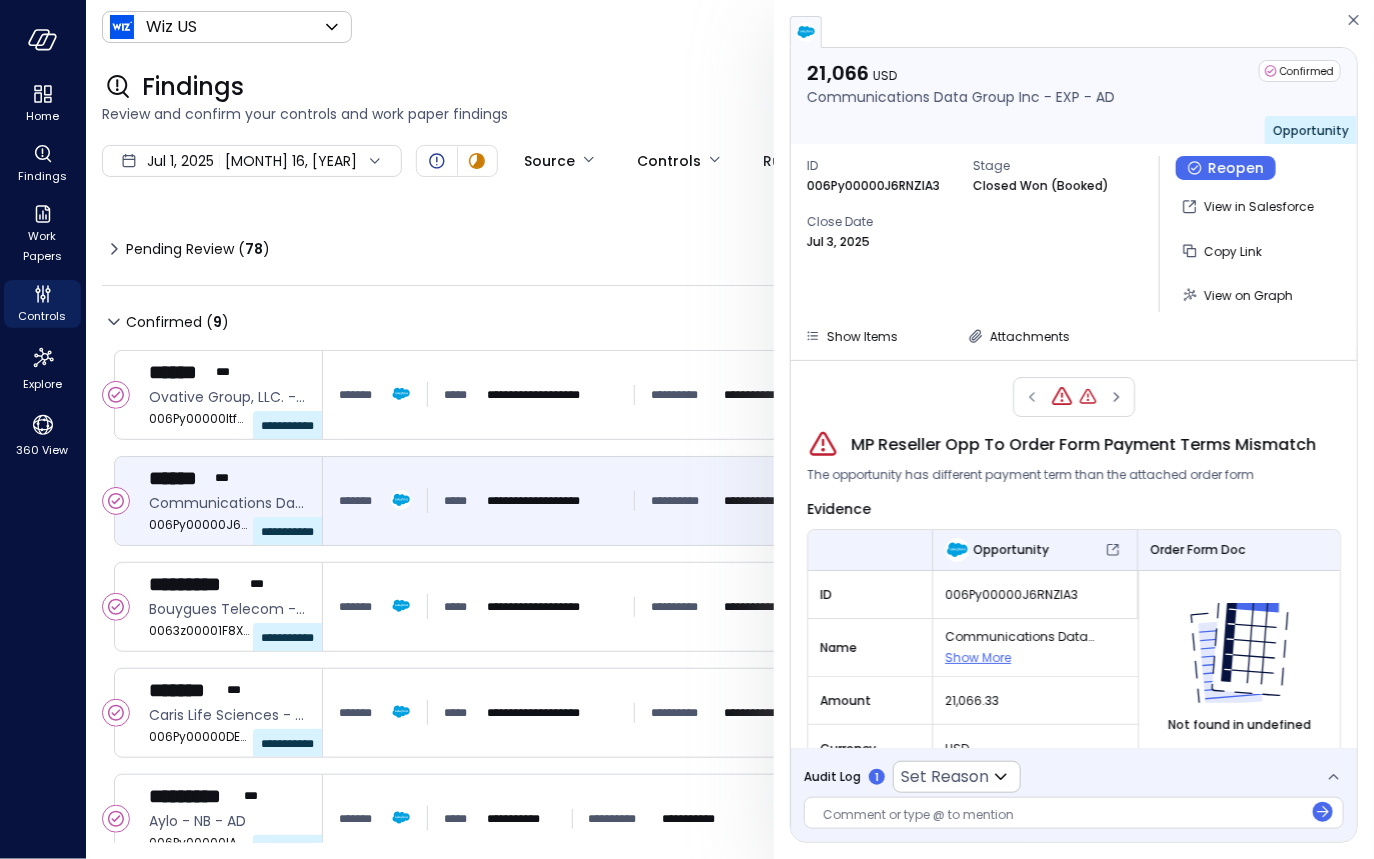 drag, startPoint x: 914, startPoint y: 452, endPoint x: 845, endPoint y: 461, distance: 69.58448 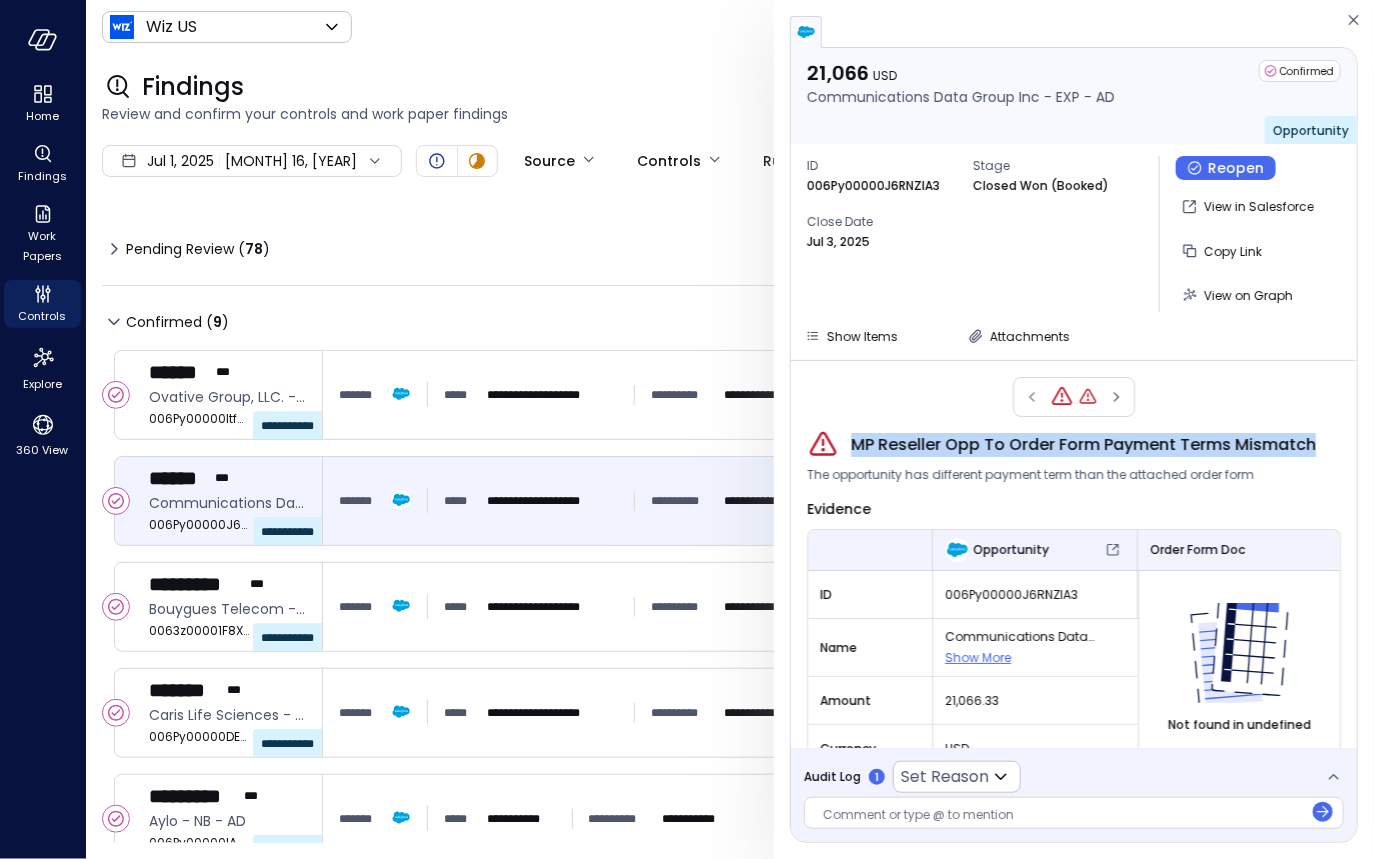 drag, startPoint x: 943, startPoint y: 443, endPoint x: 1285, endPoint y: 396, distance: 345.21442 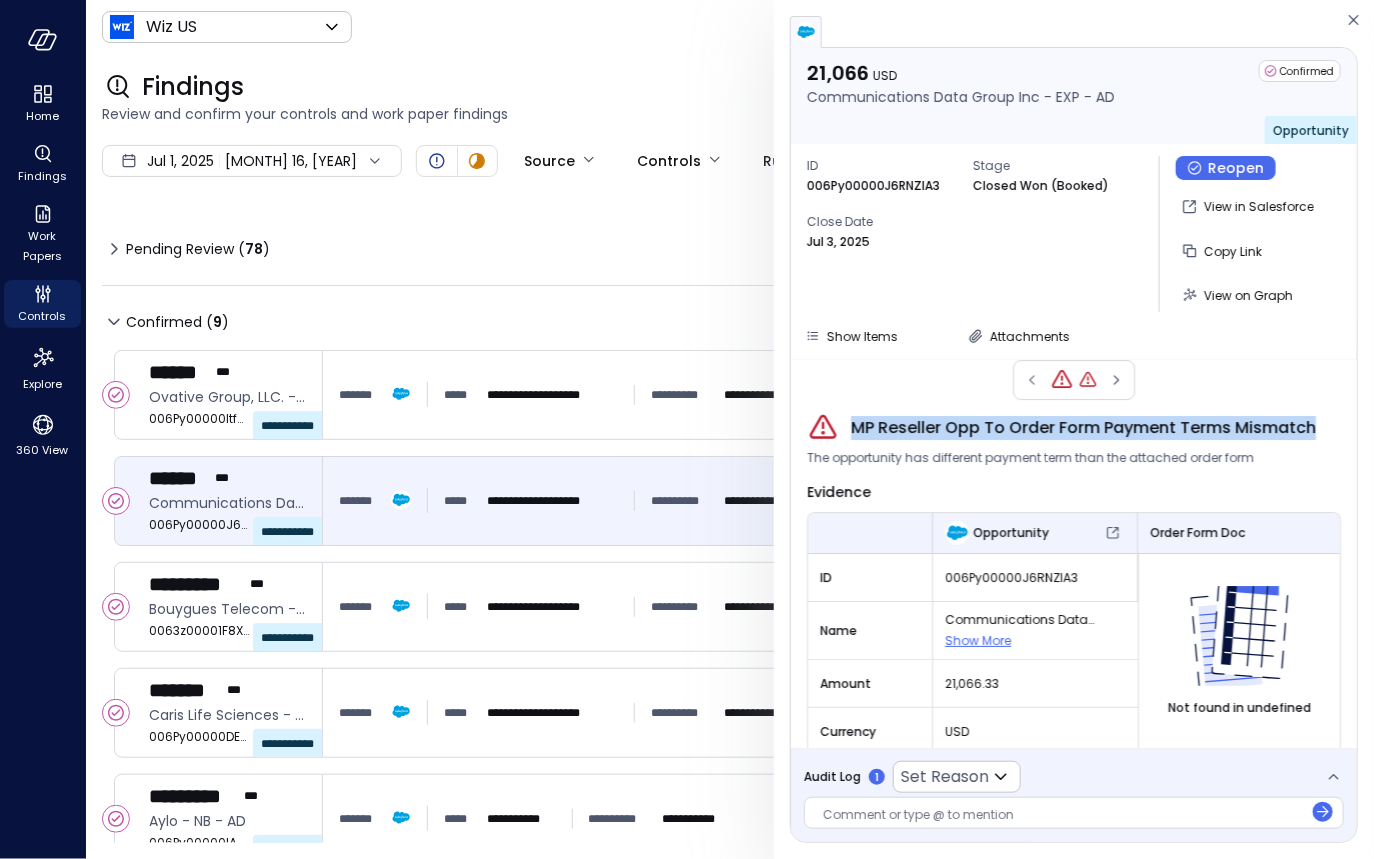 scroll, scrollTop: 0, scrollLeft: 0, axis: both 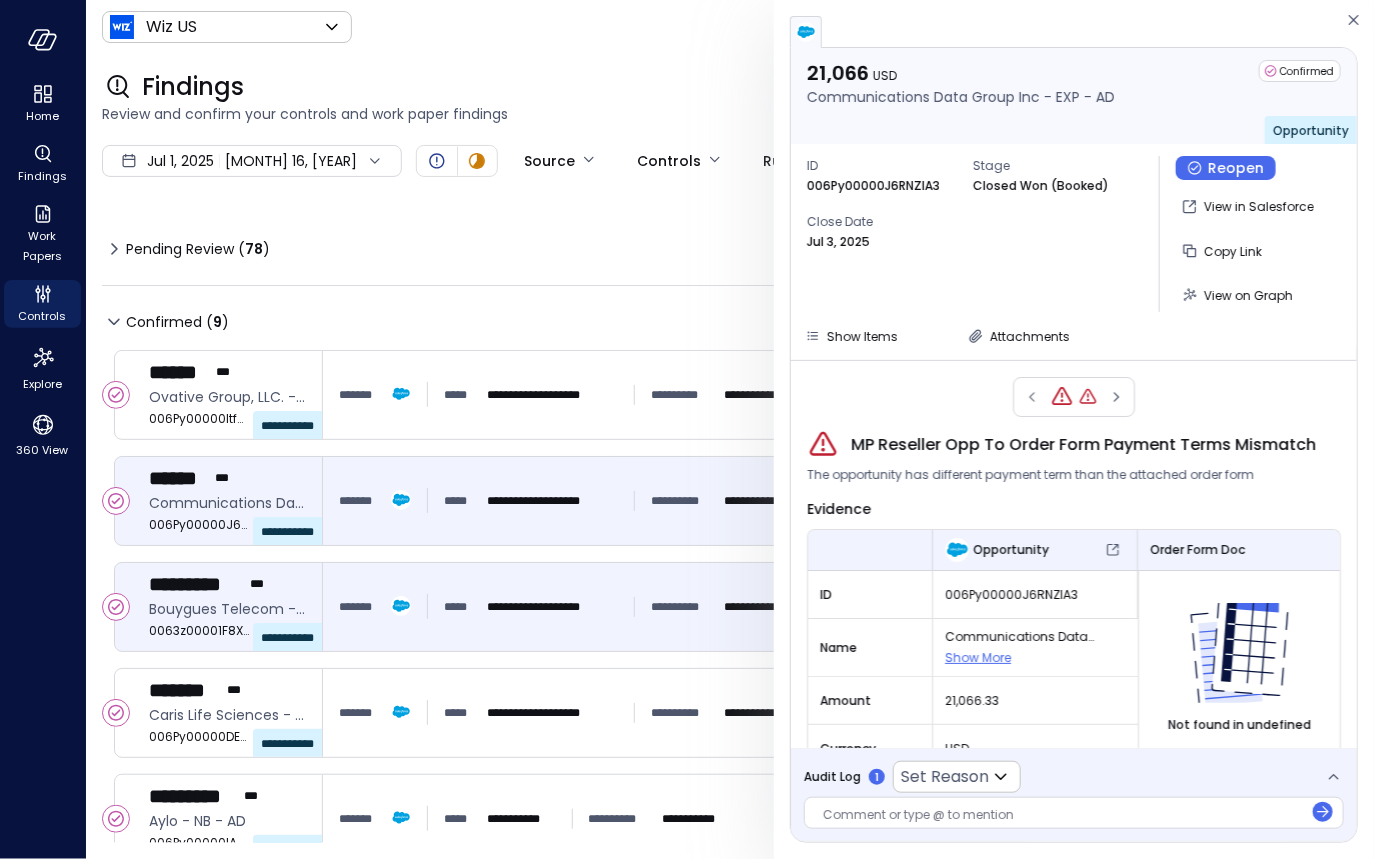 click on "*******" at bounding box center (383, 606) 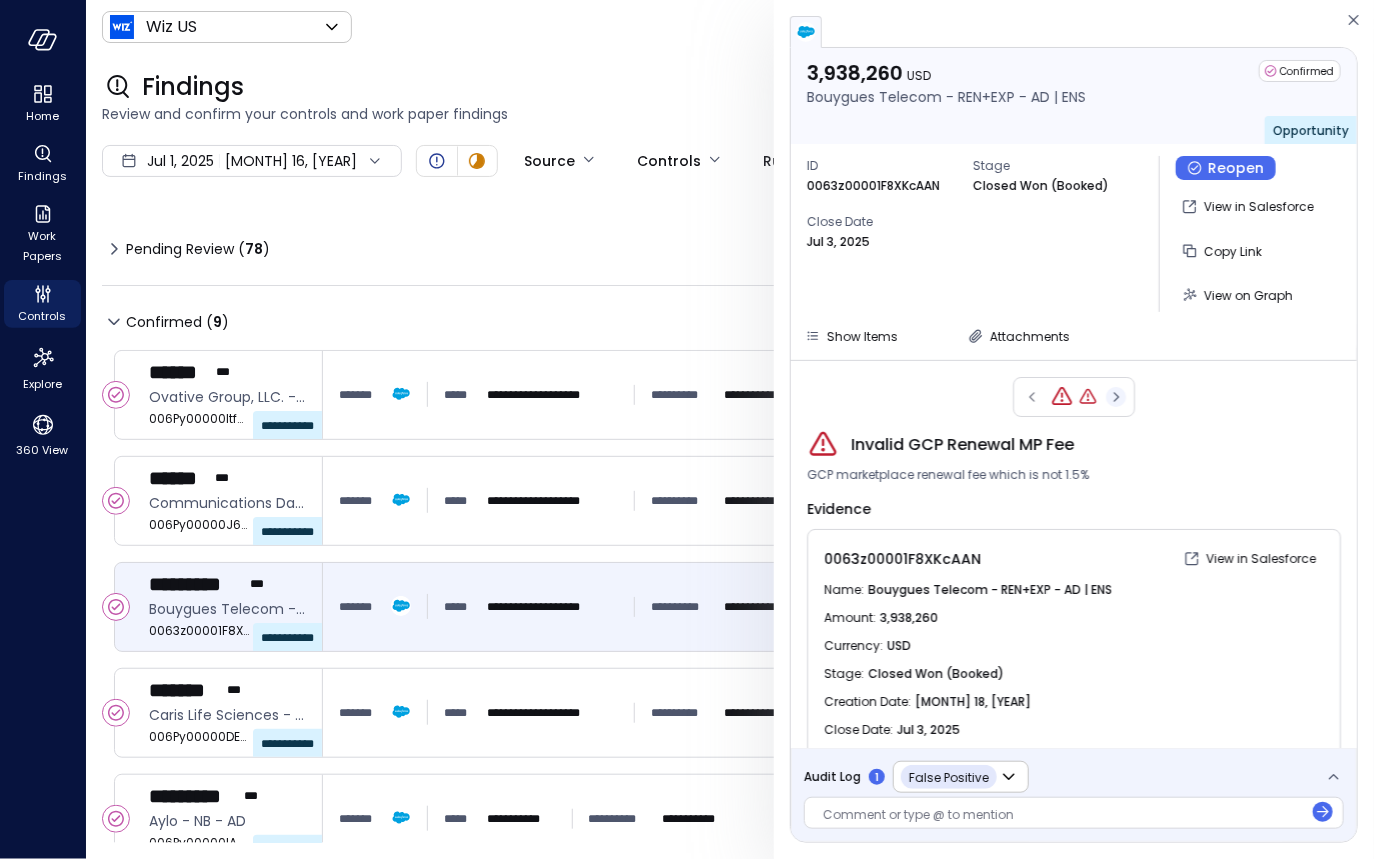 click 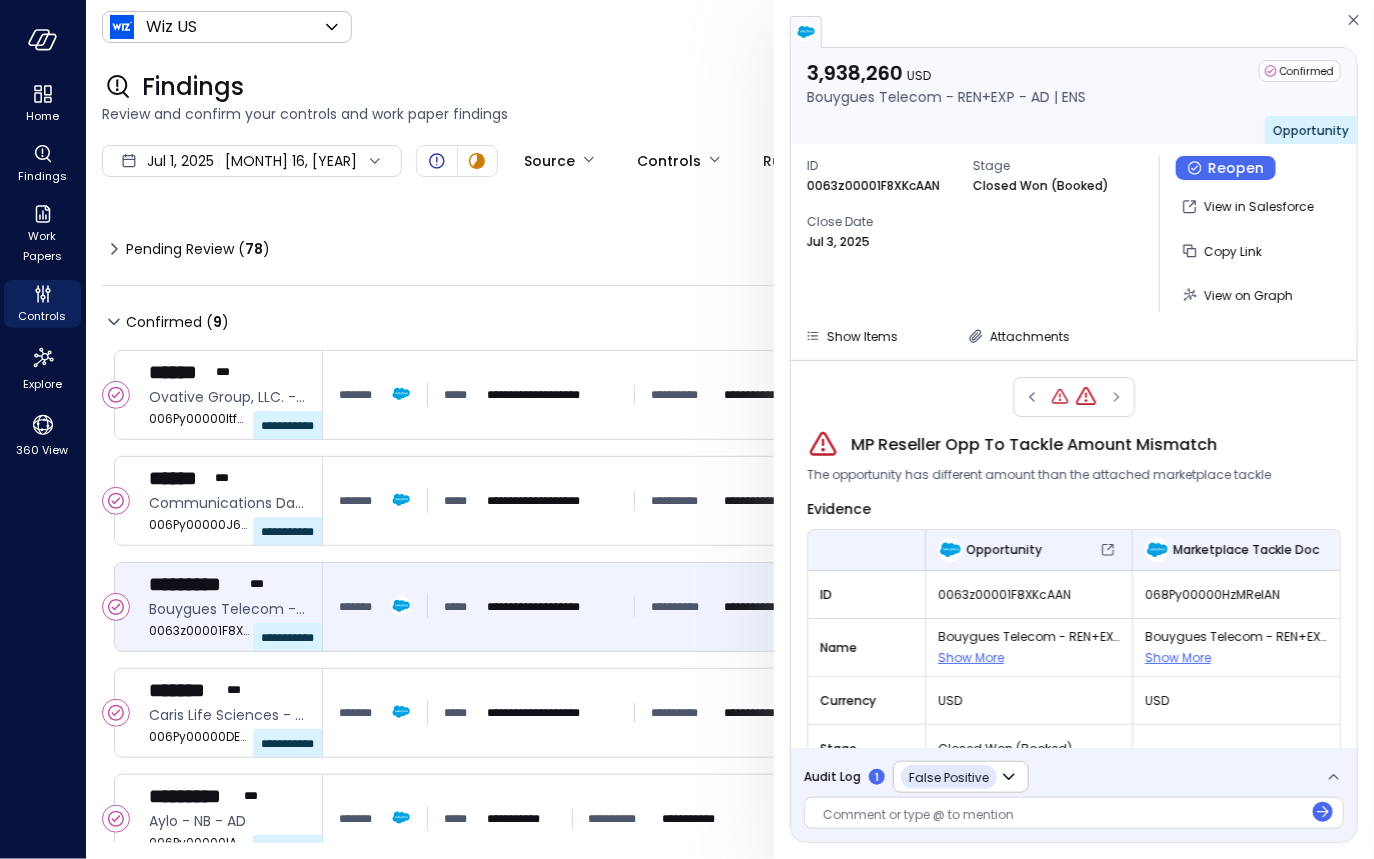 scroll, scrollTop: 232, scrollLeft: 0, axis: vertical 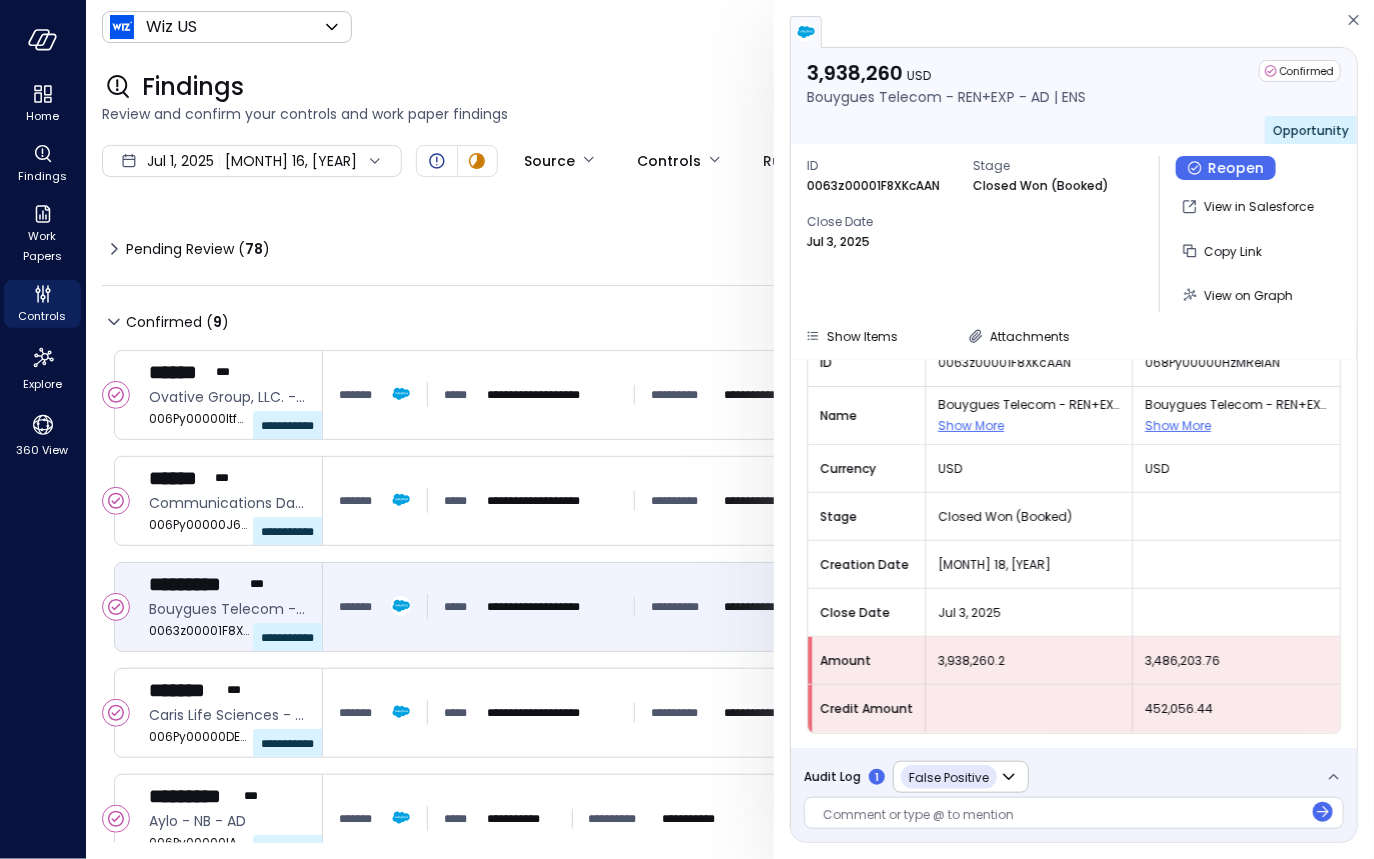 click on "Comment or type @ to mention" at bounding box center (1074, 813) 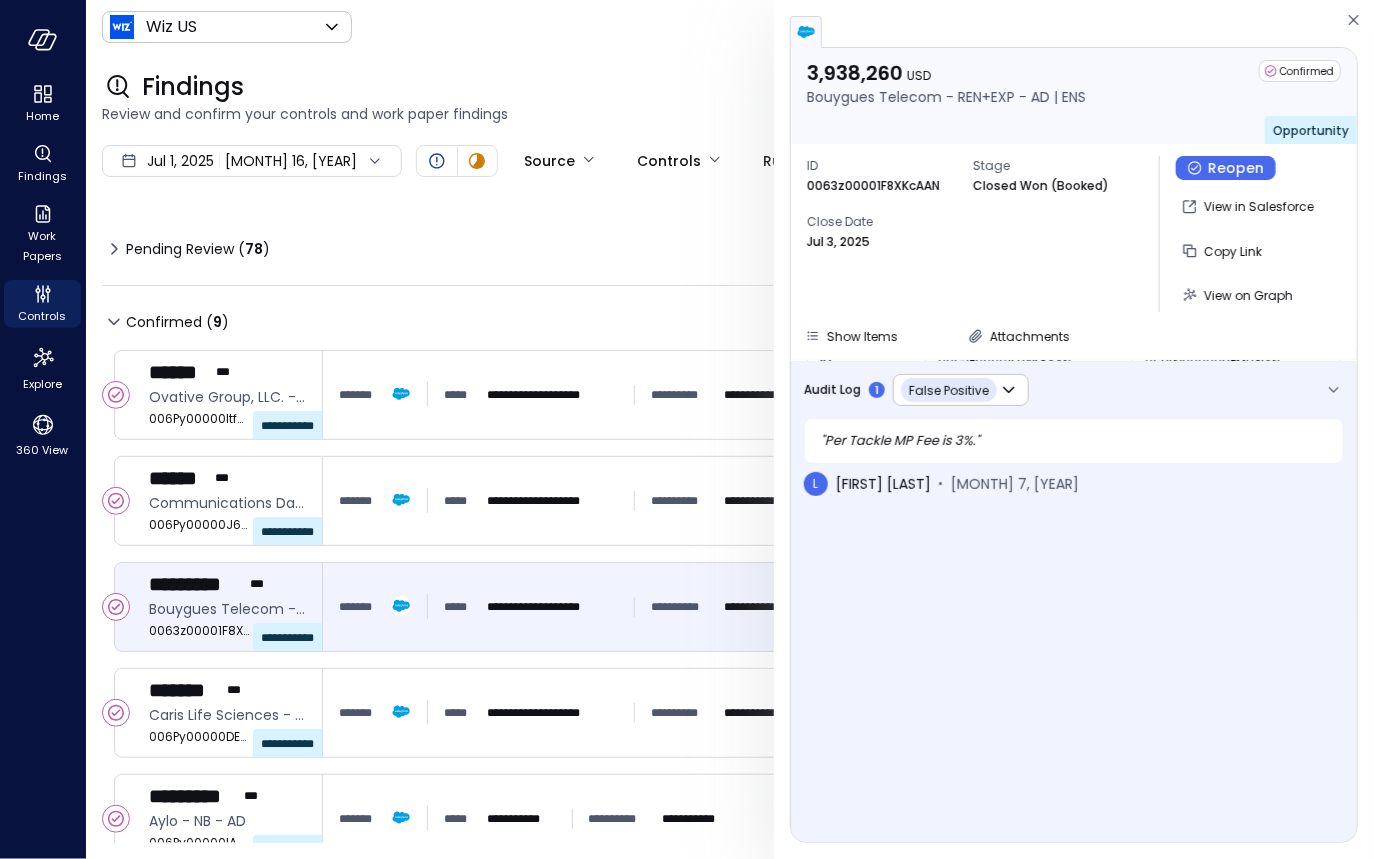 click on "Audit Log" at bounding box center [832, 390] 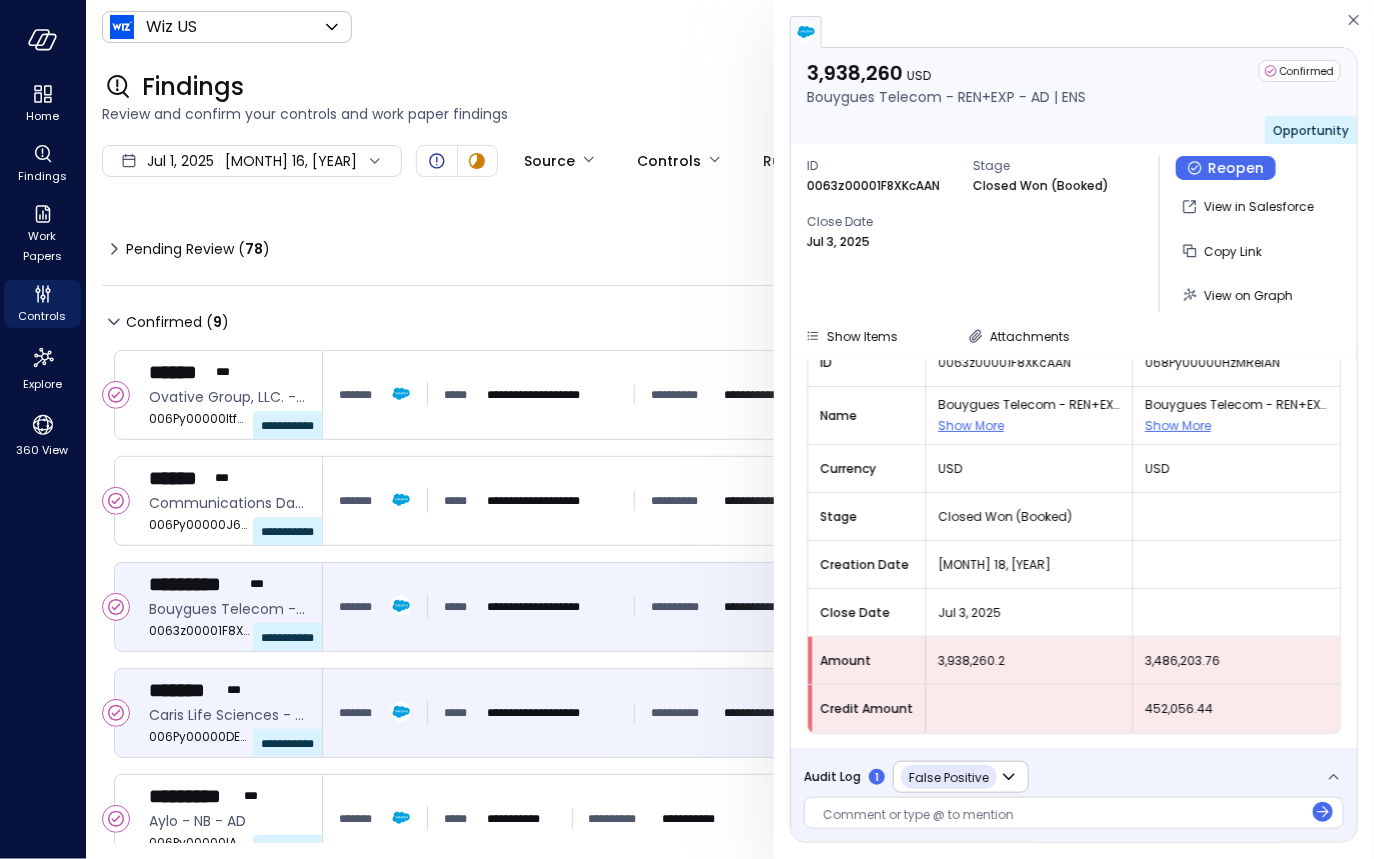 click on "*******" at bounding box center (361, 713) 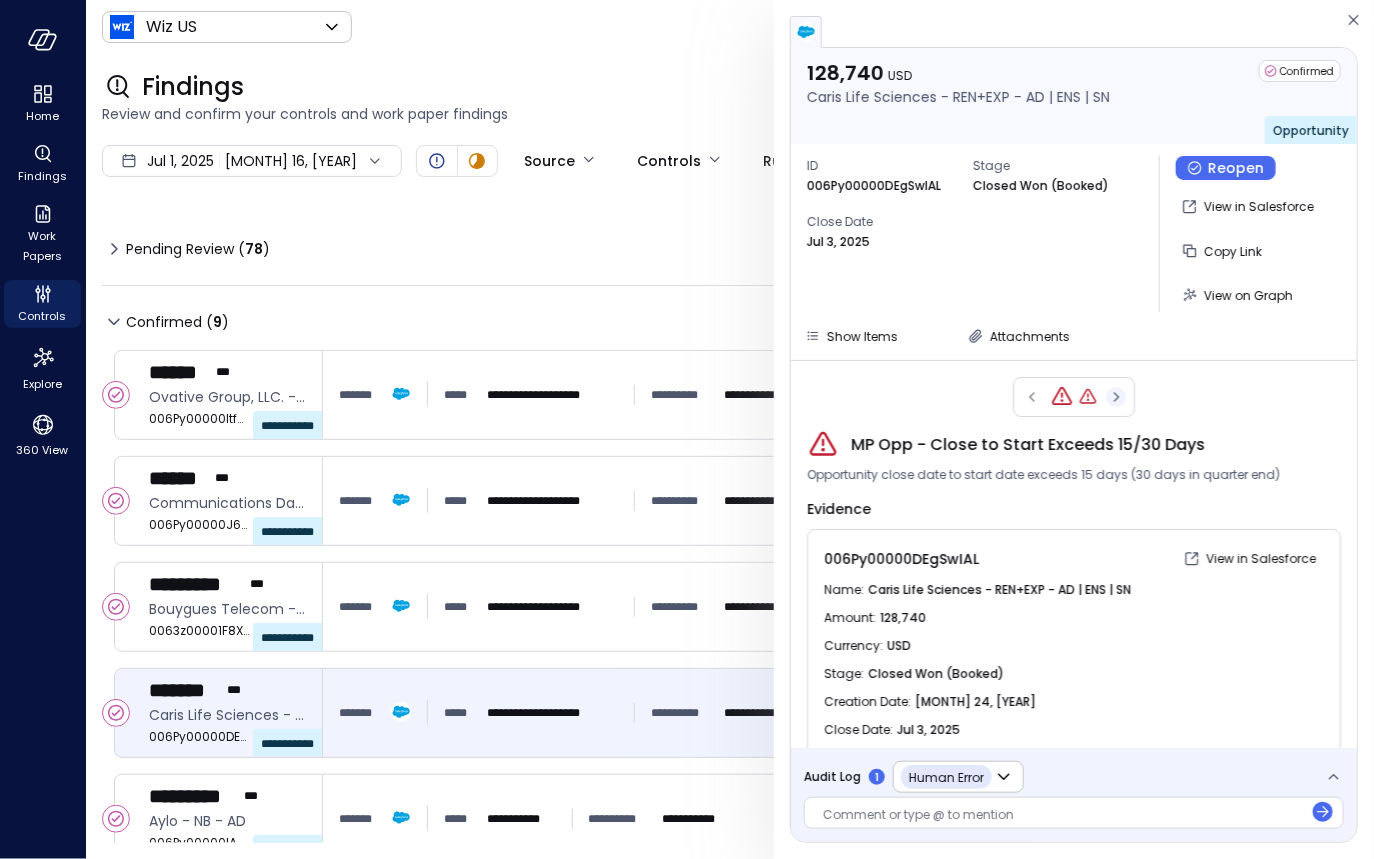 click 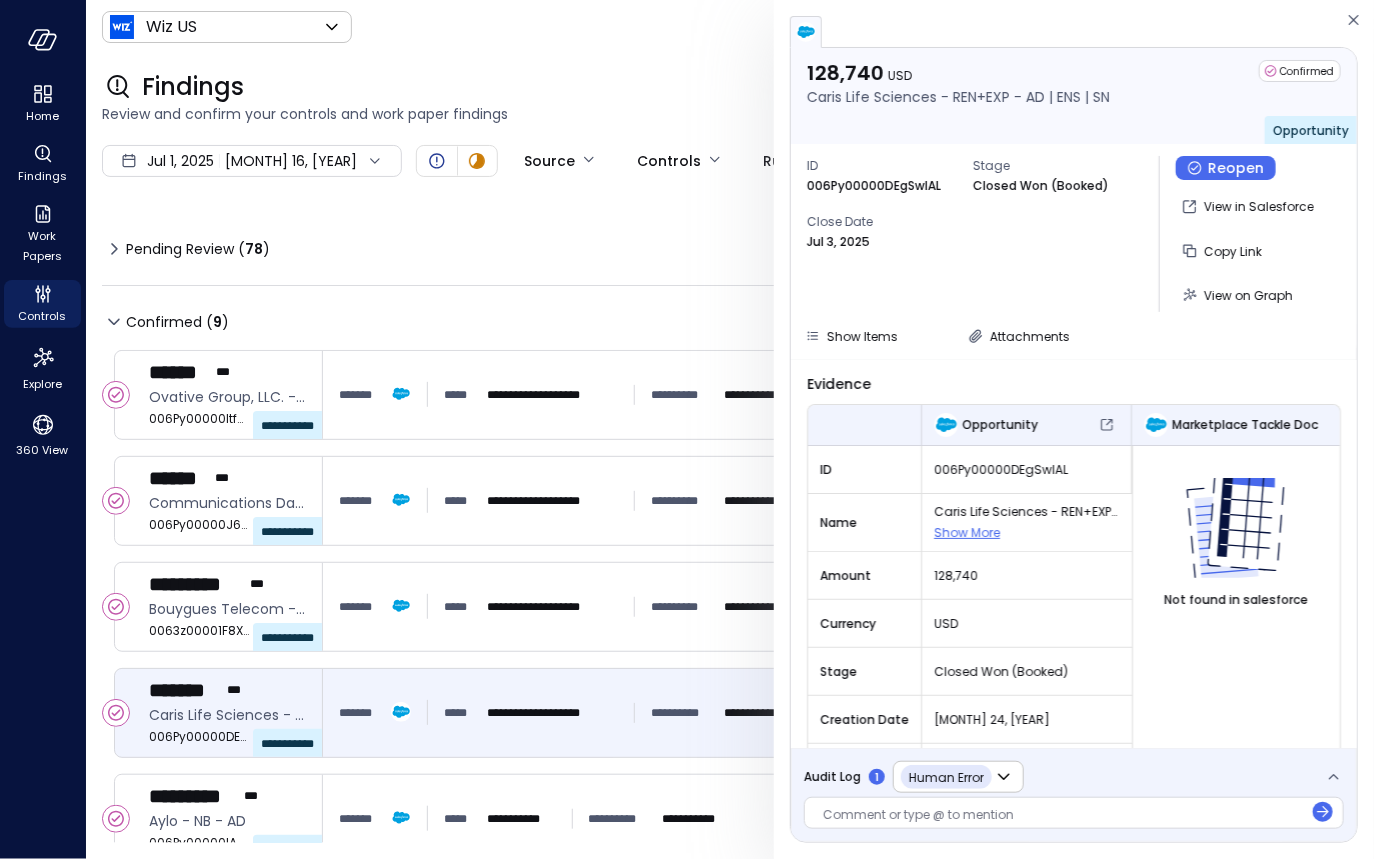 scroll, scrollTop: 232, scrollLeft: 0, axis: vertical 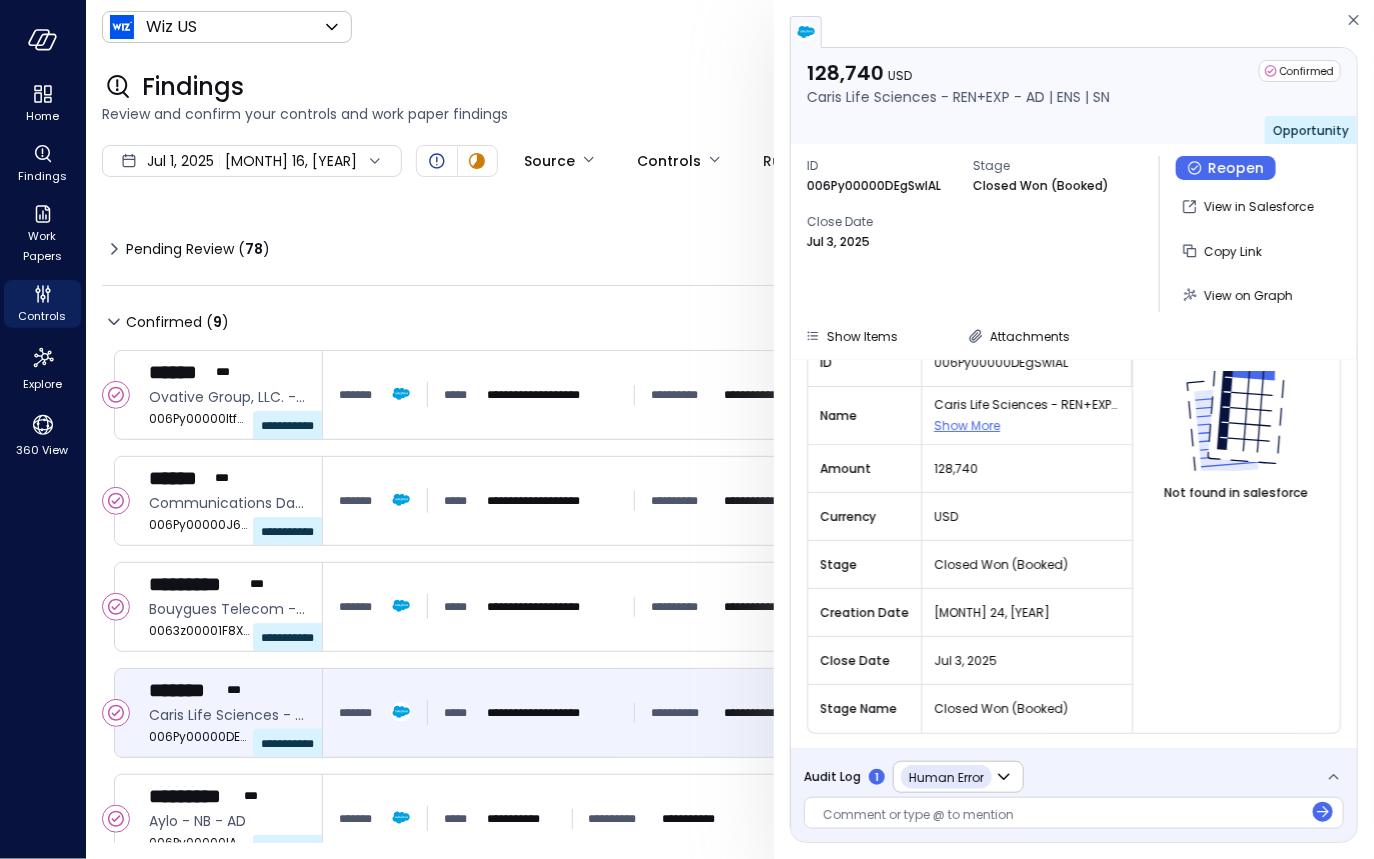 click on "Audit Log" at bounding box center [832, 777] 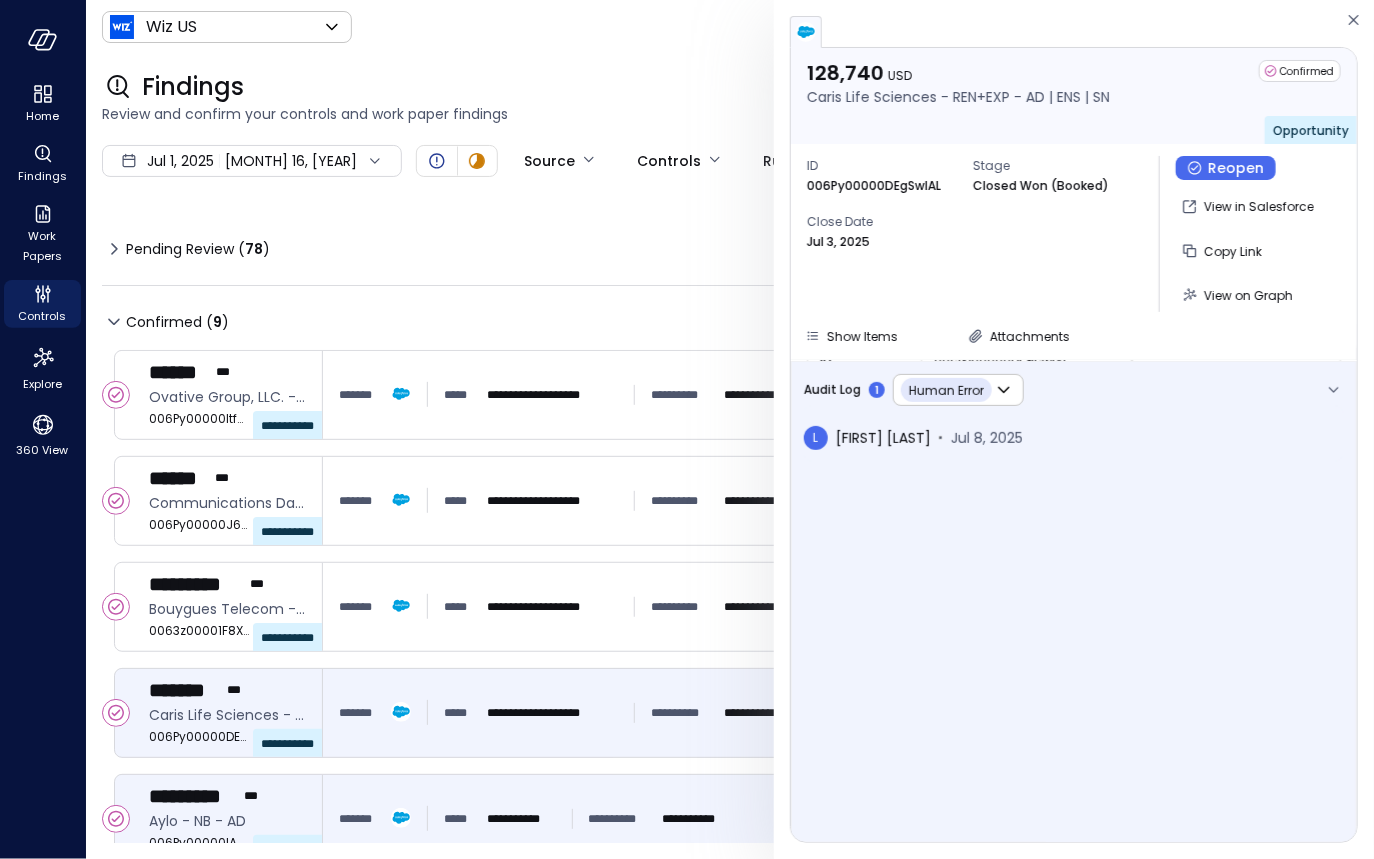 click on "**********" at bounding box center (531, 819) 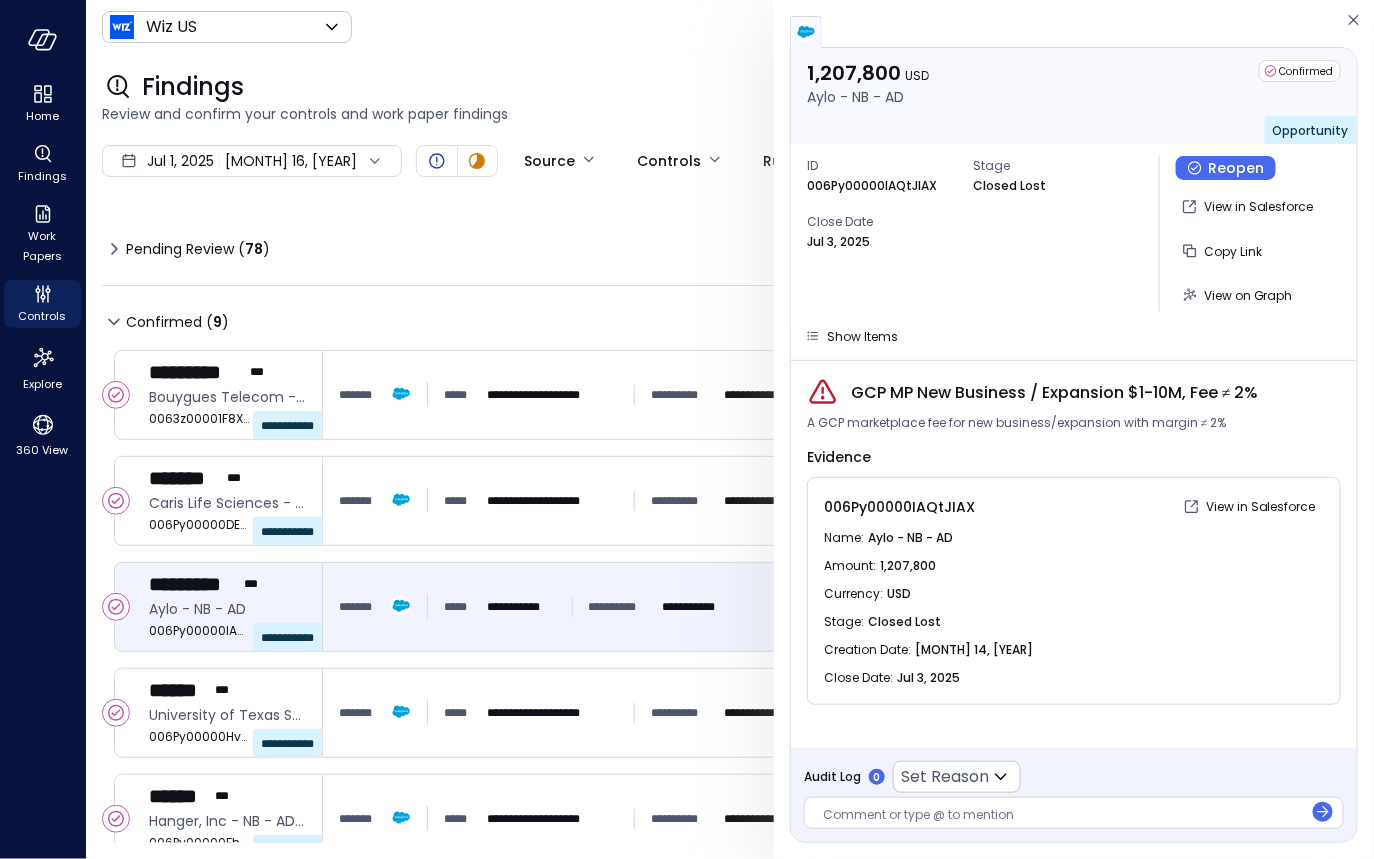 scroll, scrollTop: 405, scrollLeft: 0, axis: vertical 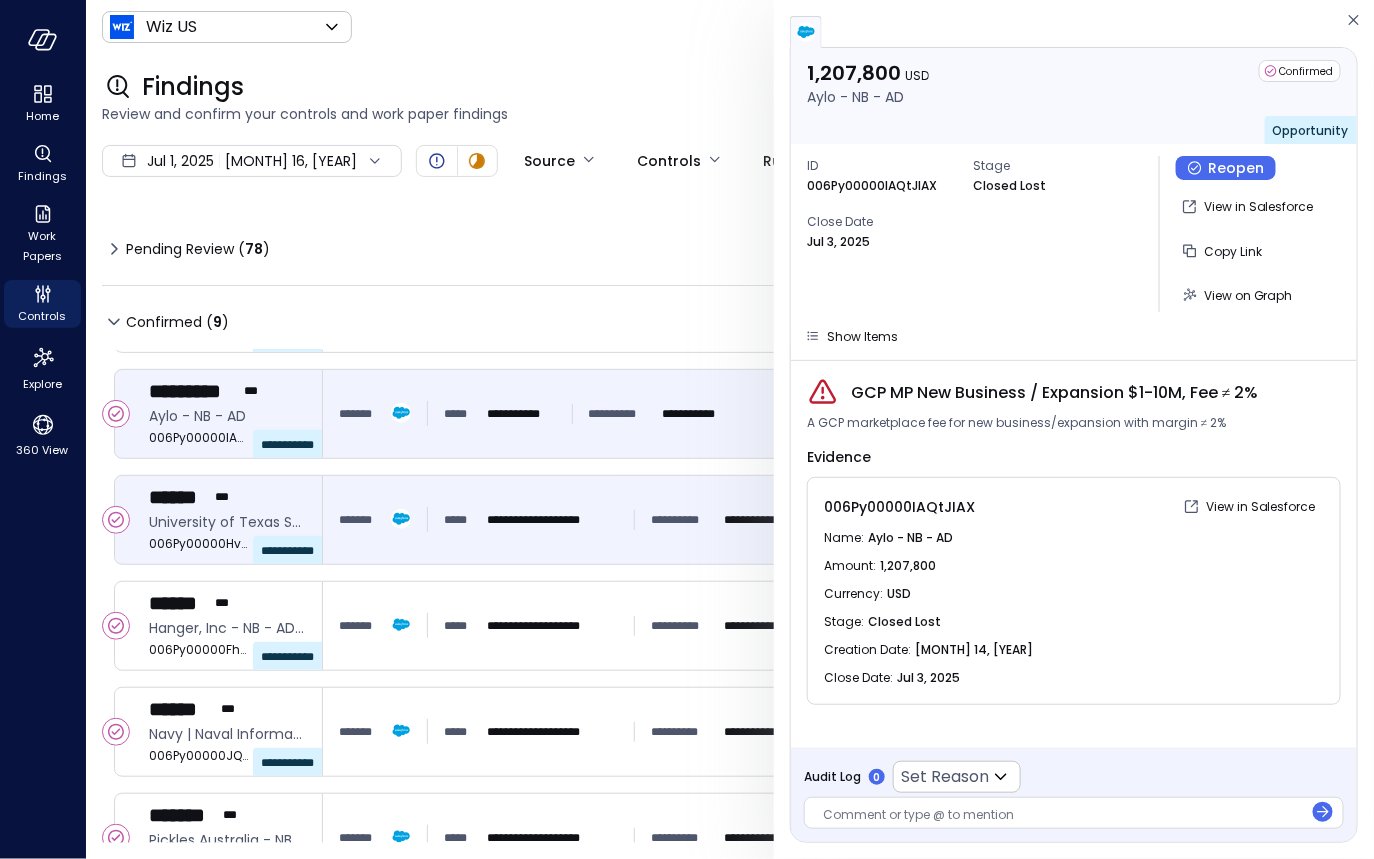 click on "**********" at bounding box center (562, 520) 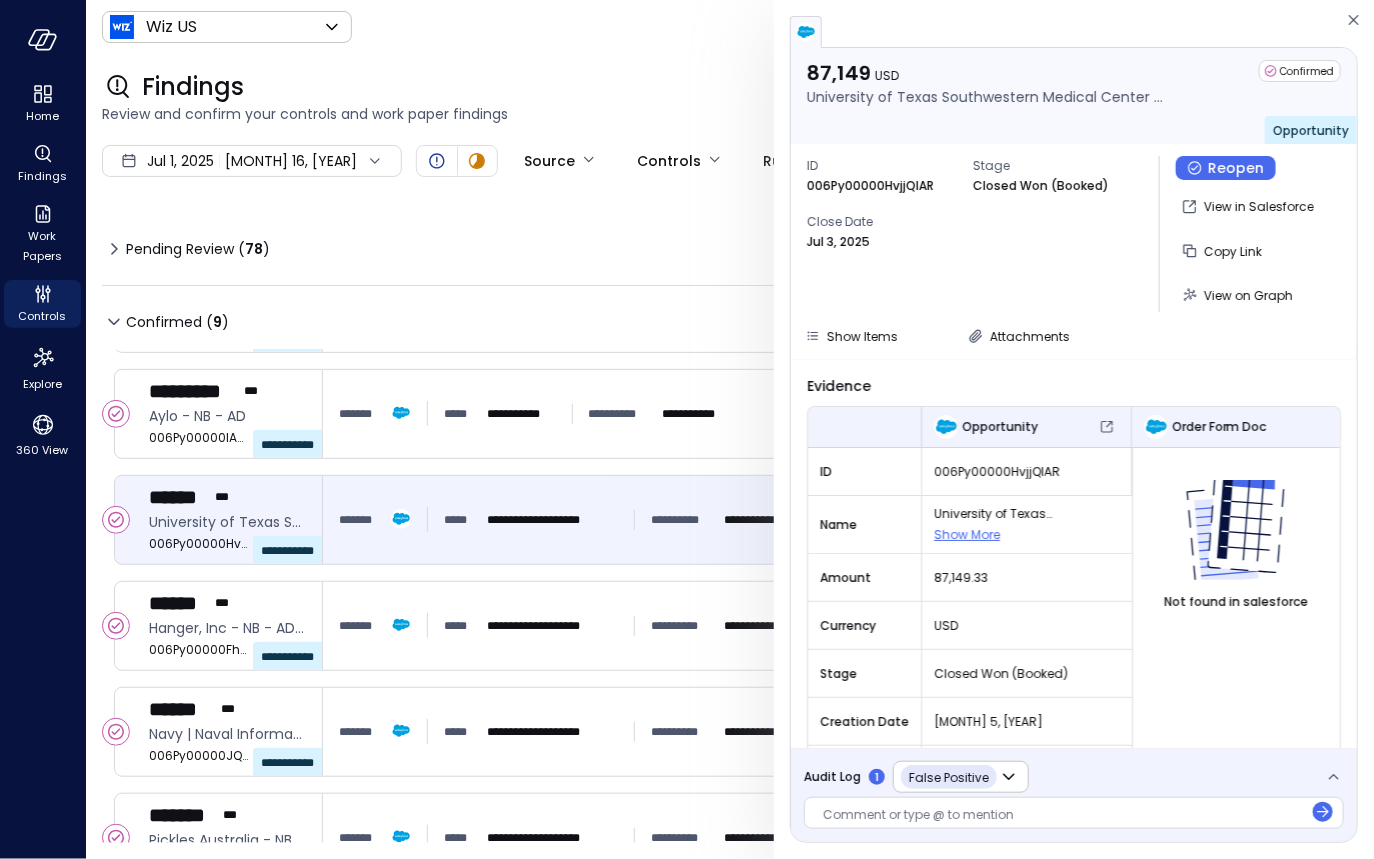 scroll, scrollTop: 184, scrollLeft: 0, axis: vertical 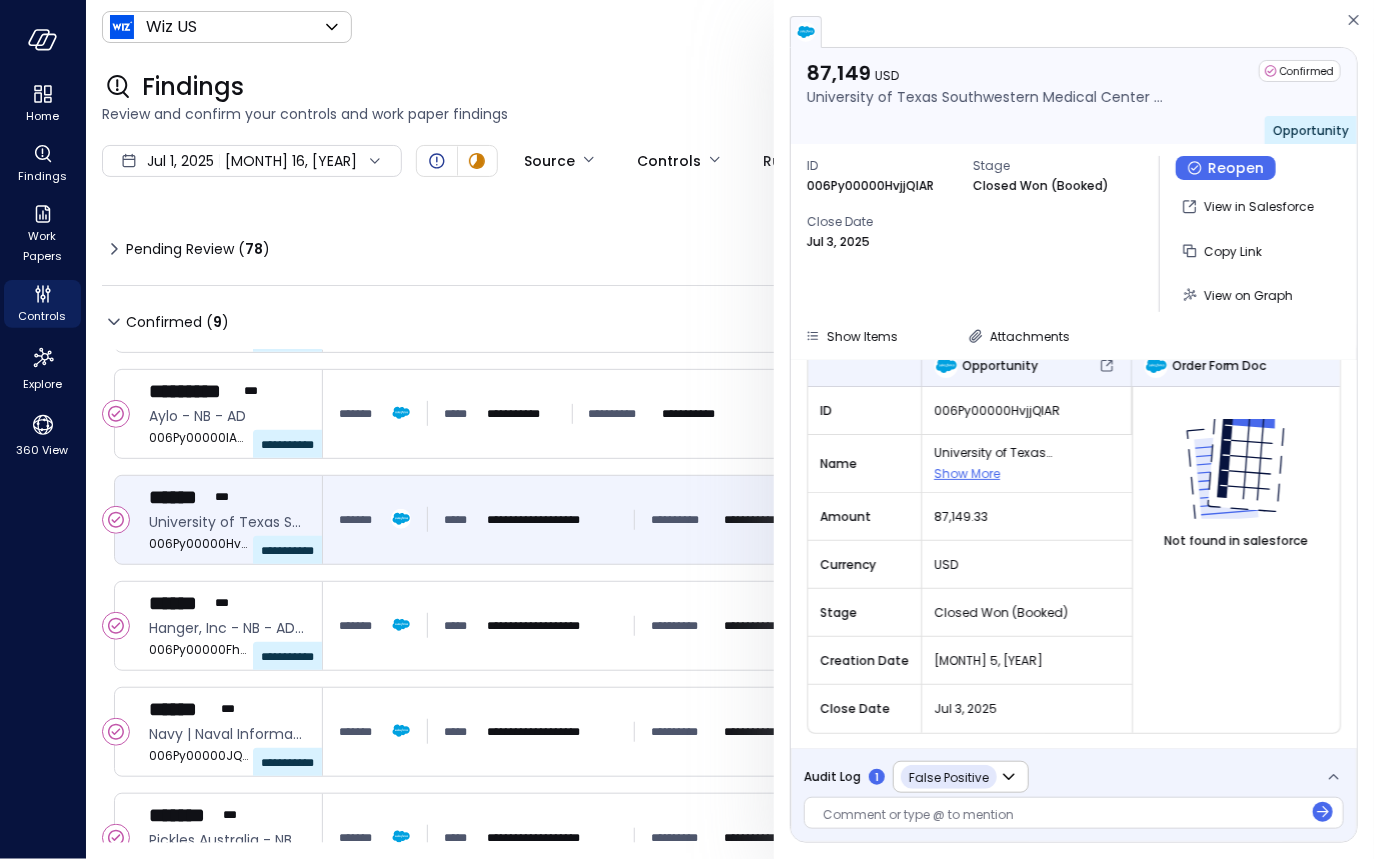 click on "Audit Log" at bounding box center [832, 777] 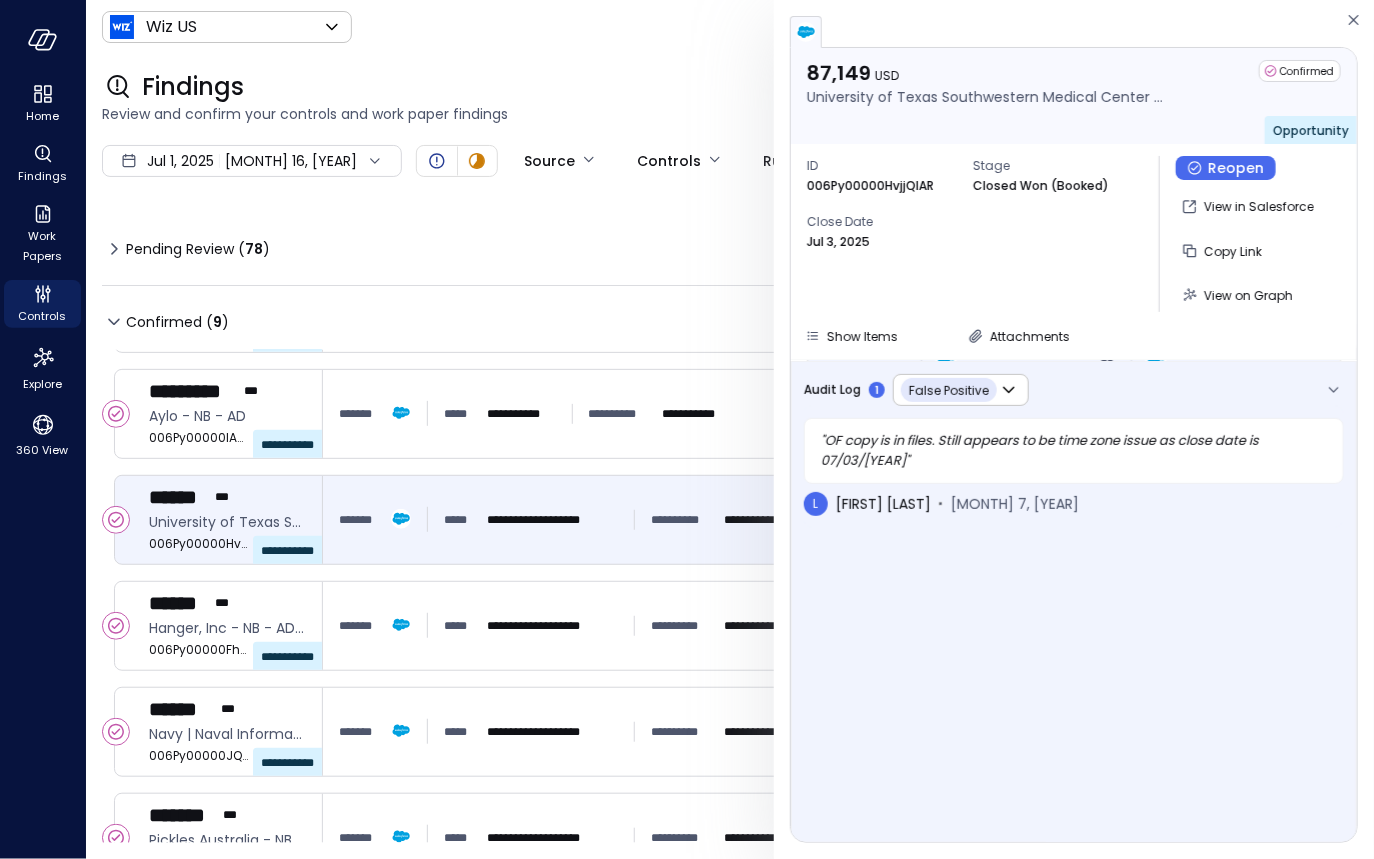 click on "Audit Log" at bounding box center (832, 390) 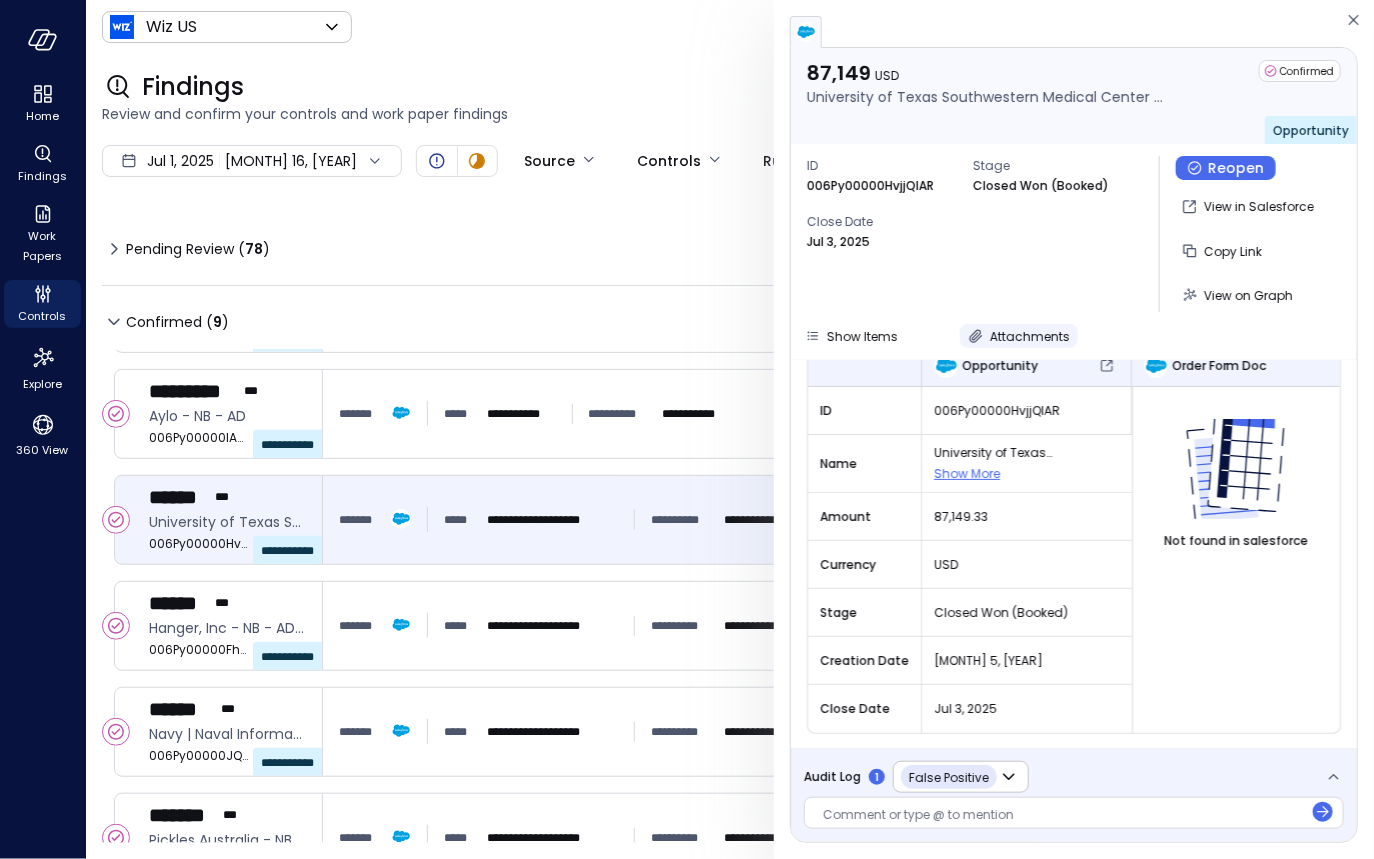 click on "Attachments" at bounding box center (1030, 336) 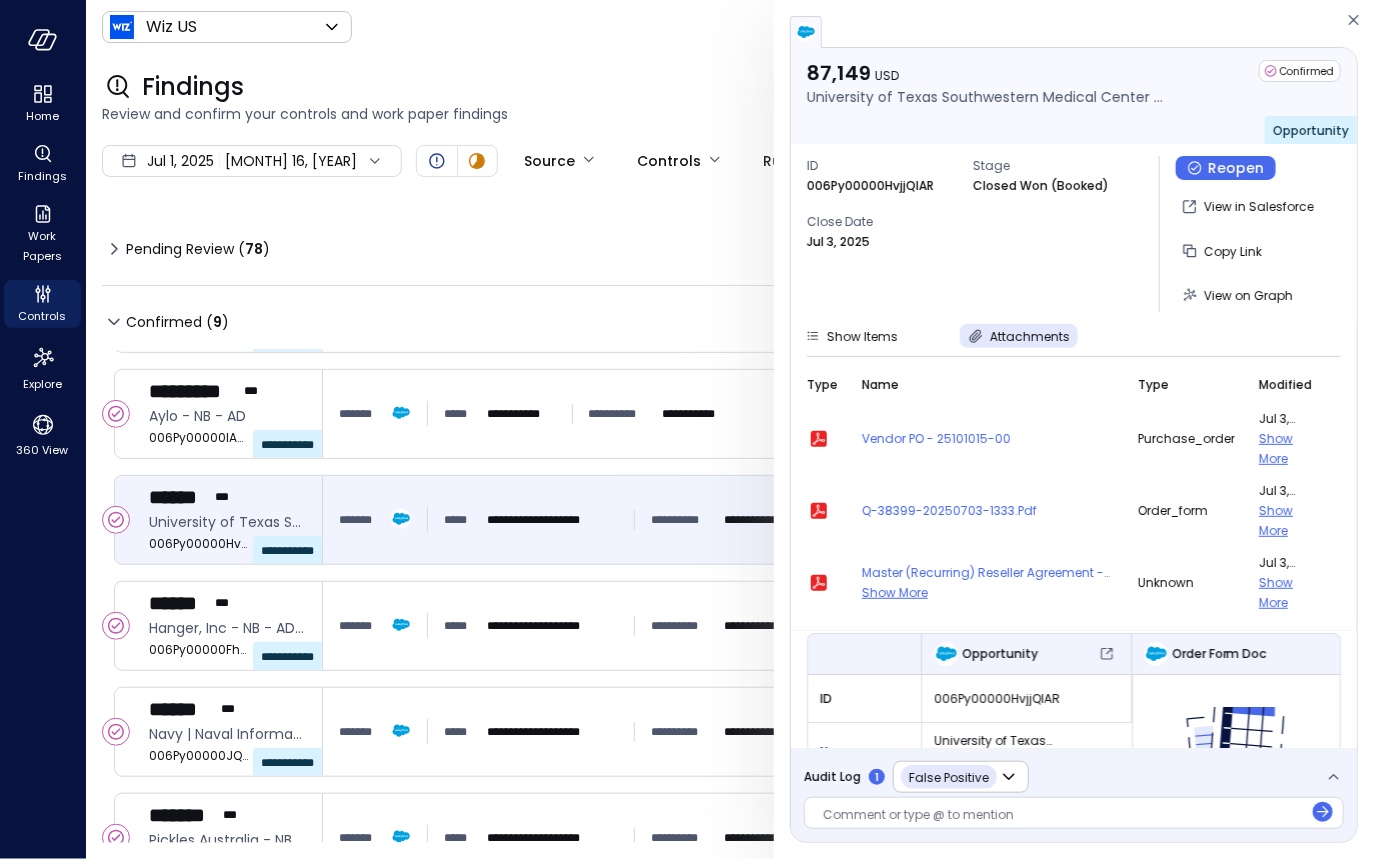 scroll, scrollTop: 455, scrollLeft: 0, axis: vertical 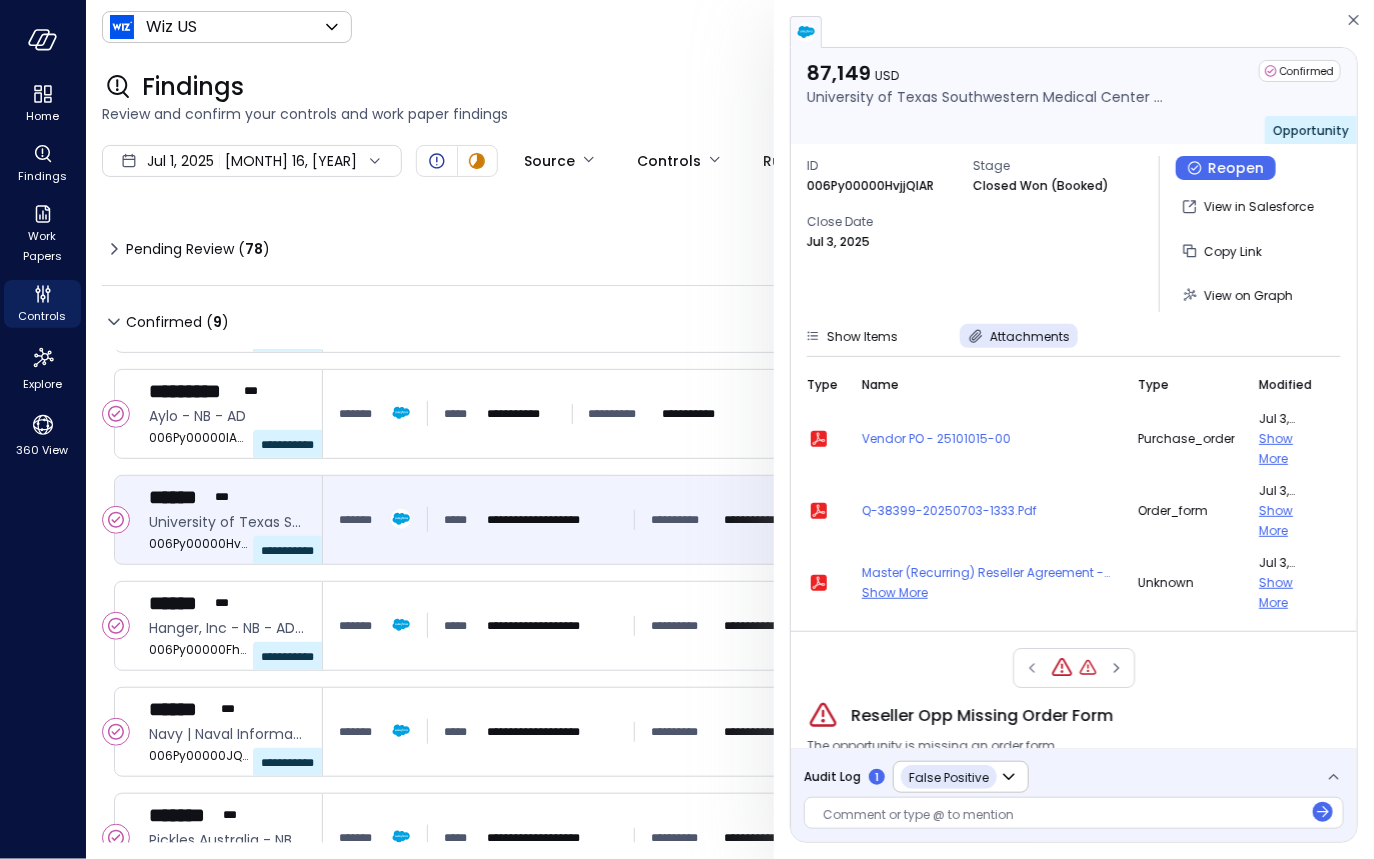 click on "006Py00000HvjjQIAR" at bounding box center [870, 186] 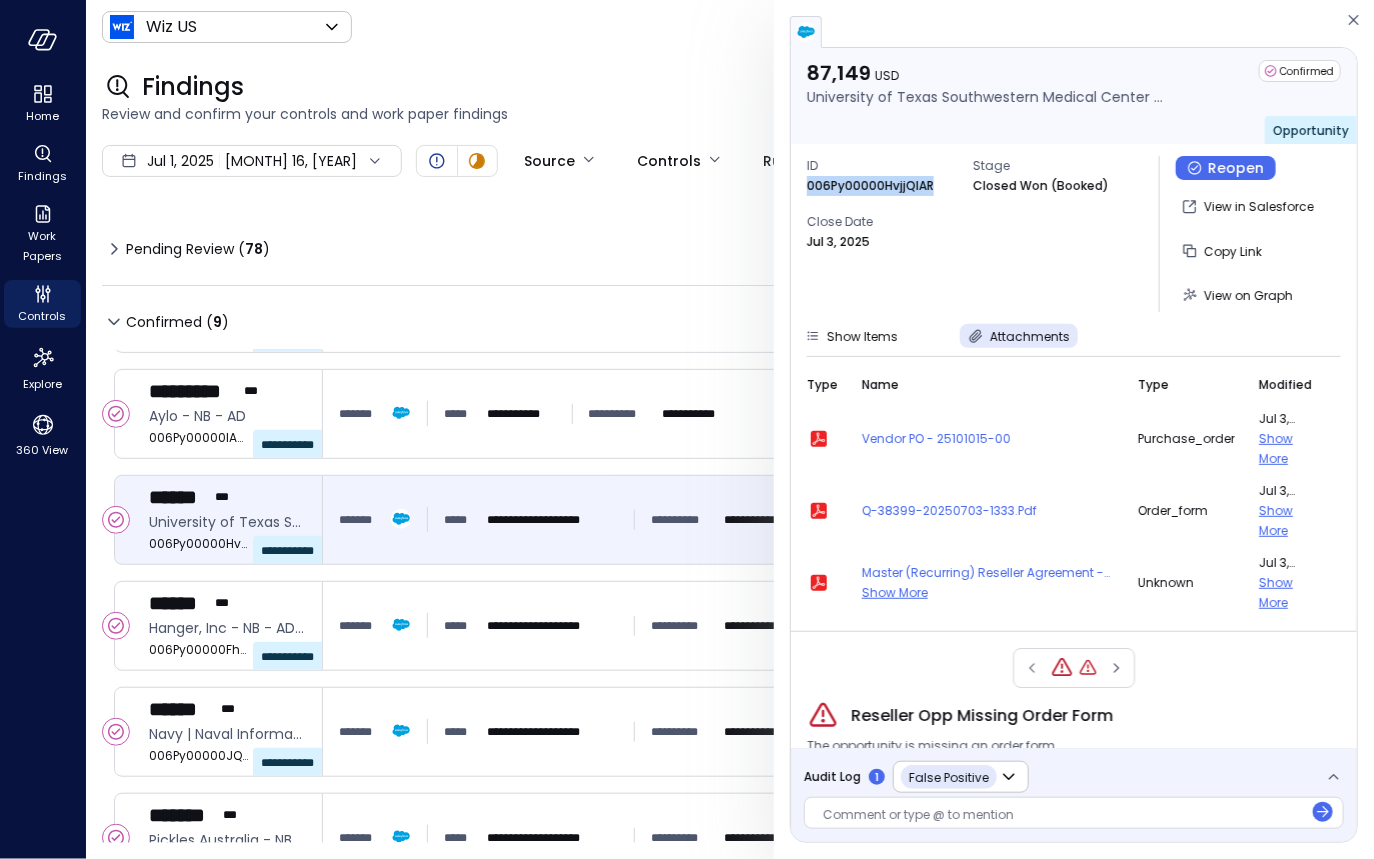 click on "006Py00000HvjjQIAR" at bounding box center [870, 186] 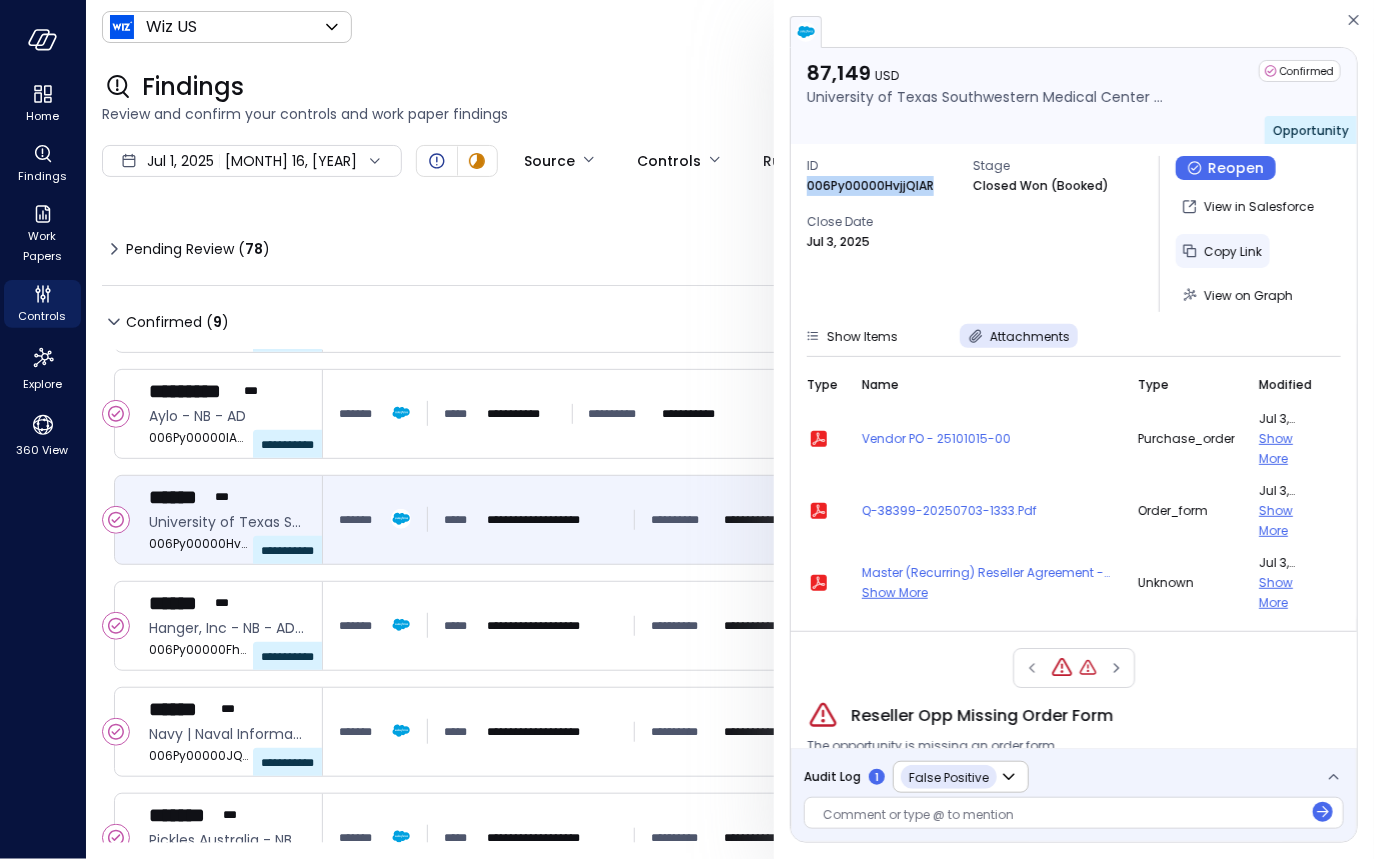 click on "Copy Link" at bounding box center (1233, 251) 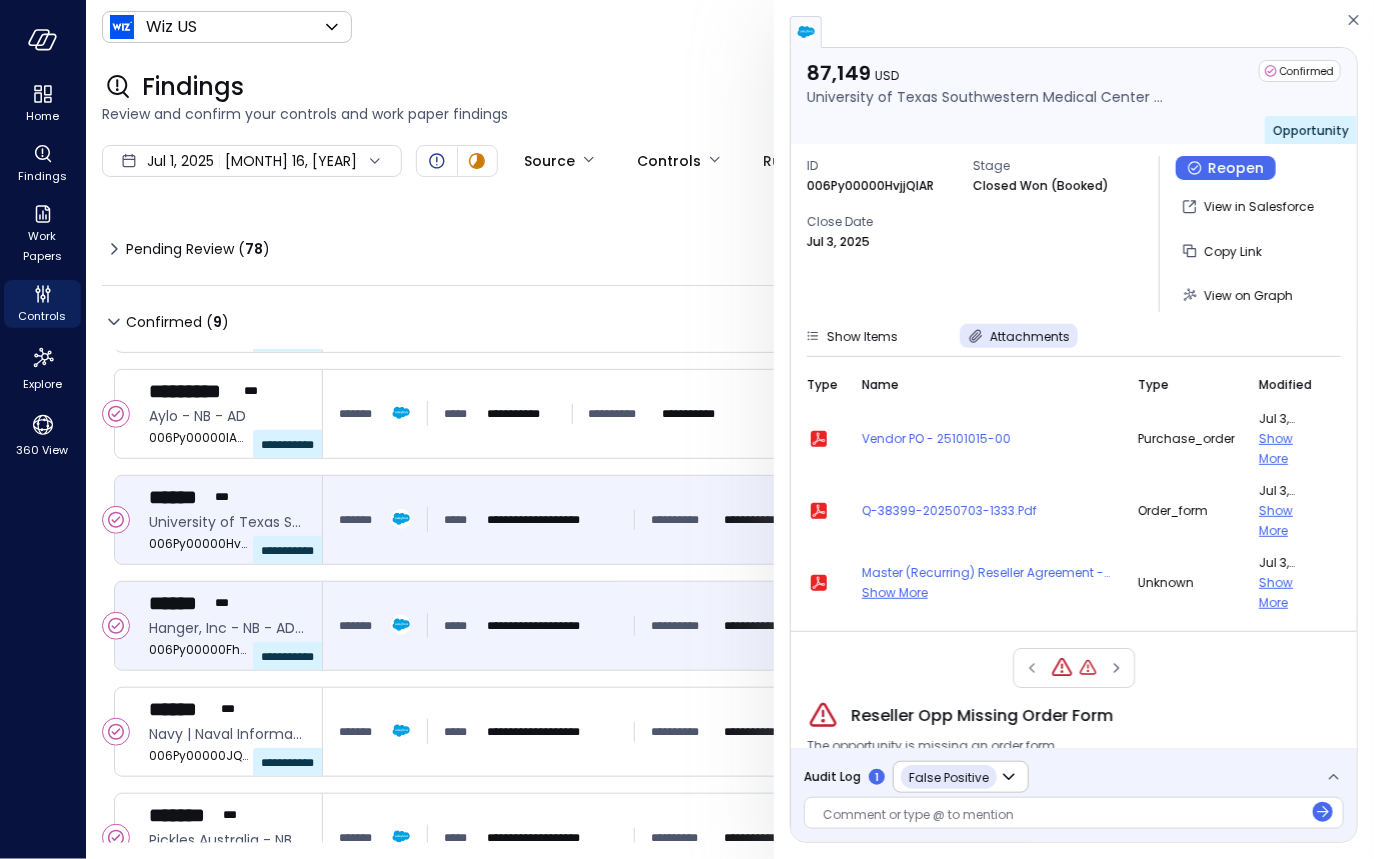 click on "**********" at bounding box center [562, 626] 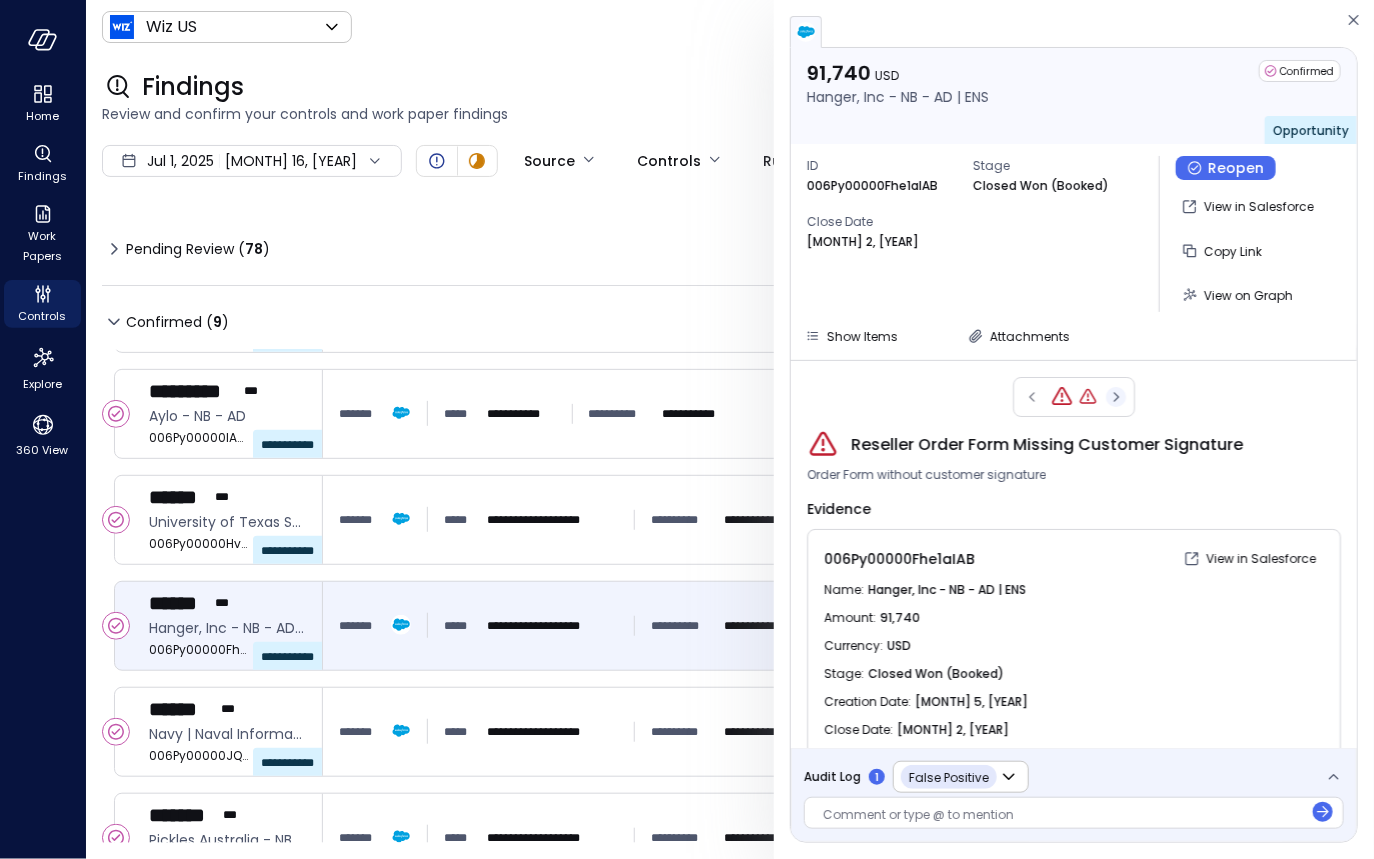click 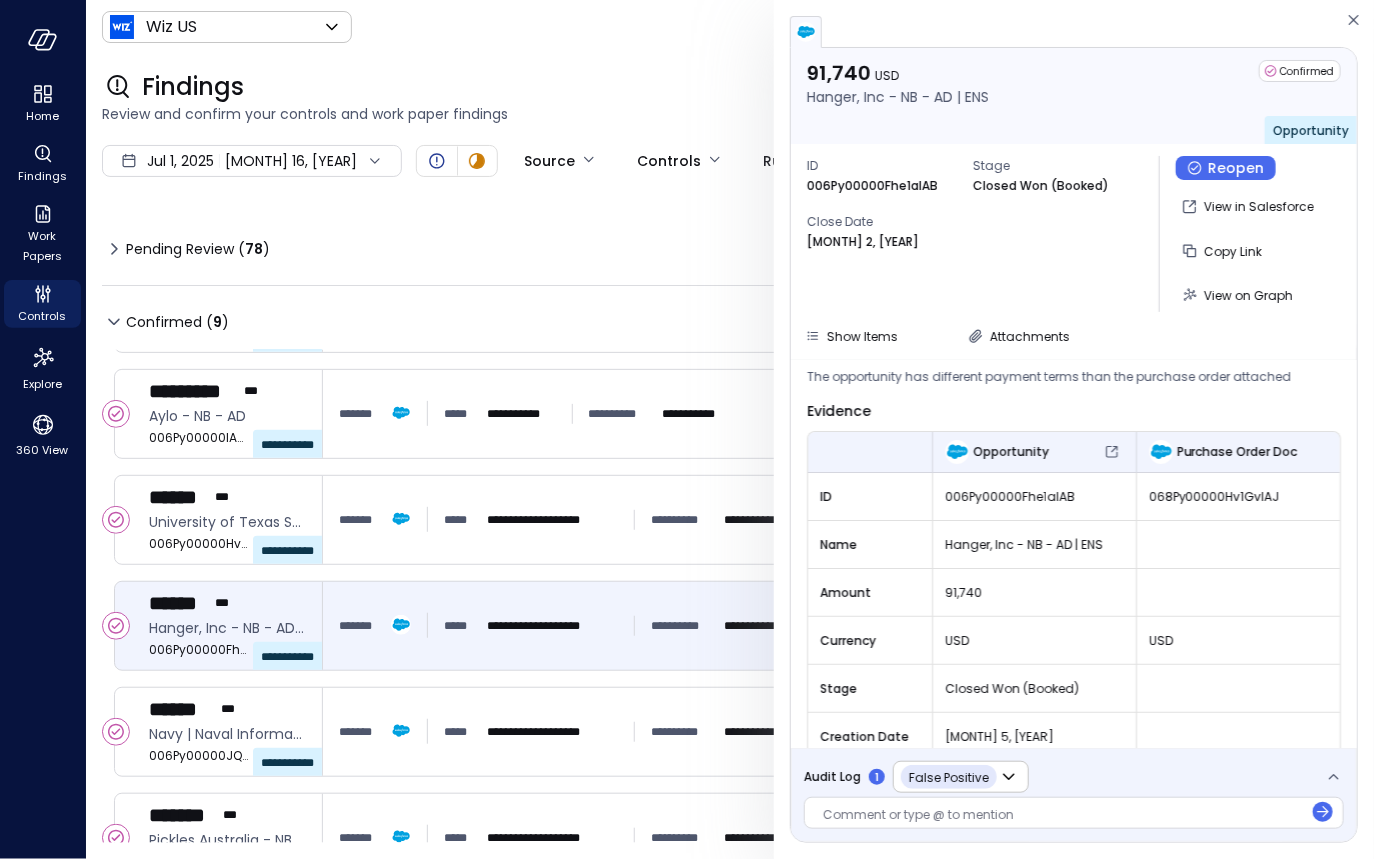 scroll, scrollTop: 200, scrollLeft: 0, axis: vertical 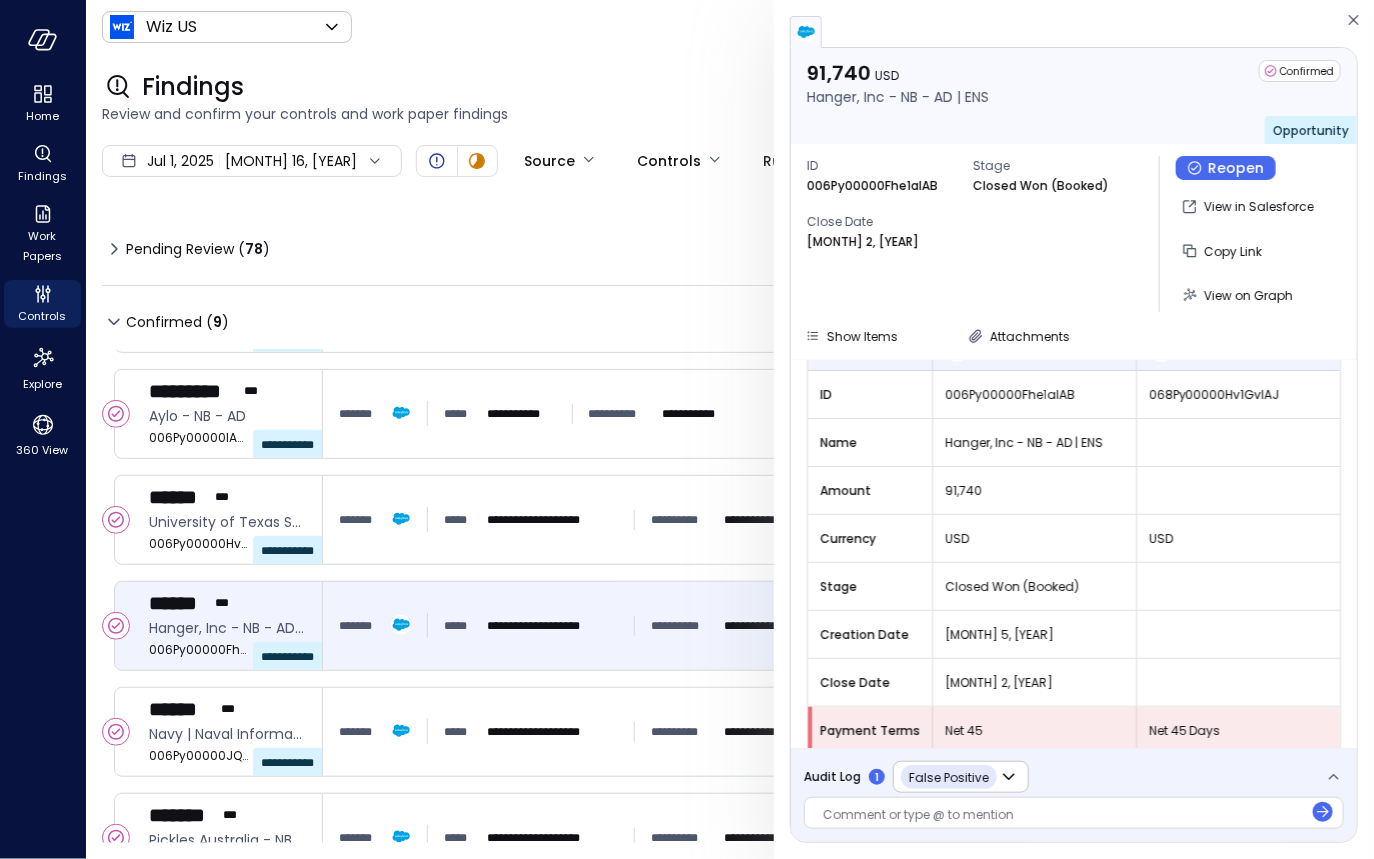 click on "Audit Log" at bounding box center [832, 777] 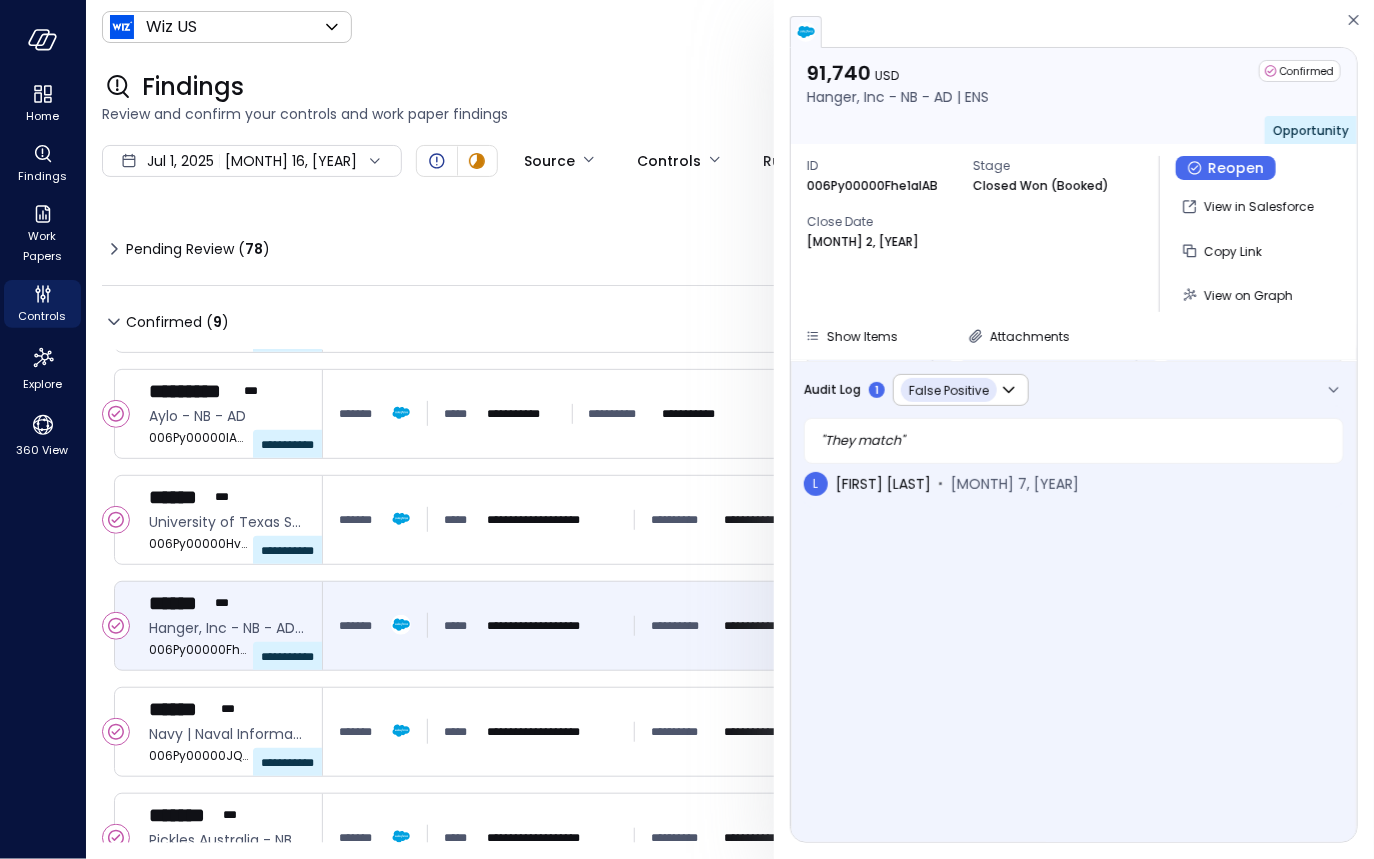click on "**********" at bounding box center (916, 390) 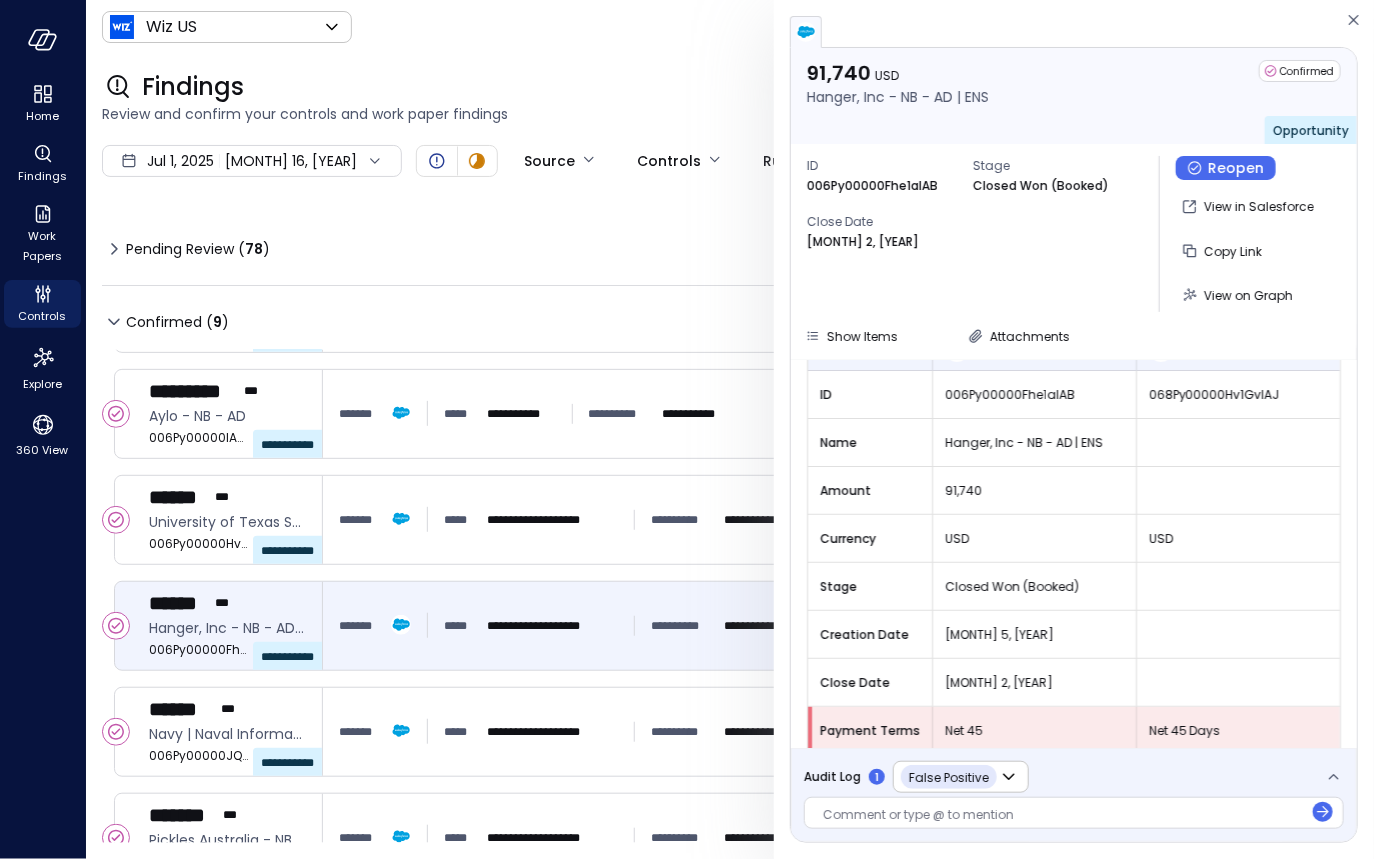 scroll, scrollTop: 222, scrollLeft: 0, axis: vertical 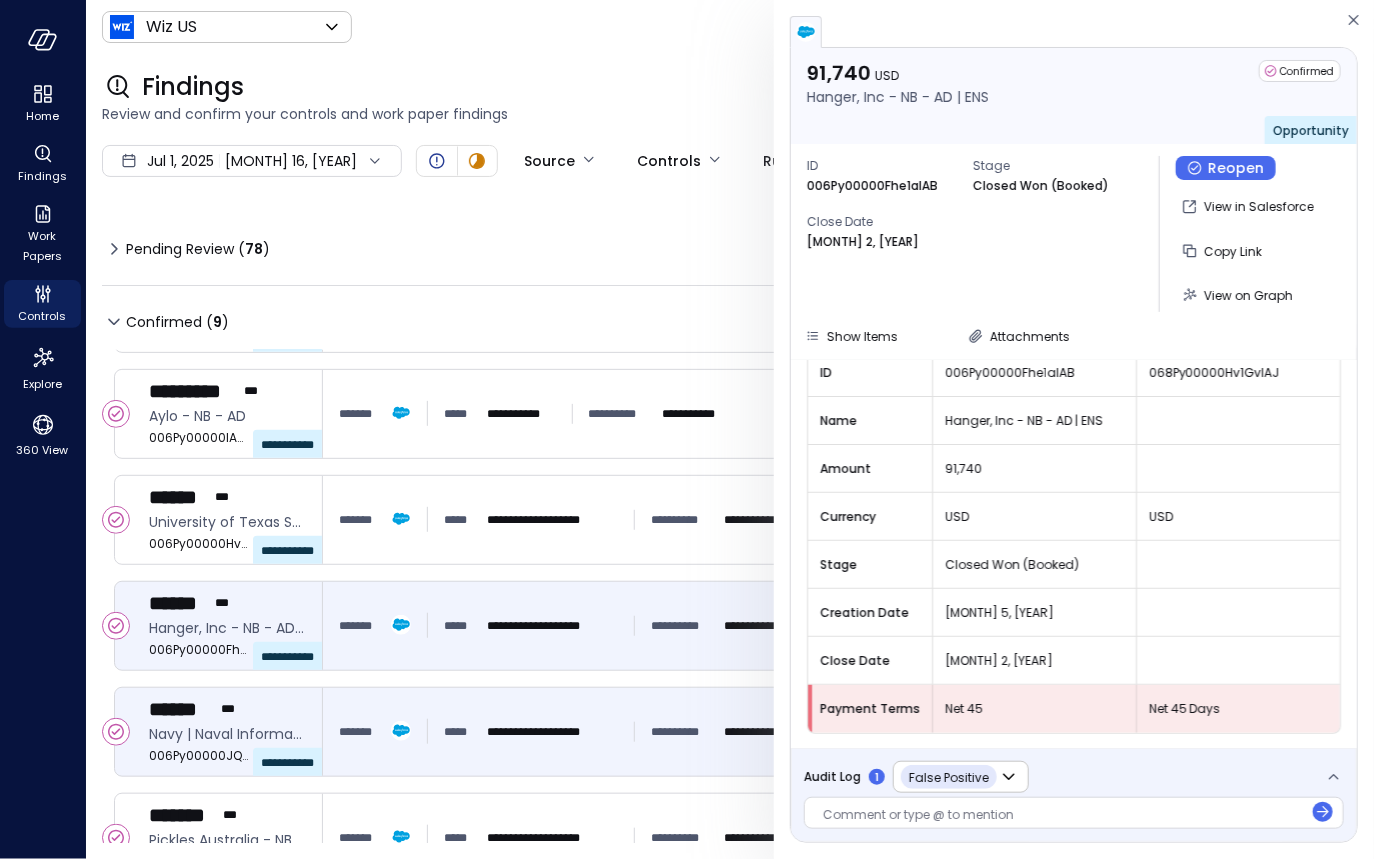 click on "**********" at bounding box center (560, 732) 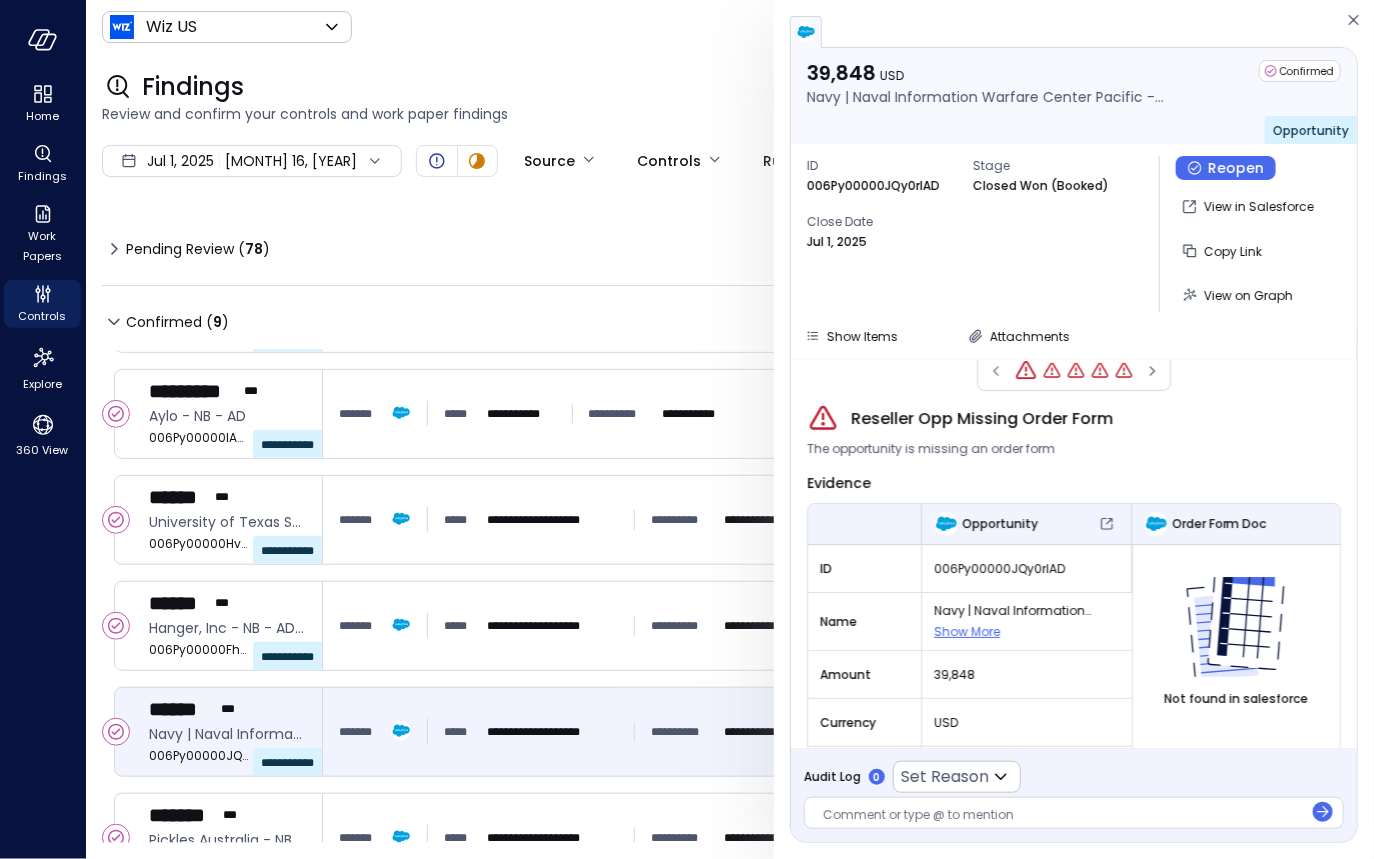 scroll, scrollTop: 0, scrollLeft: 0, axis: both 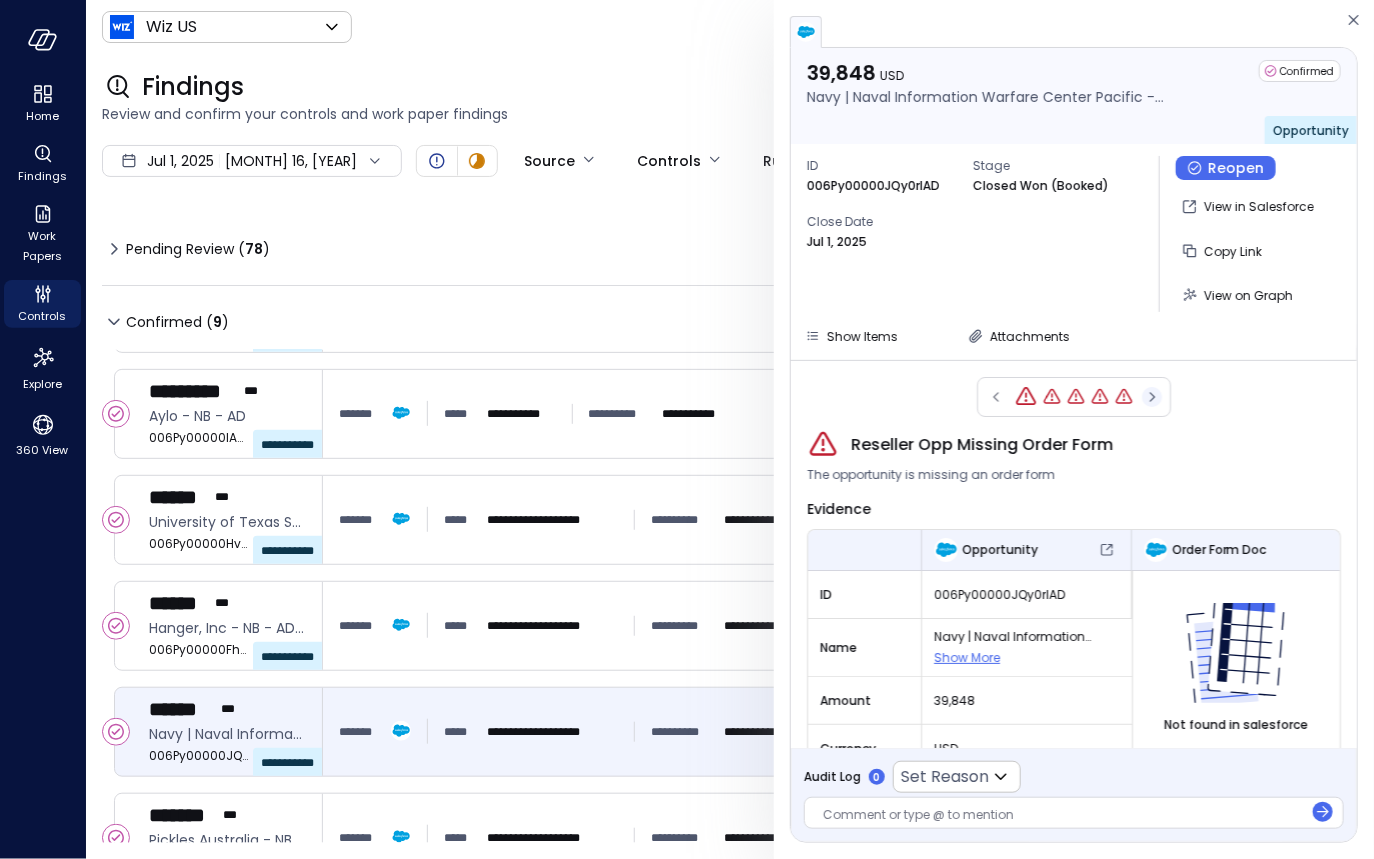 click 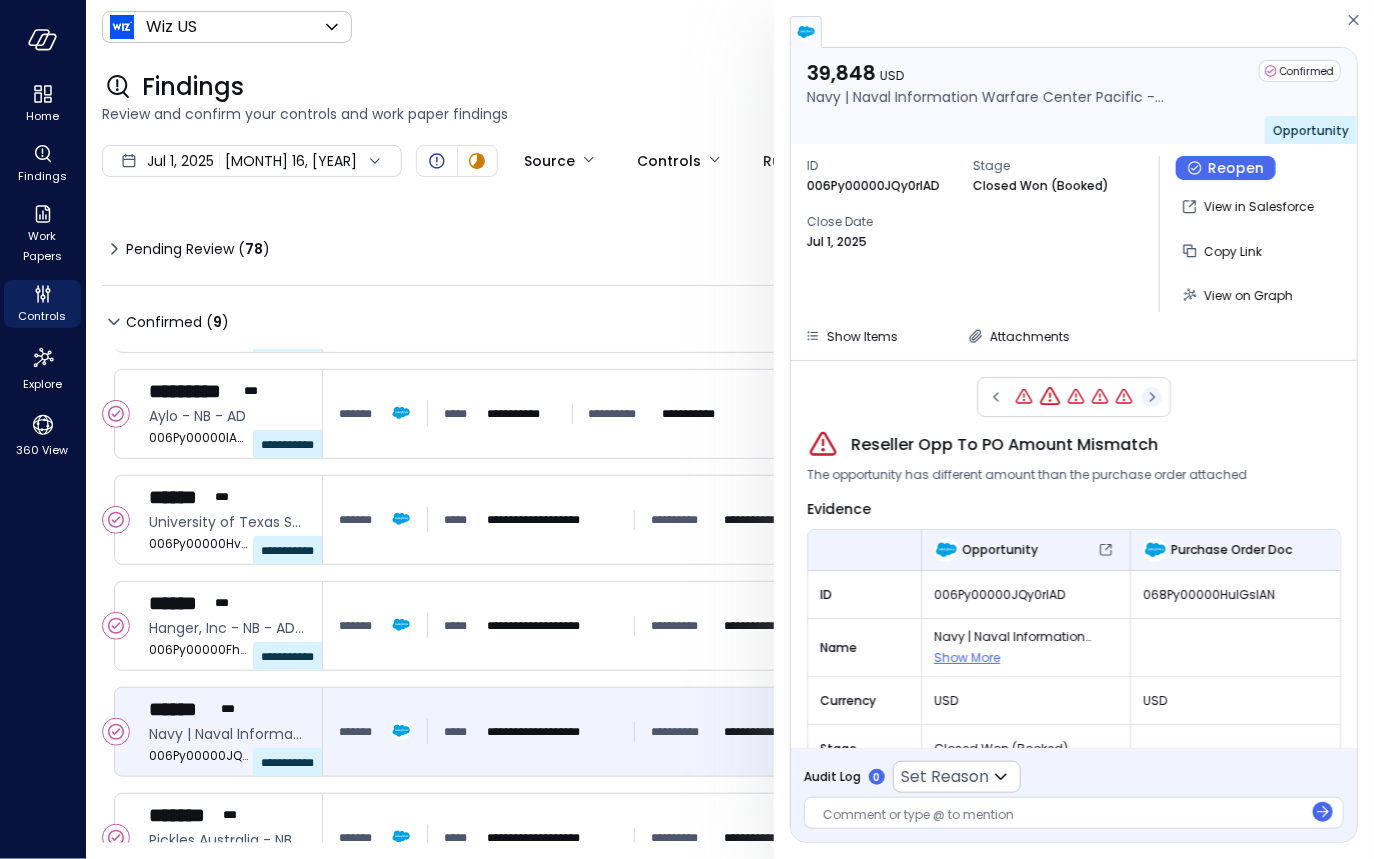 click 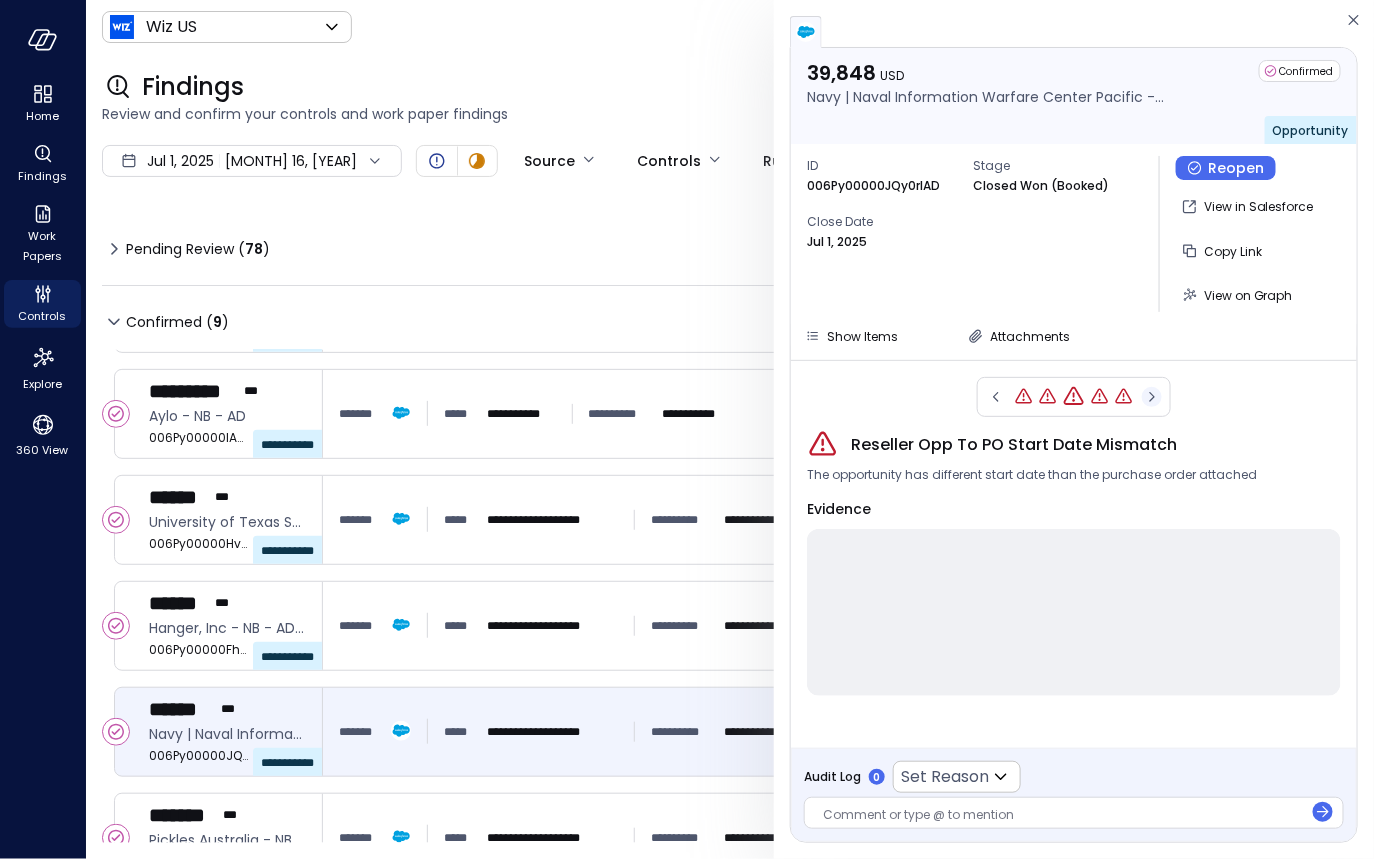 click at bounding box center [1074, 397] 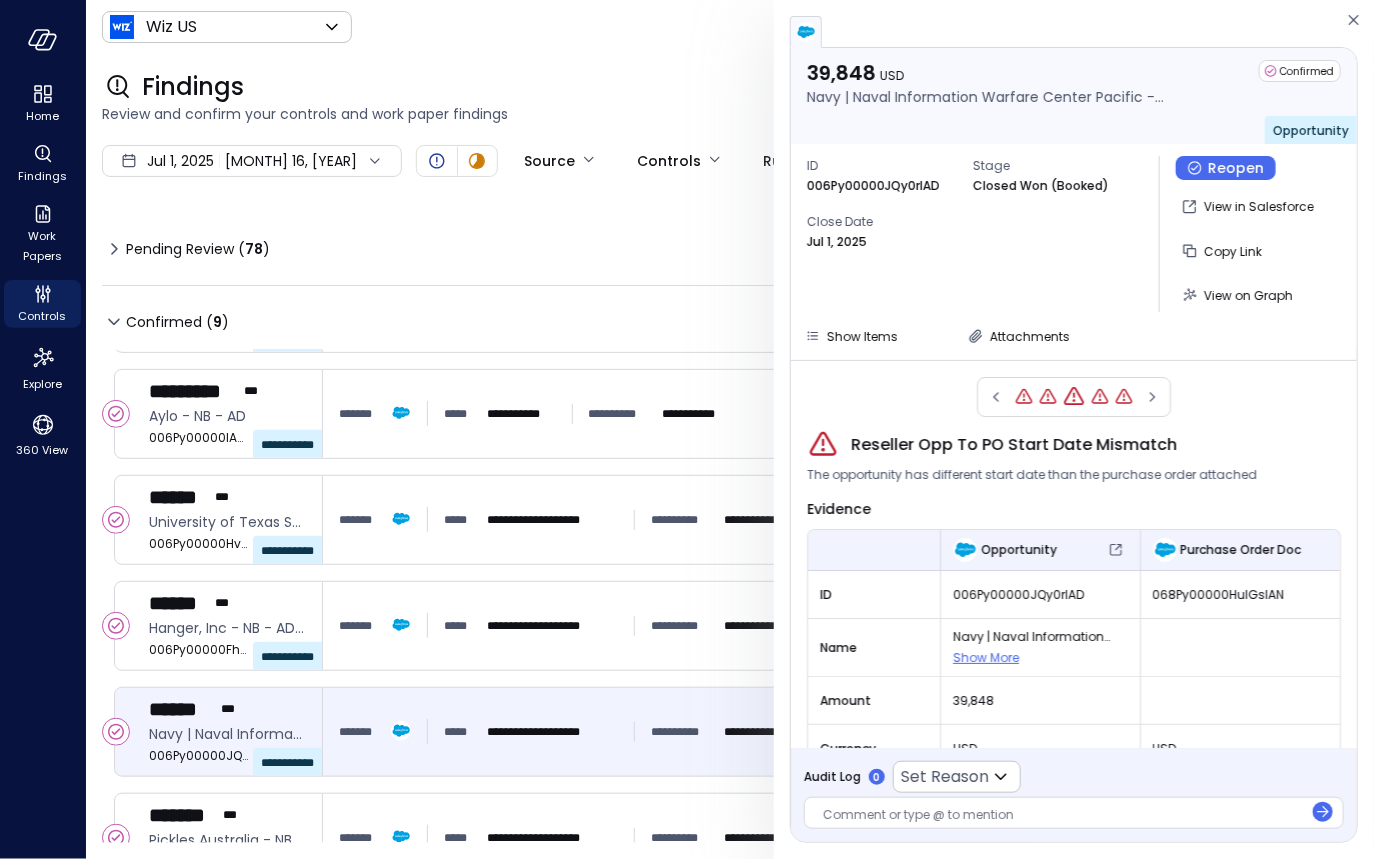 click on "Audit Log" at bounding box center [832, 777] 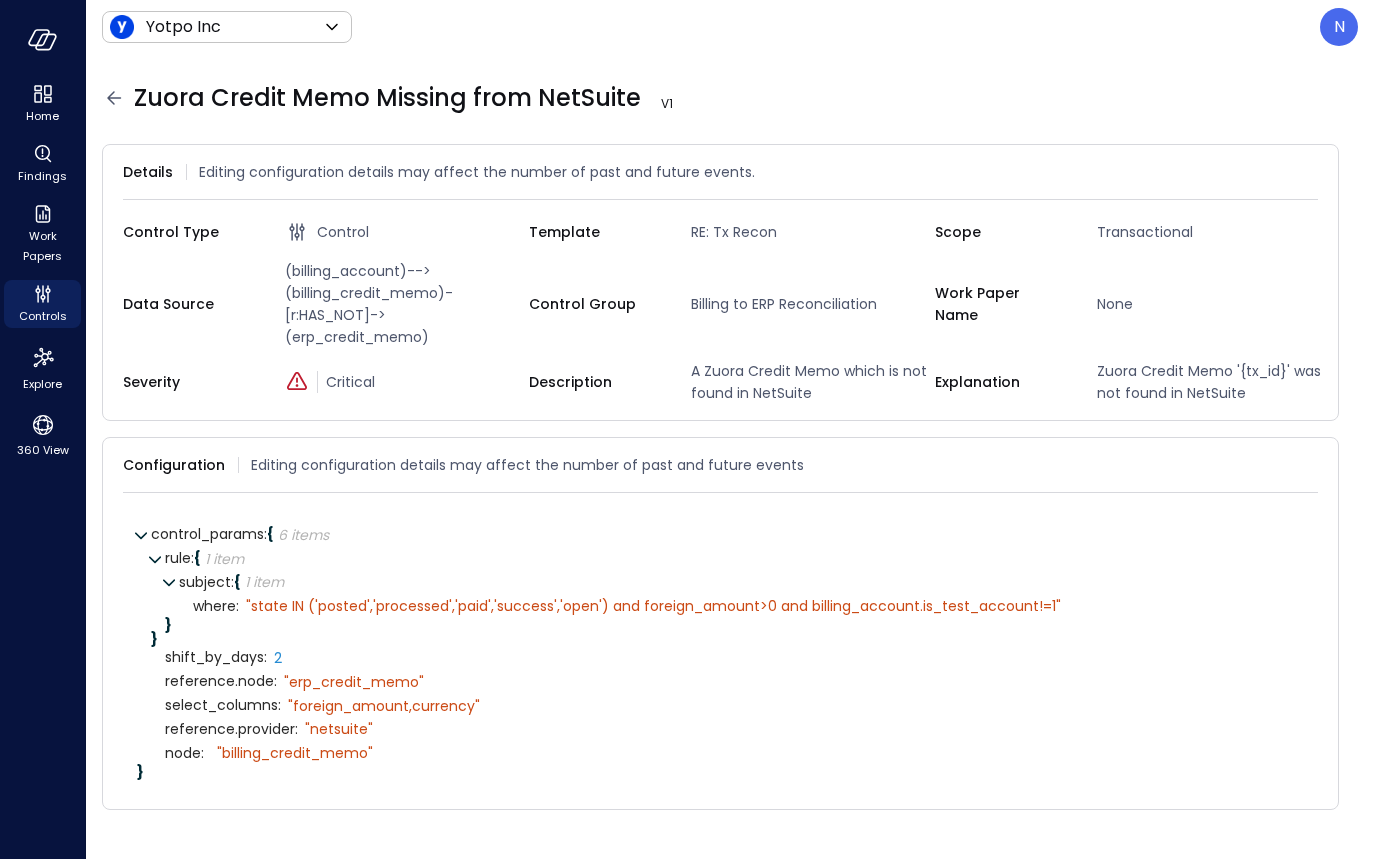 scroll, scrollTop: 0, scrollLeft: 0, axis: both 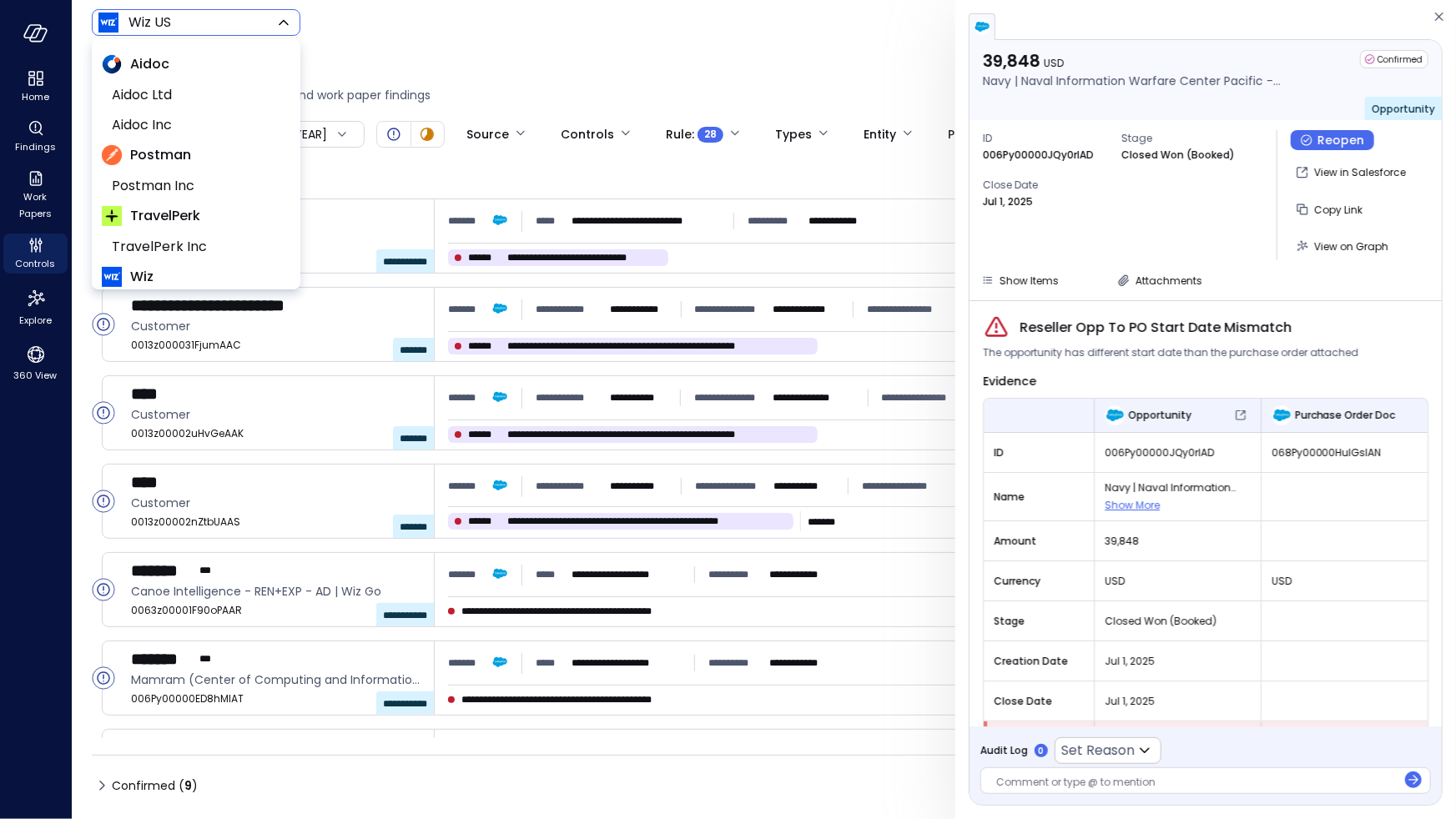 click on "**********" at bounding box center (728, 410) 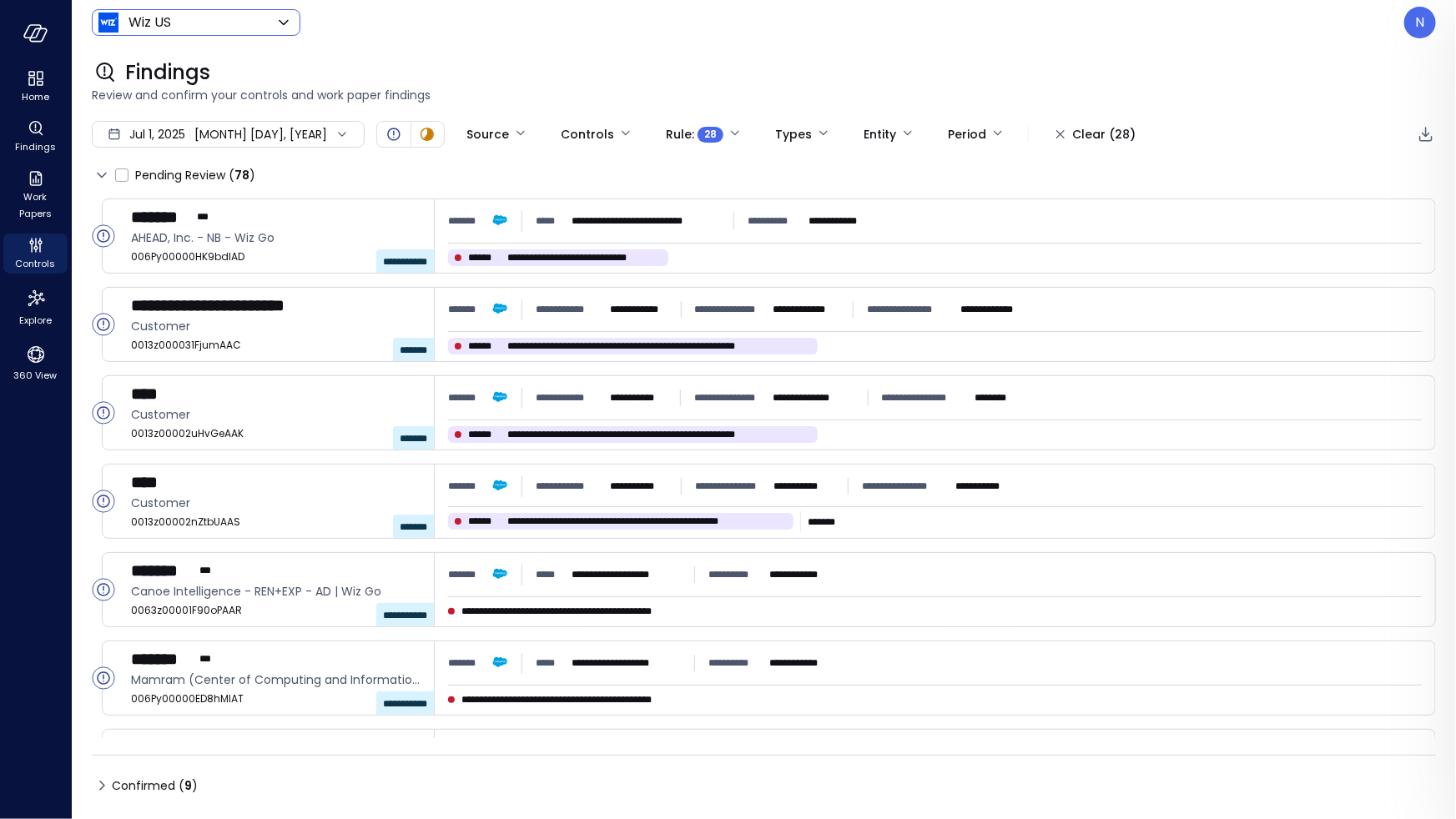 click on "Aidoc Aidoc Ltd Aidoc Inc Postman Postman Inc TravelPerk TravelPerk Inc Wiz Wiz US Yotpo Yotpo Inc" at bounding box center [728, 411] 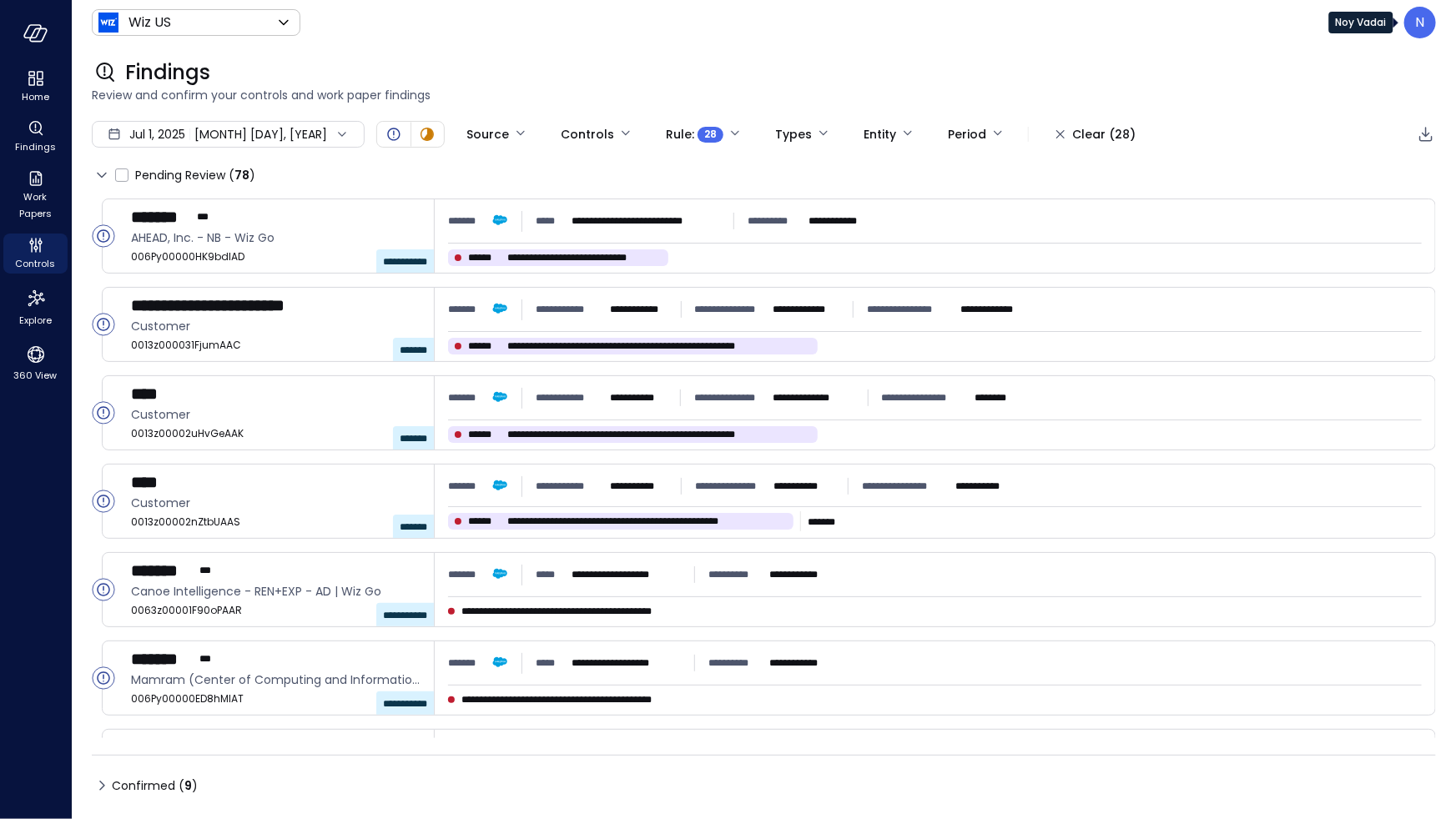 click on "N" at bounding box center (1420, 23) 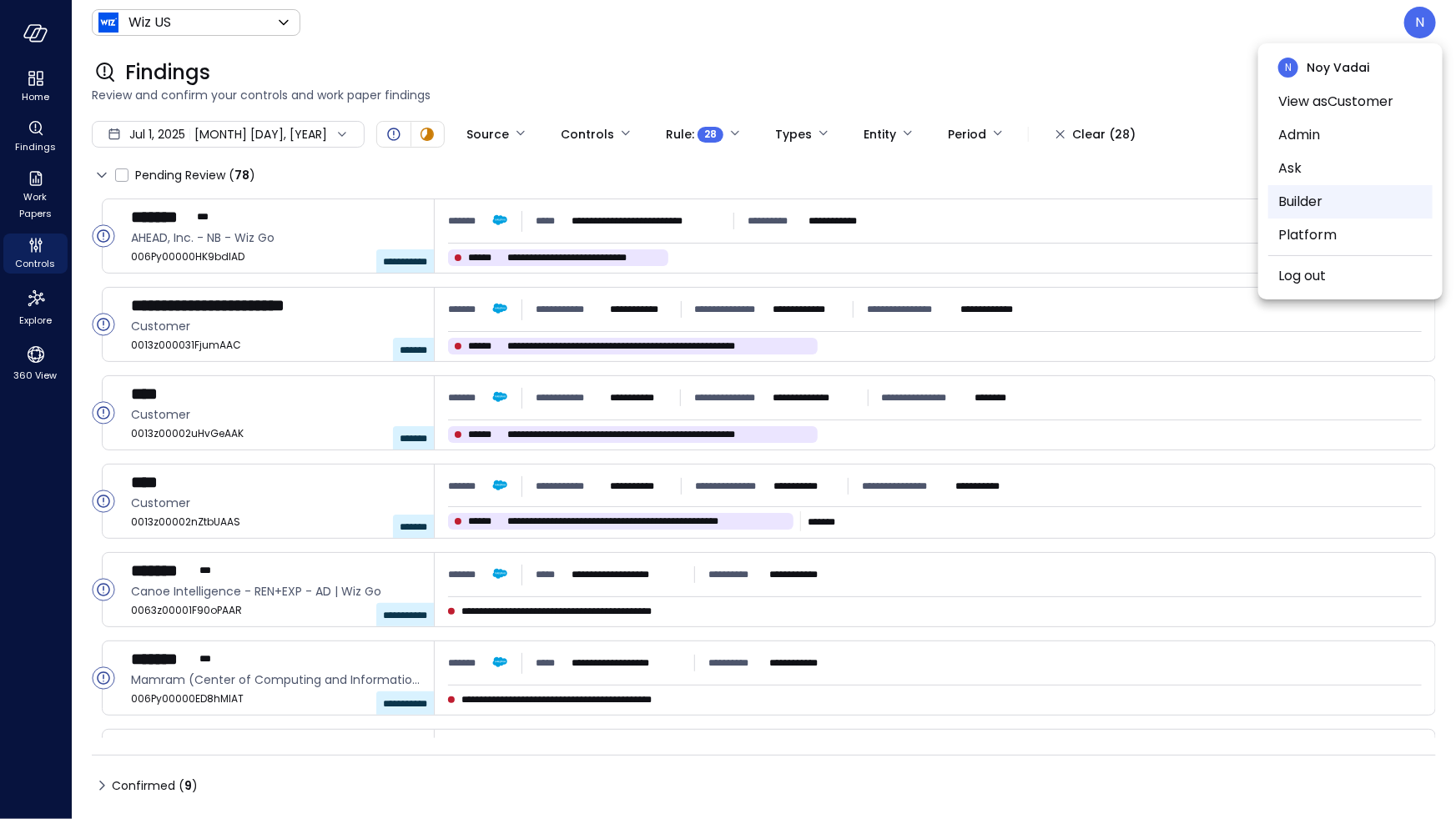 click on "Builder" at bounding box center (1350, 202) 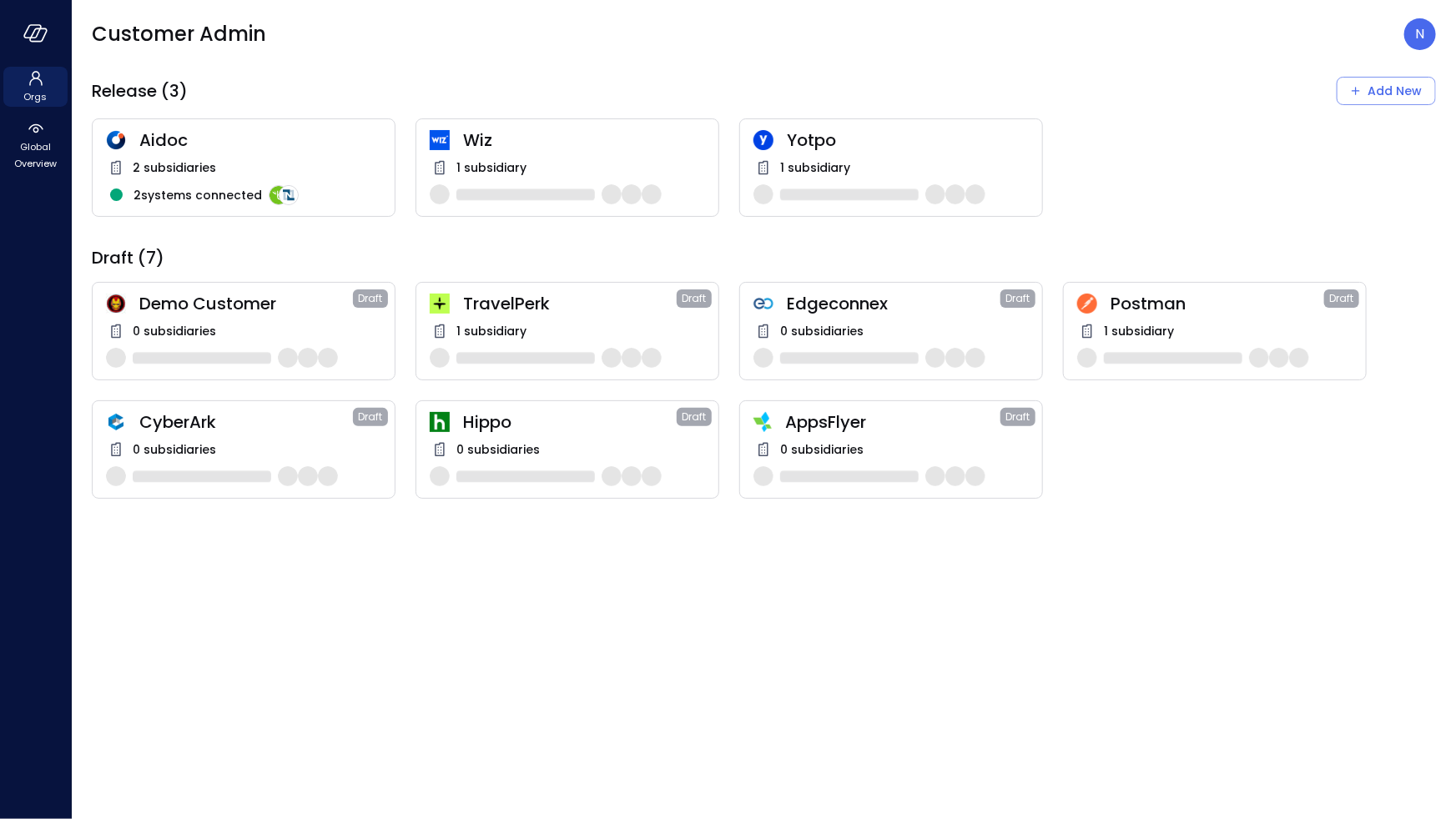 click on "1 subsidiary" at bounding box center (567, 168) 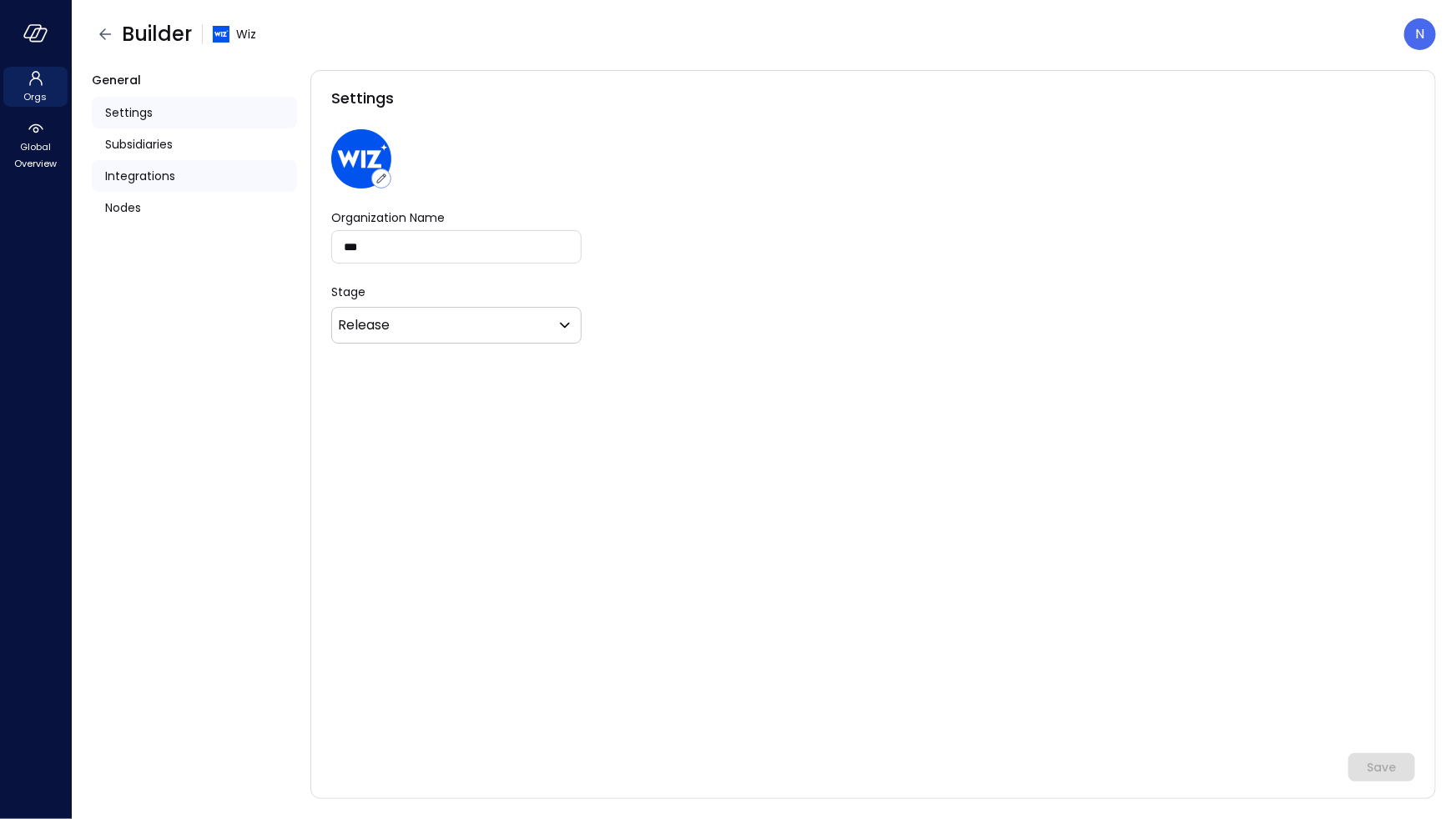 click on "Integrations" at bounding box center (194, 176) 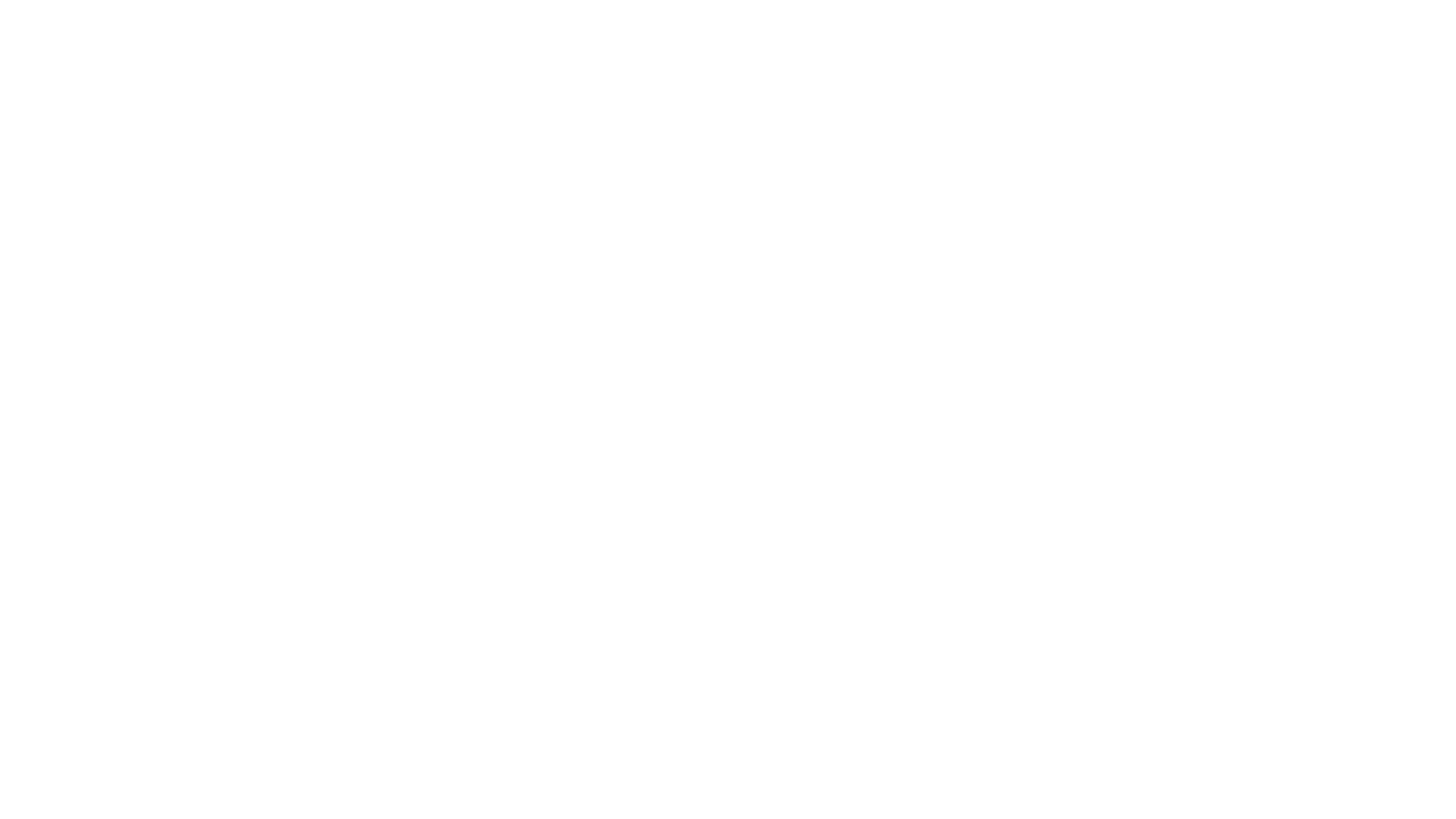 scroll, scrollTop: 0, scrollLeft: 0, axis: both 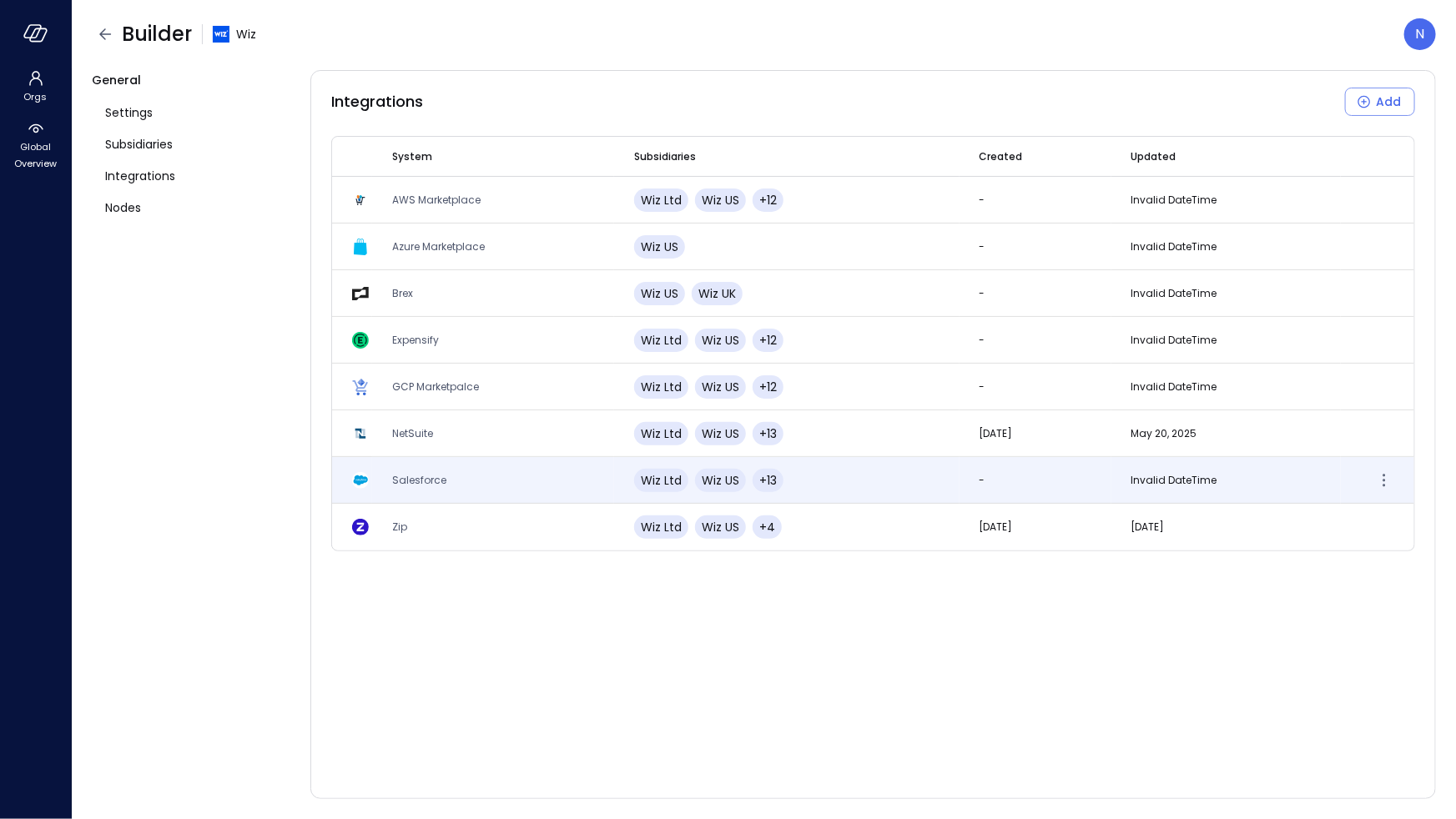 click on "Salesforce" at bounding box center (419, 480) 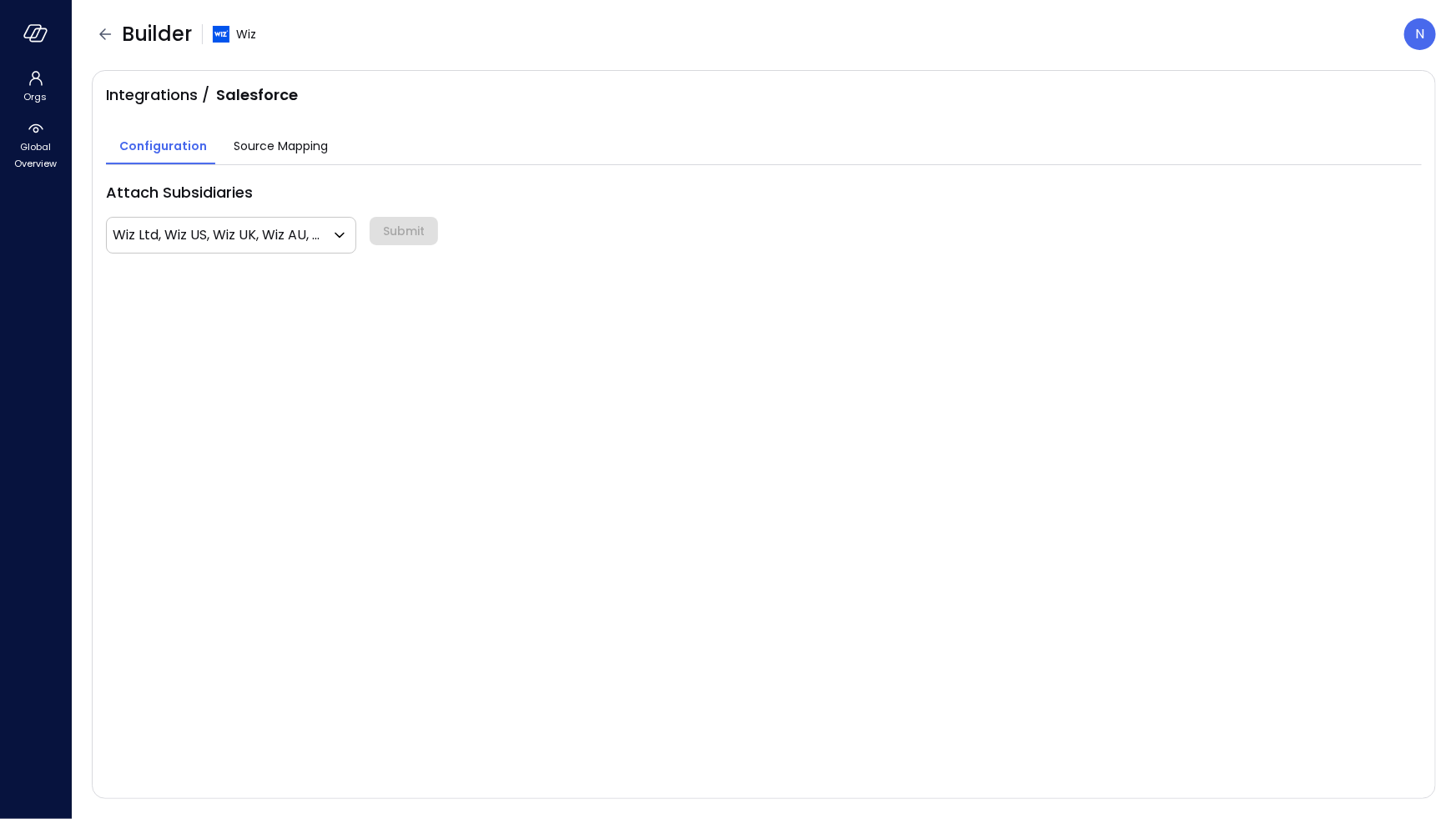 click on "Source Mapping" at bounding box center (280, 148) 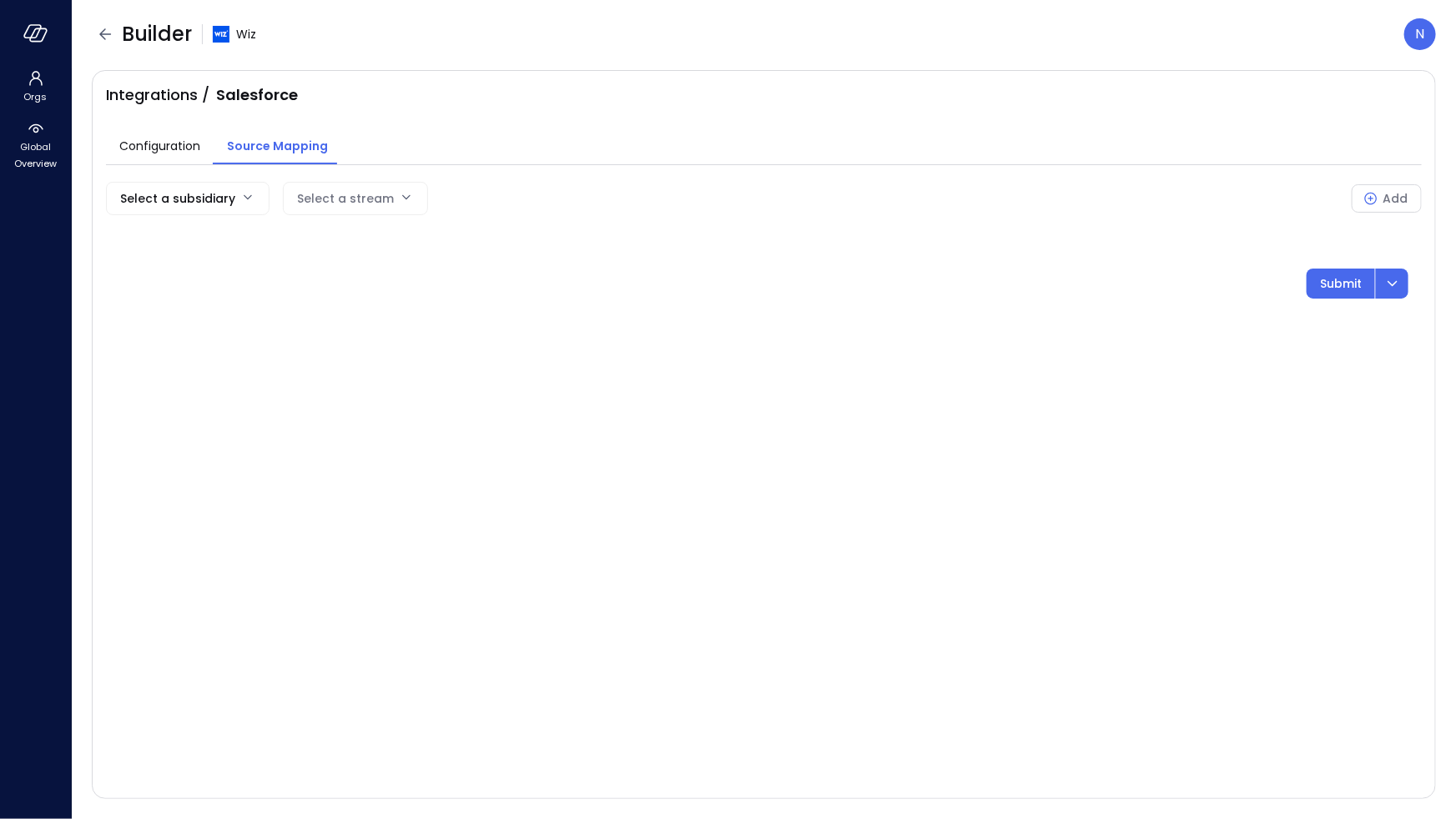 click on "Orgs Global Overview Builder Wiz N Integrations / Salesforce Configuration Source Mapping Select a subsidiary Select a stream Add Submit Safebooks.ai" at bounding box center [728, 410] 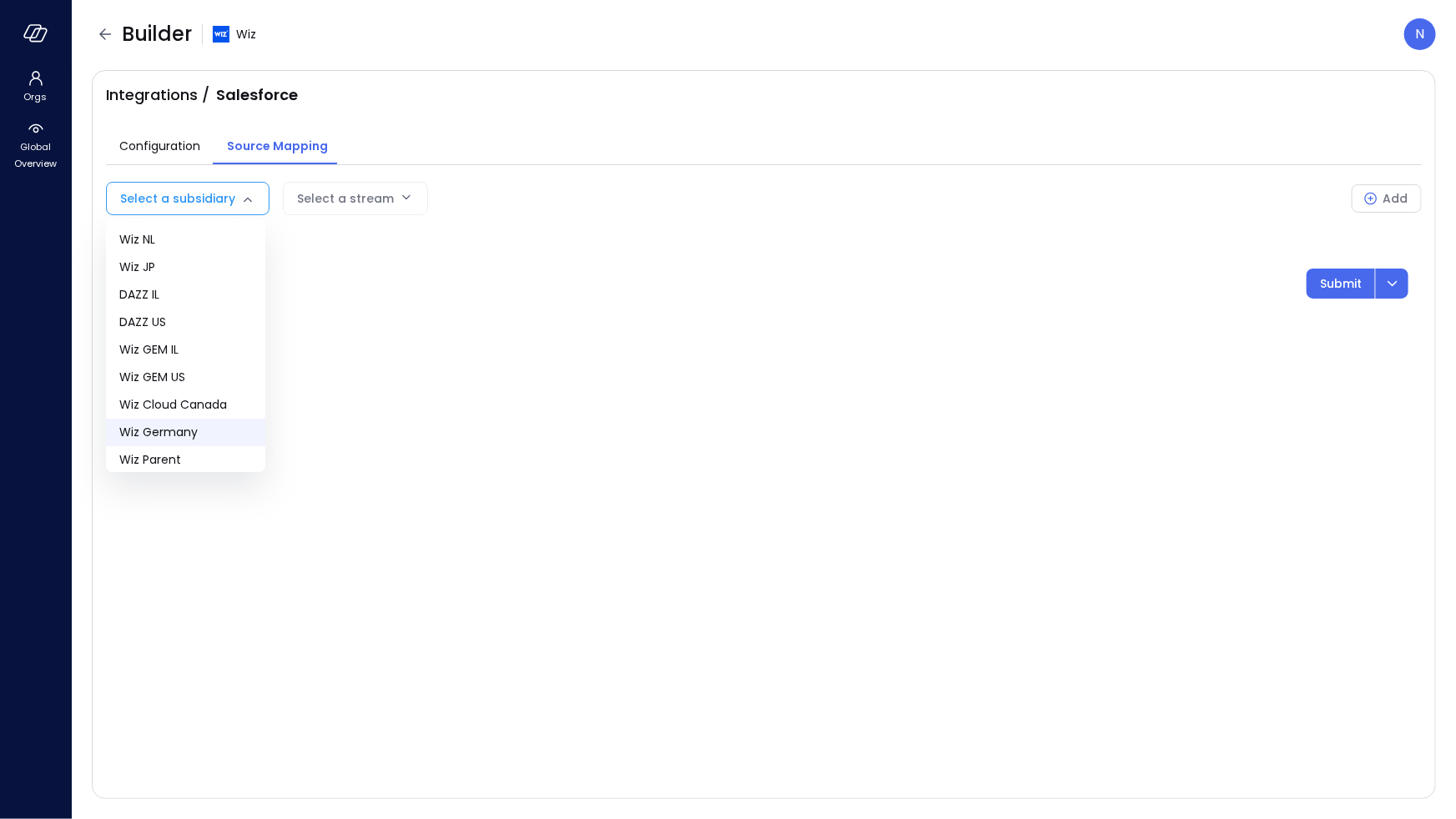 scroll, scrollTop: 43, scrollLeft: 0, axis: vertical 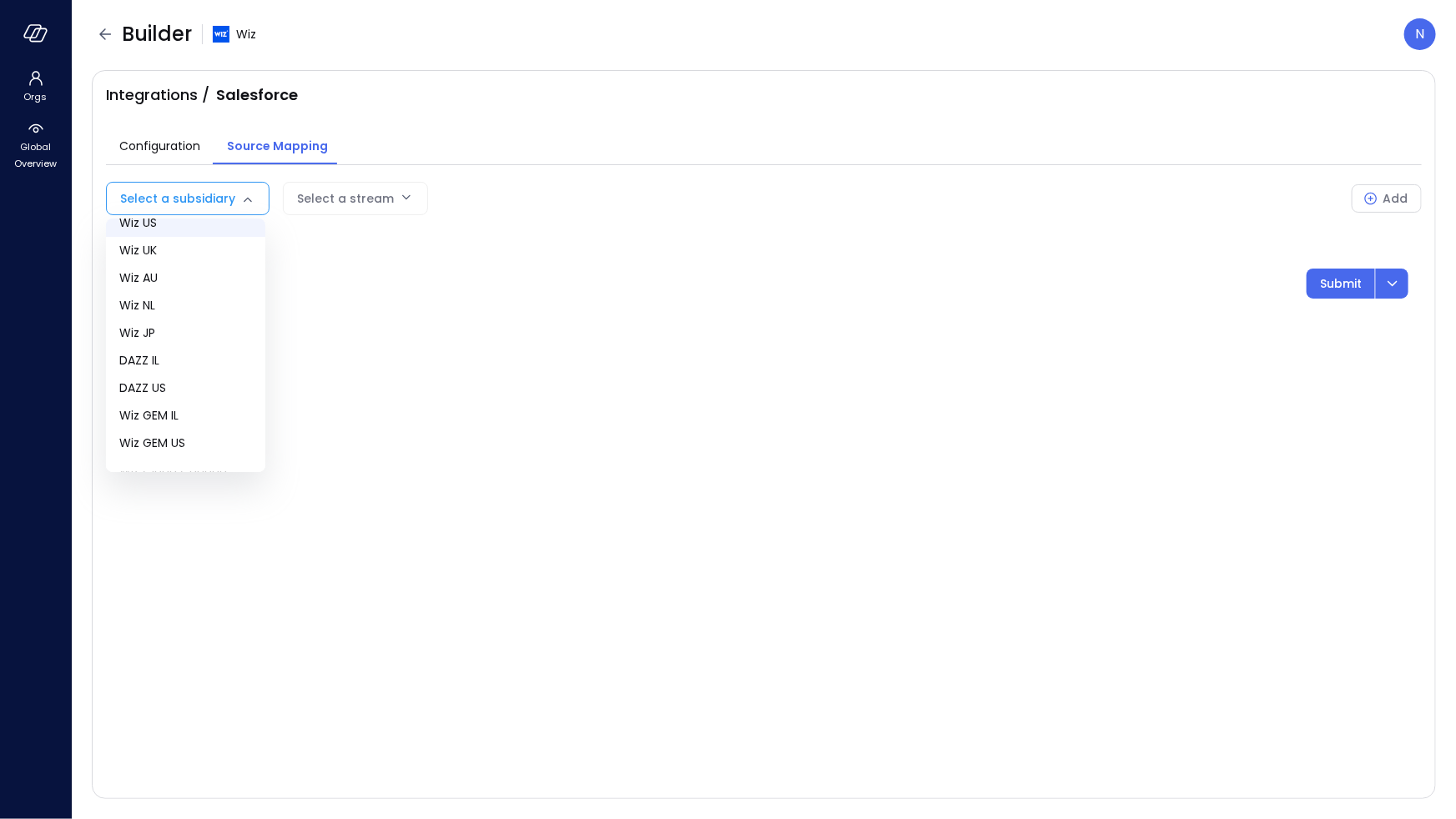 click on "Wiz US" at bounding box center [185, 223] 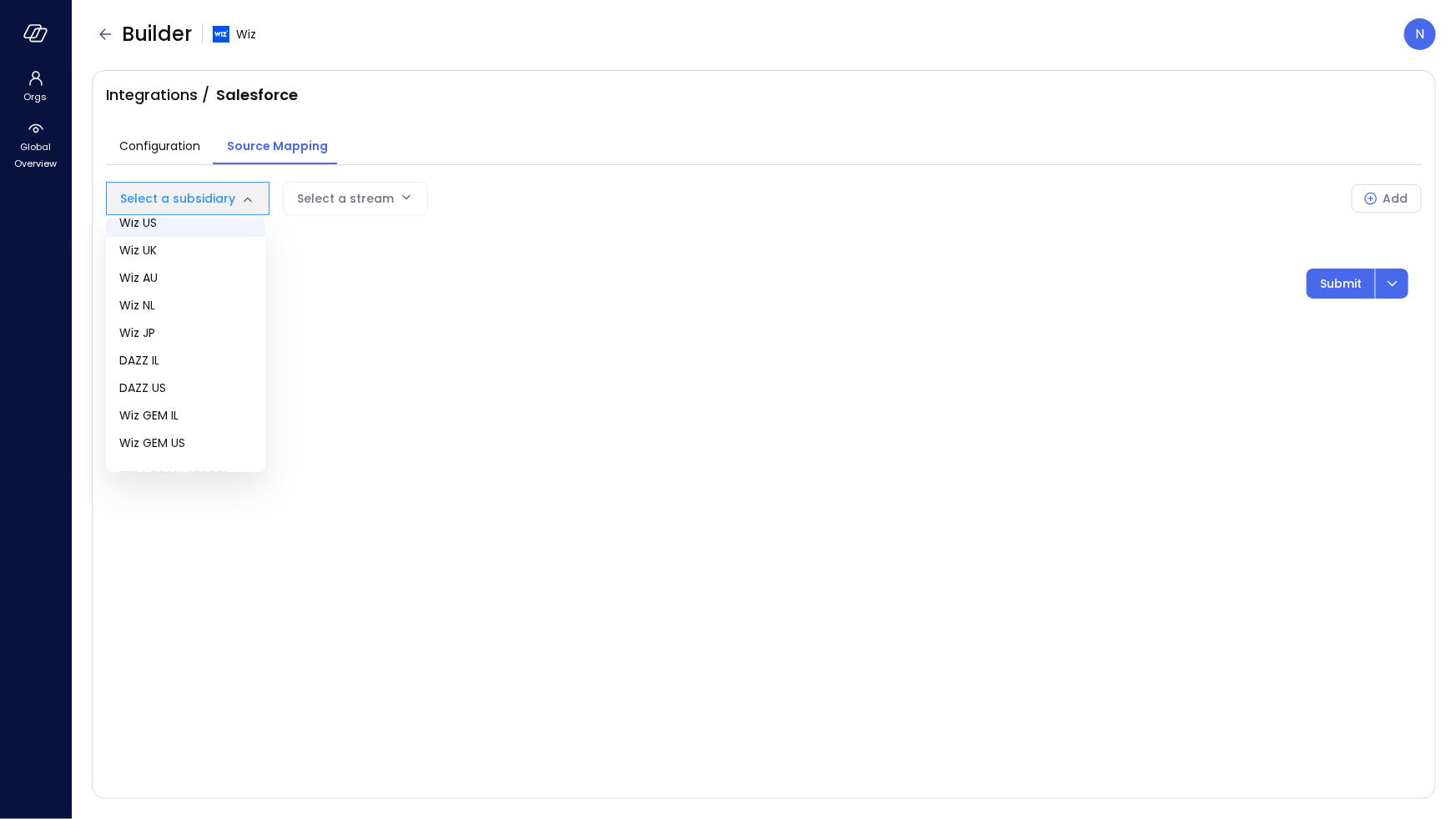 type on "**" 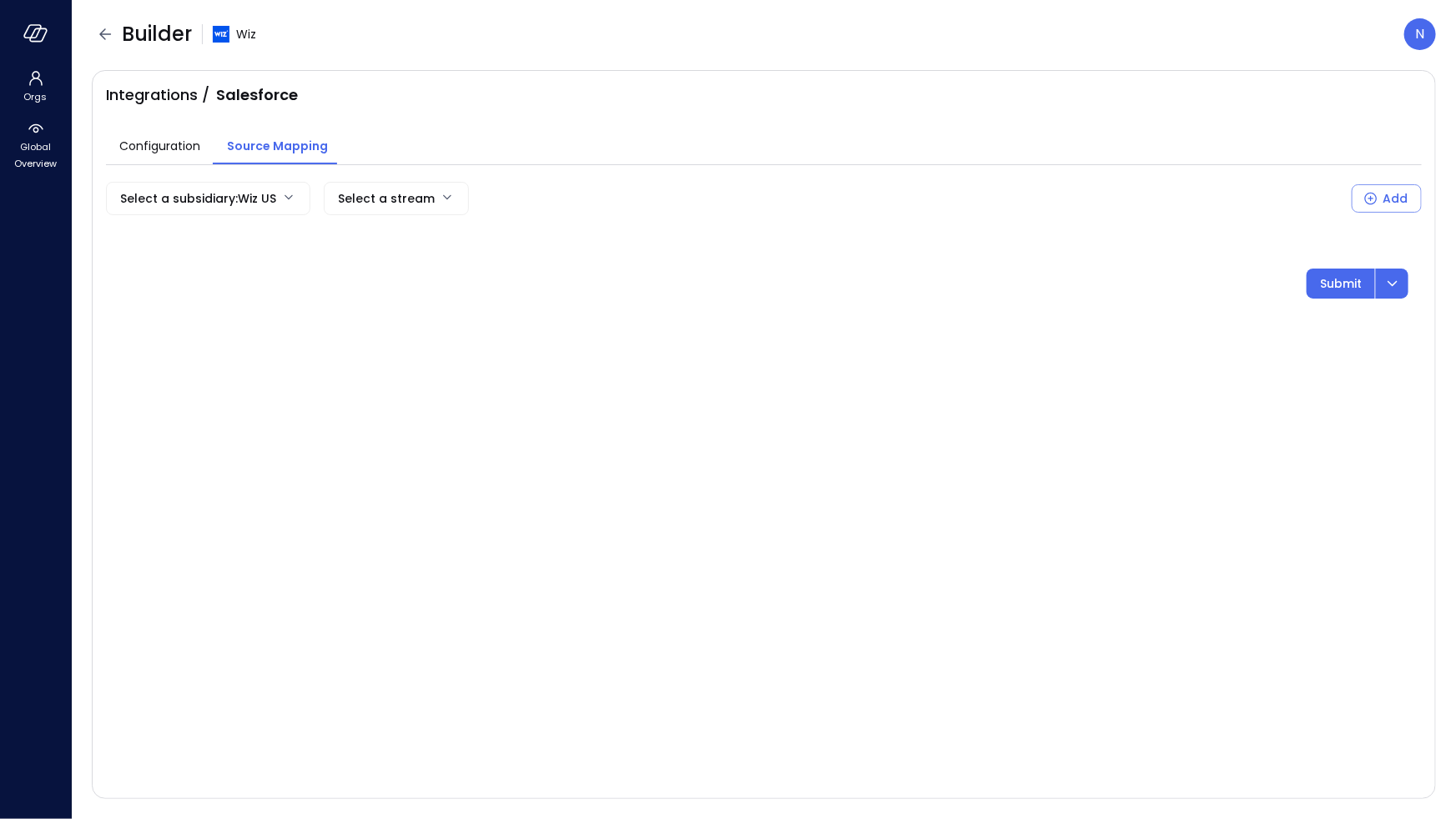 click on "Orgs Global Overview Builder Wiz N Integrations / Salesforce Configuration Source Mapping Select a subsidiary : Wiz US ** Select a stream Add Submit Safebooks.ai" at bounding box center [728, 410] 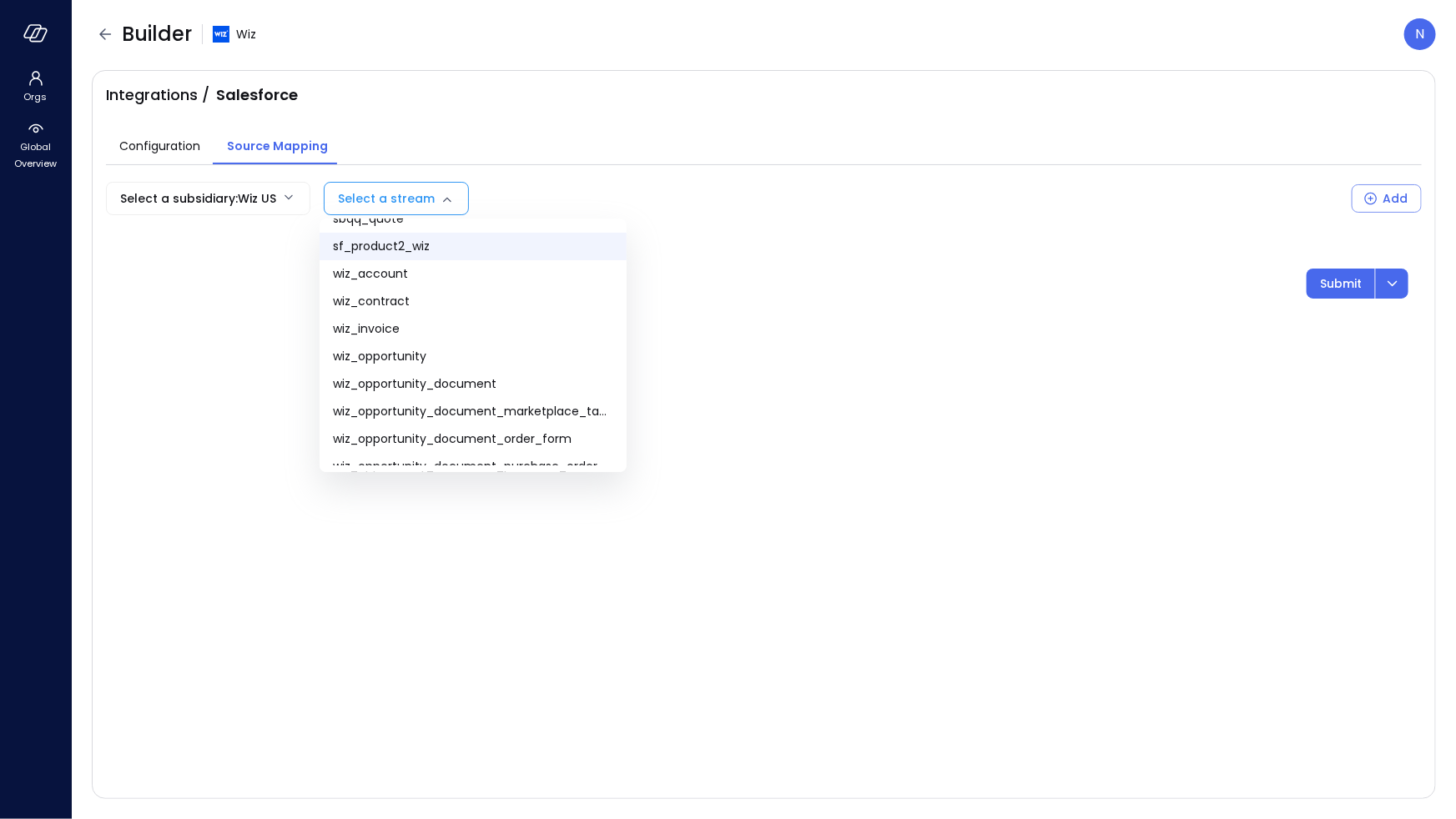 scroll, scrollTop: 19, scrollLeft: 0, axis: vertical 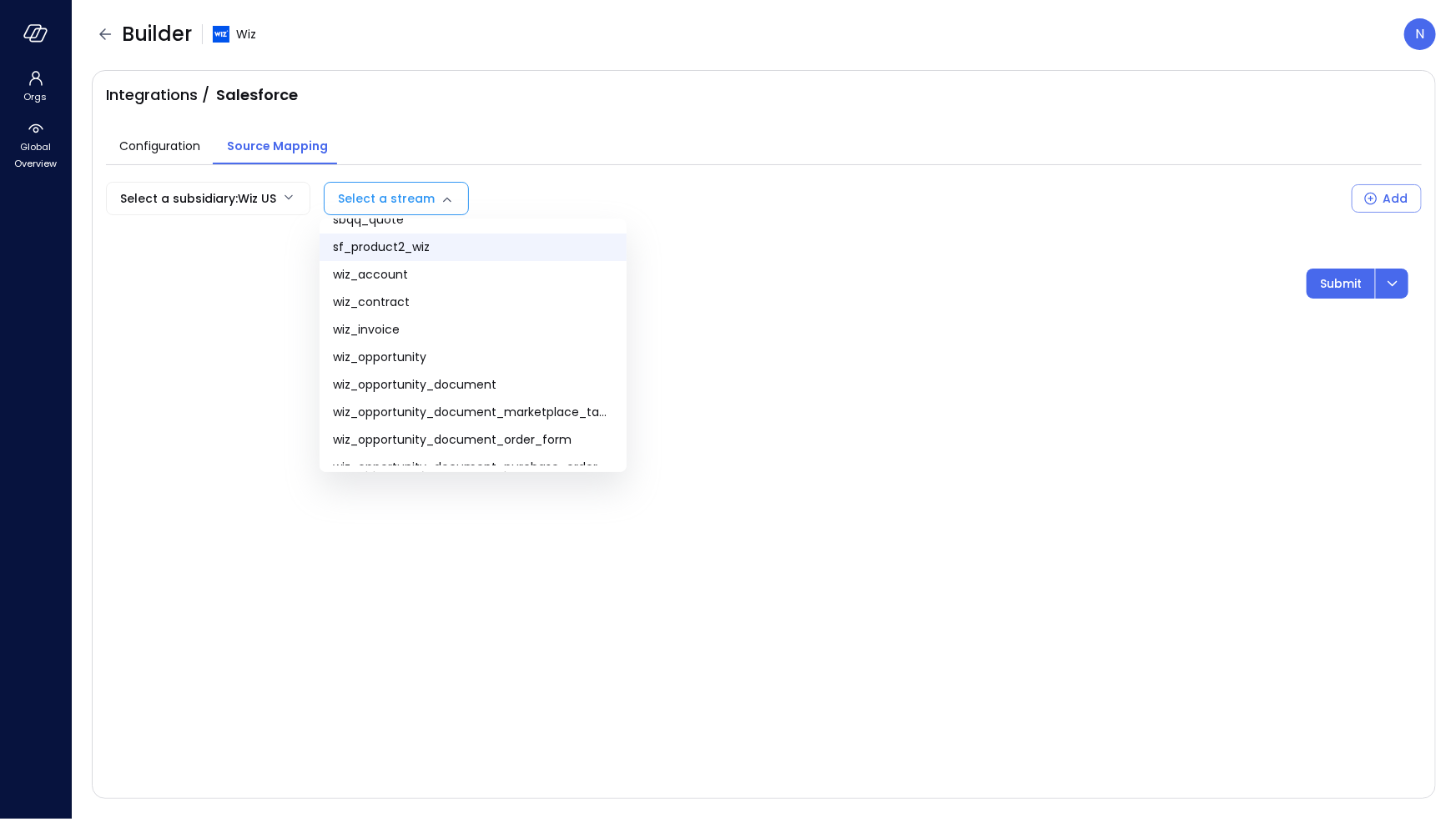 click on "sf_product2_wiz" at bounding box center (473, 247) 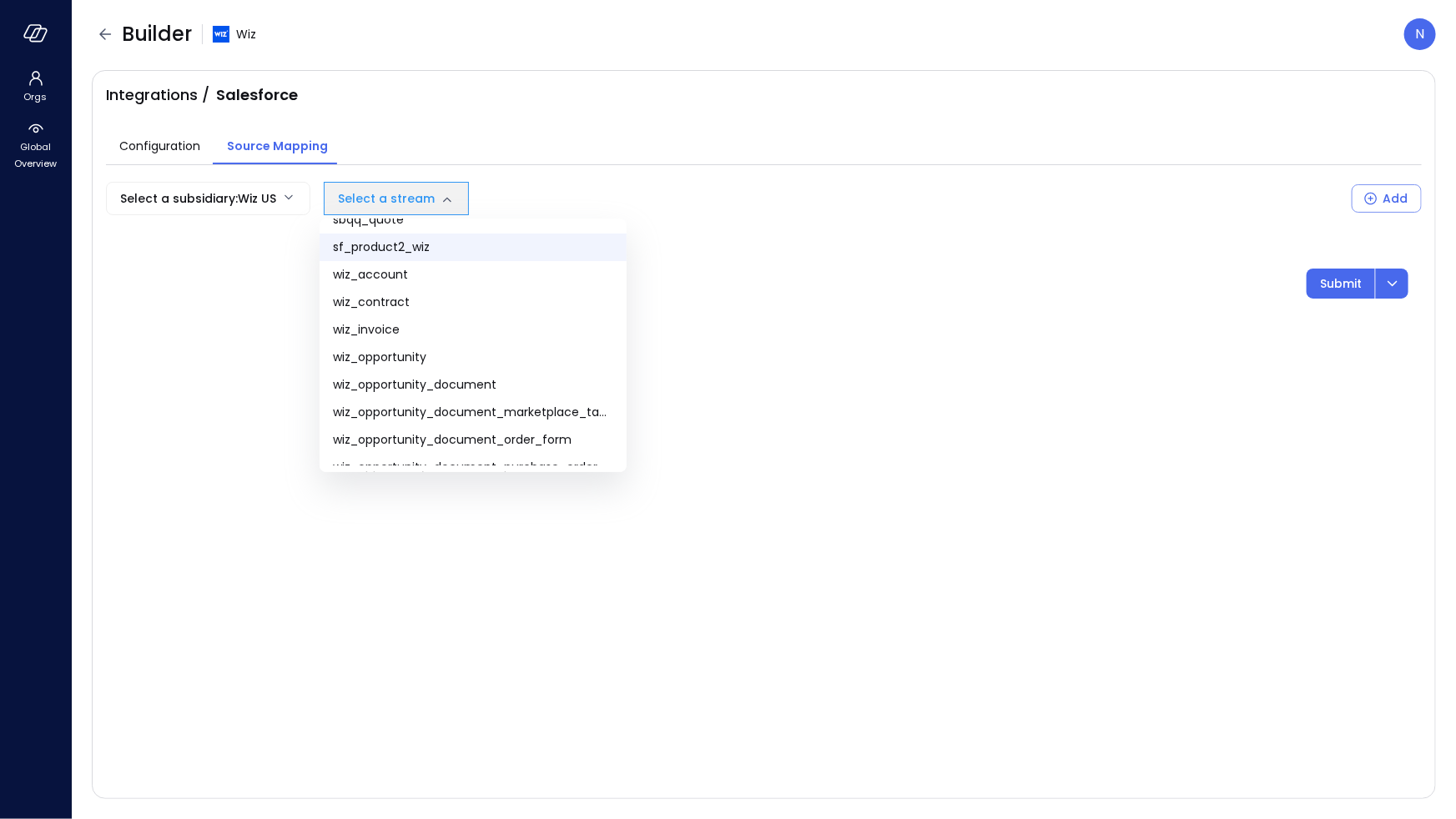 type on "**********" 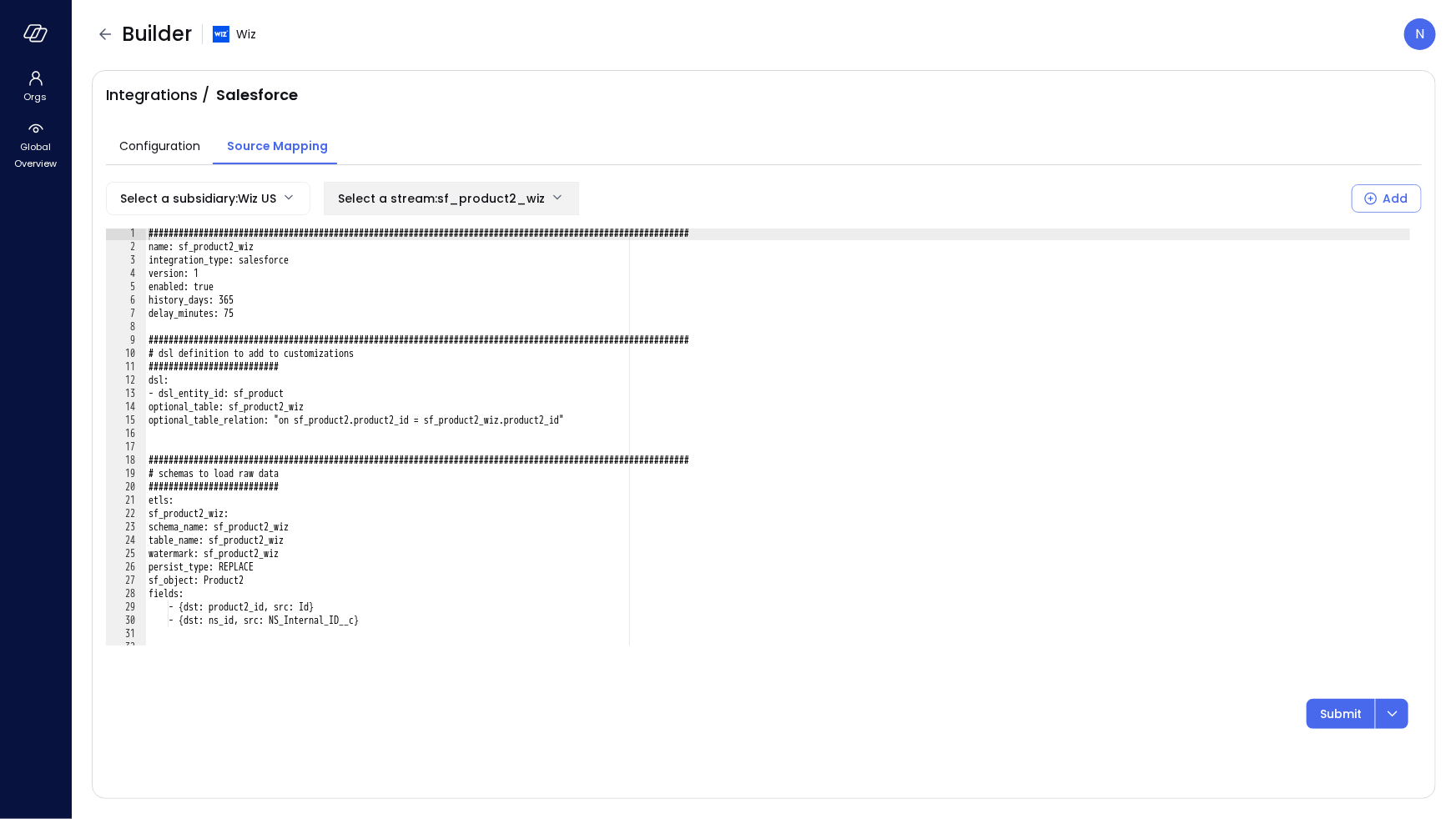 scroll, scrollTop: 2, scrollLeft: 0, axis: vertical 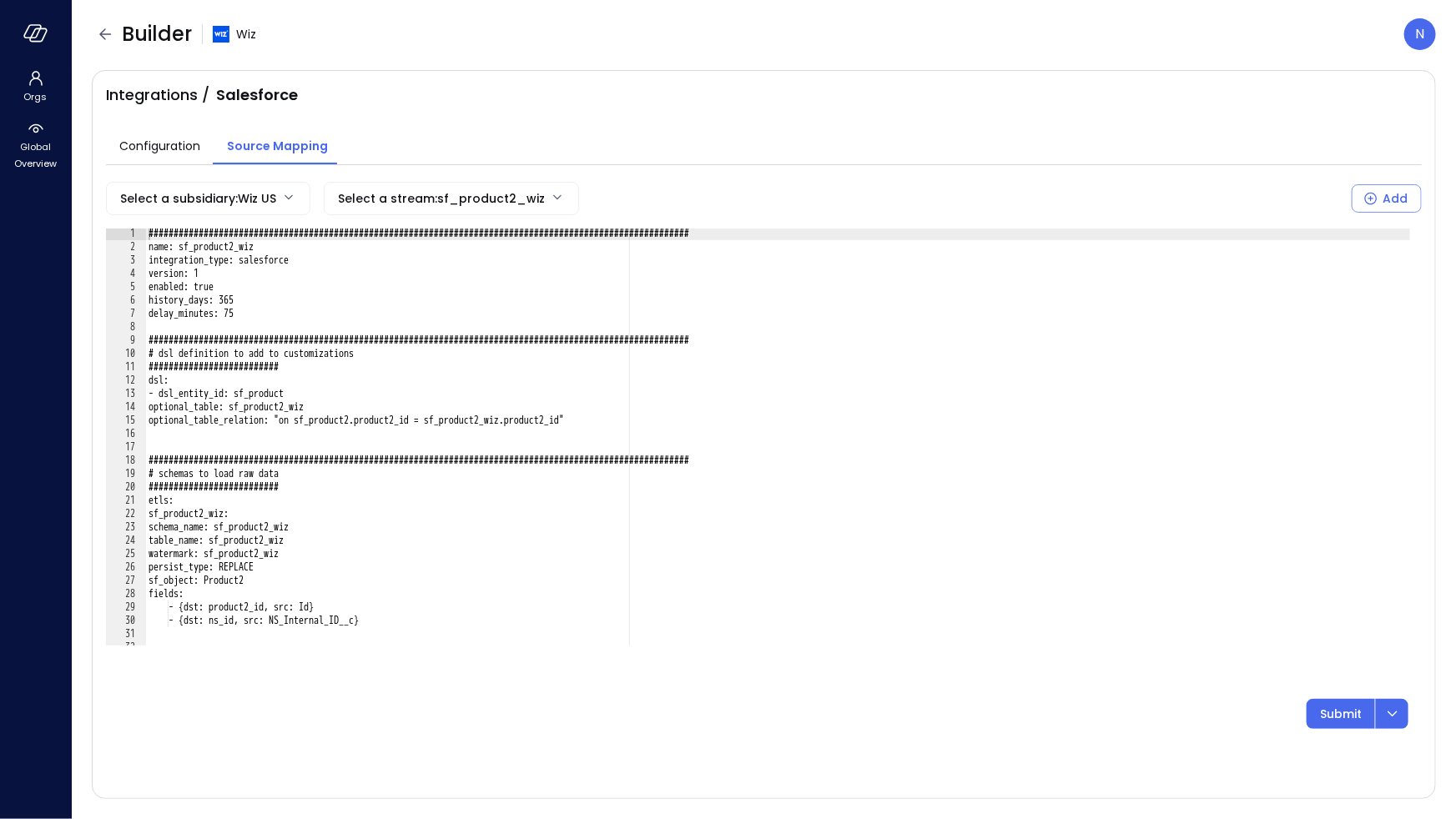 type on "**********" 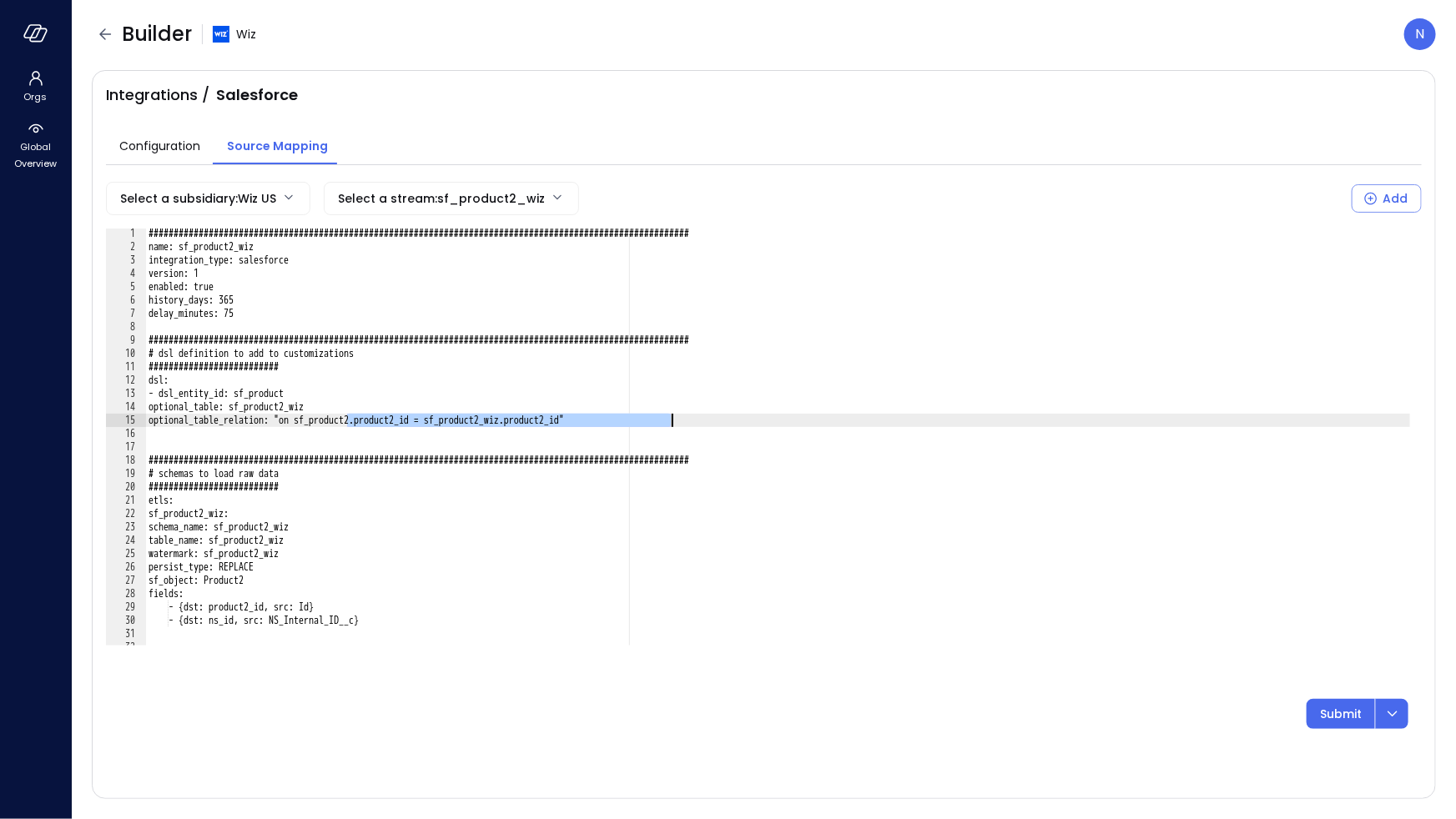 drag, startPoint x: 346, startPoint y: 420, endPoint x: 673, endPoint y: 417, distance: 327.01376 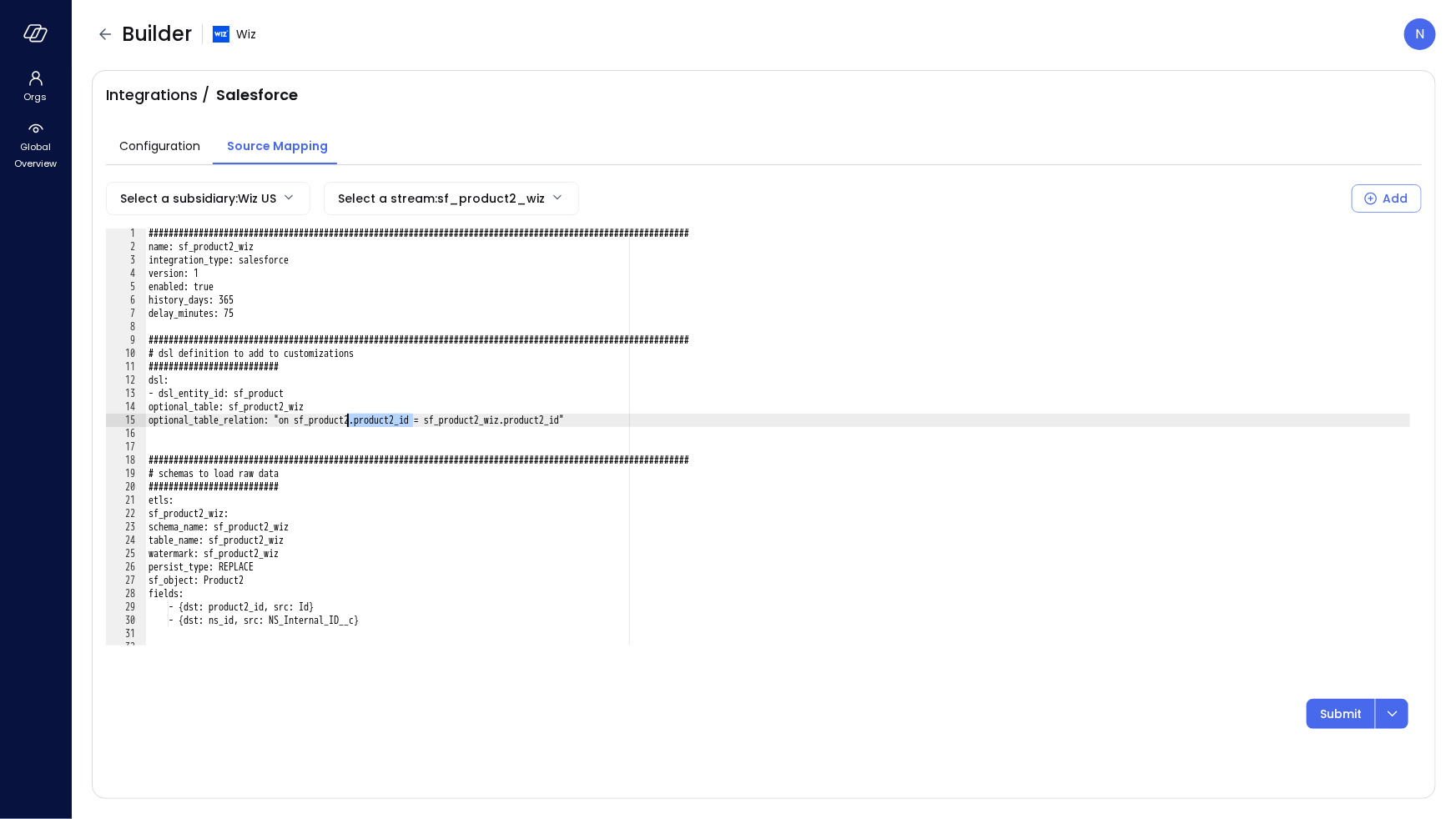 click on "############################################################################################################ name: sf_product2_wiz integration_type: salesforce version: 1 enabled: true history_days: 365 delay_minutes: 75 ############################################################################################################ # dsl definition to add to customizations ########################## dsl:   - dsl_entity_id: sf_product     optional_table: sf_product2_wiz     optional_table_relation: "on sf_product2.product2_id = sf_product2_wiz.product2_id" ############################################################################################################ # schemas to load raw data ########################## etls:   sf_product2_wiz:     schema_name: sf_product2_wiz     table_name: sf_product2_wiz     watermark: sf_product2_wiz     persist_type: REPLACE     sf_object: Product2     fields:        - {dst: product2_id, src: Id}        - {dst: ns_id, src: NS_Internal_ID__c}" at bounding box center (778, 449) 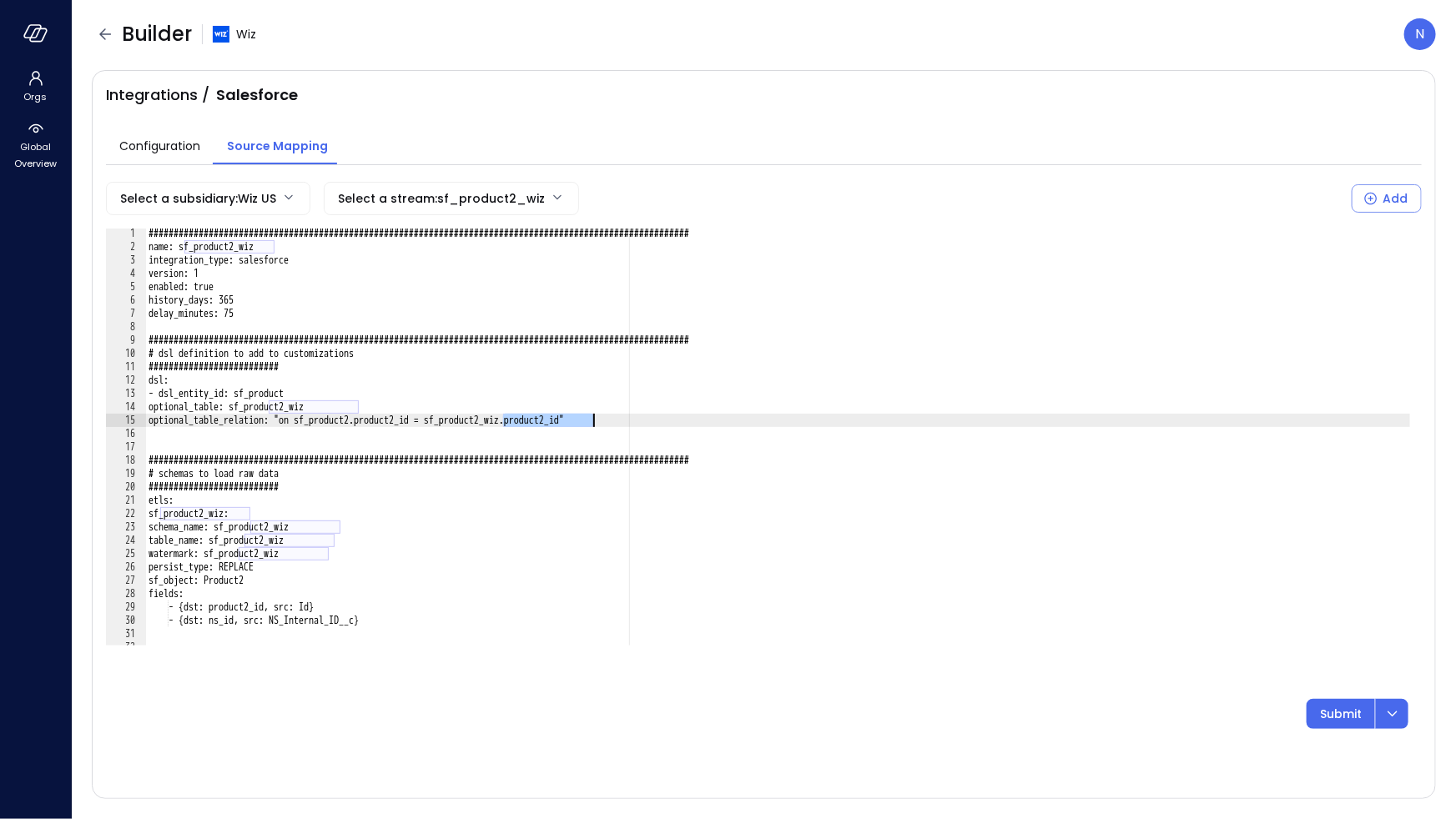 click on "############################################################################################################ name: sf_product2_wiz integration_type: salesforce version: 1 enabled: true history_days: 365 delay_minutes: 75 ############################################################################################################ # dsl definition to add to customizations ########################## dsl:   - dsl_entity_id: sf_product     optional_table: sf_product2_wiz     optional_table_relation: "on sf_product2.product2_id = sf_product2_wiz.product2_id" ############################################################################################################ # schemas to load raw data ########################## etls:   sf_product2_wiz:     schema_name: sf_product2_wiz     table_name: sf_product2_wiz     watermark: sf_product2_wiz     persist_type: REPLACE     sf_object: Product2     fields:        - {dst: product2_id, src: Id}        - {dst: ns_id, src: NS_Internal_ID__c}" at bounding box center (778, 449) 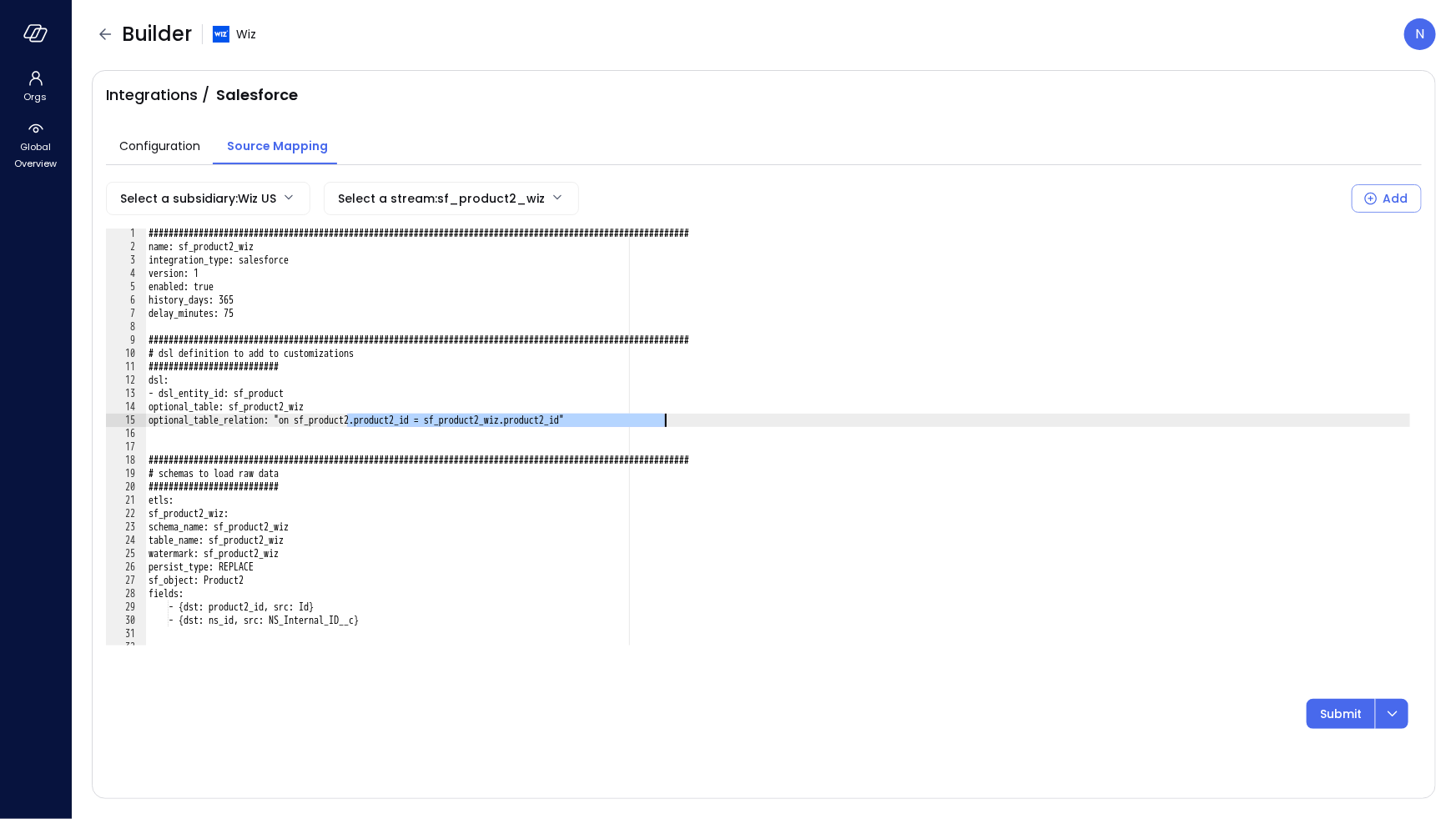drag, startPoint x: 473, startPoint y: 418, endPoint x: 663, endPoint y: 419, distance: 190.0026 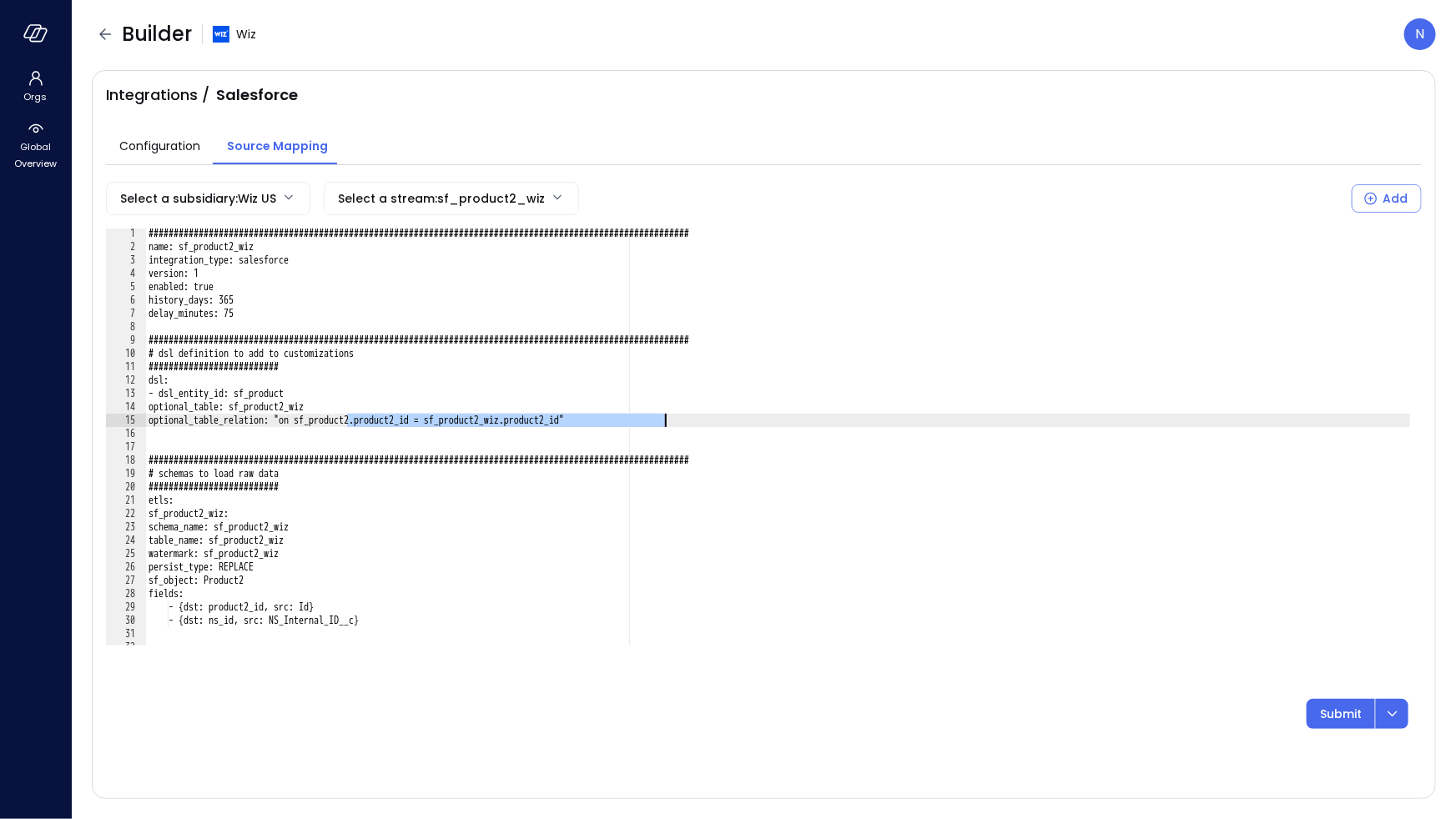 click on "############################################################################################################ name: sf_product2_wiz integration_type: salesforce version: 1 enabled: true history_days: 365 delay_minutes: 75 ############################################################################################################ # dsl definition to add to customizations ########################## dsl:   - dsl_entity_id: sf_product     optional_table: sf_product2_wiz     optional_table_relation: "on sf_product2.product2_id = sf_product2_wiz.product2_id" ############################################################################################################ # schemas to load raw data ########################## etls:   sf_product2_wiz:     schema_name: sf_product2_wiz     table_name: sf_product2_wiz     watermark: sf_product2_wiz     persist_type: REPLACE     sf_object: Product2     fields:        - {dst: product2_id, src: Id}        - {dst: ns_id, src: NS_Internal_ID__c}" at bounding box center [778, 449] 